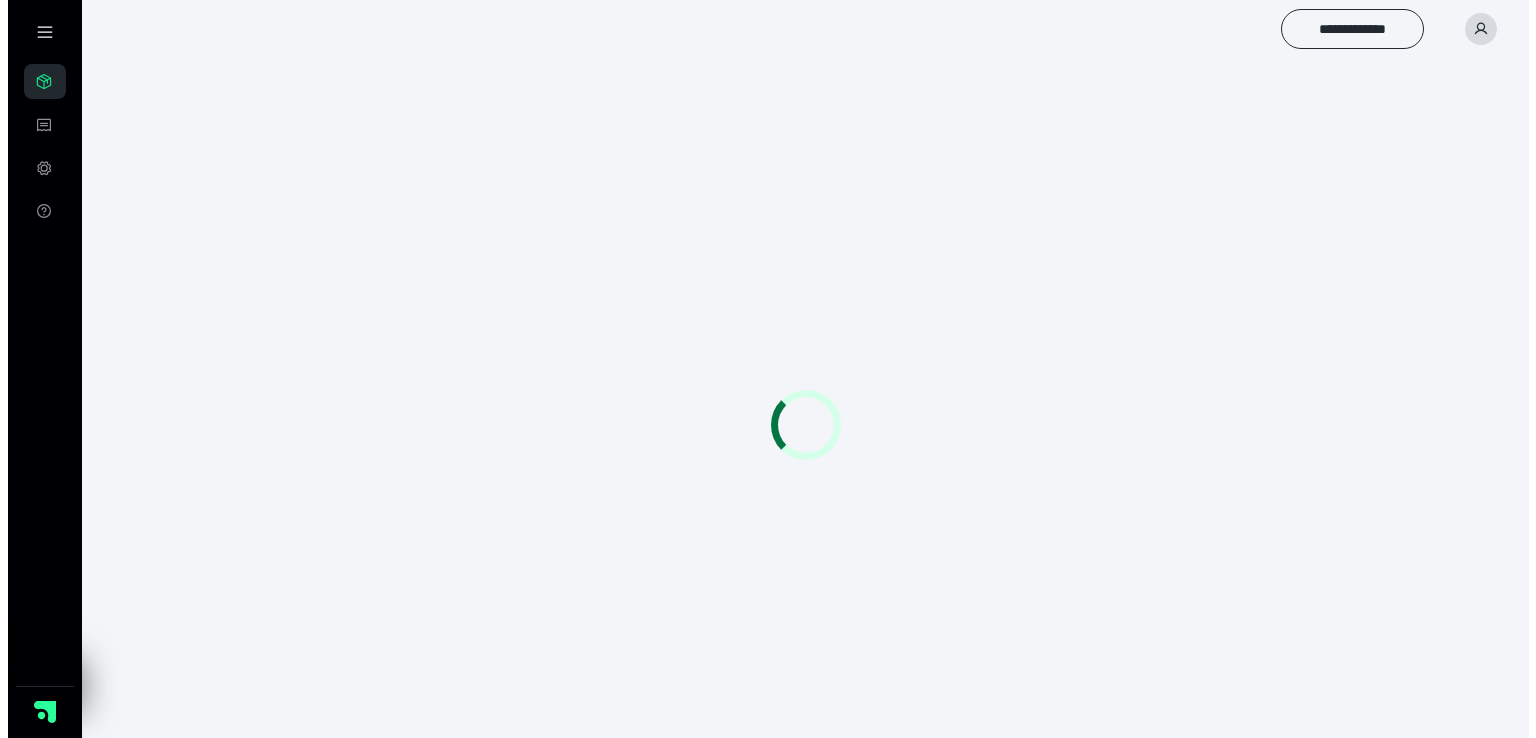scroll, scrollTop: 0, scrollLeft: 0, axis: both 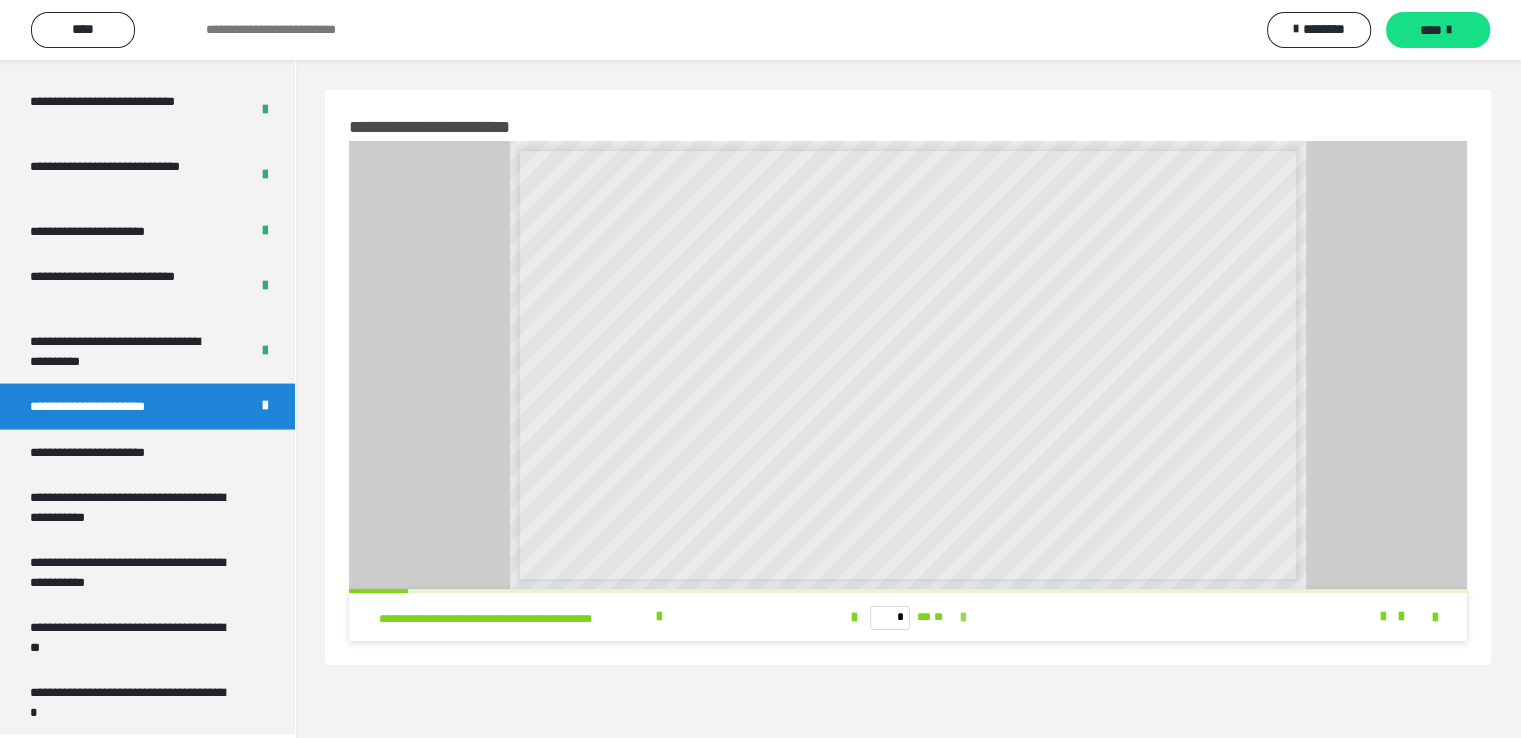 click at bounding box center [962, 618] 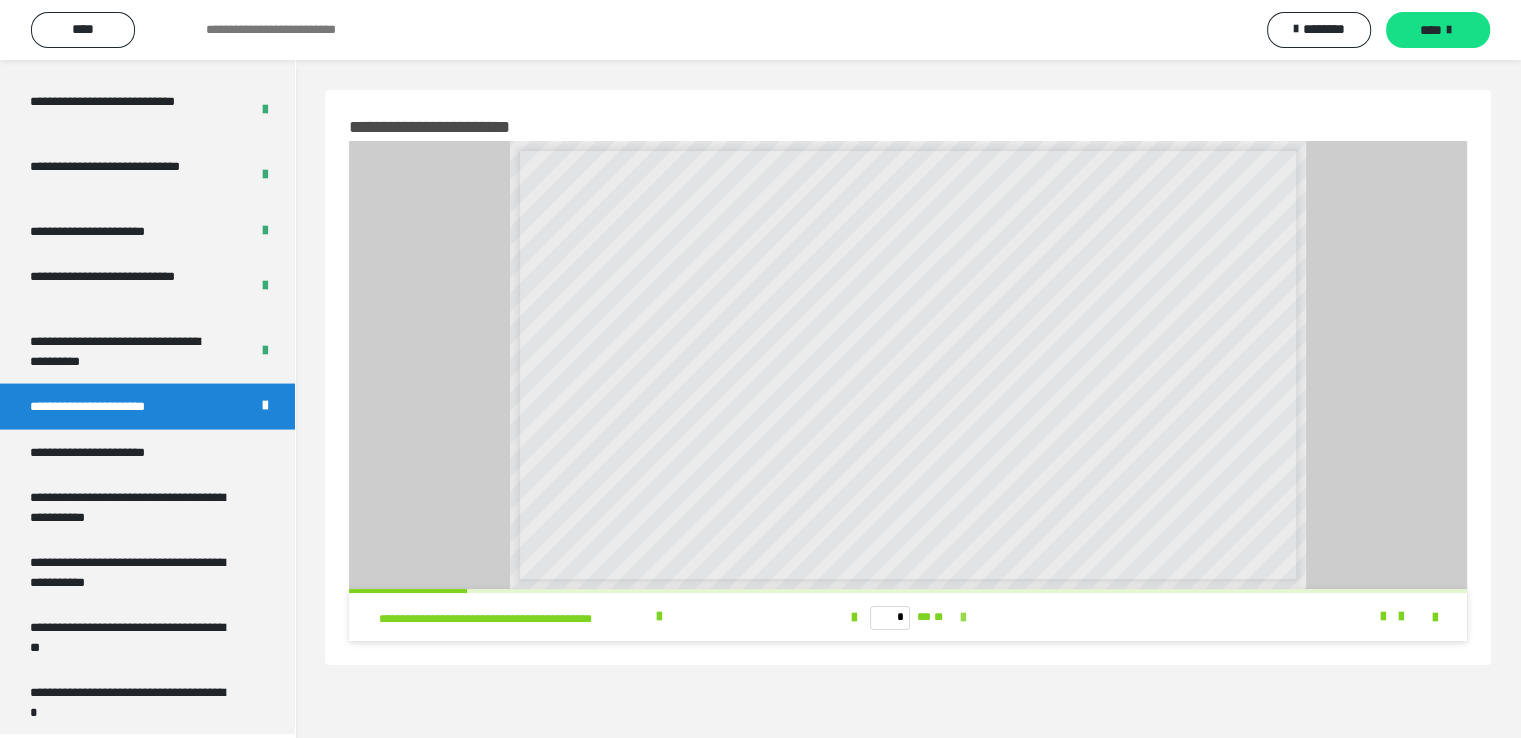 click at bounding box center [962, 618] 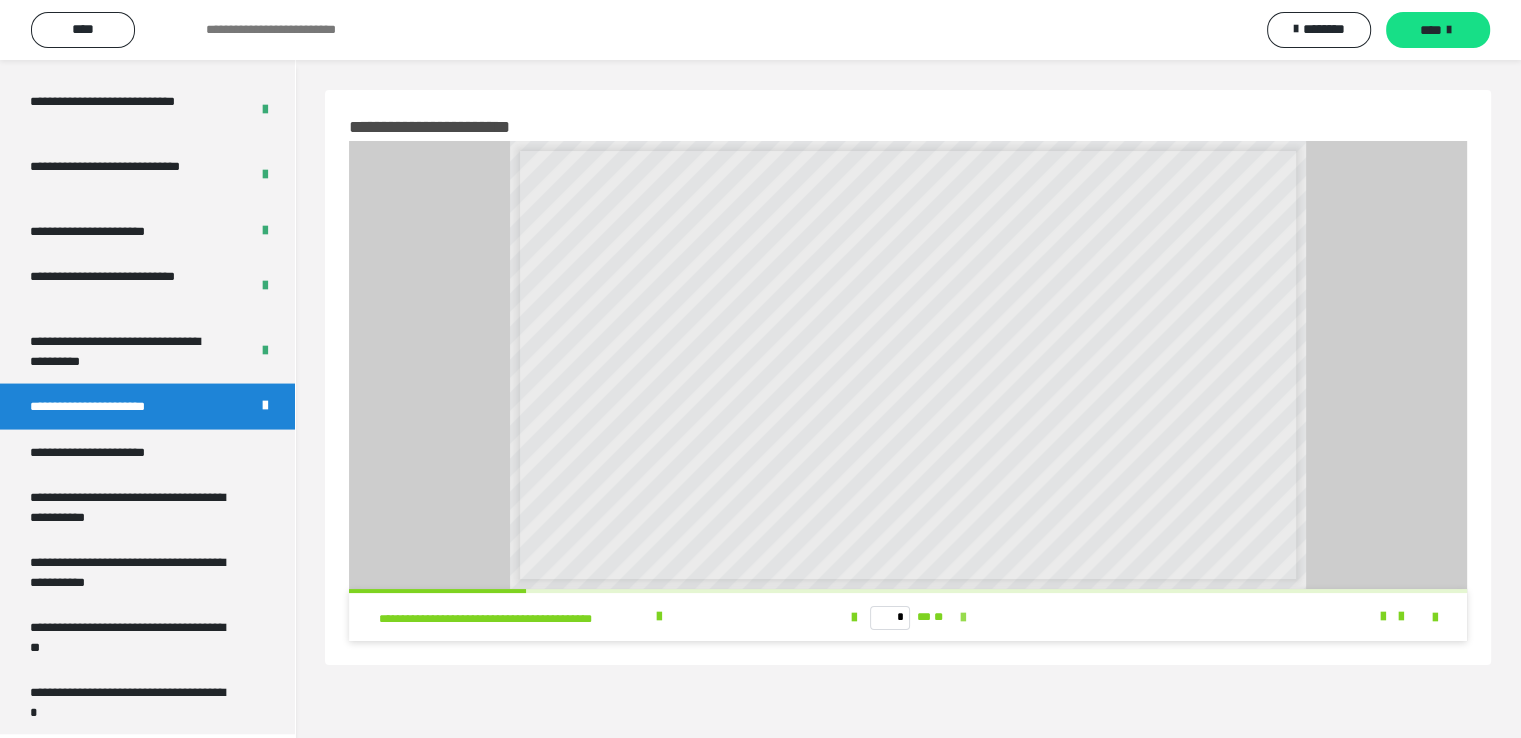 click at bounding box center (962, 618) 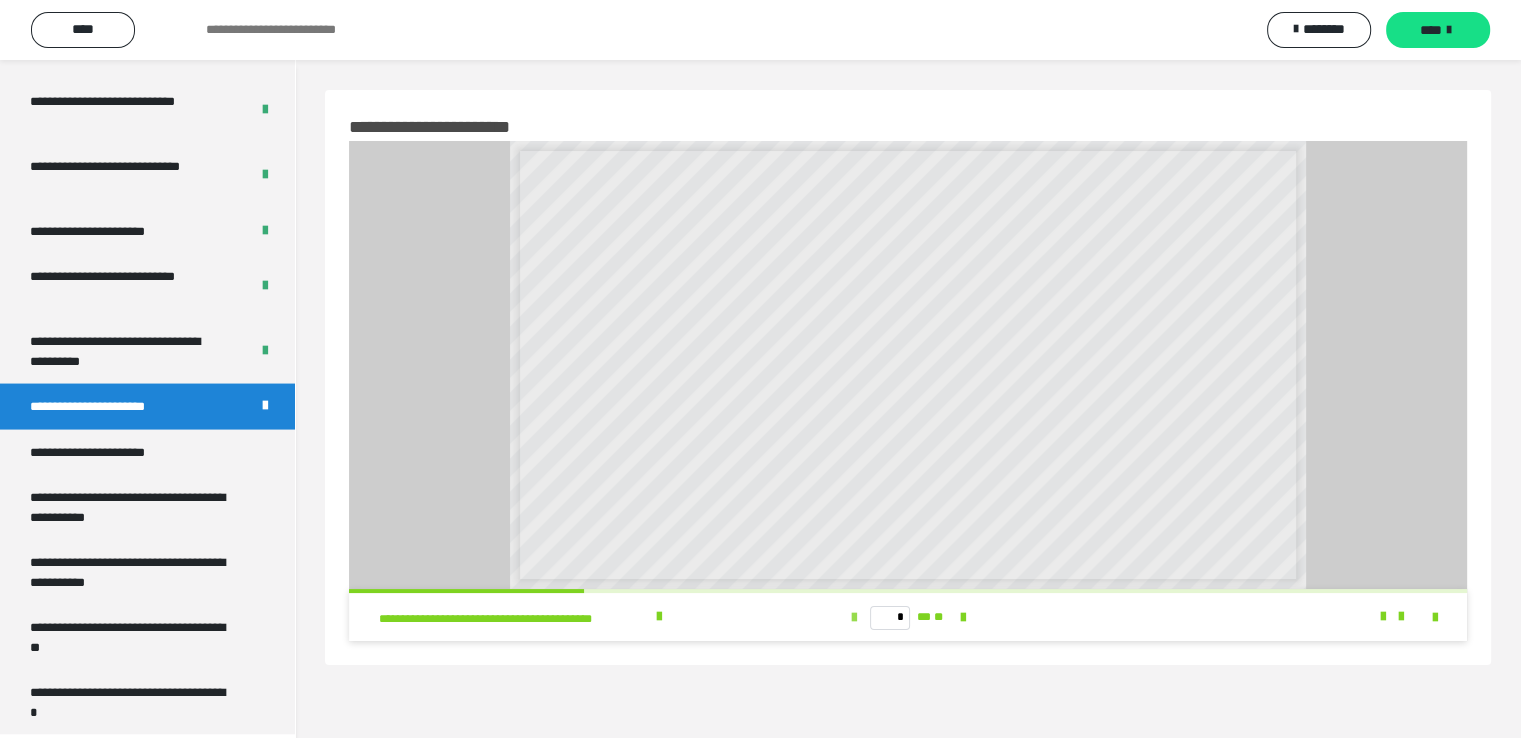 click at bounding box center (854, 618) 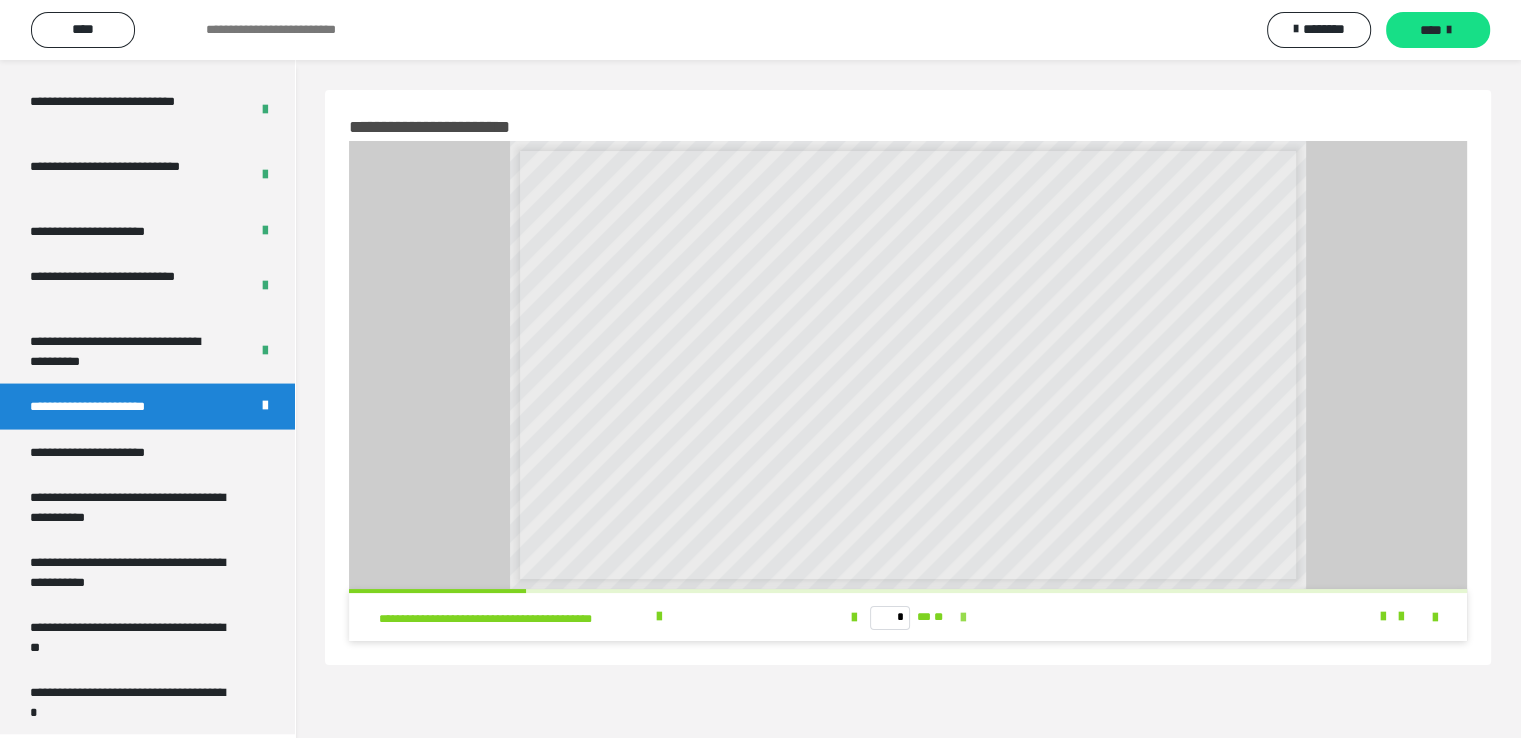 click at bounding box center (962, 618) 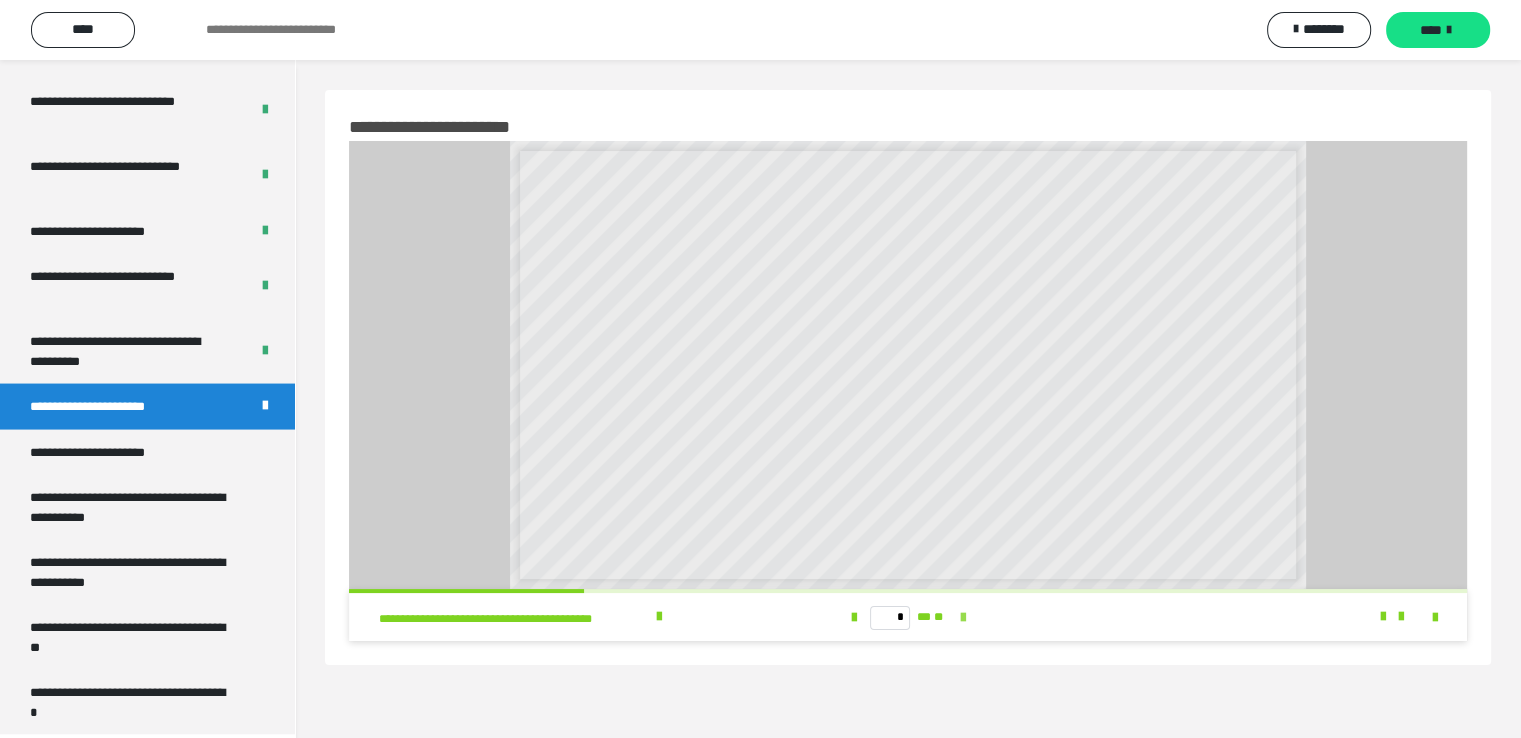 click at bounding box center [962, 618] 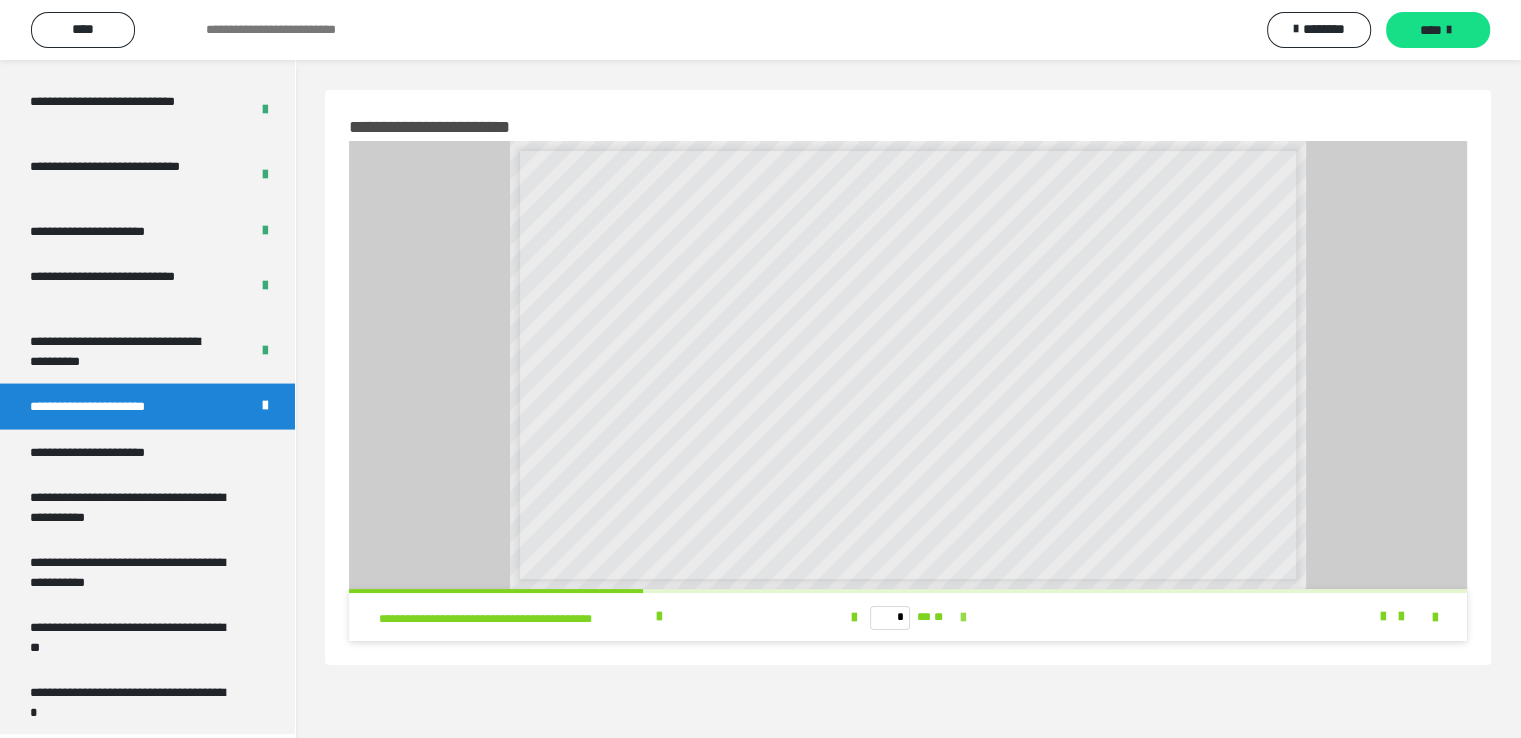 click at bounding box center (962, 618) 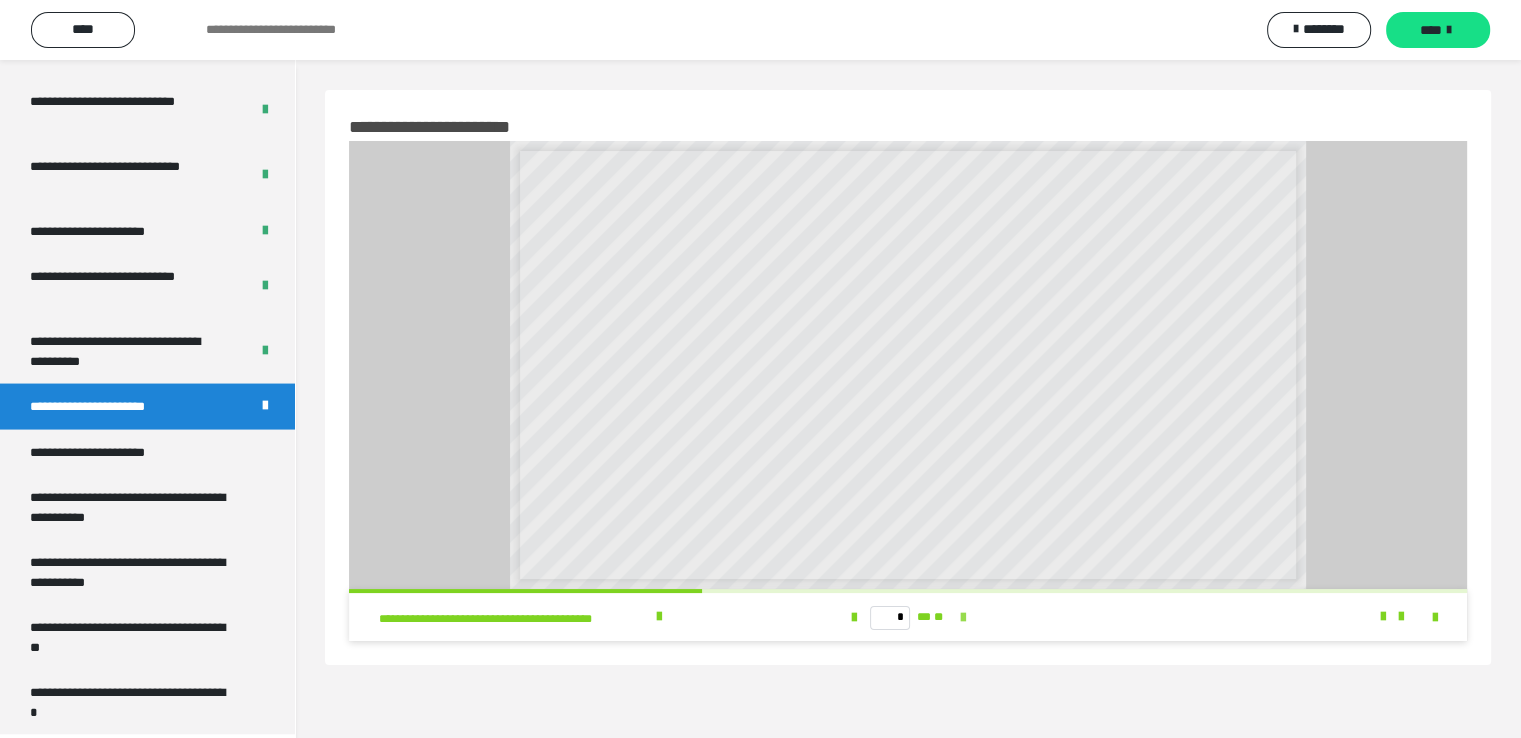 click at bounding box center (962, 618) 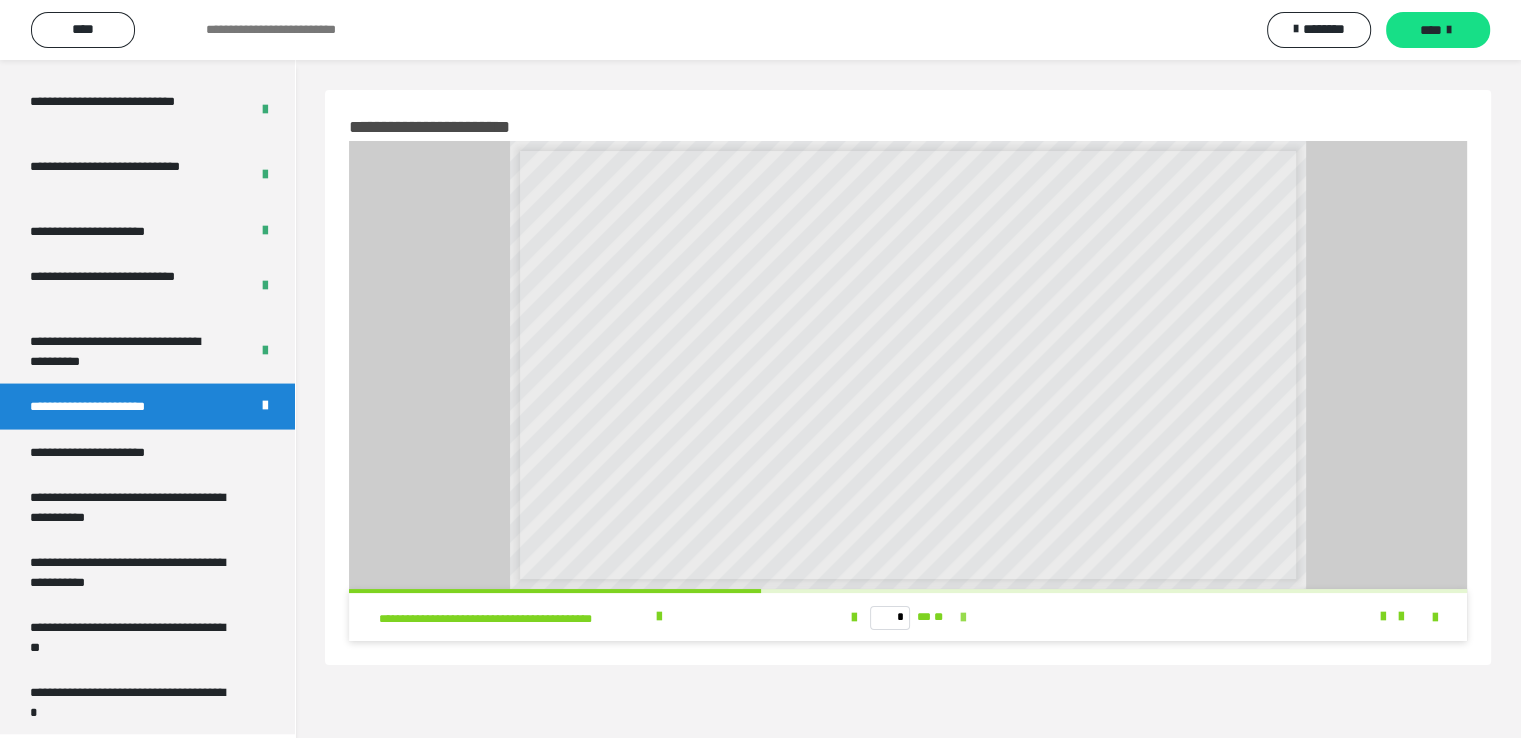 click at bounding box center [962, 618] 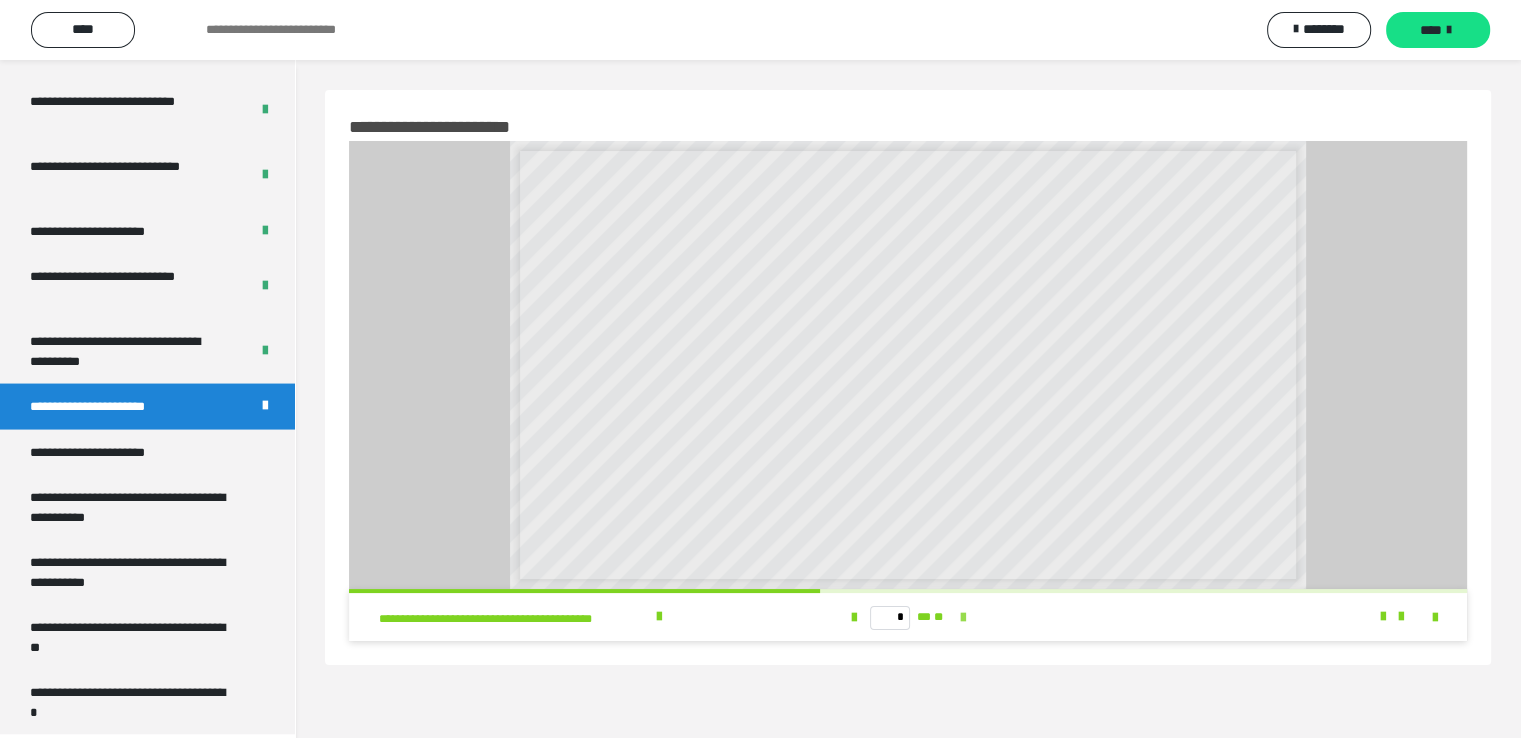 click at bounding box center [962, 618] 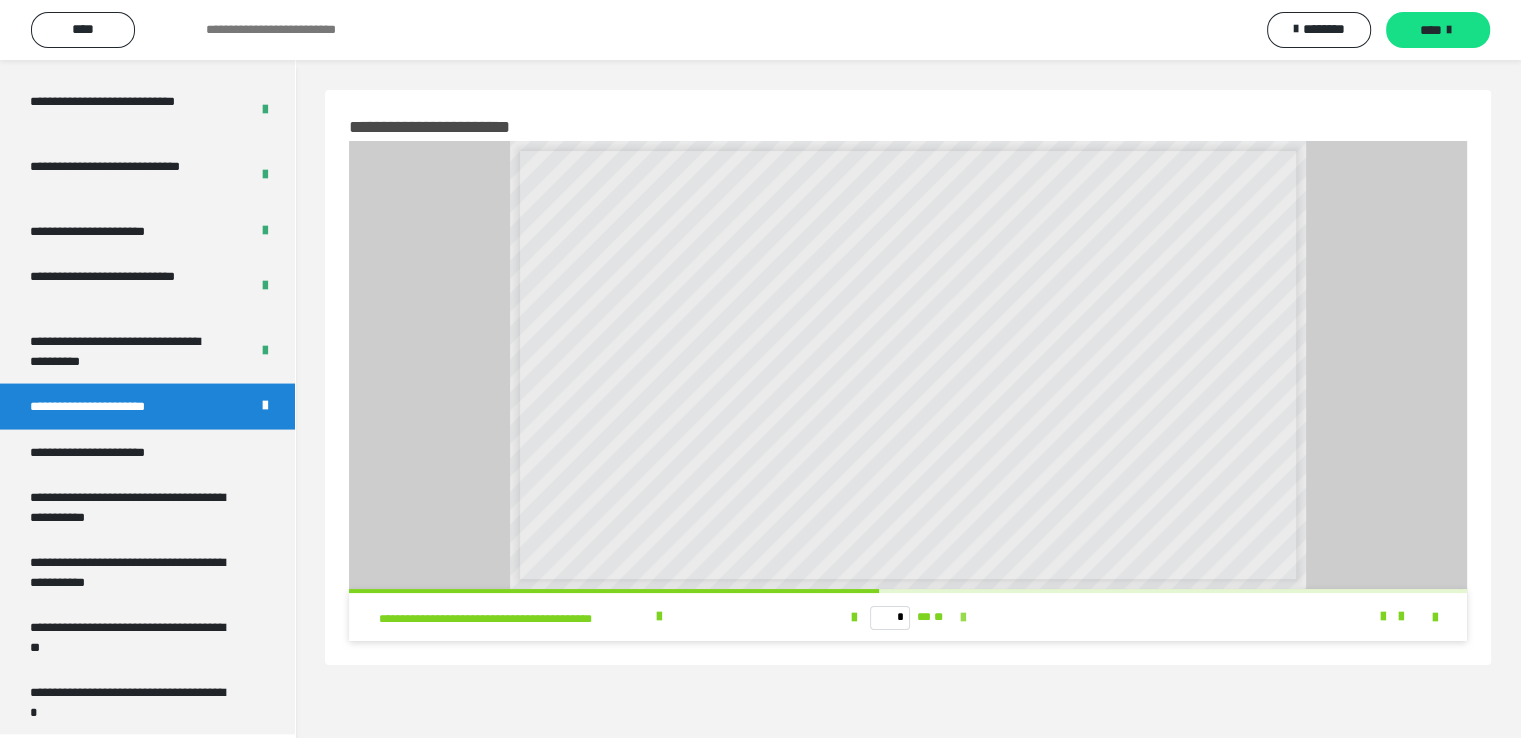 click at bounding box center (962, 618) 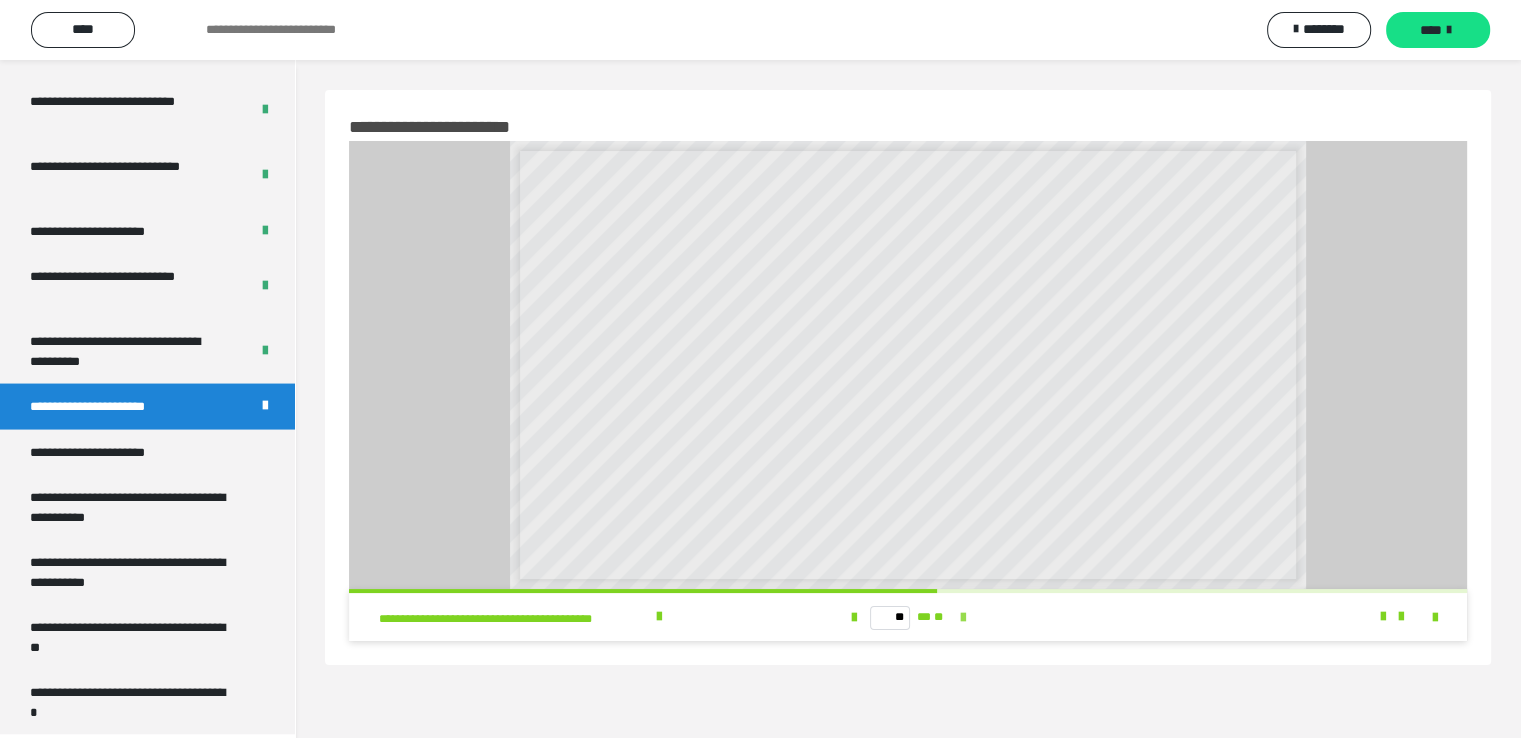 click at bounding box center [962, 618] 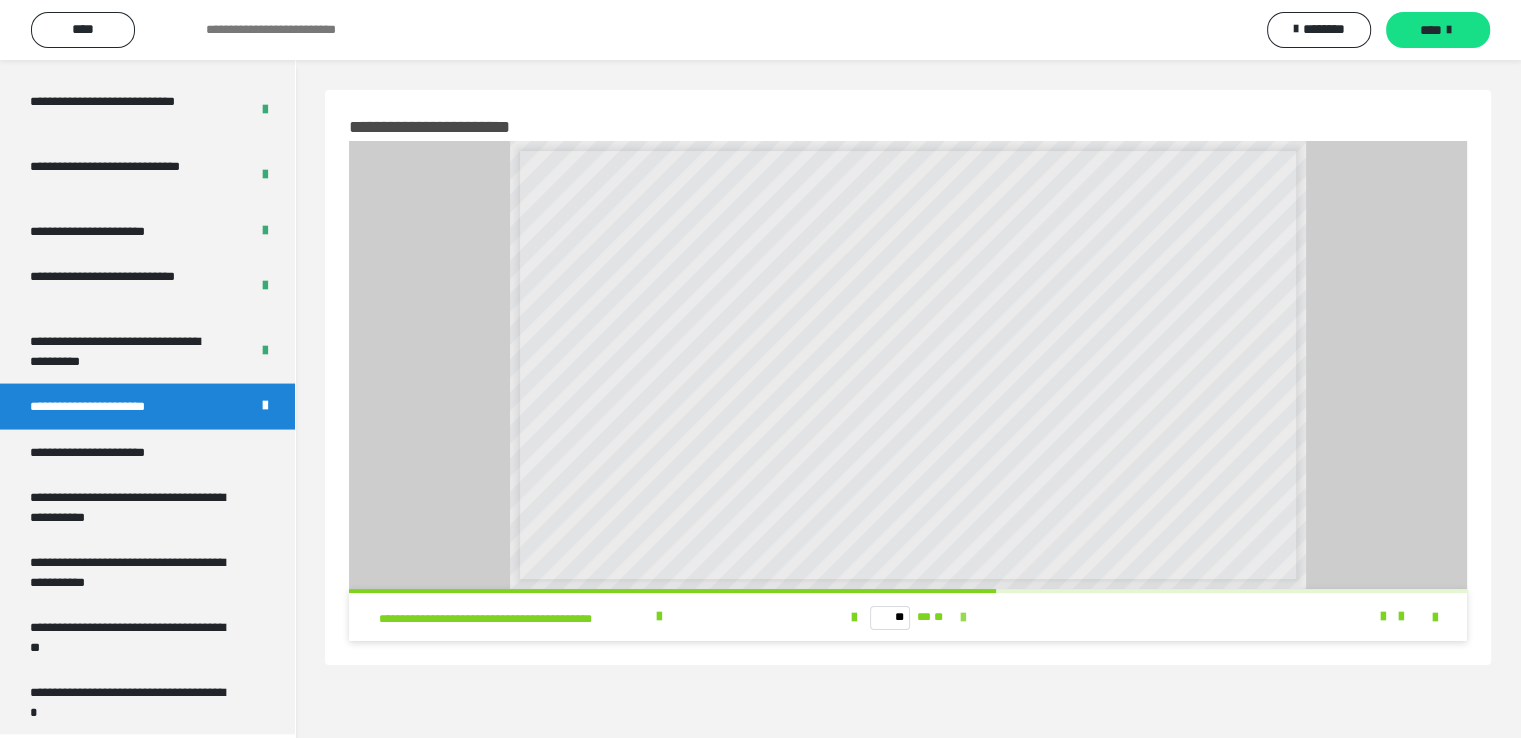 click at bounding box center (962, 618) 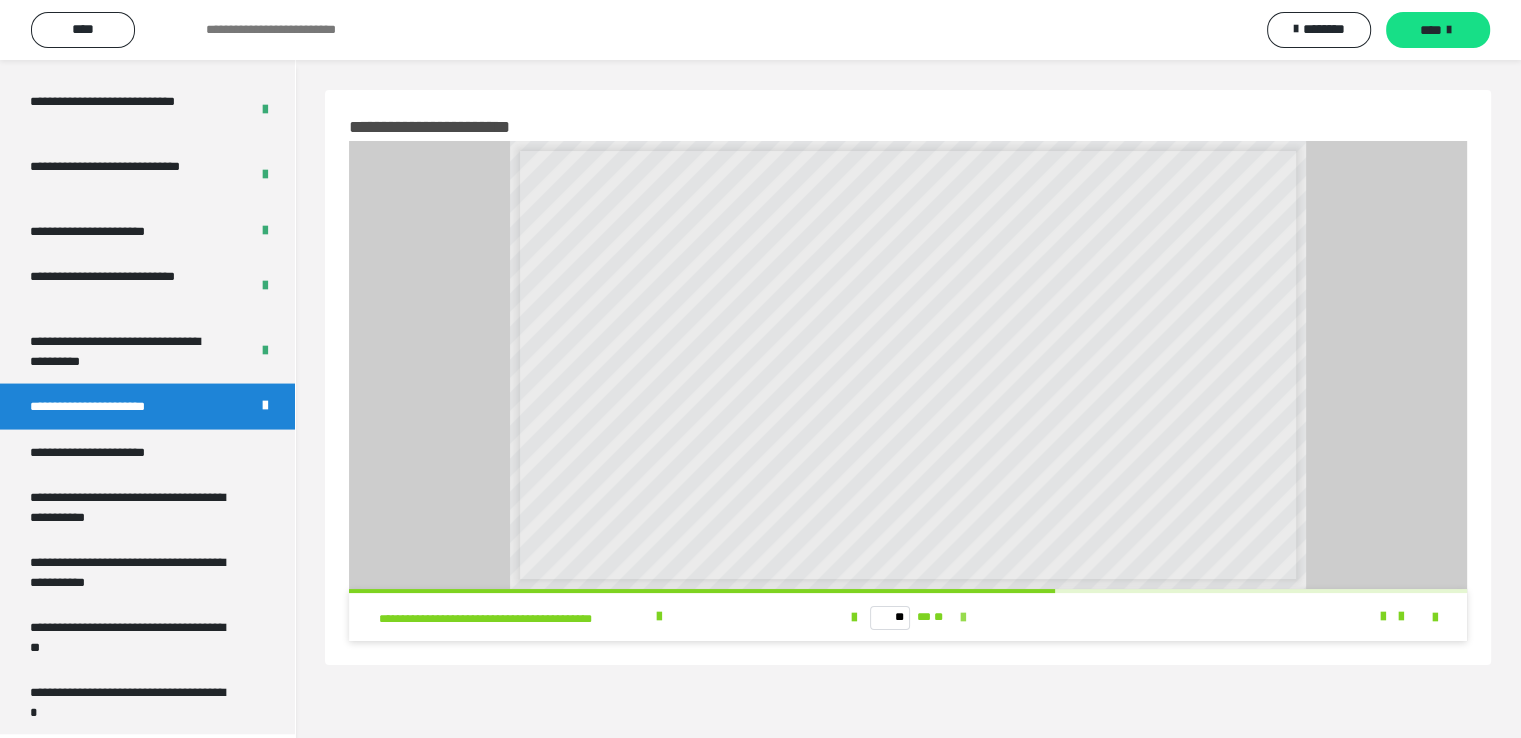 click at bounding box center (962, 618) 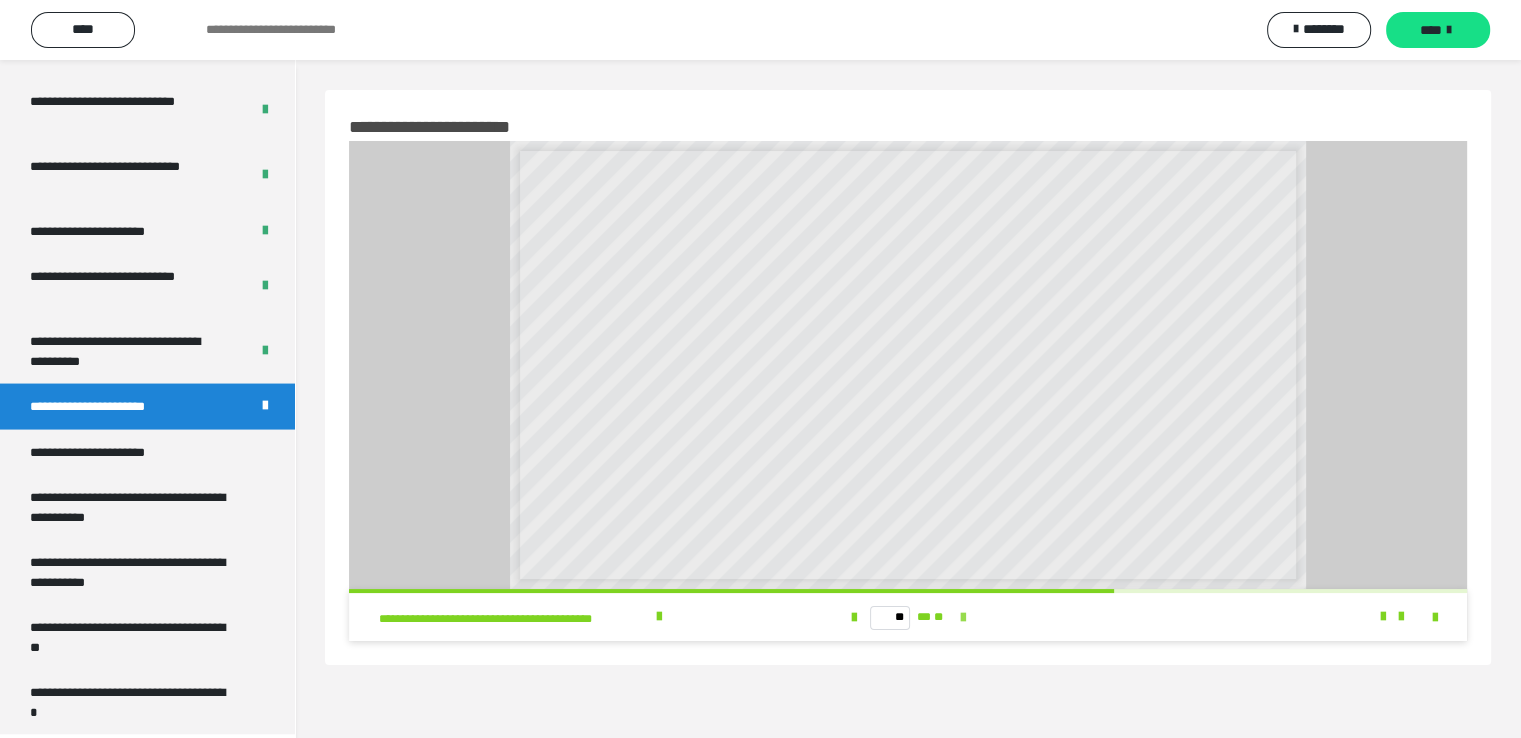 click at bounding box center [962, 618] 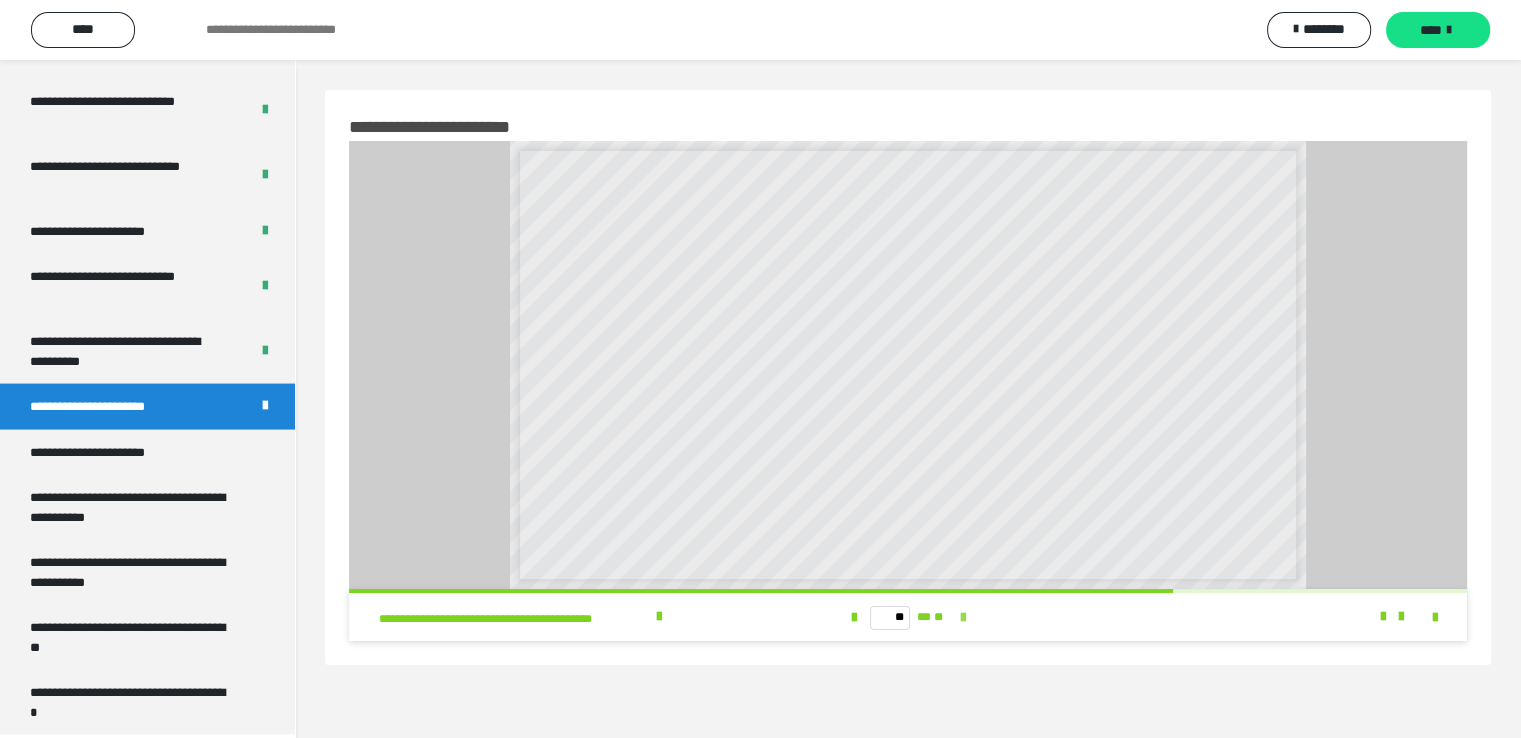 click at bounding box center (962, 618) 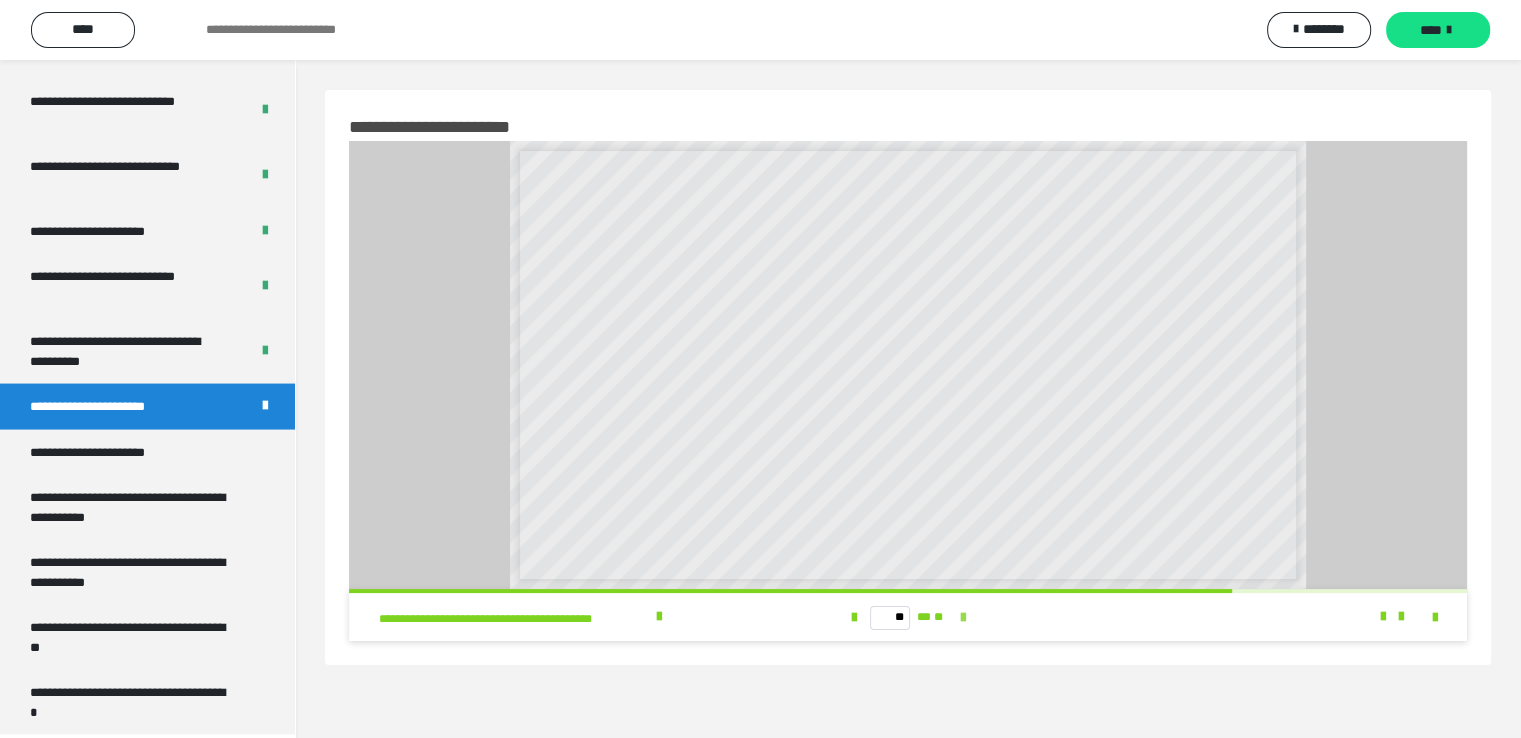 click at bounding box center [962, 618] 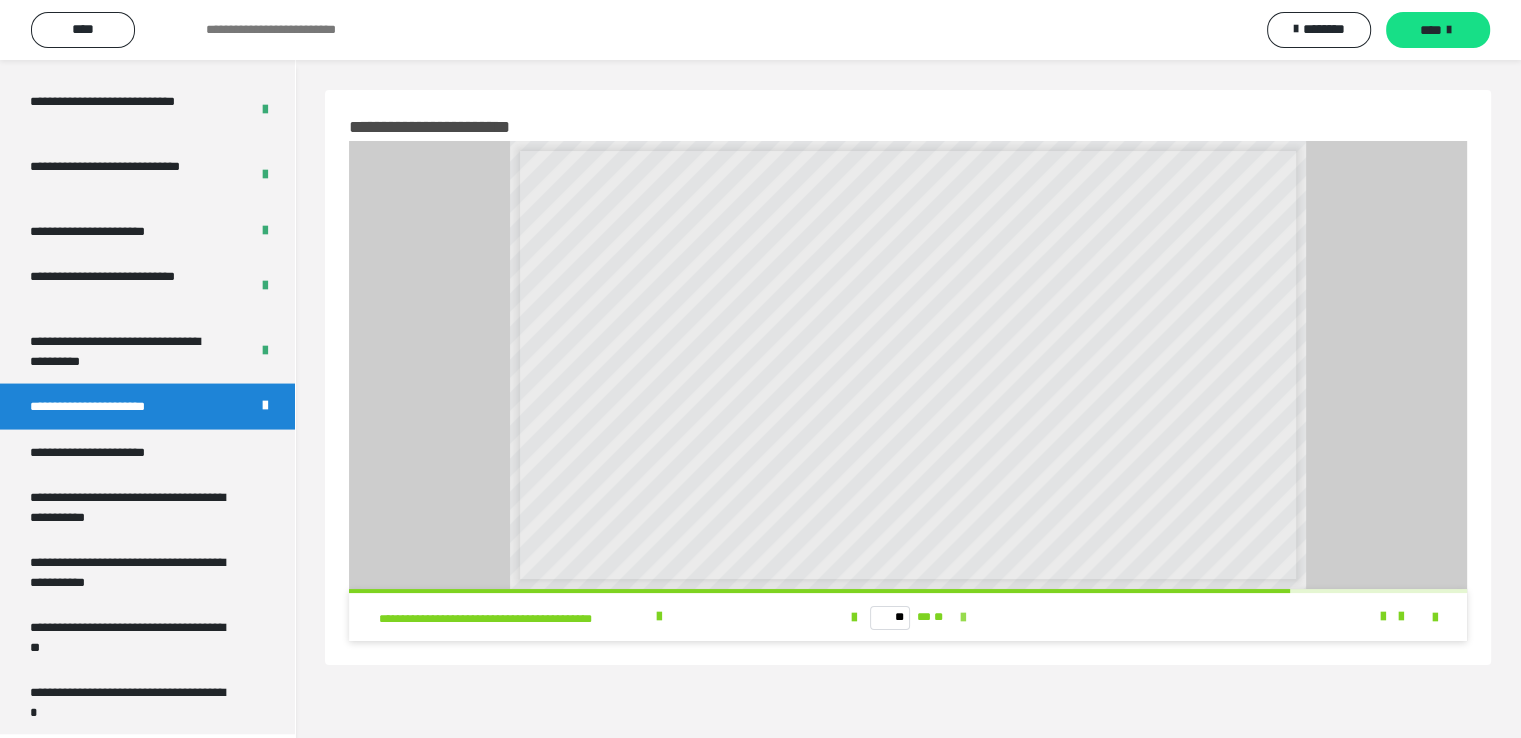 click at bounding box center [962, 618] 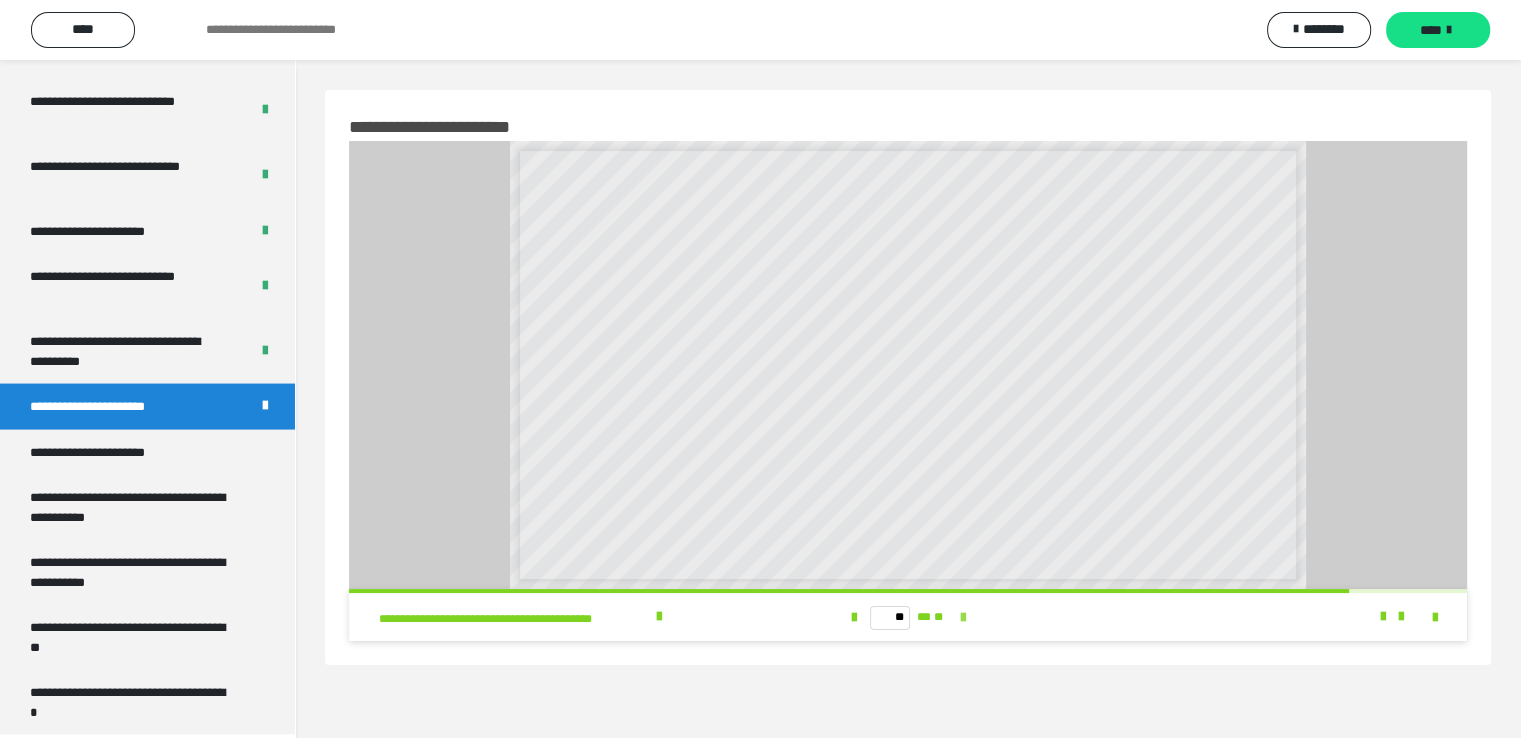 click at bounding box center [962, 618] 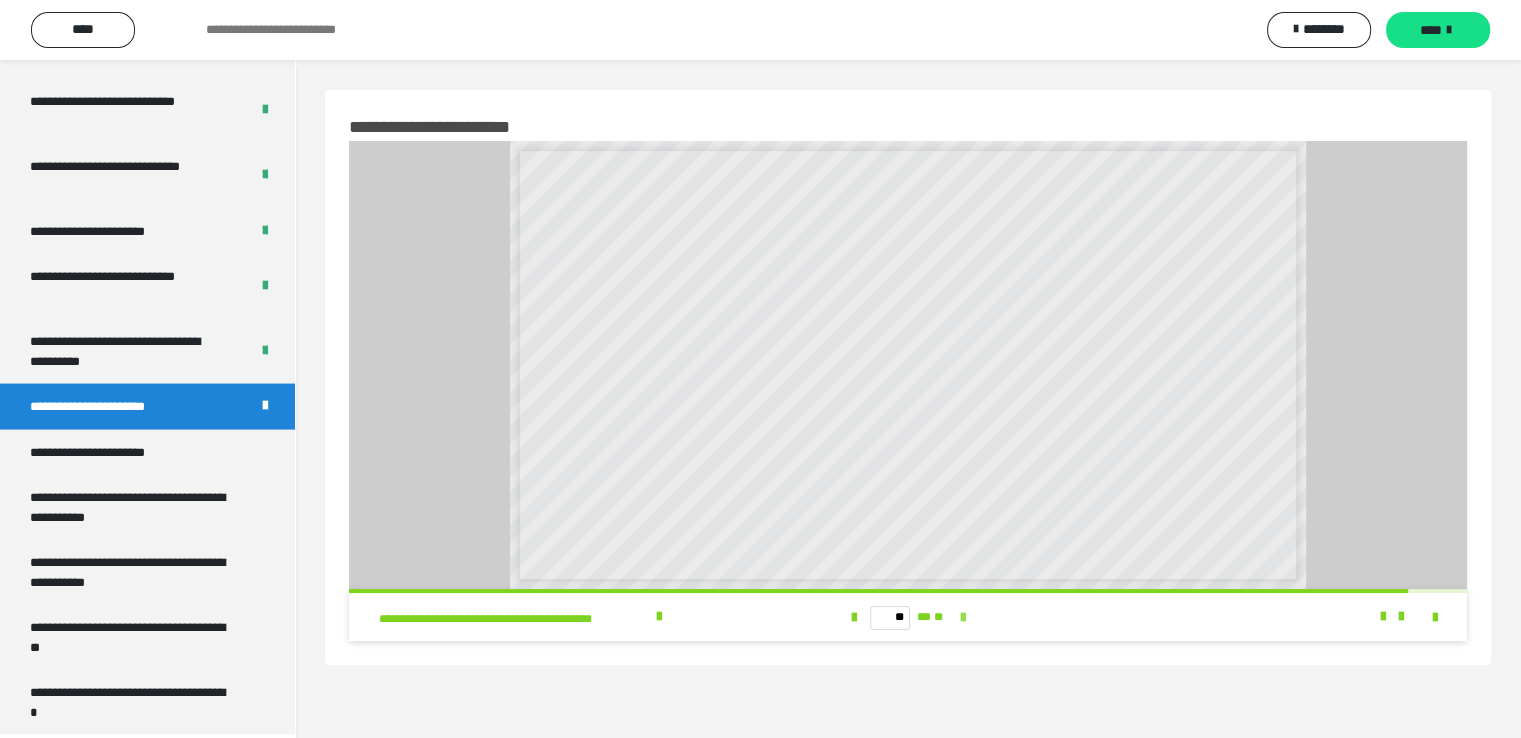 click at bounding box center (962, 618) 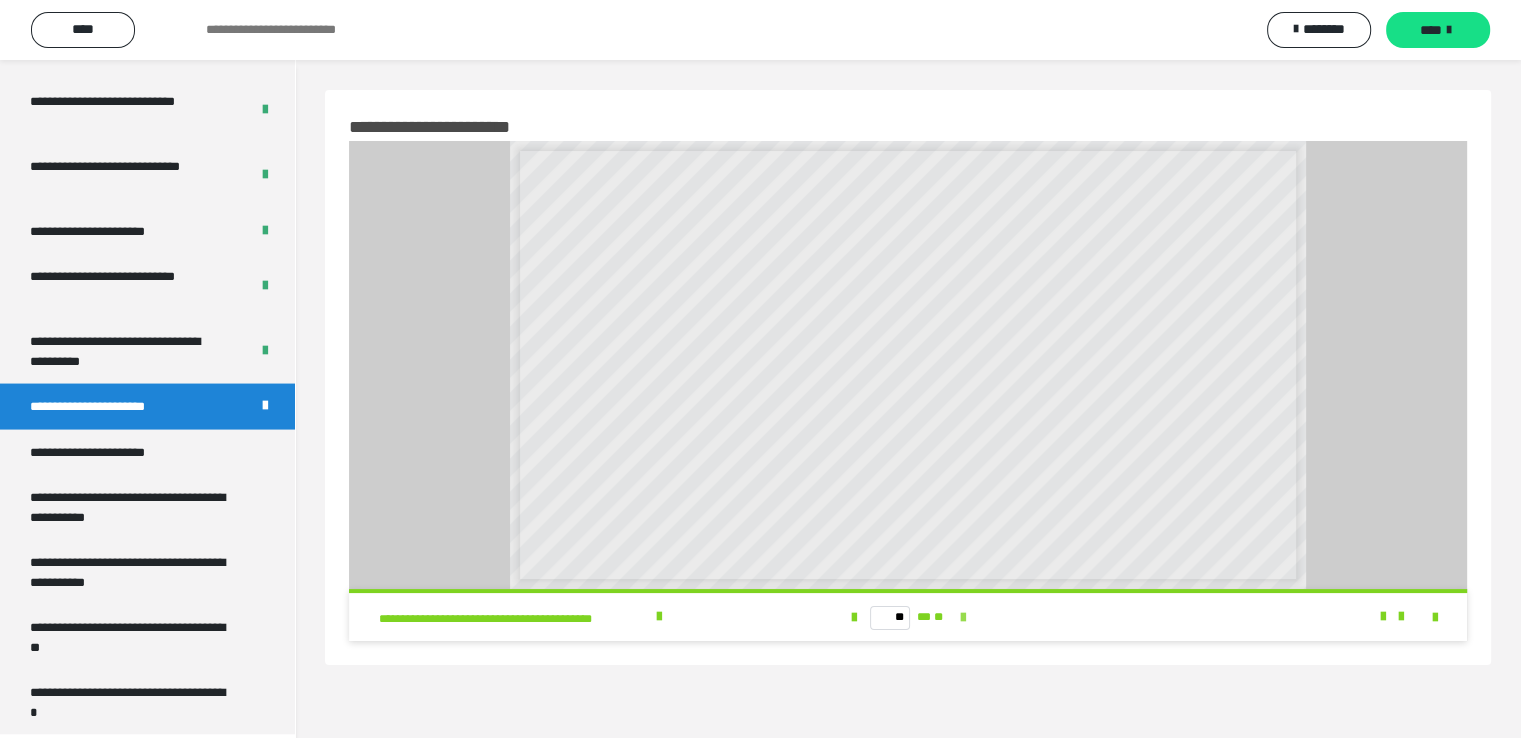click on "** ** **" at bounding box center [908, 617] 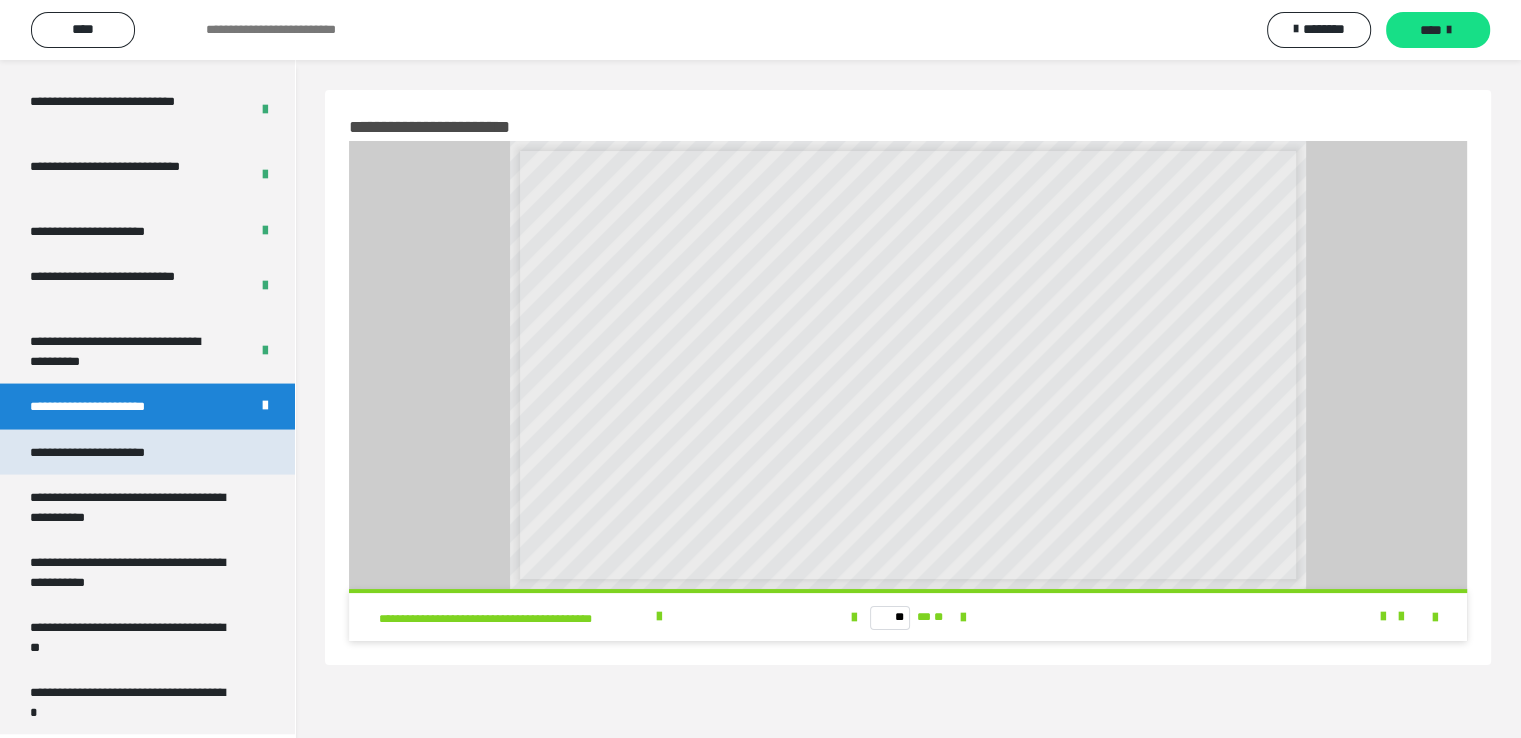 click on "**********" at bounding box center (111, 453) 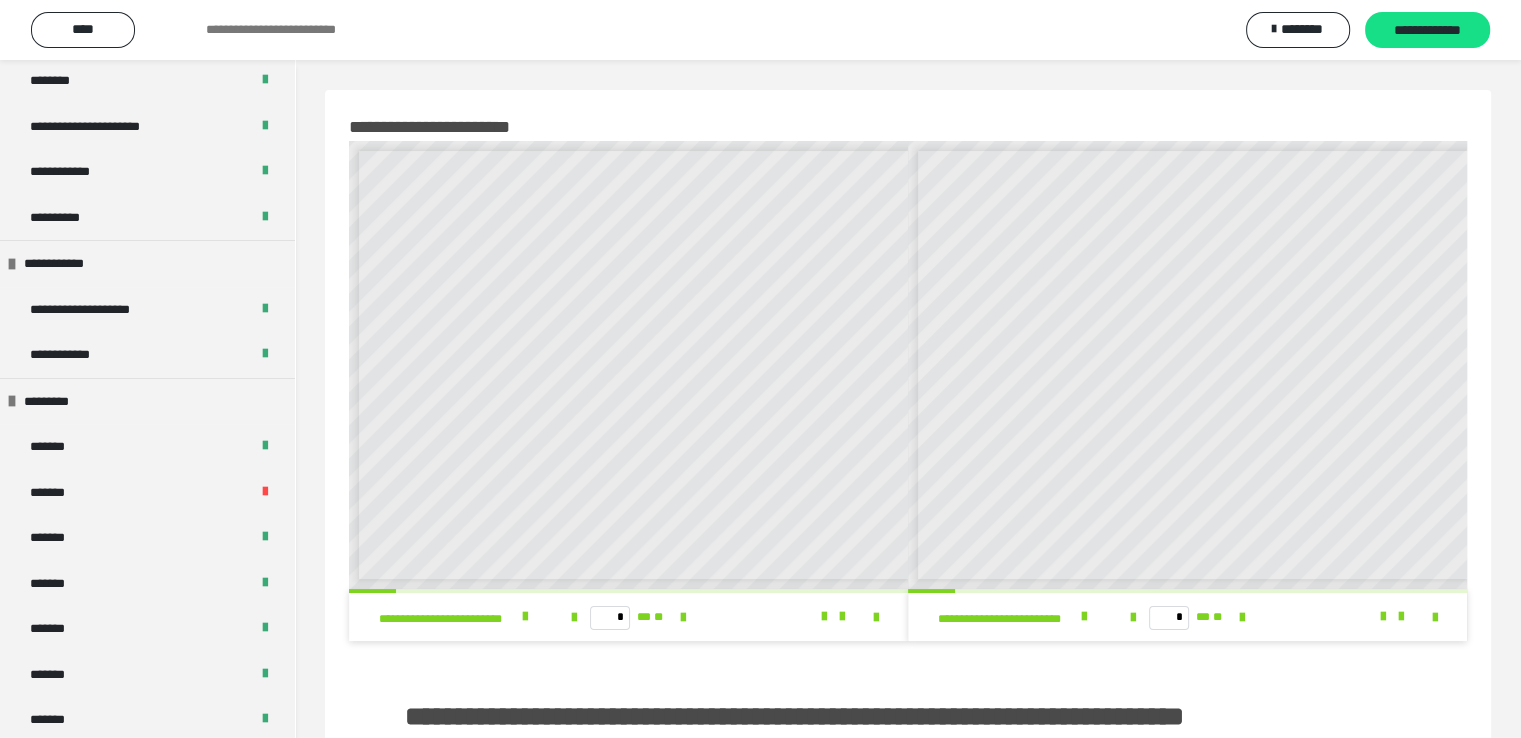 scroll, scrollTop: 349, scrollLeft: 0, axis: vertical 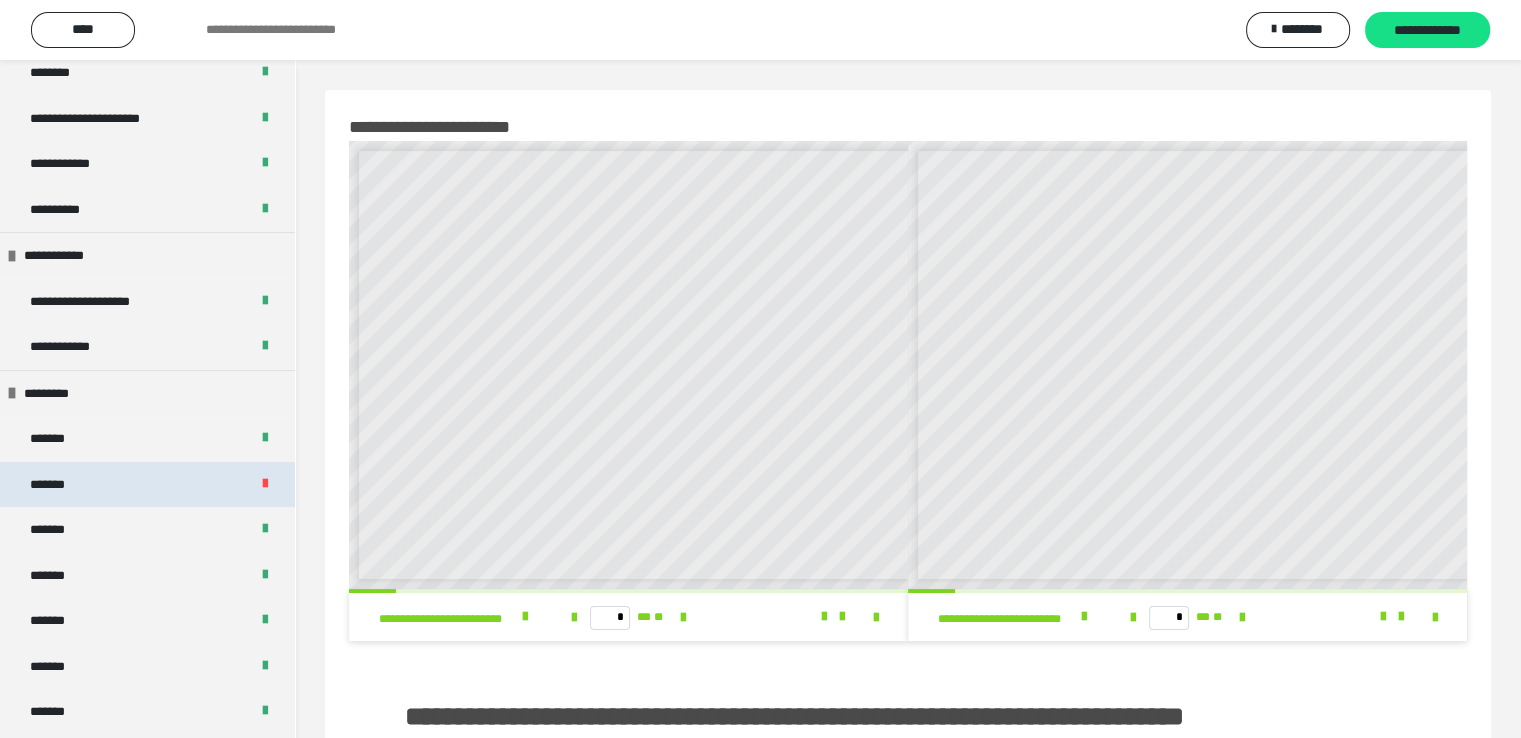 click on "*******" at bounding box center (147, 485) 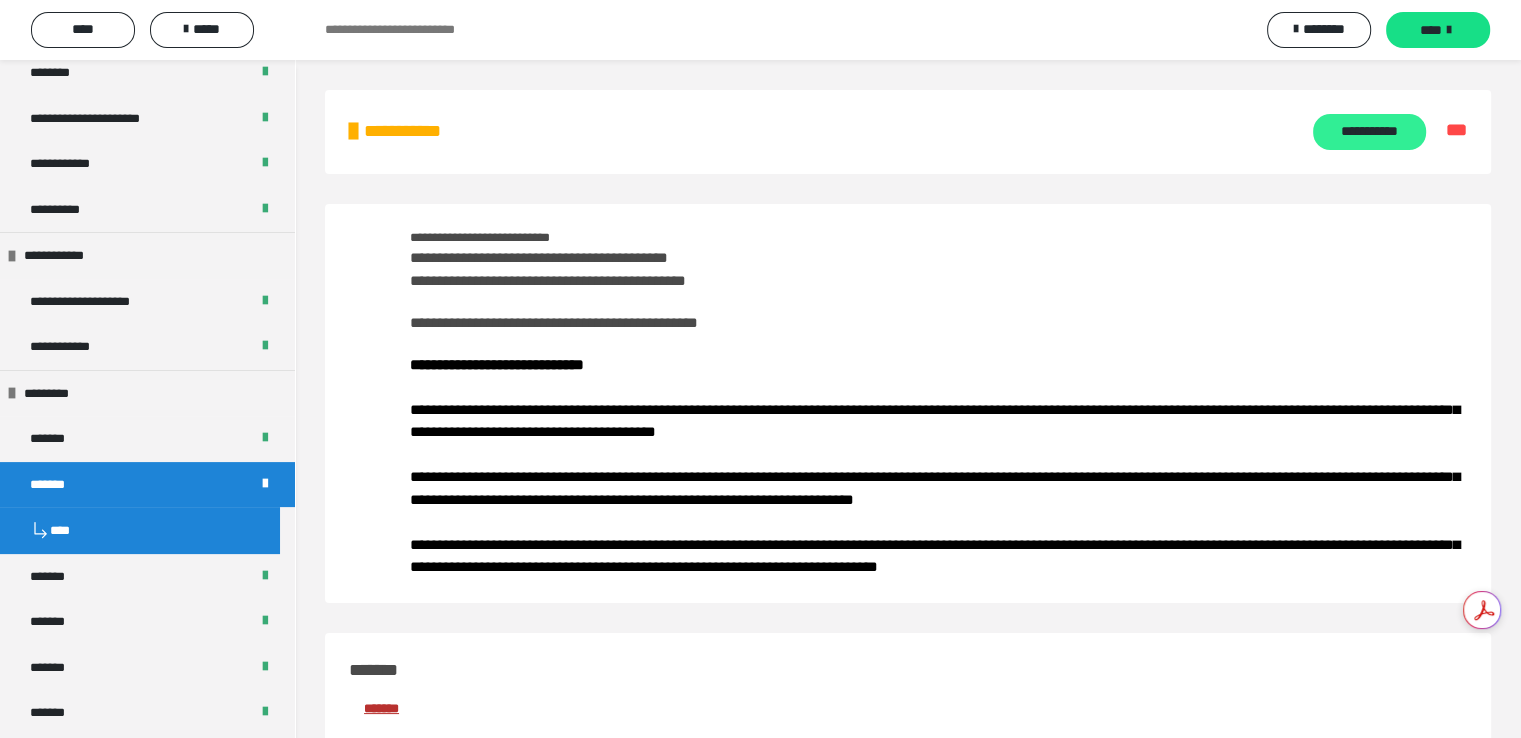 click on "**********" at bounding box center [1369, 132] 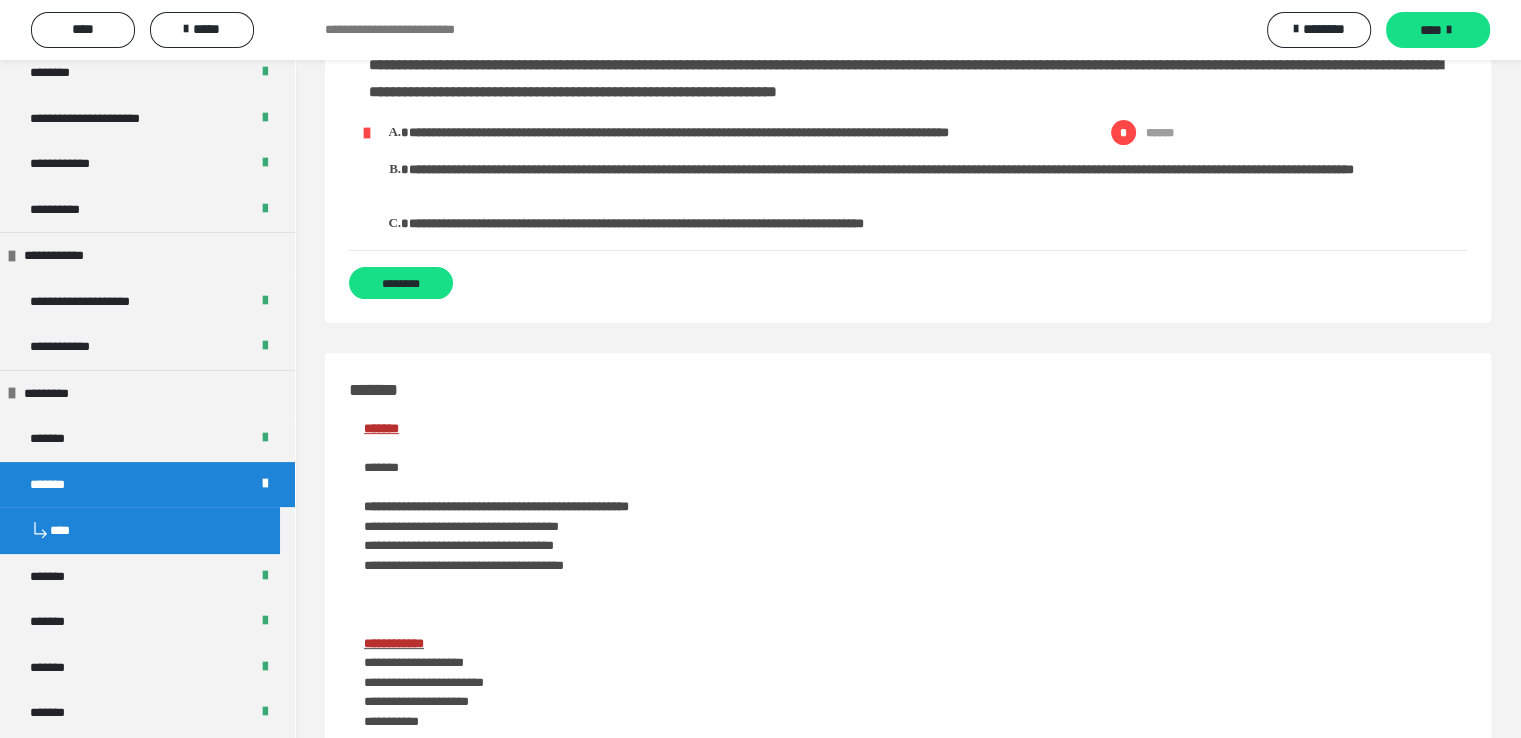 scroll, scrollTop: 526, scrollLeft: 0, axis: vertical 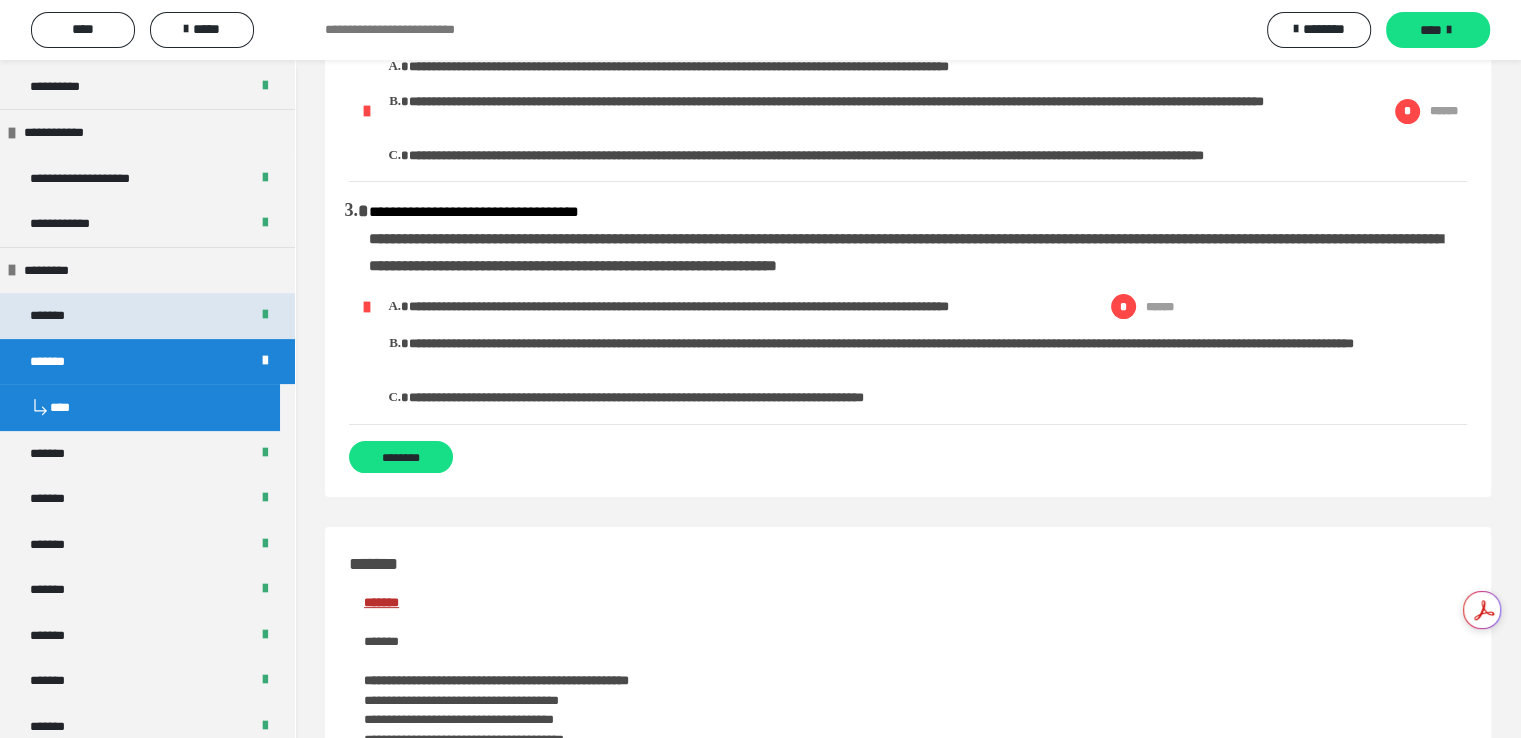 click on "*******" at bounding box center (57, 316) 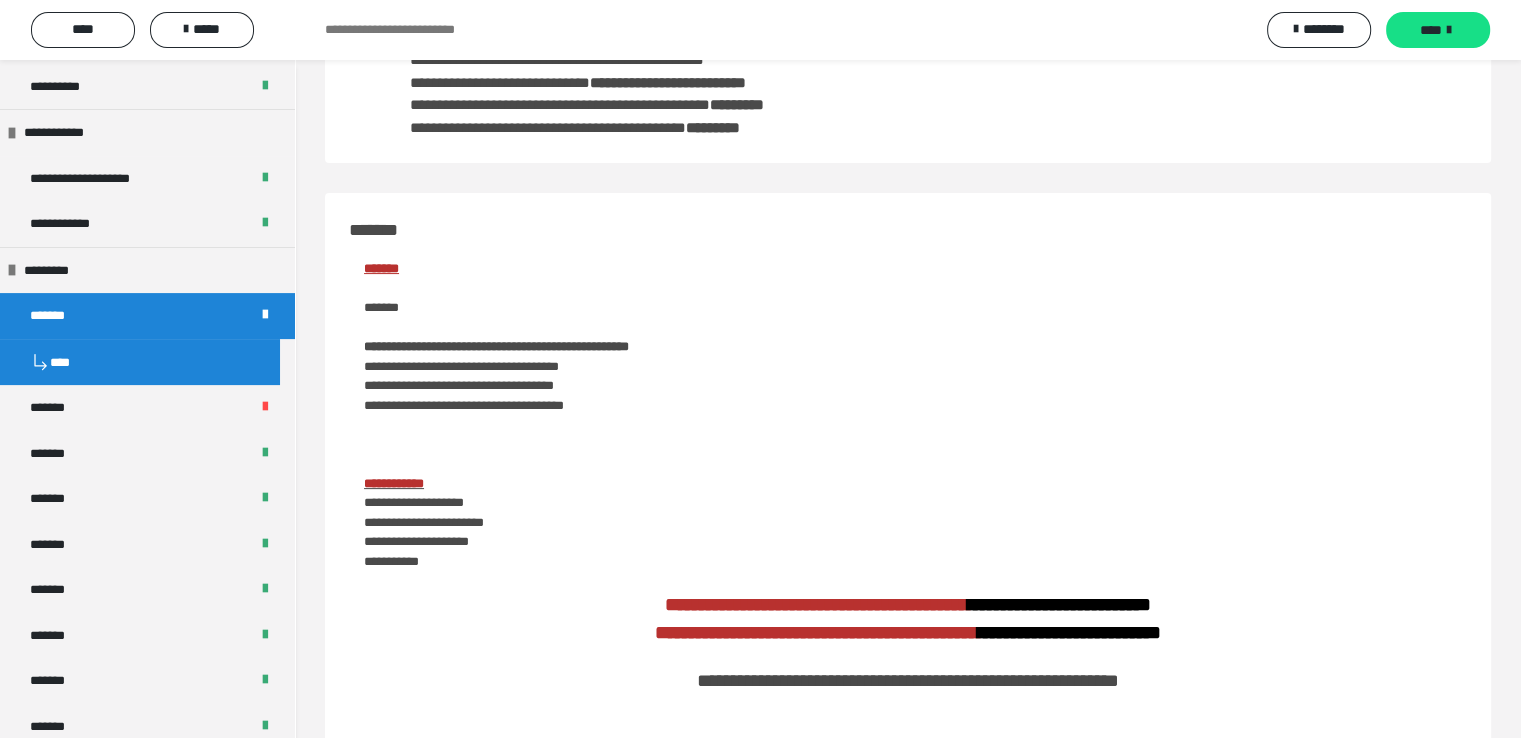 scroll, scrollTop: 27, scrollLeft: 0, axis: vertical 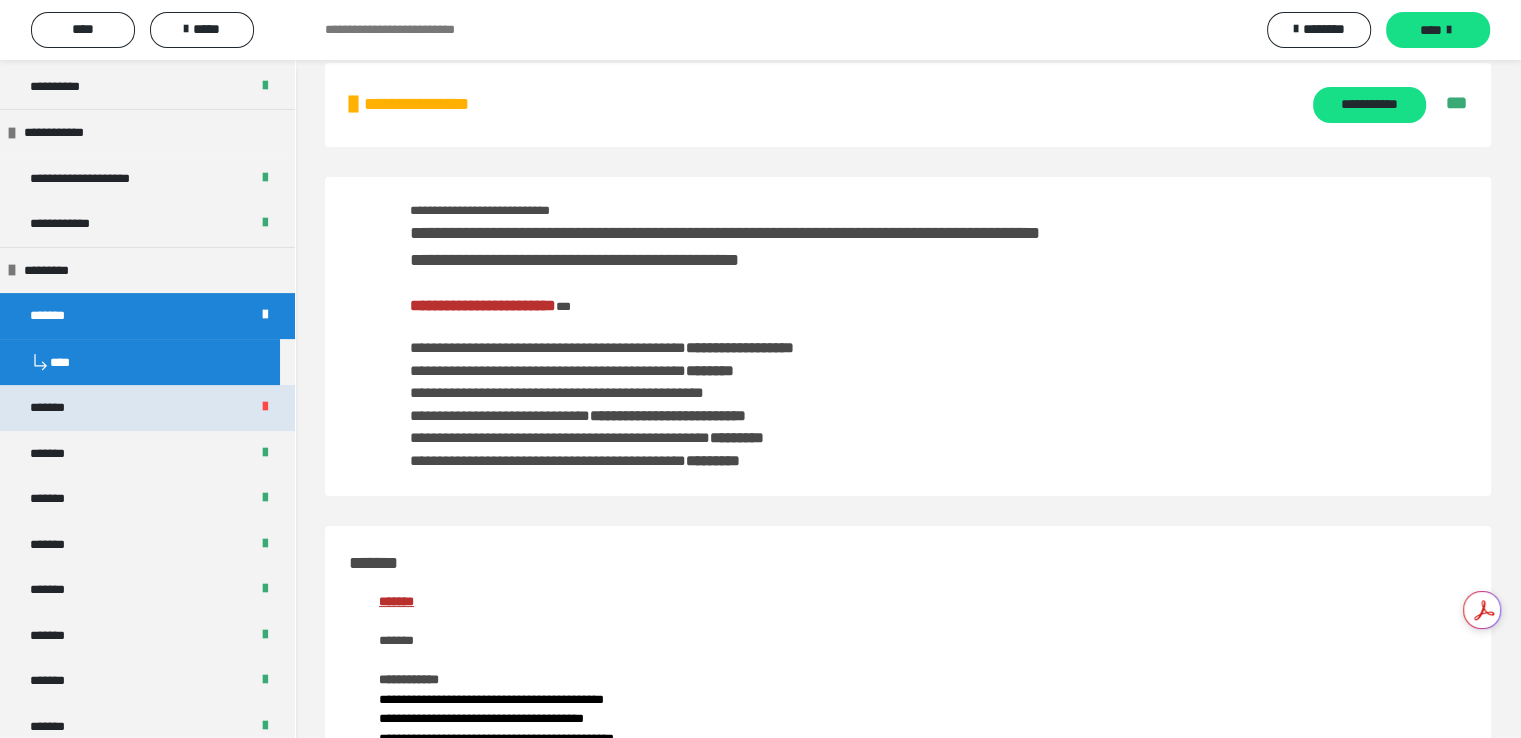 click on "*******" at bounding box center [58, 408] 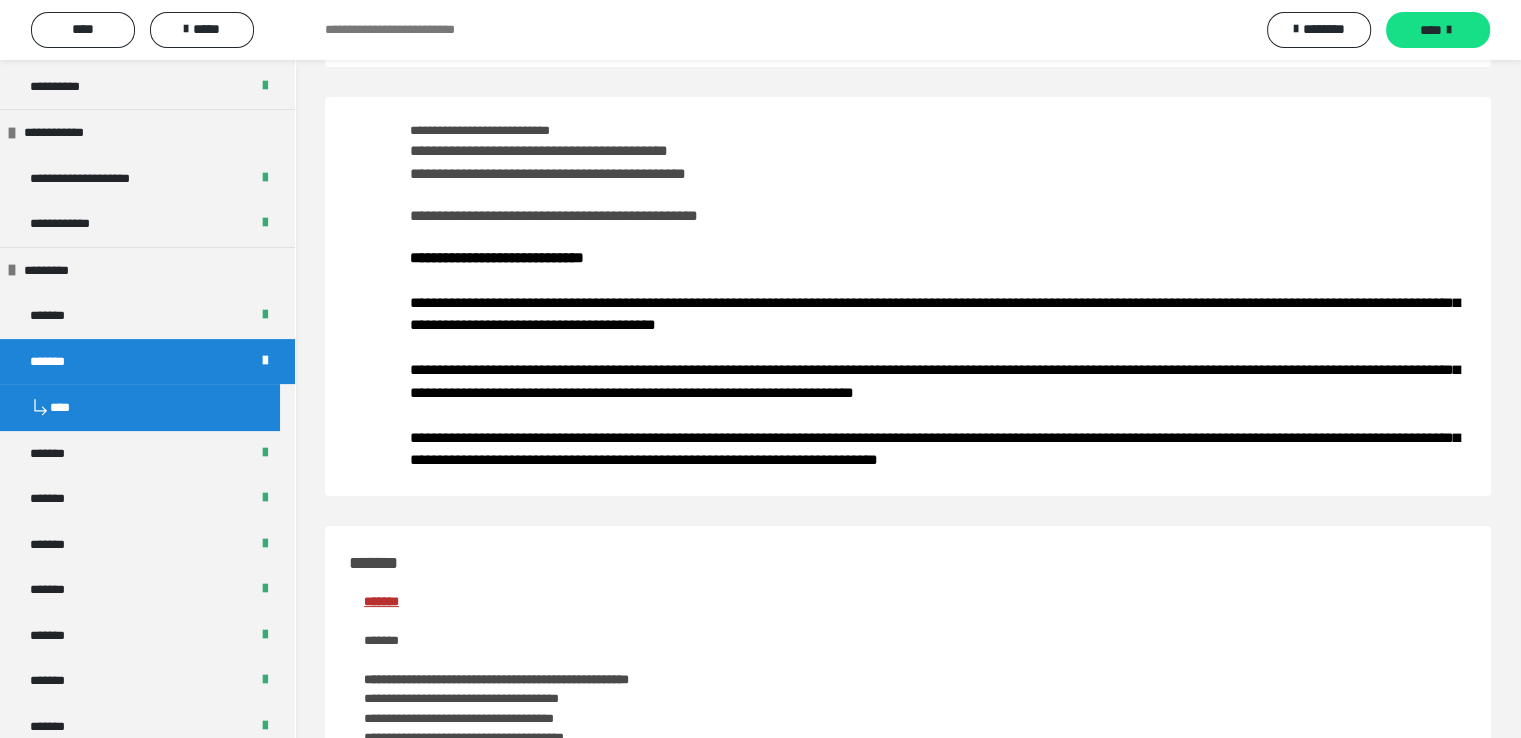 scroll, scrollTop: 0, scrollLeft: 0, axis: both 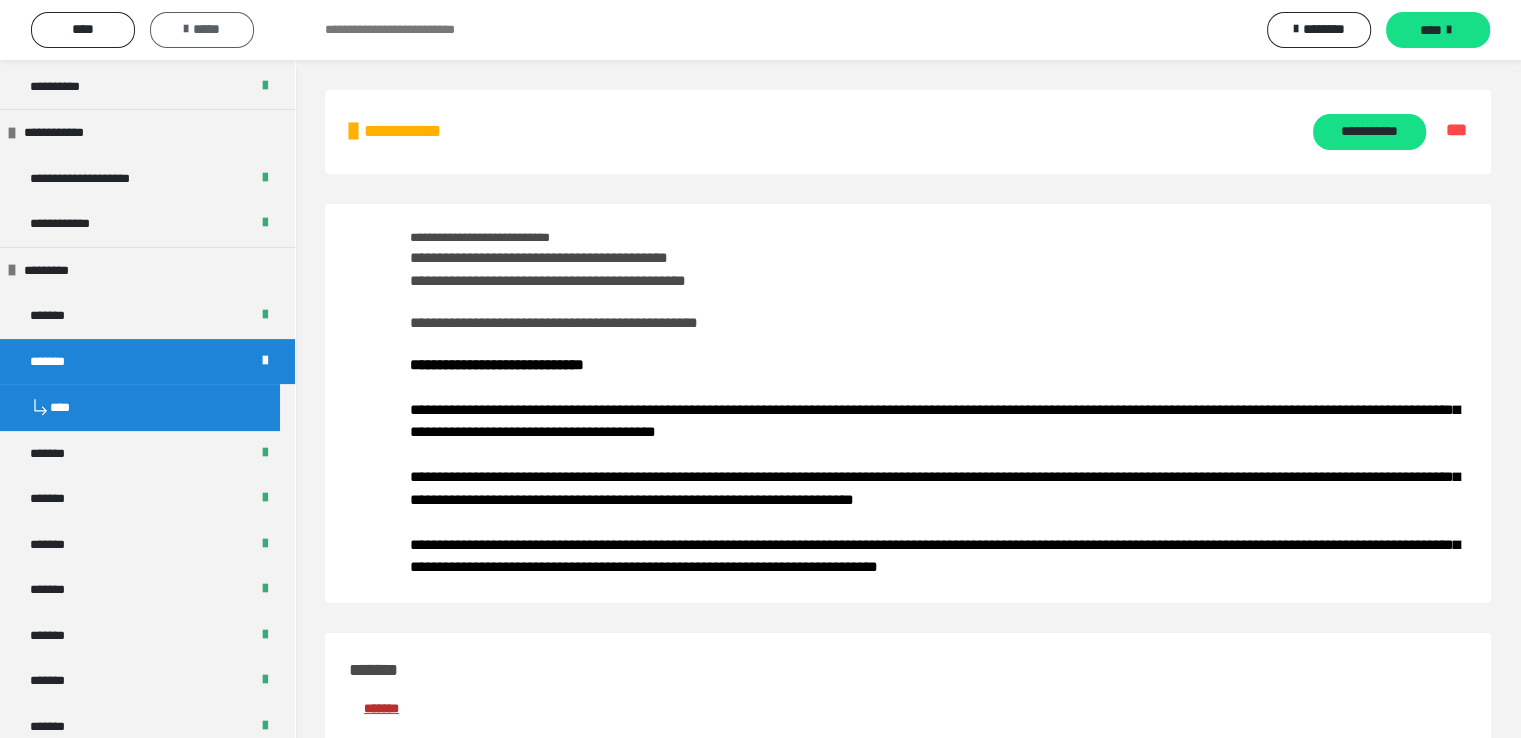 click on "*****" at bounding box center [202, 29] 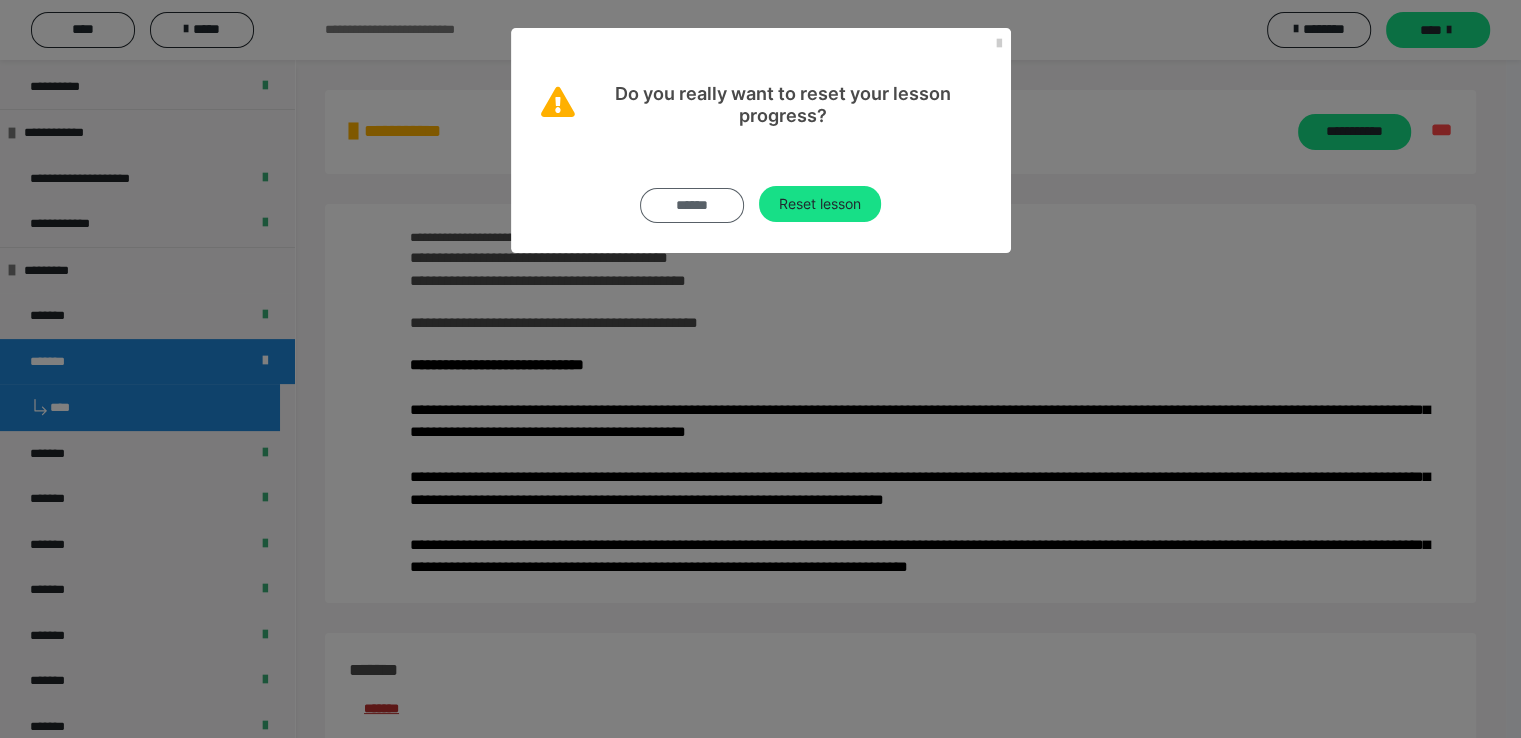 click on "******" at bounding box center (692, 205) 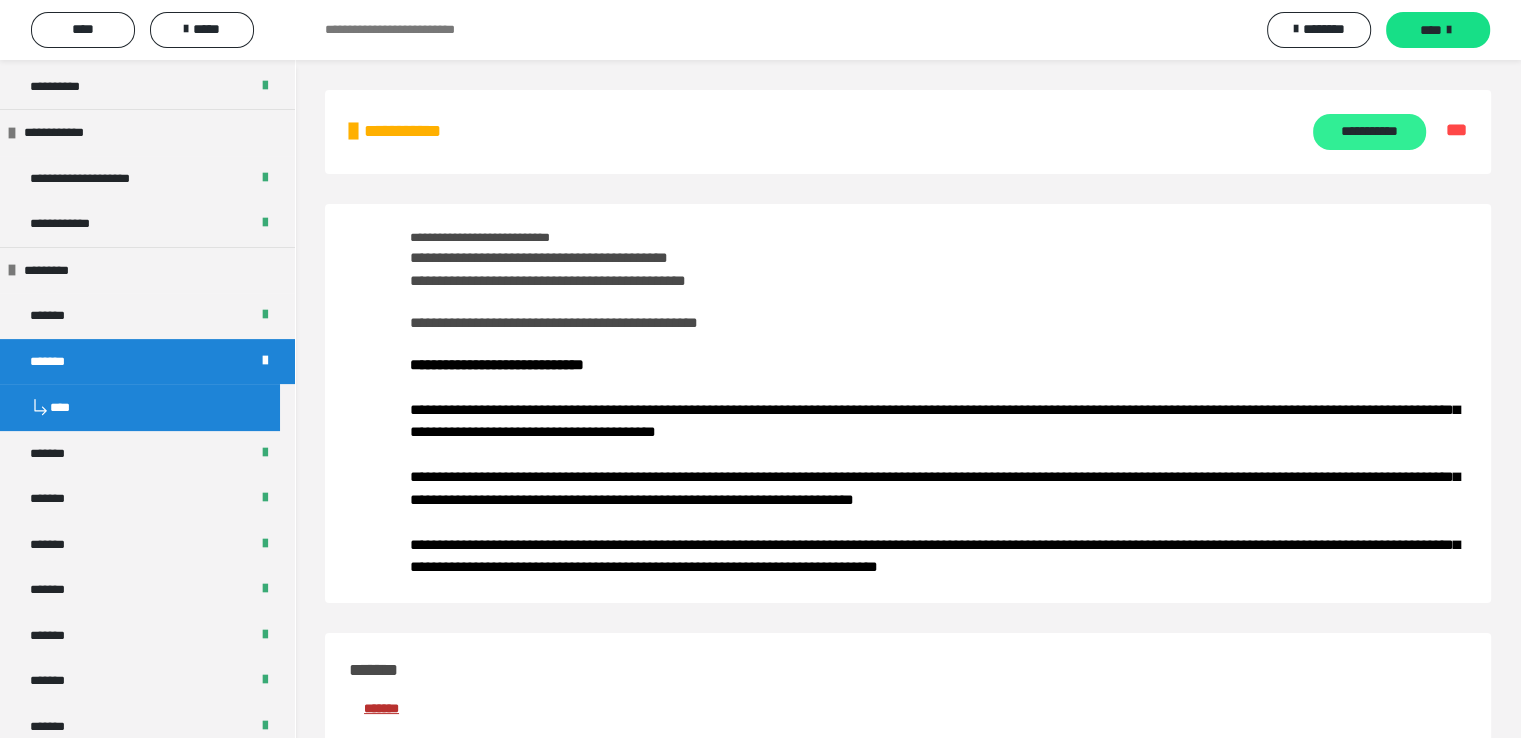 click on "**********" at bounding box center (1369, 132) 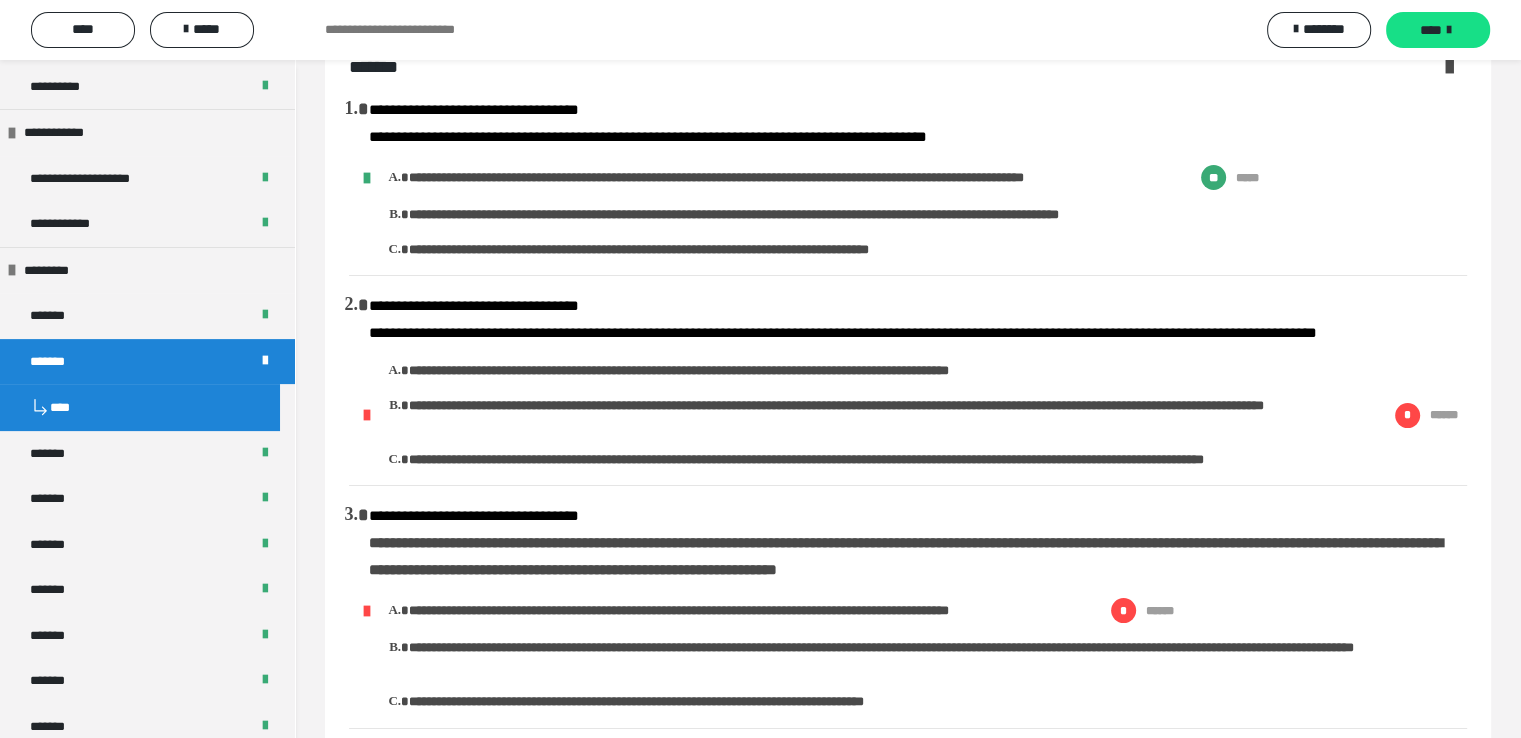 scroll, scrollTop: 0, scrollLeft: 0, axis: both 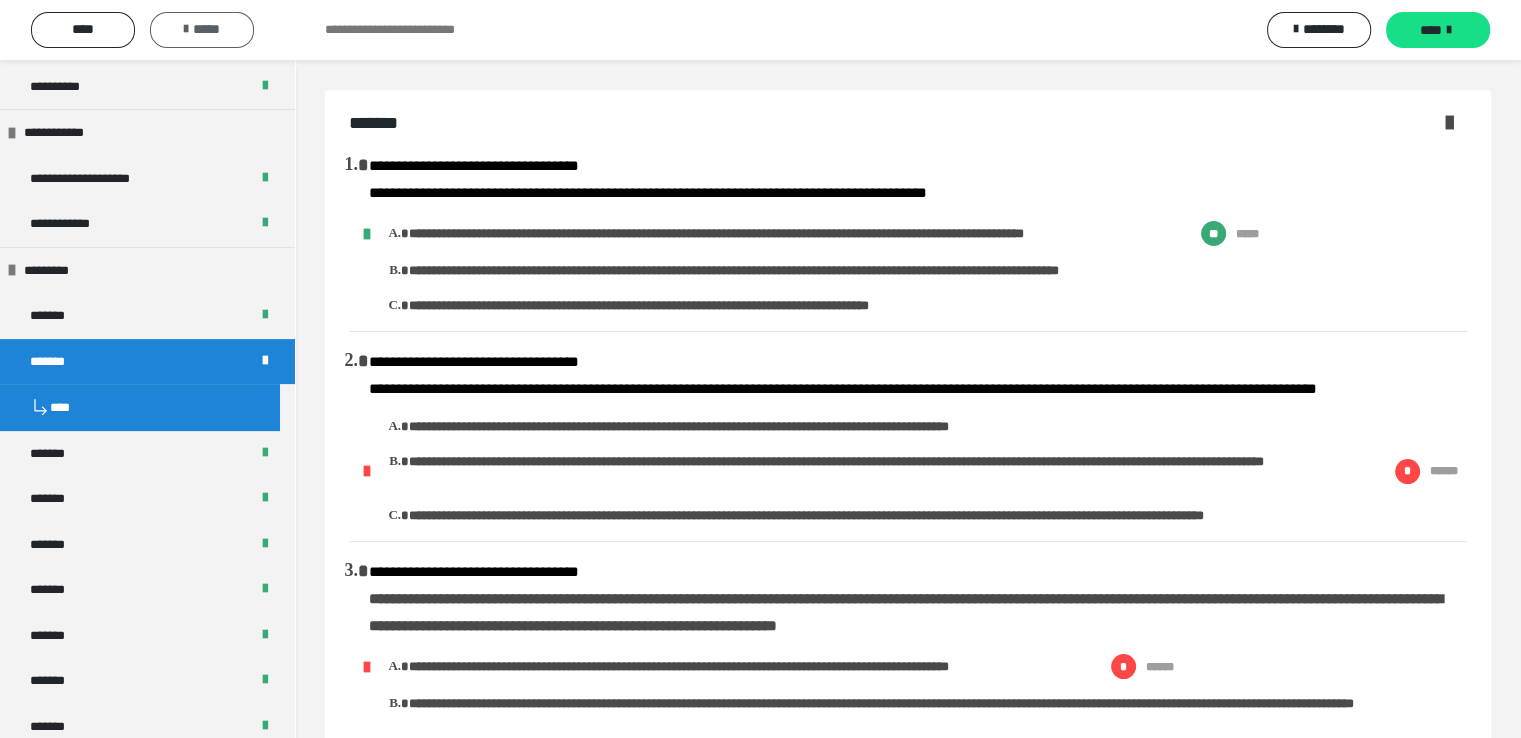 click on "*****" at bounding box center (202, 29) 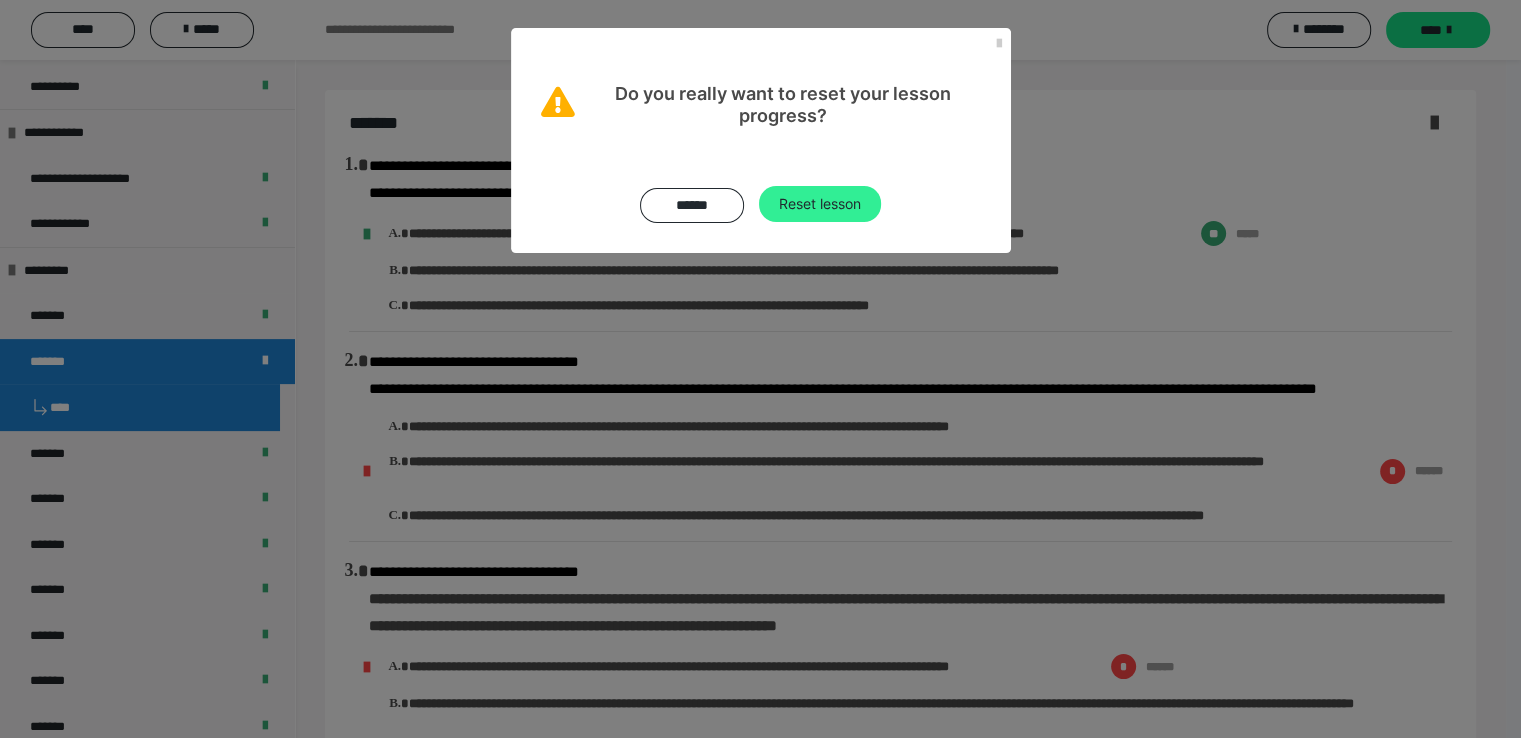 click on "Reset lesson" at bounding box center [820, 204] 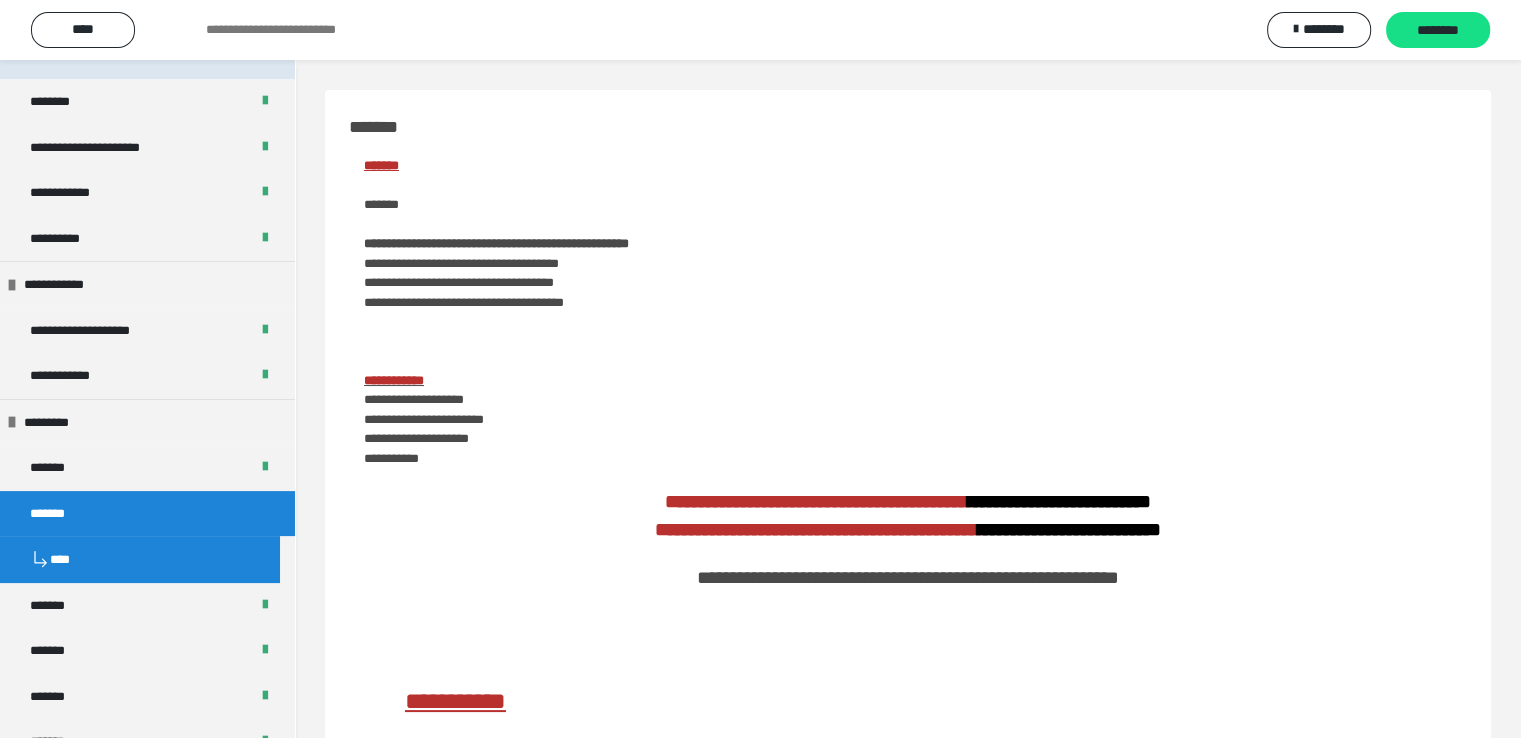 scroll, scrollTop: 396, scrollLeft: 0, axis: vertical 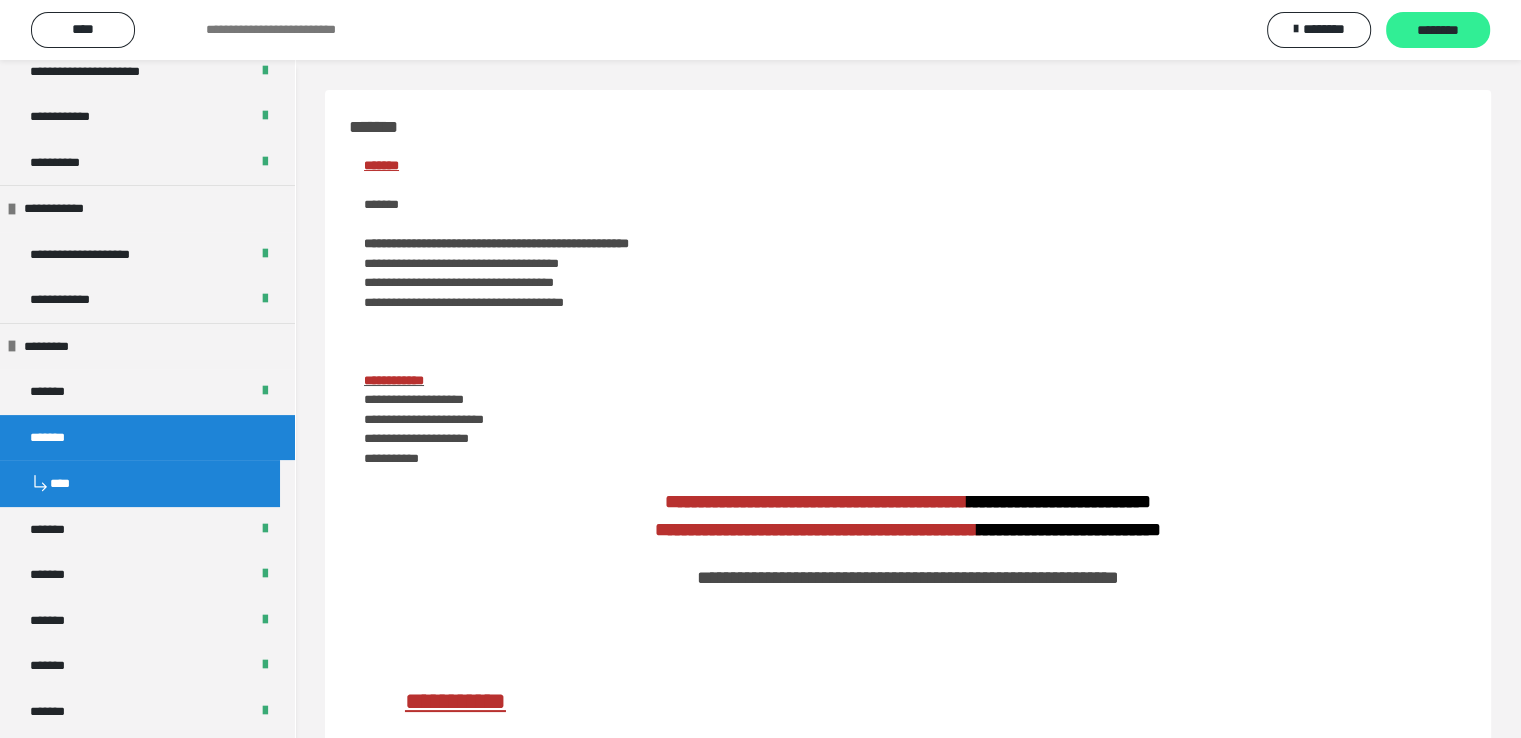 click on "********" at bounding box center (1438, 31) 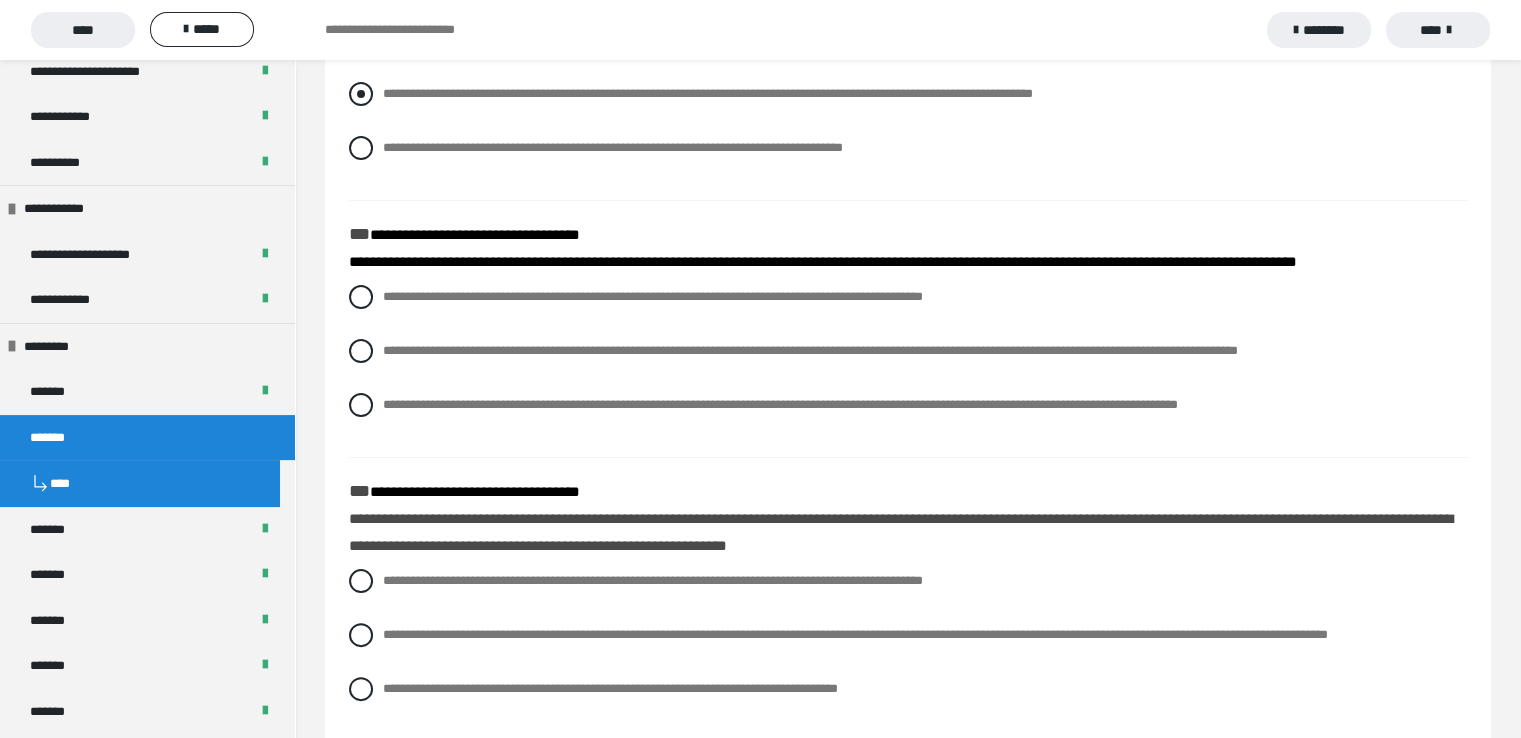 scroll, scrollTop: 200, scrollLeft: 0, axis: vertical 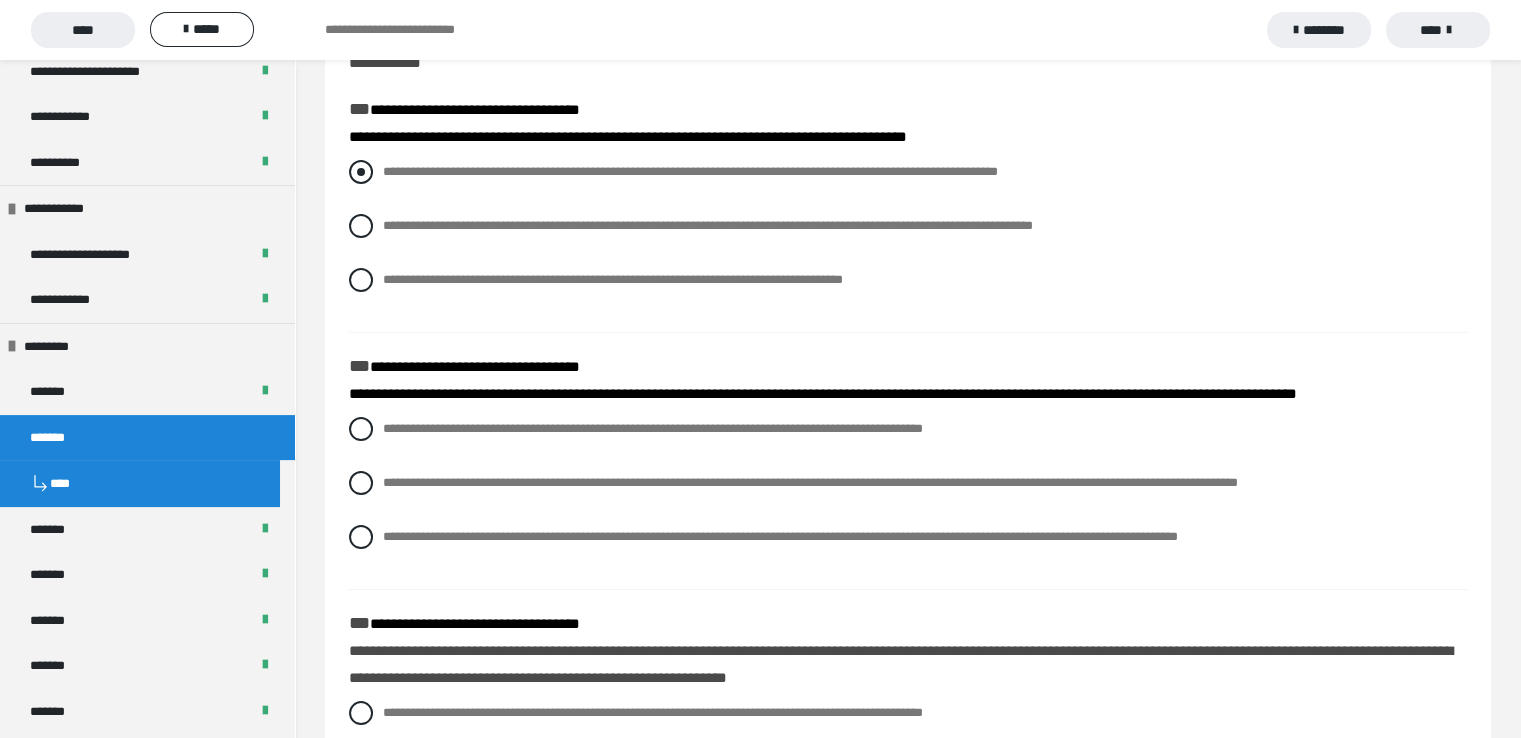 click at bounding box center [361, 172] 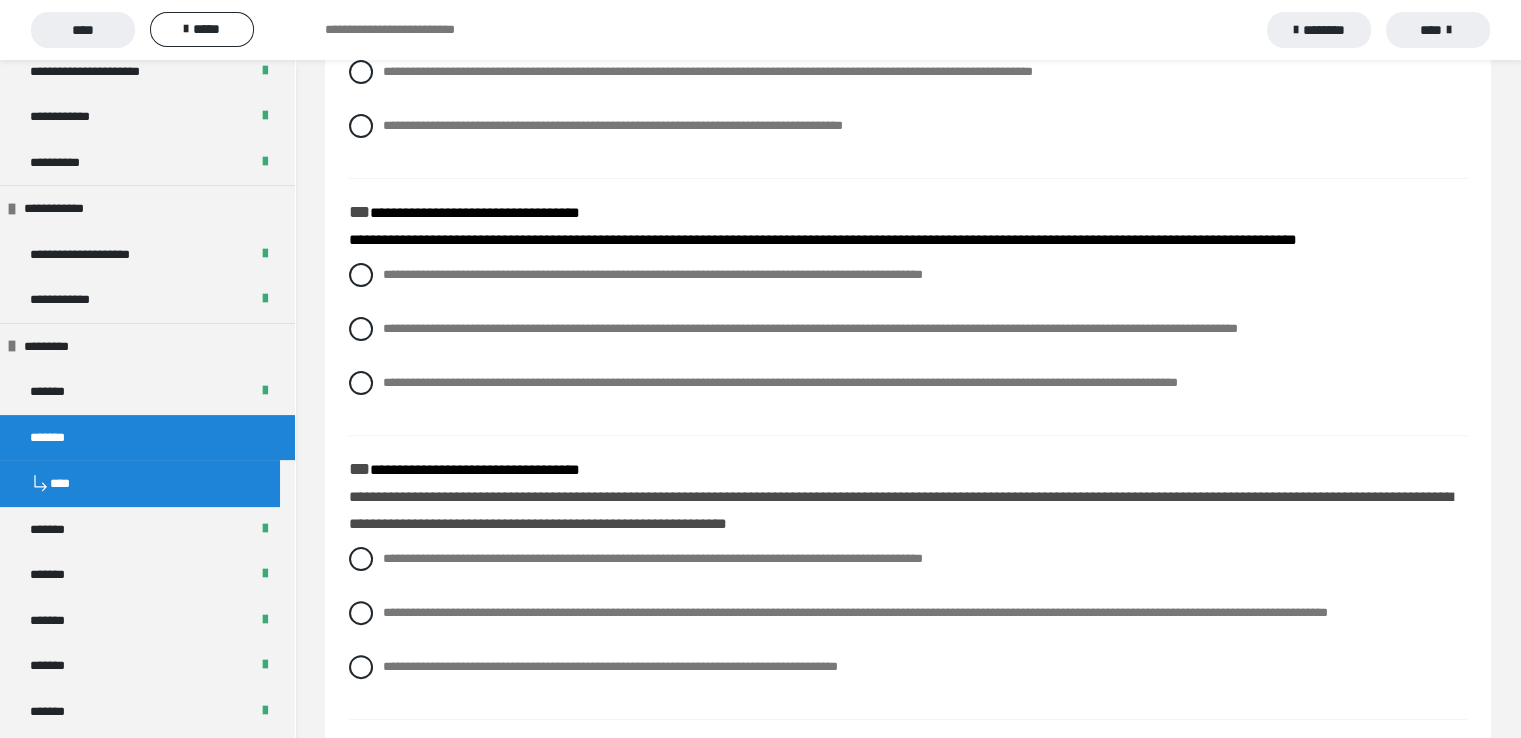 scroll, scrollTop: 400, scrollLeft: 0, axis: vertical 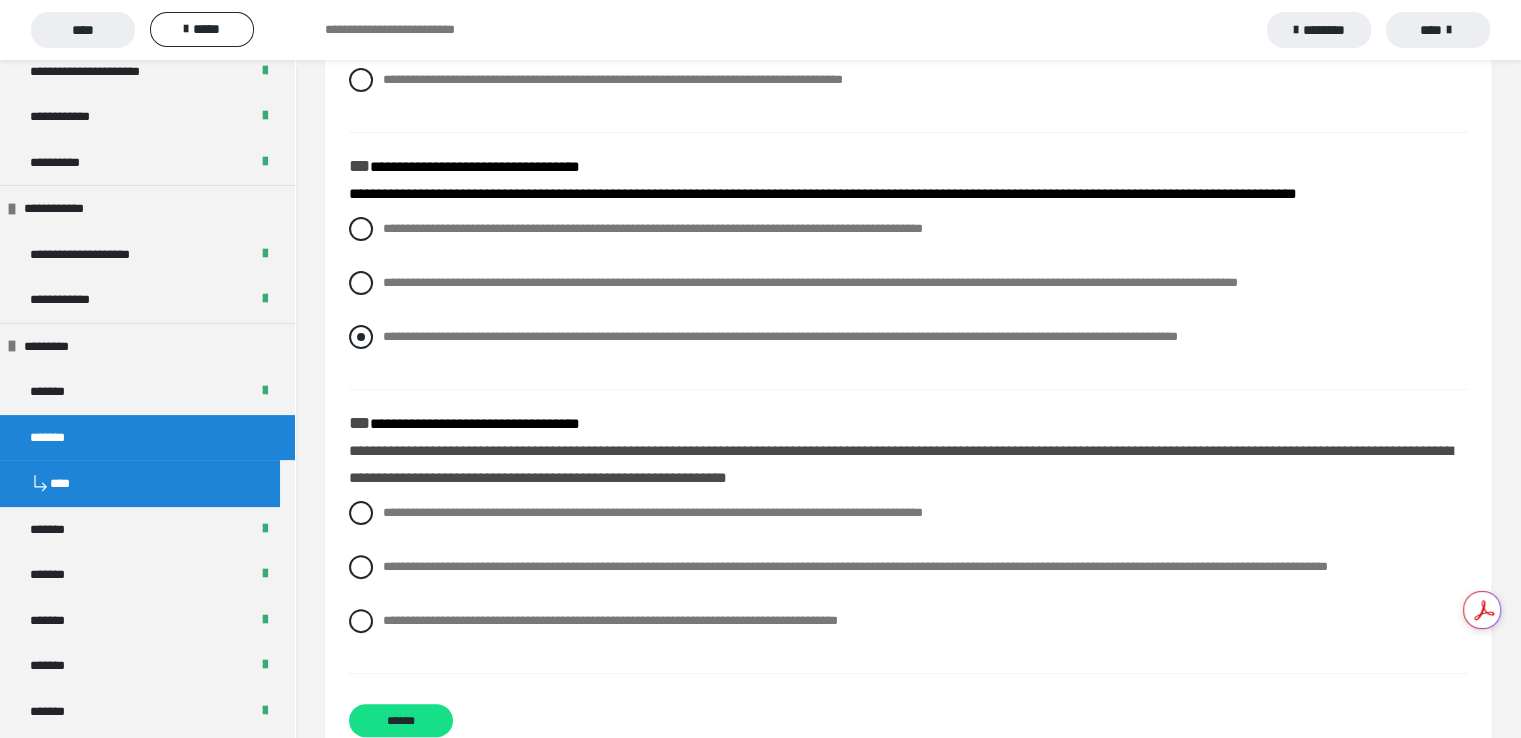 click at bounding box center [361, 337] 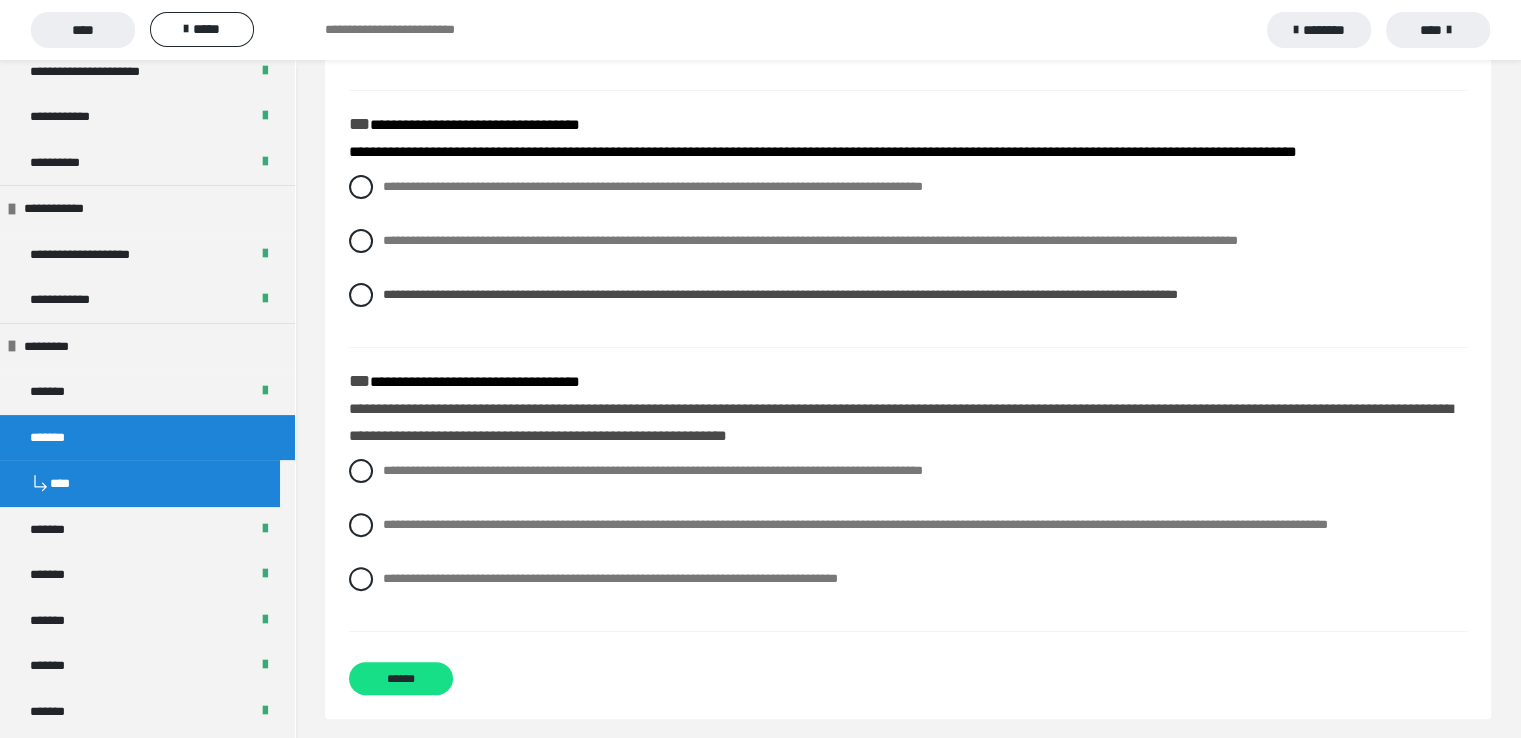 scroll, scrollTop: 476, scrollLeft: 0, axis: vertical 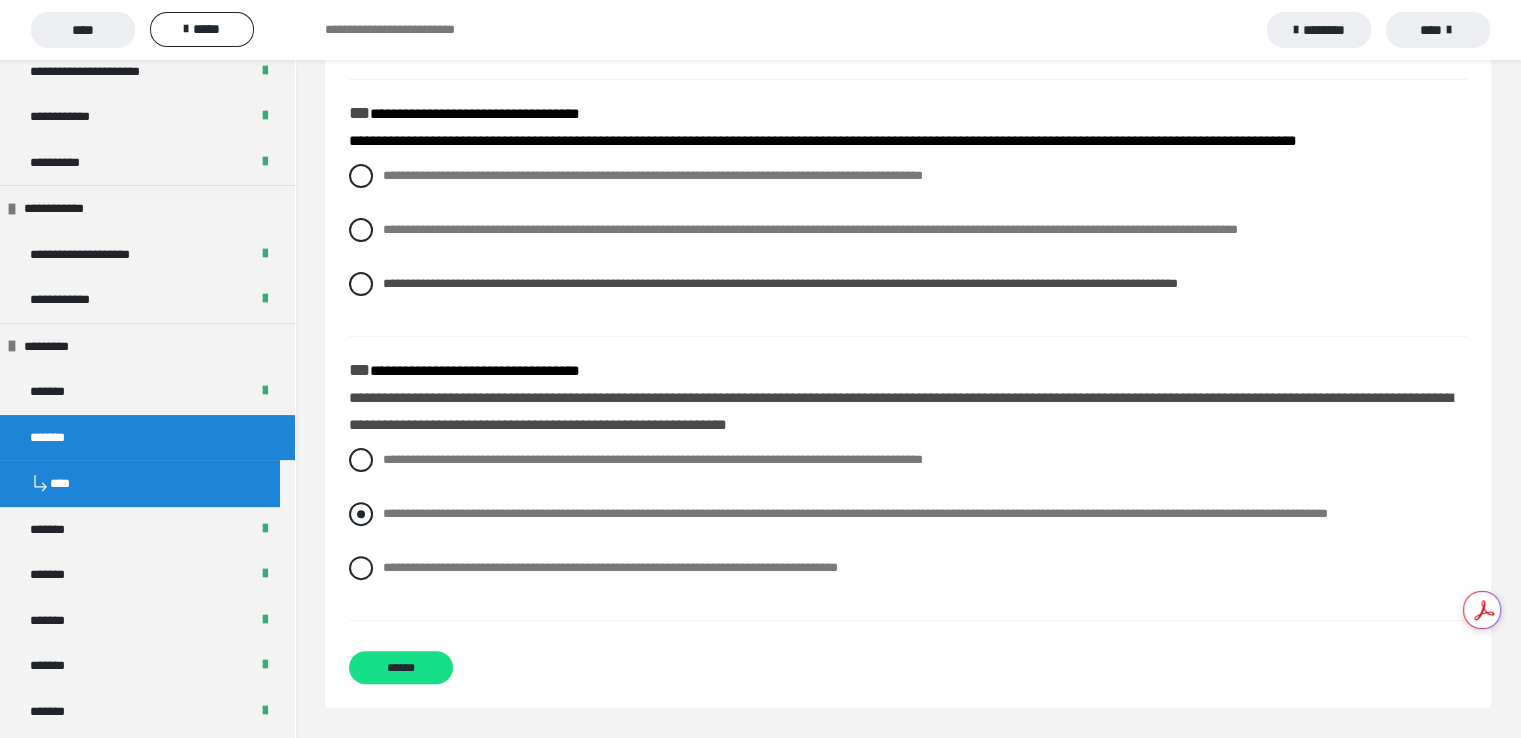 click at bounding box center (361, 514) 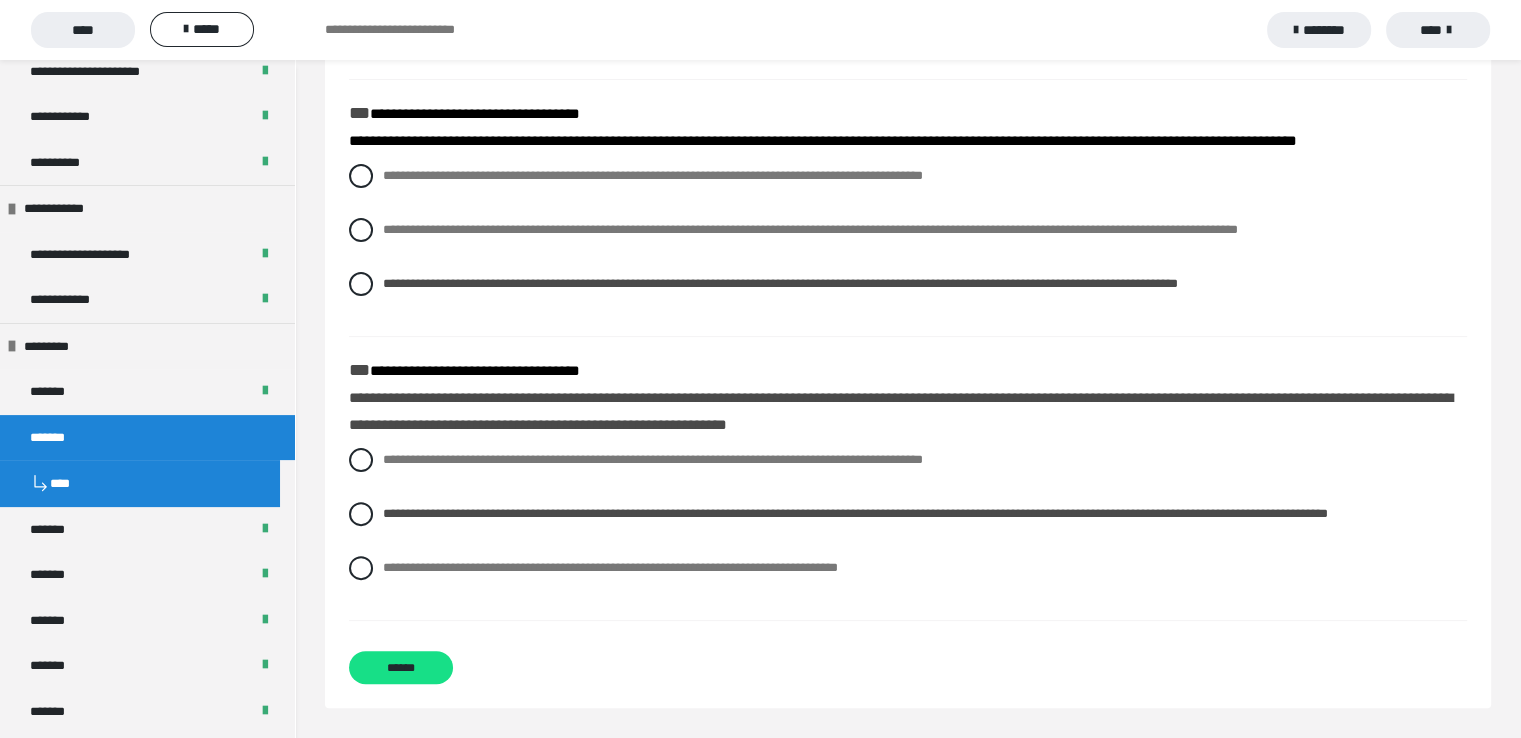 scroll, scrollTop: 476, scrollLeft: 0, axis: vertical 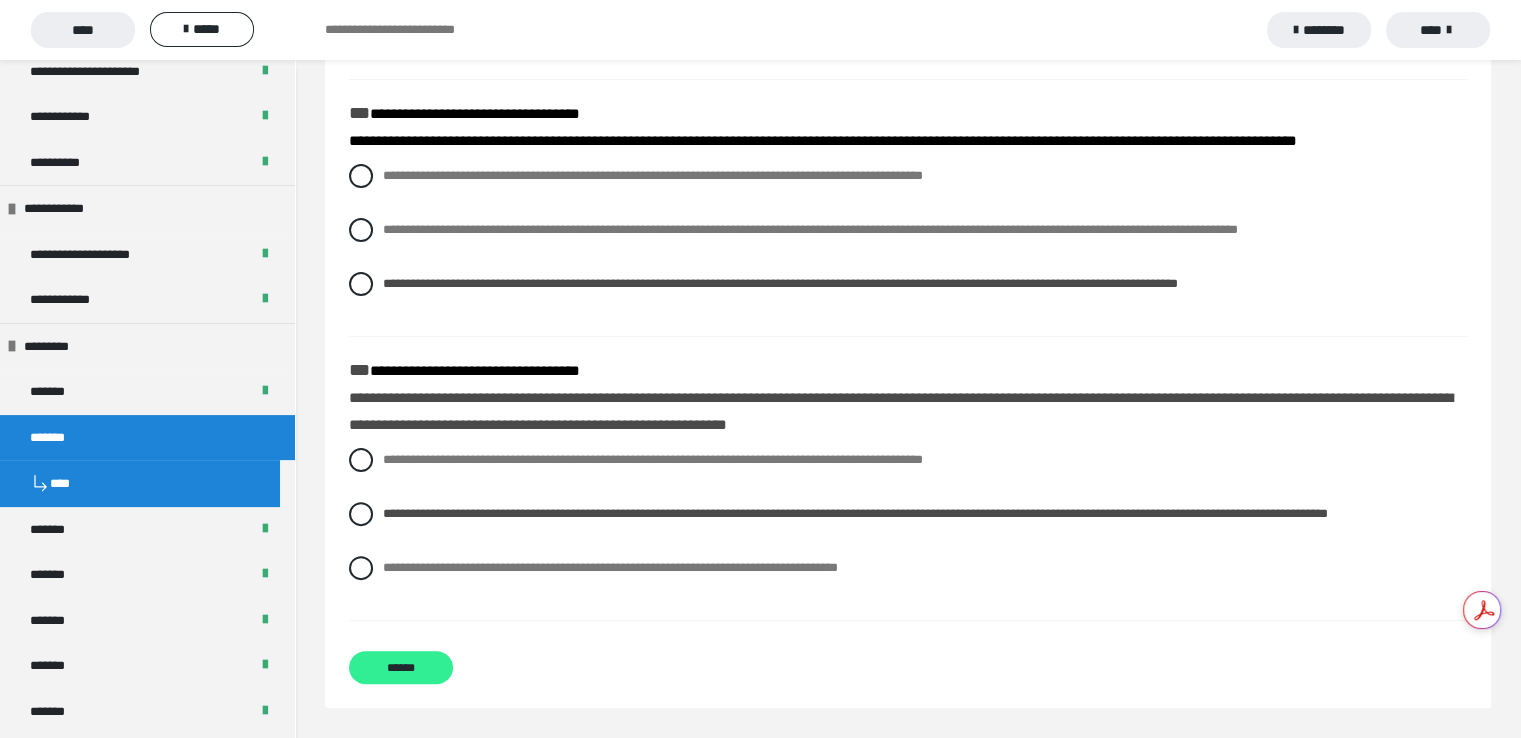 click on "******" at bounding box center [401, 667] 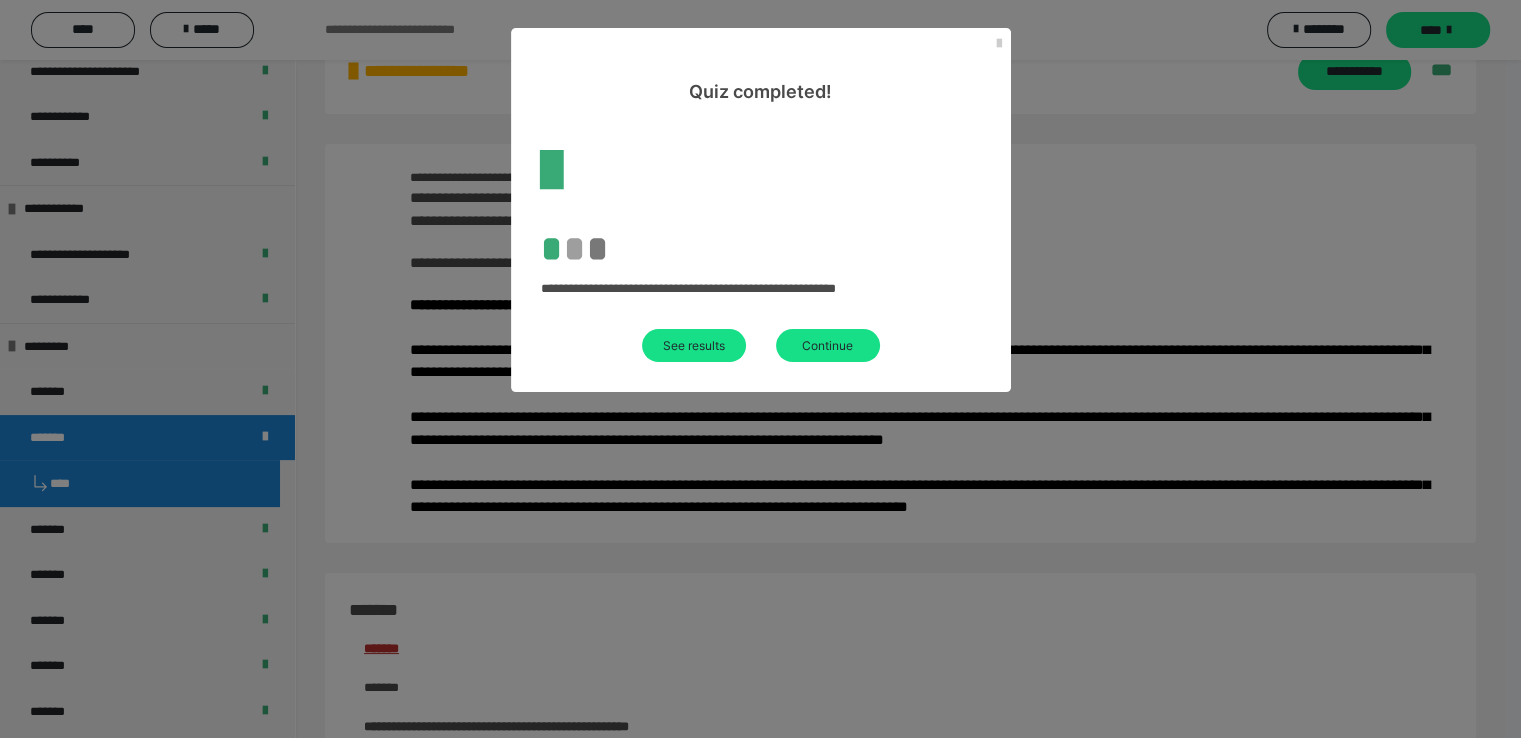 scroll, scrollTop: 476, scrollLeft: 0, axis: vertical 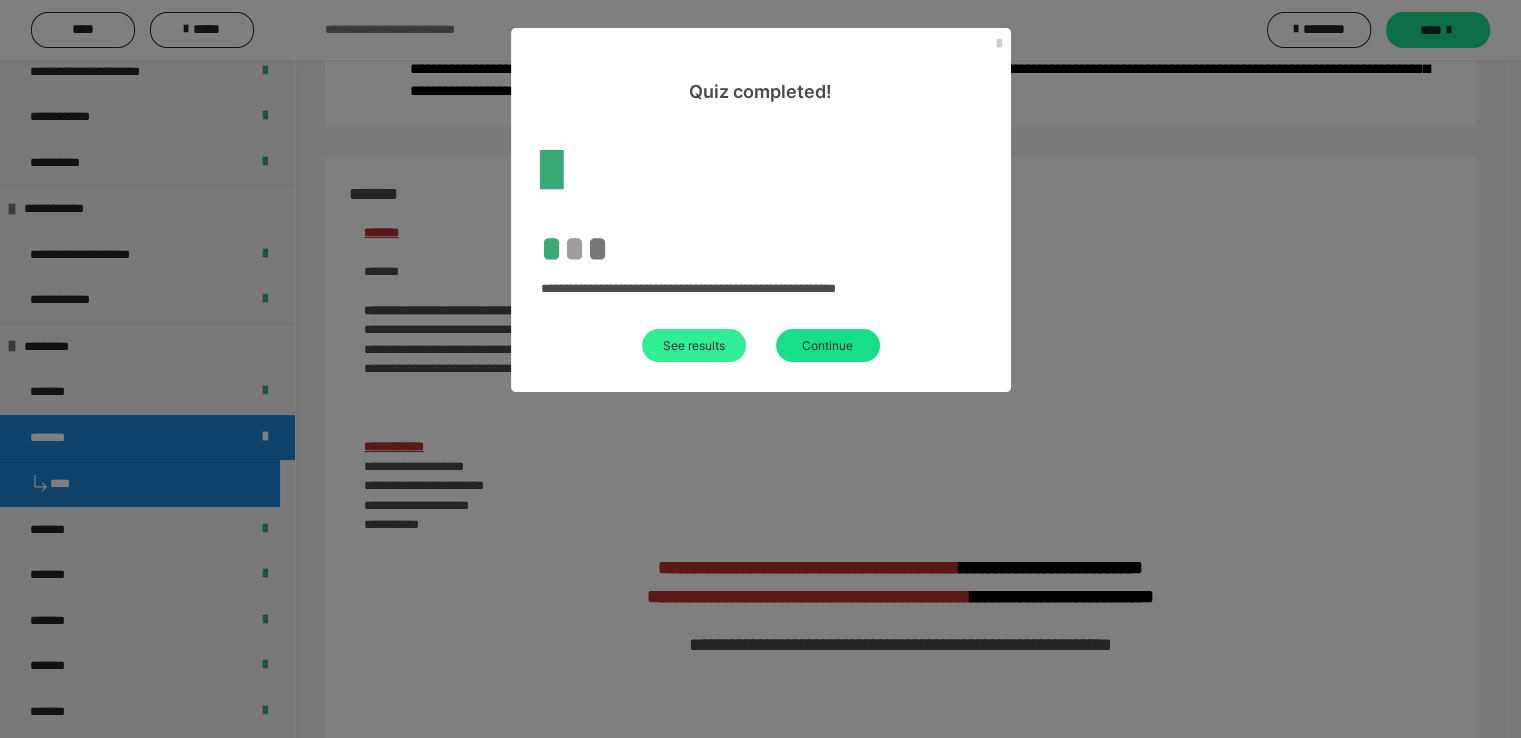 click on "See results" at bounding box center (694, 345) 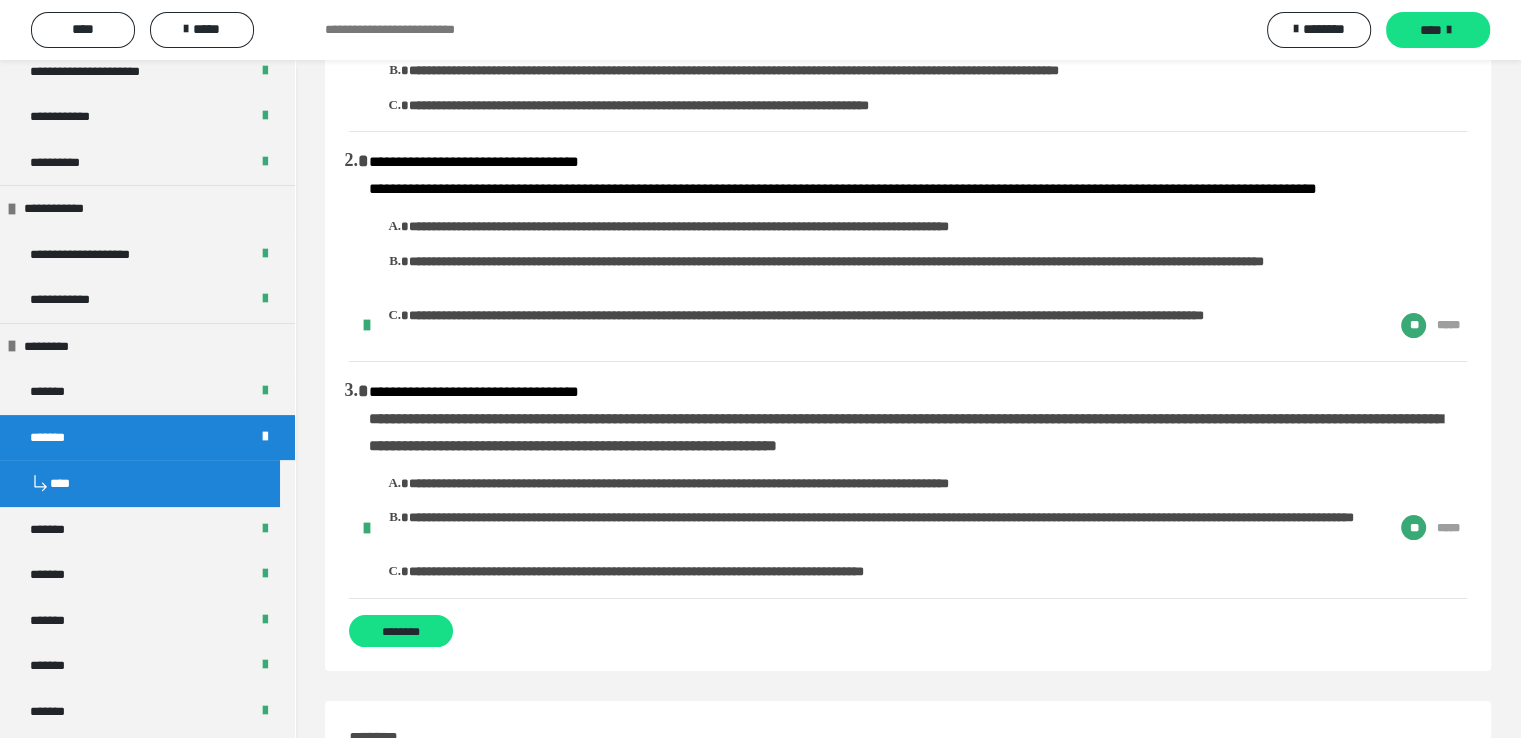 scroll, scrollTop: 0, scrollLeft: 0, axis: both 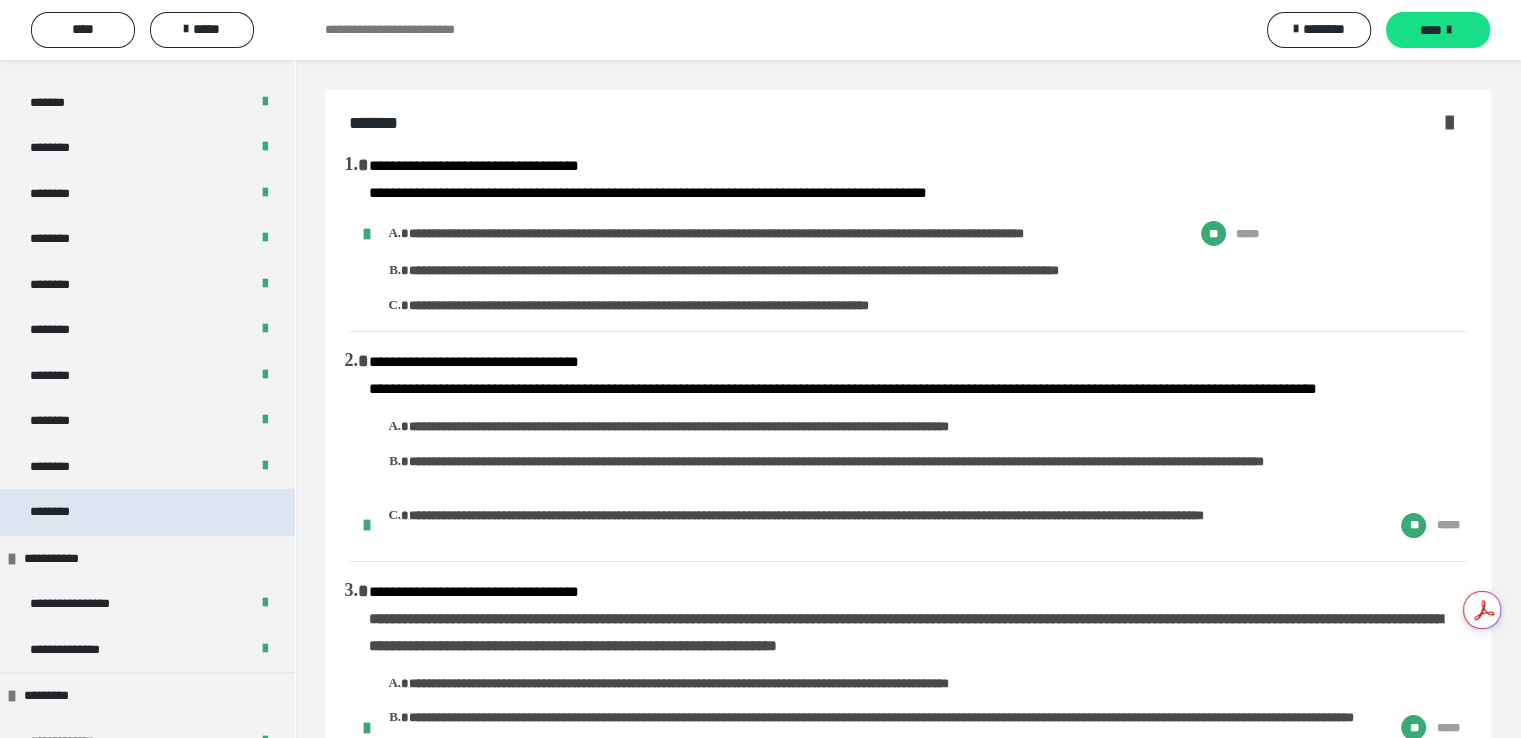 click on "********" at bounding box center [61, 512] 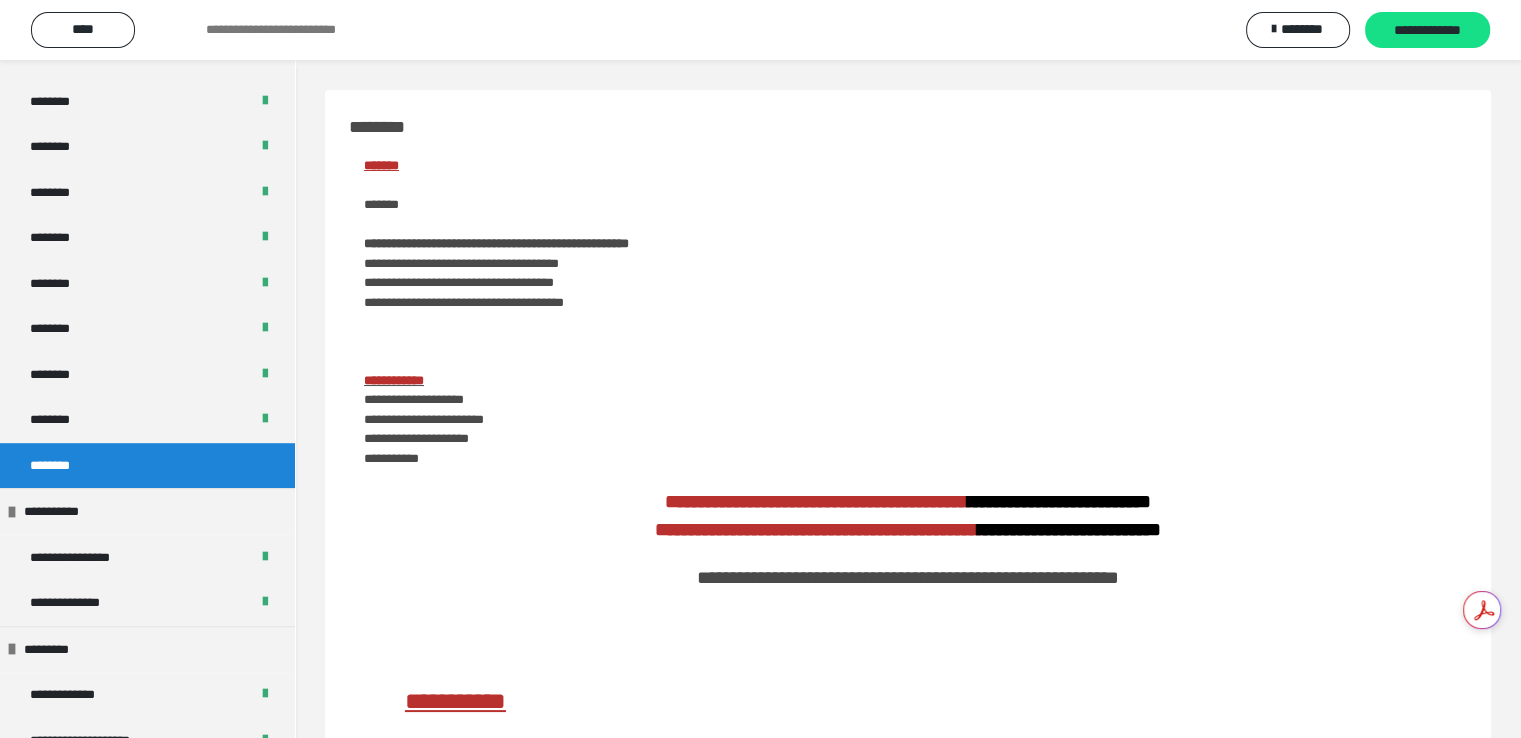 scroll, scrollTop: 1049, scrollLeft: 0, axis: vertical 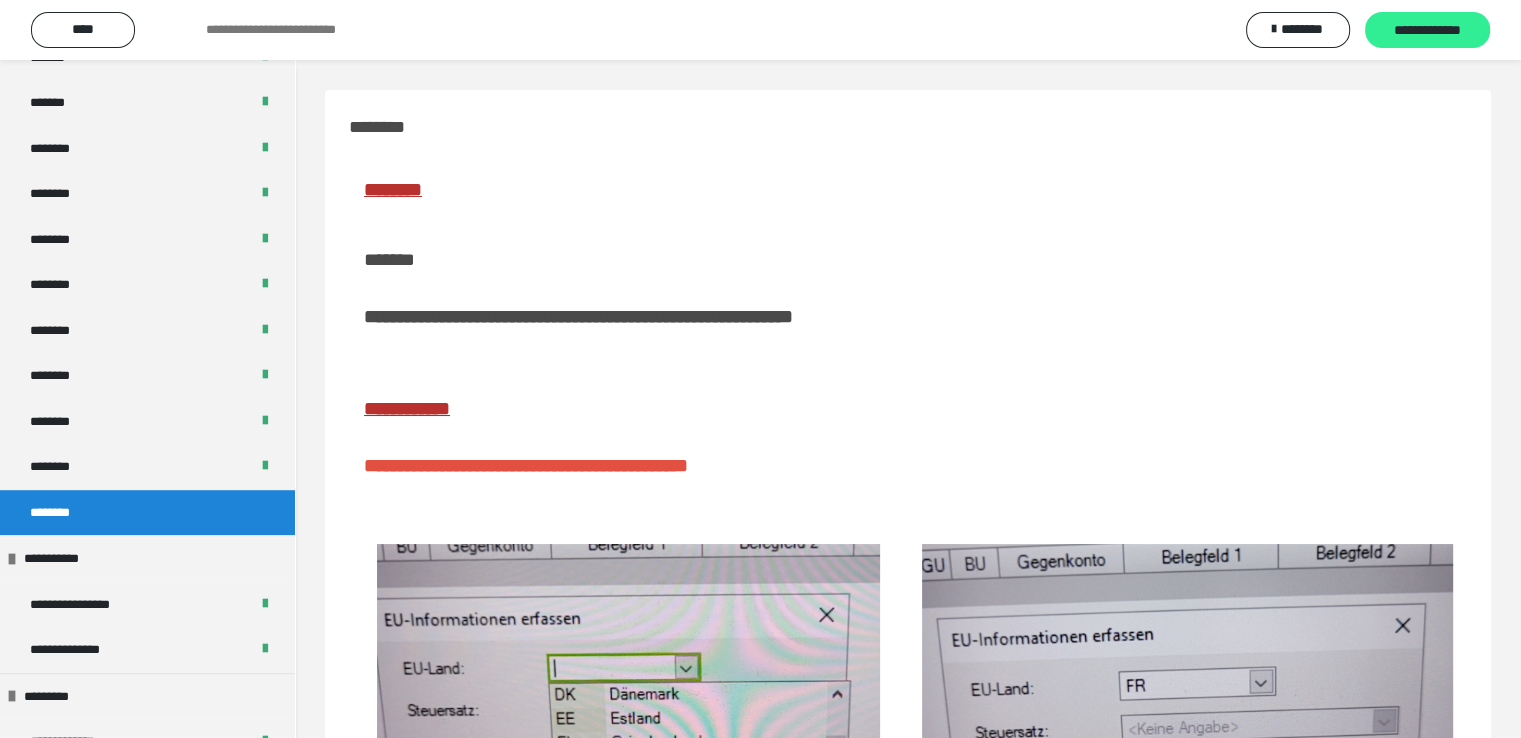 click on "**********" at bounding box center (1427, 31) 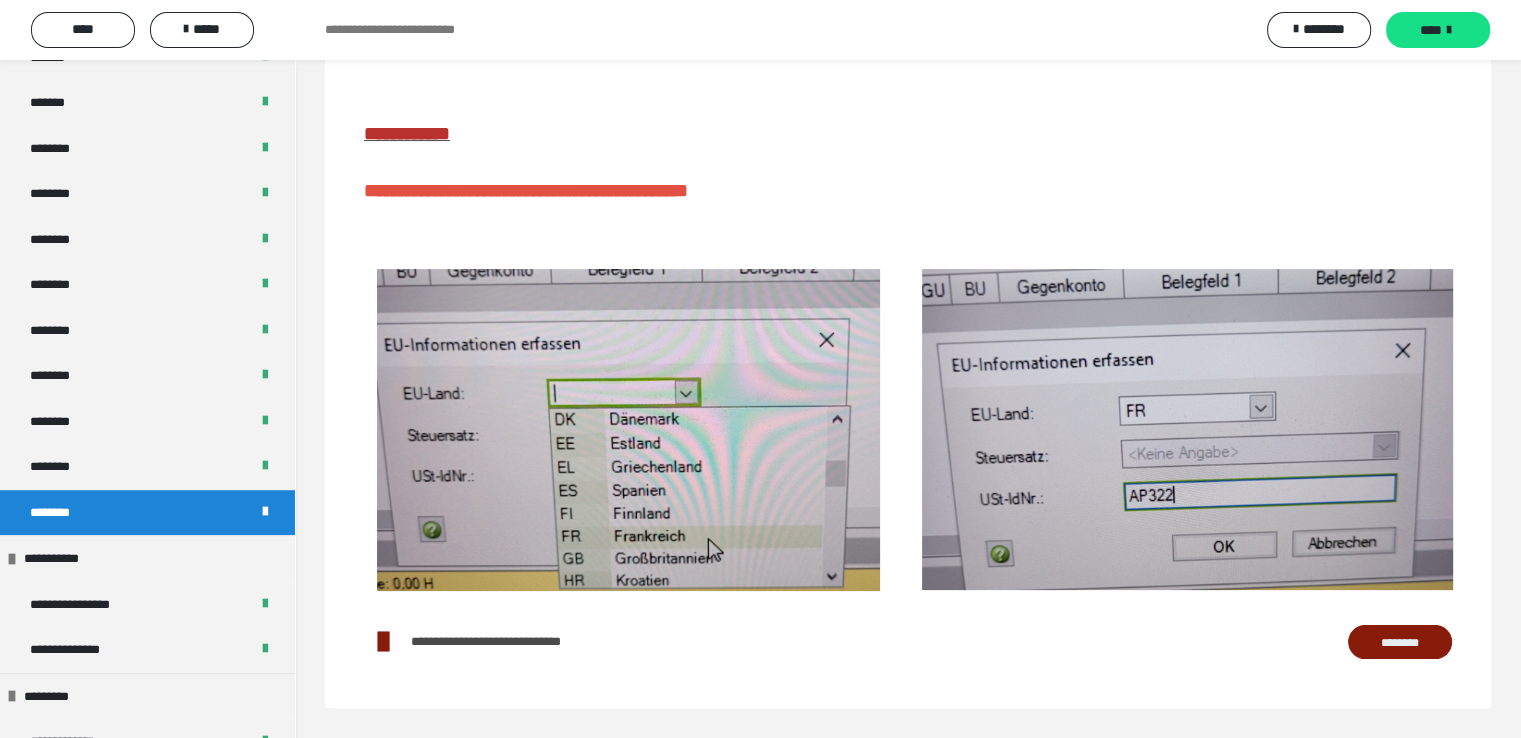 scroll, scrollTop: 303, scrollLeft: 0, axis: vertical 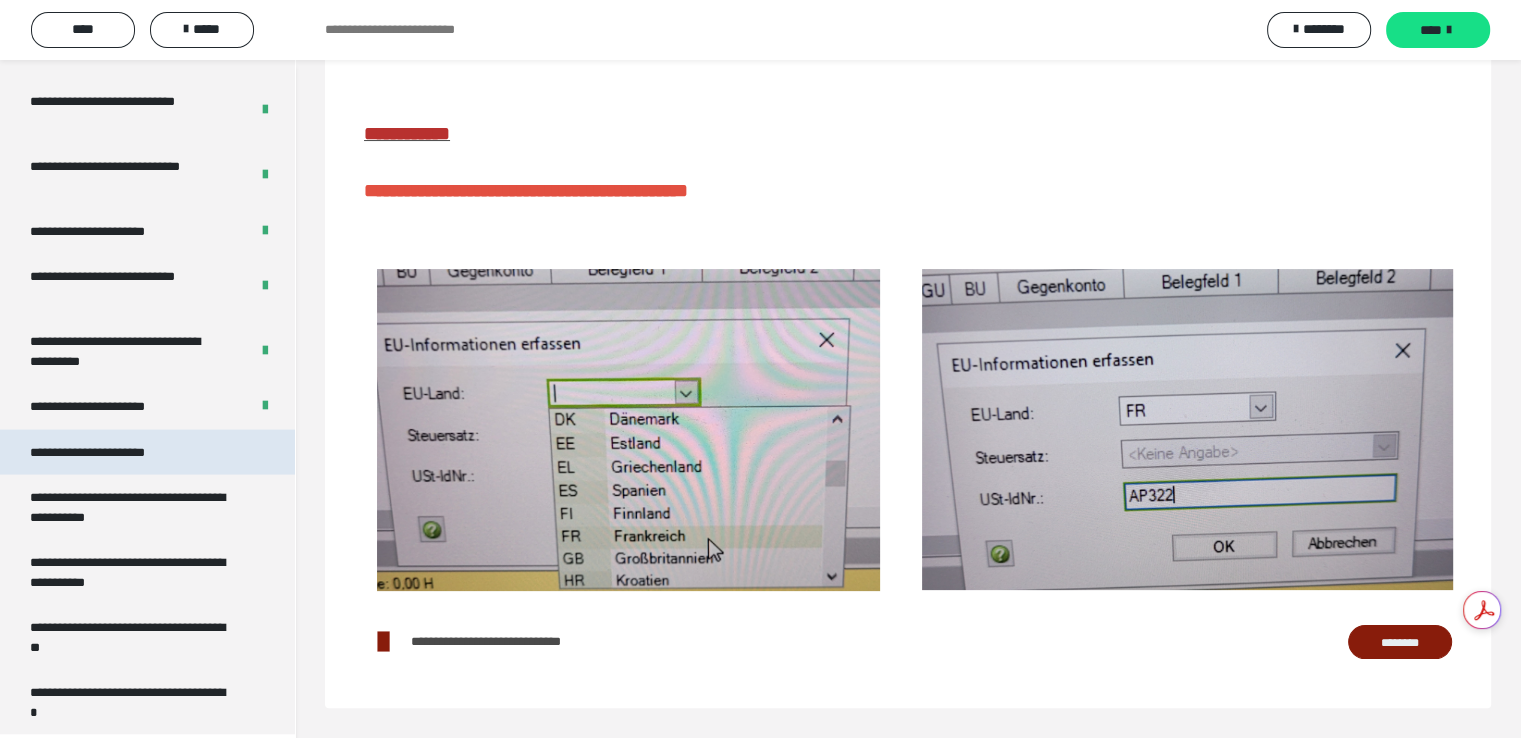 click on "**********" at bounding box center (111, 453) 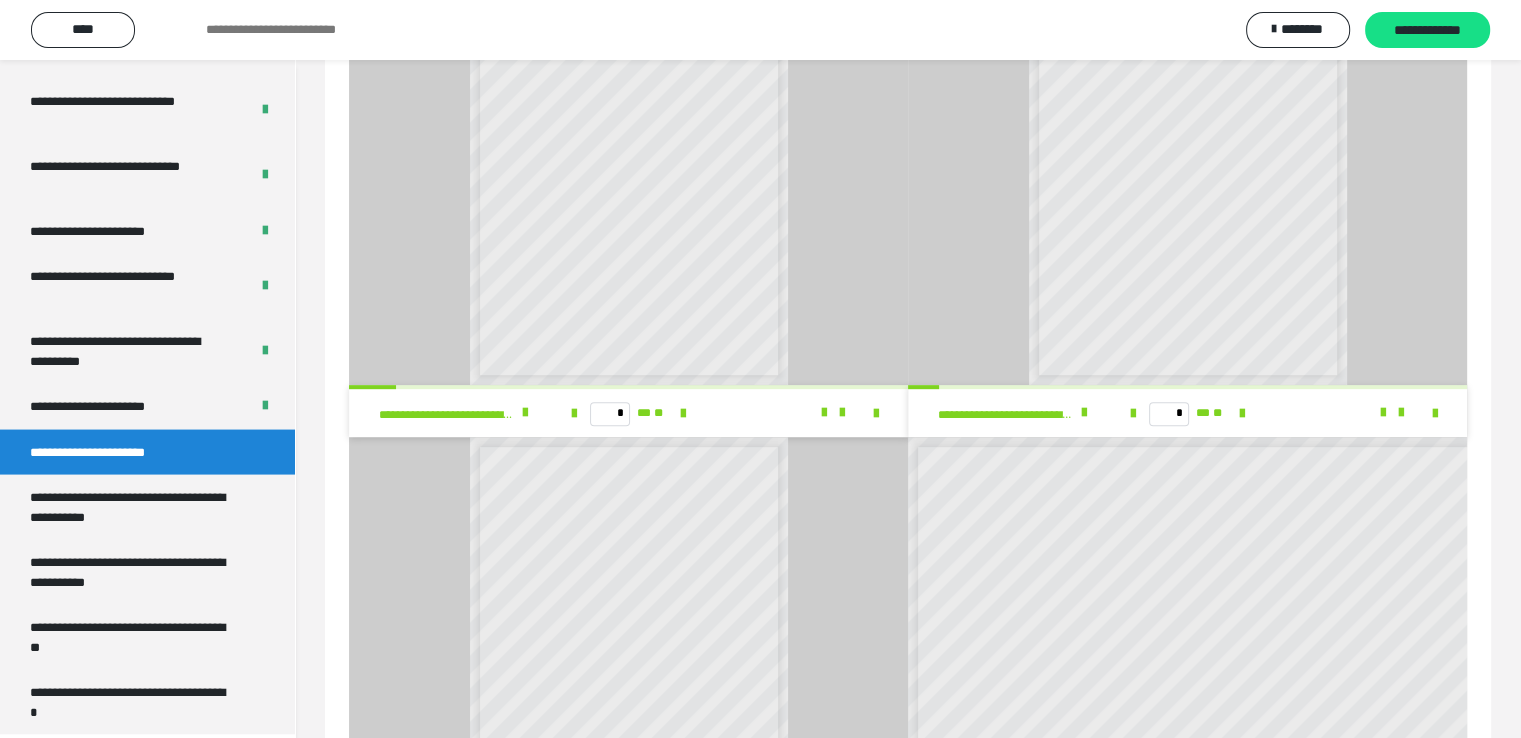 scroll, scrollTop: 903, scrollLeft: 0, axis: vertical 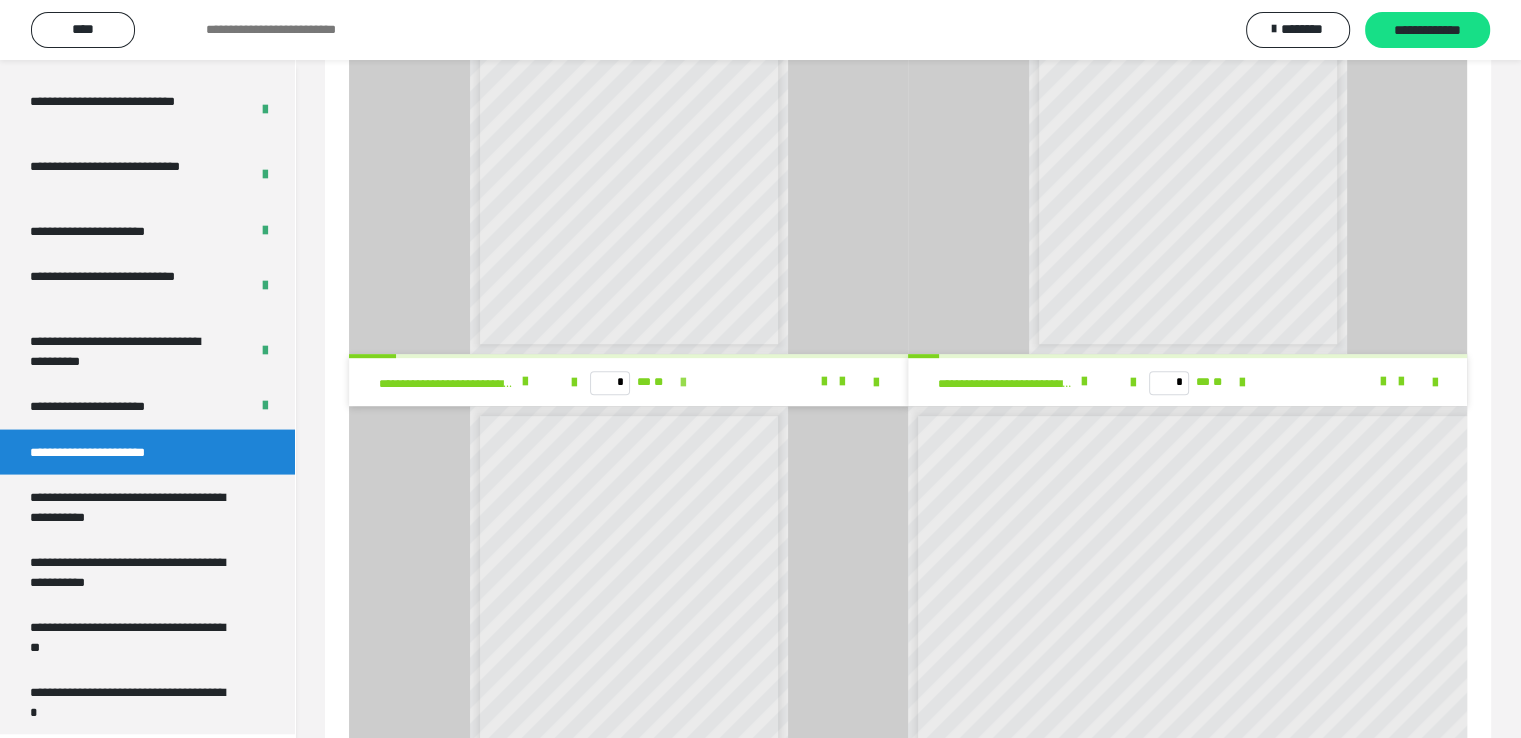 click at bounding box center (683, 383) 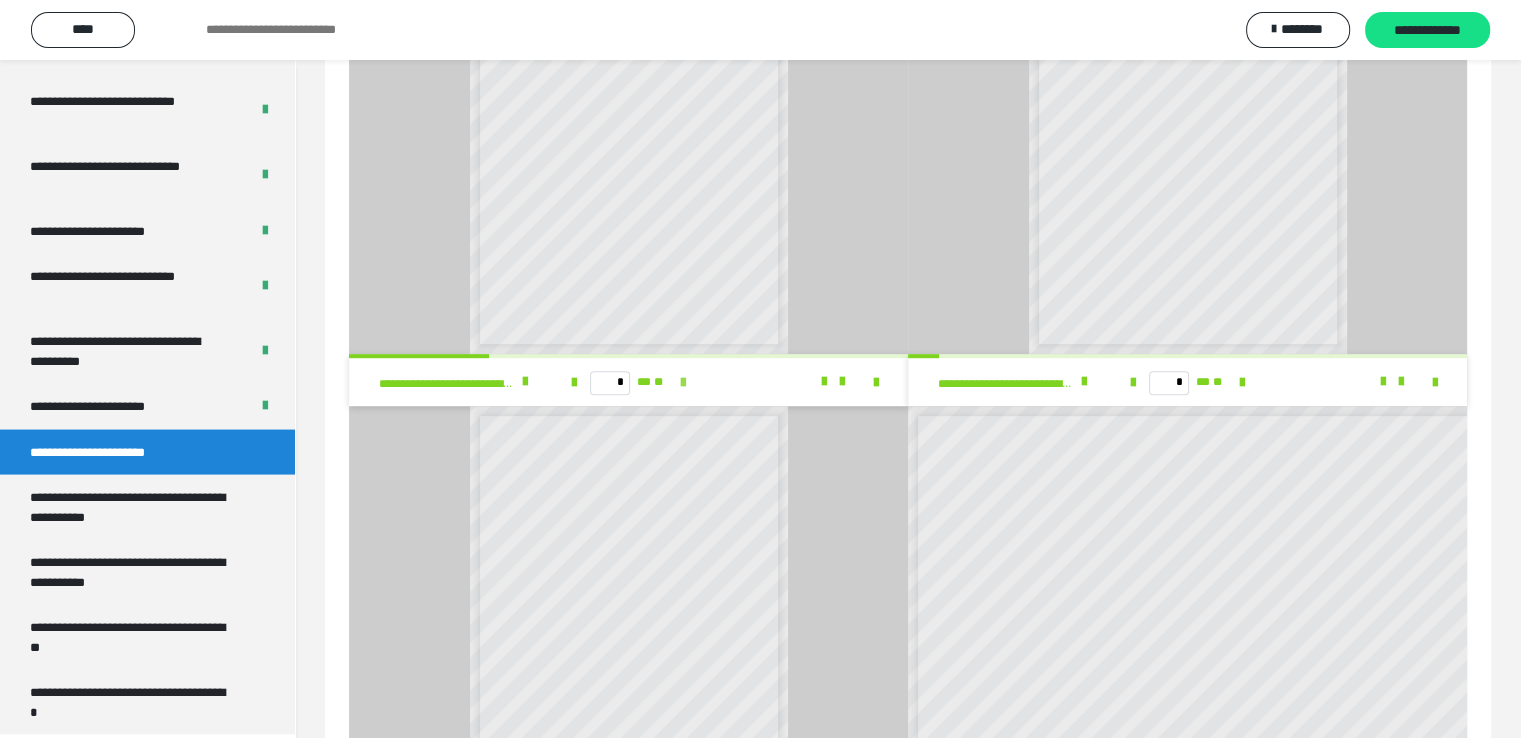 click at bounding box center [683, 383] 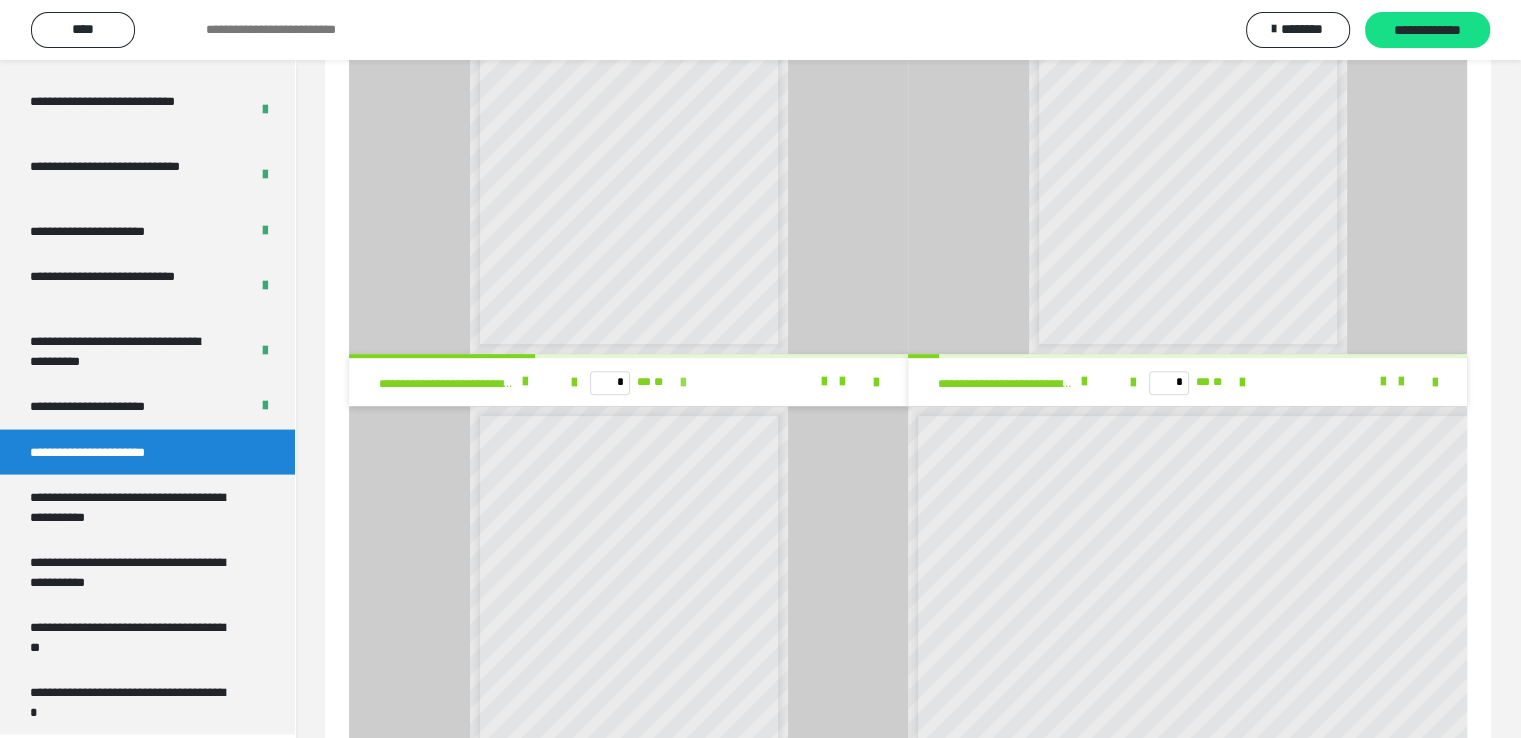 click at bounding box center (683, 383) 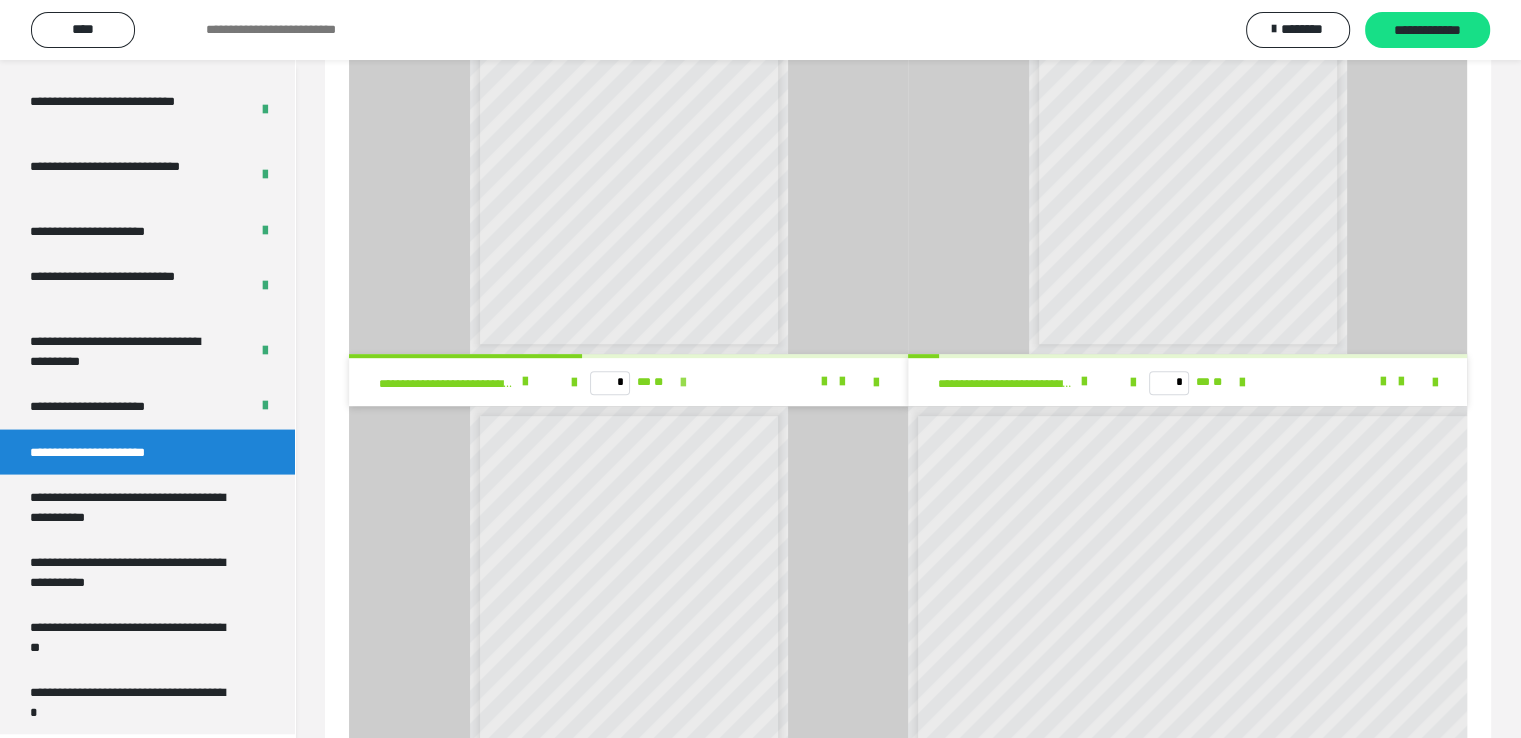 click at bounding box center (683, 383) 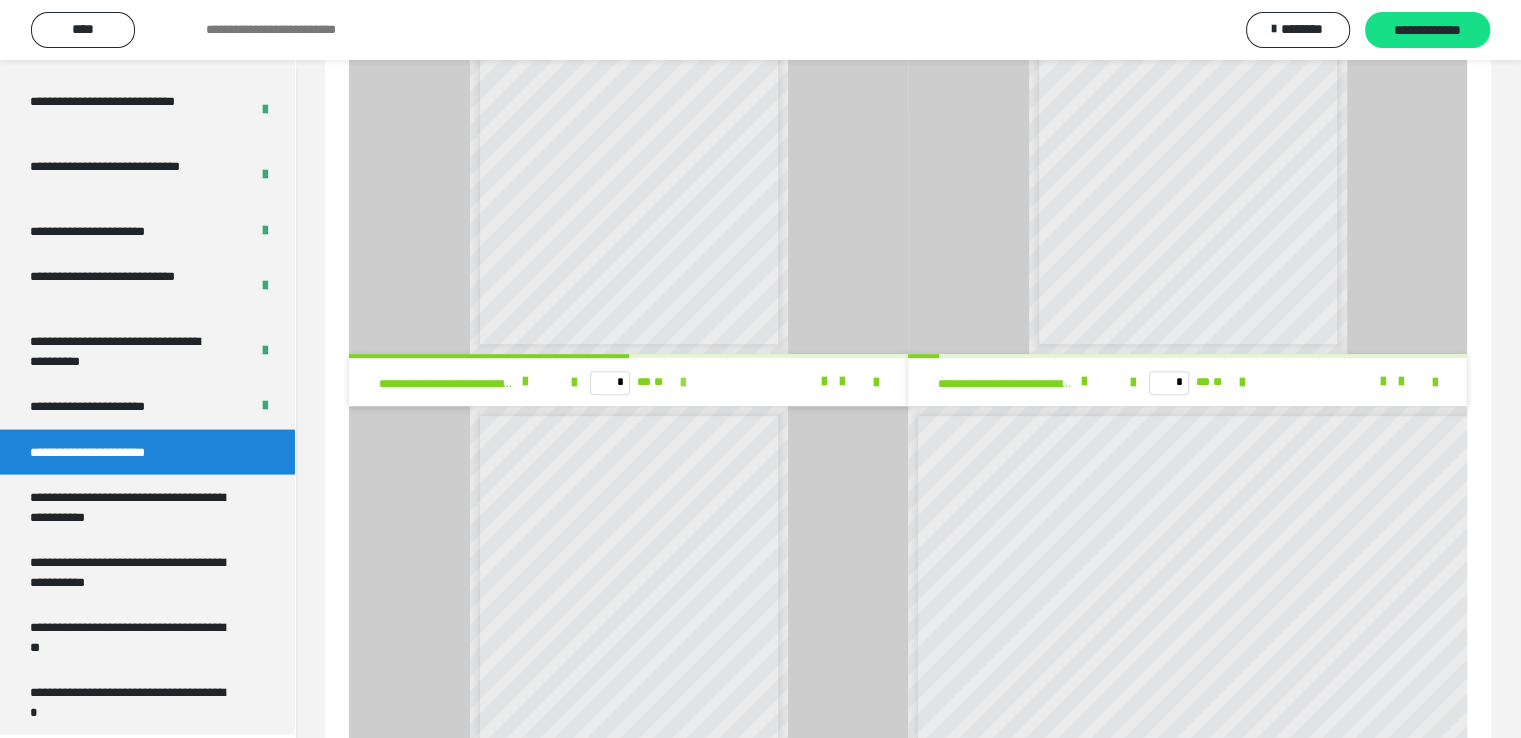 click at bounding box center [683, 383] 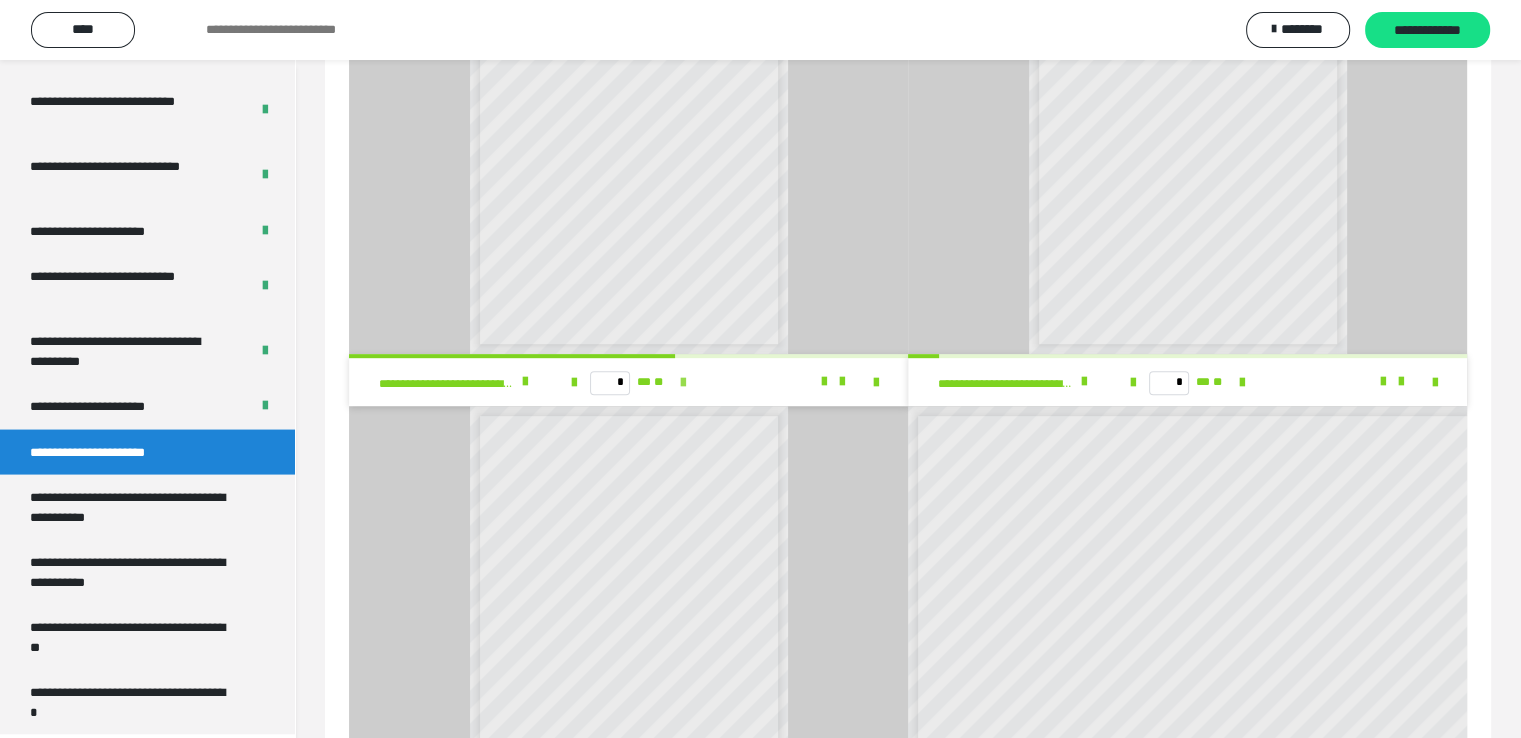 click at bounding box center [683, 383] 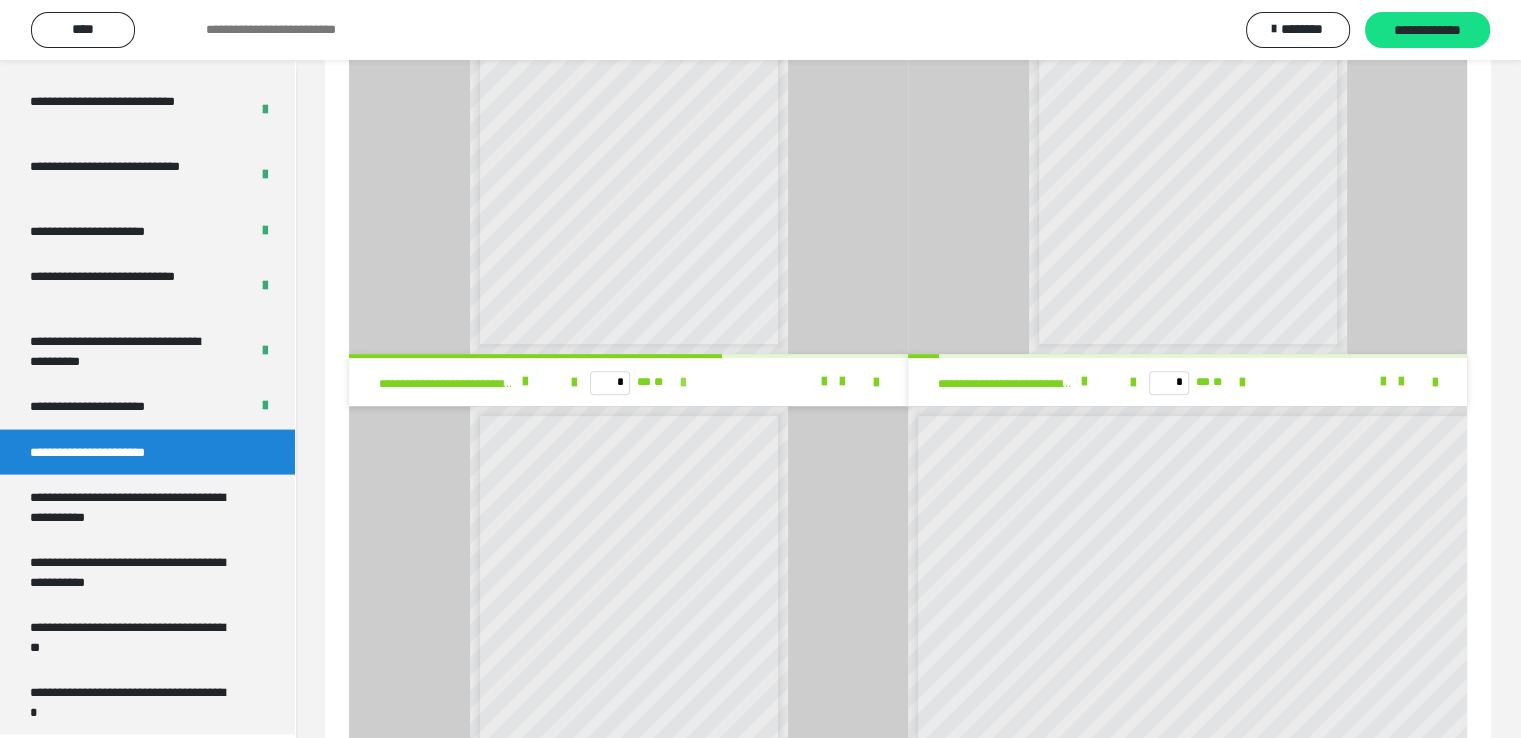 click at bounding box center (683, 383) 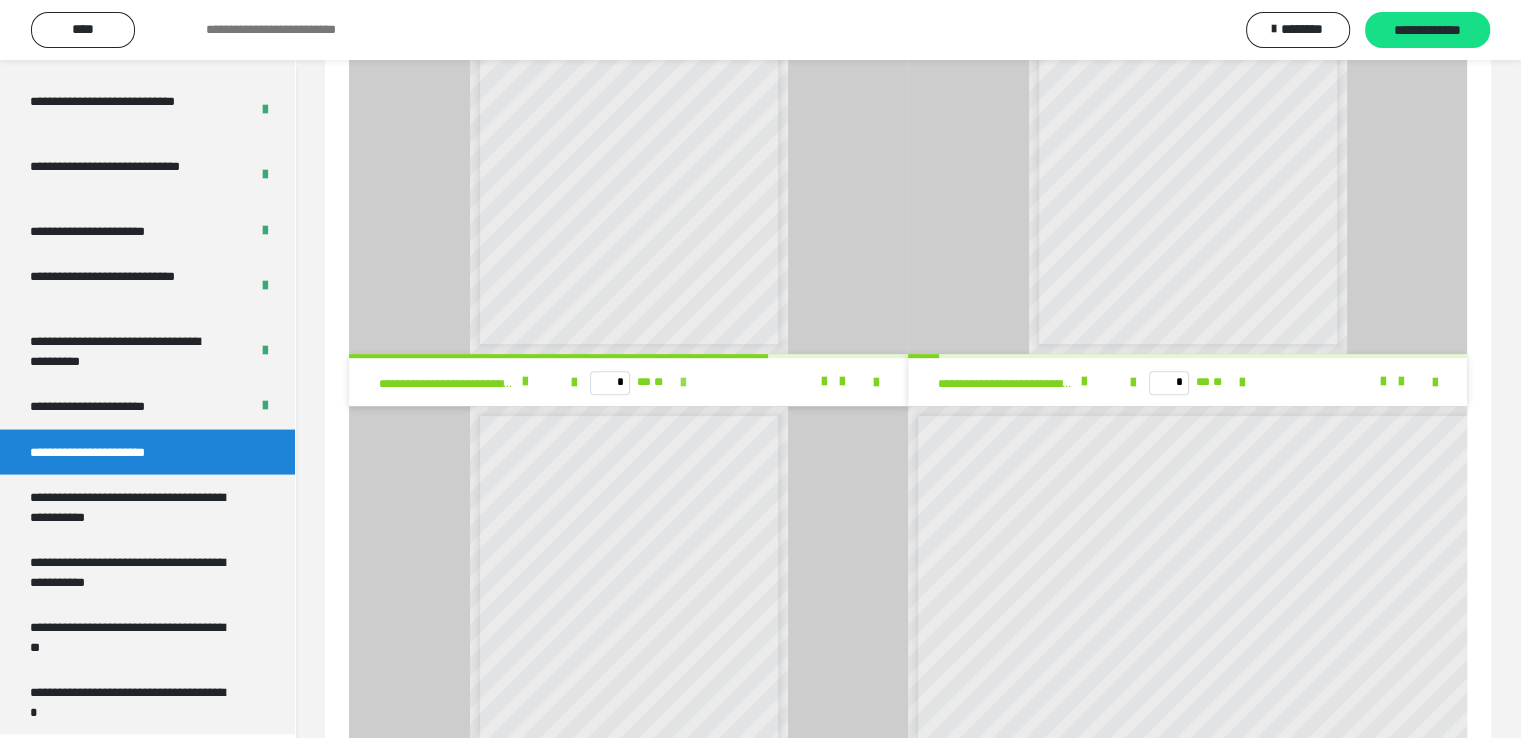 click at bounding box center (683, 383) 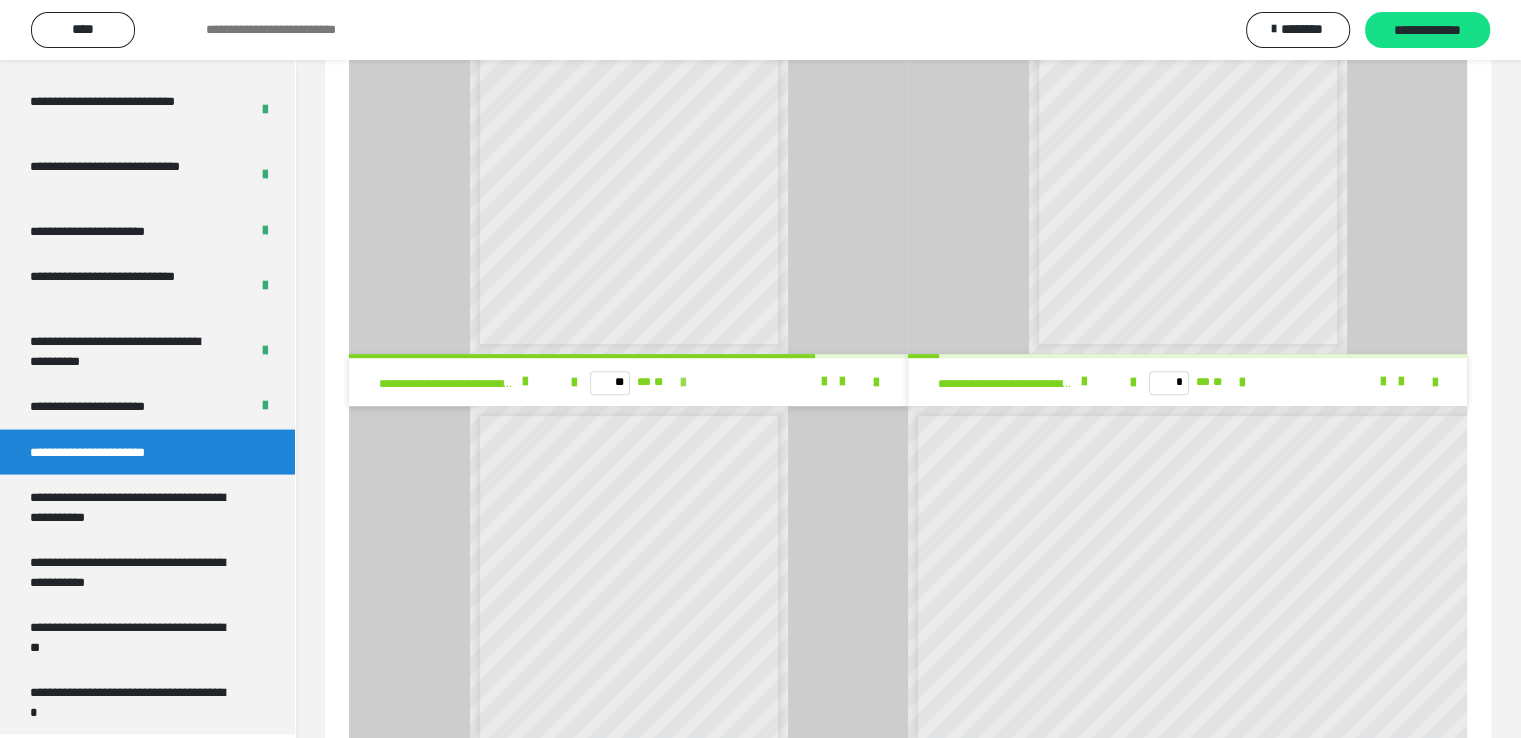 click at bounding box center (683, 383) 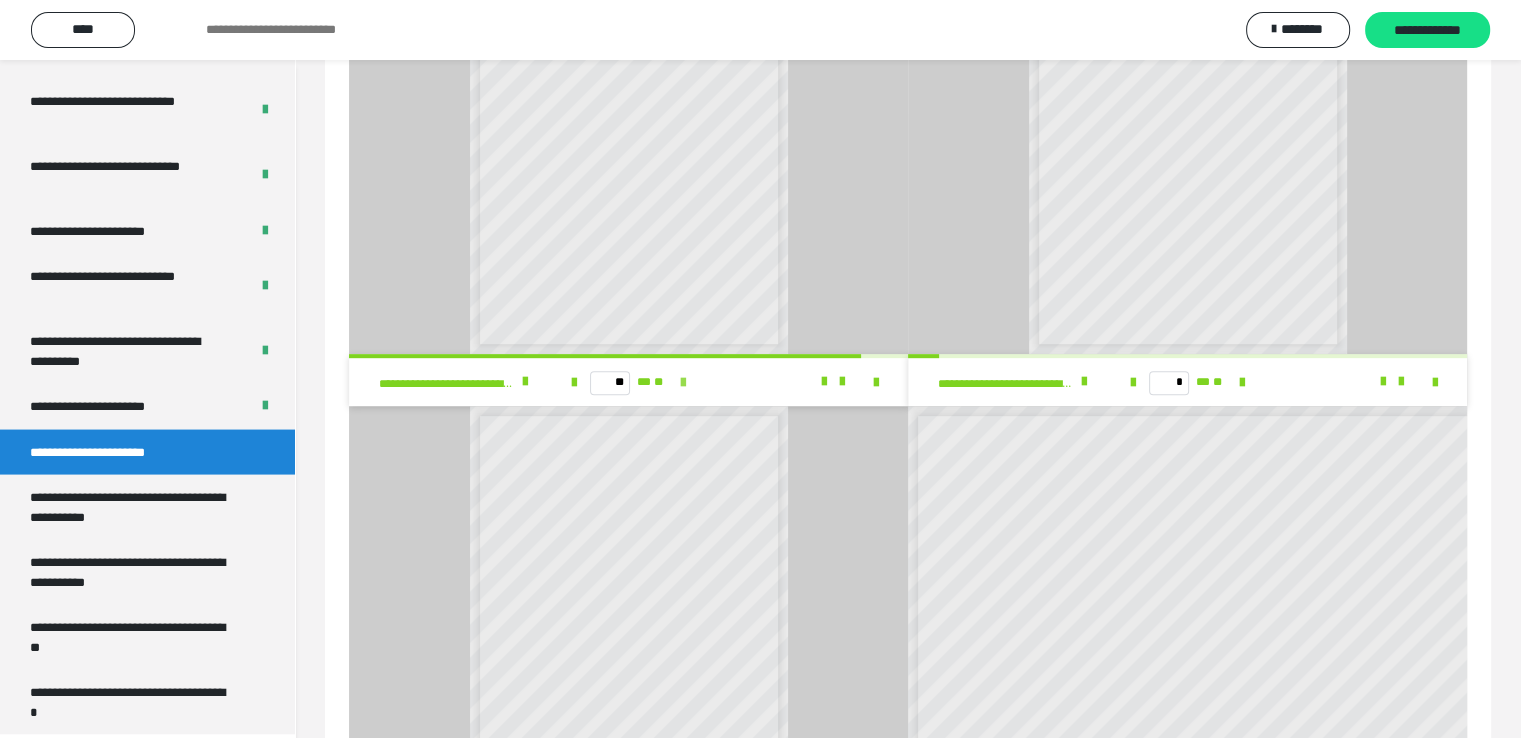 click at bounding box center [683, 383] 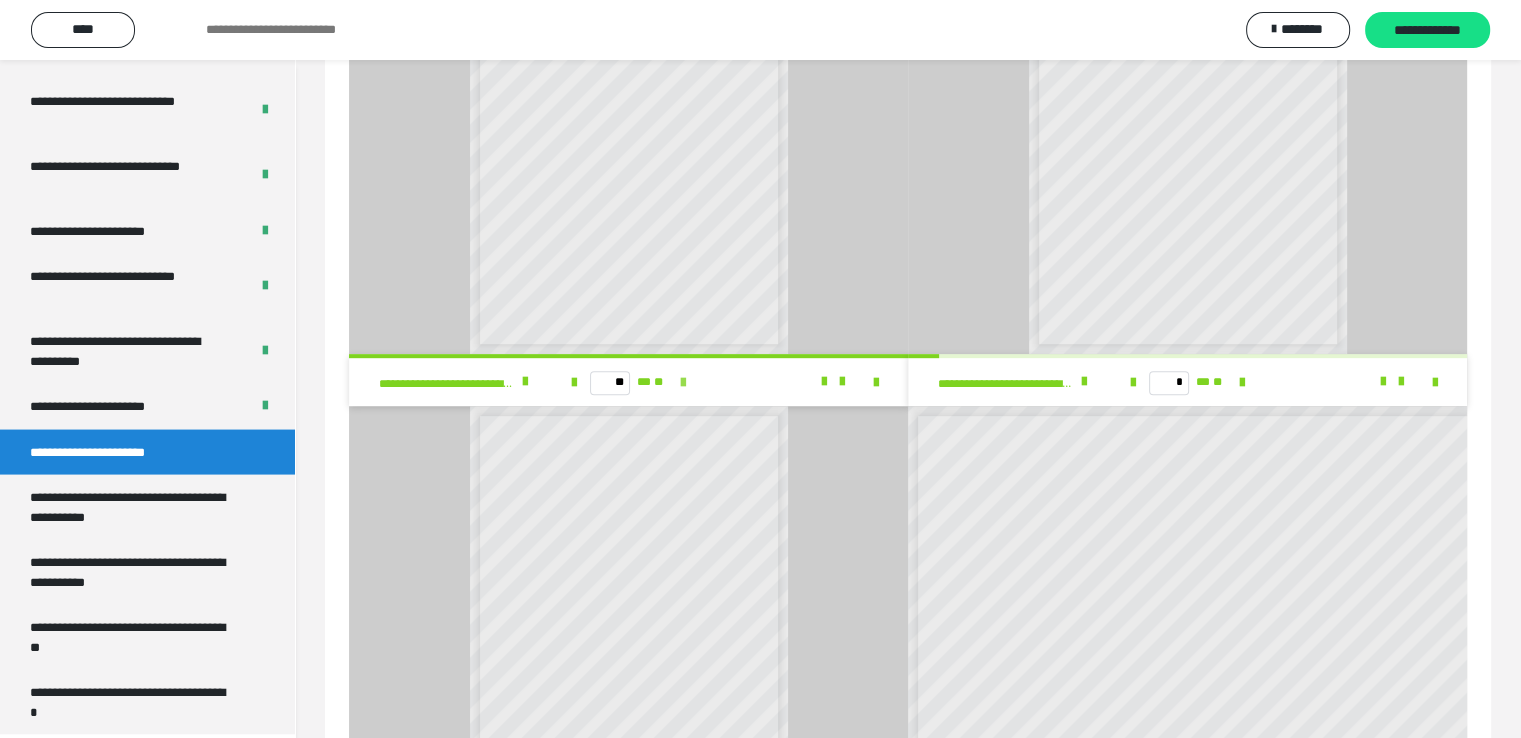 click on "** ** **" at bounding box center (628, 382) 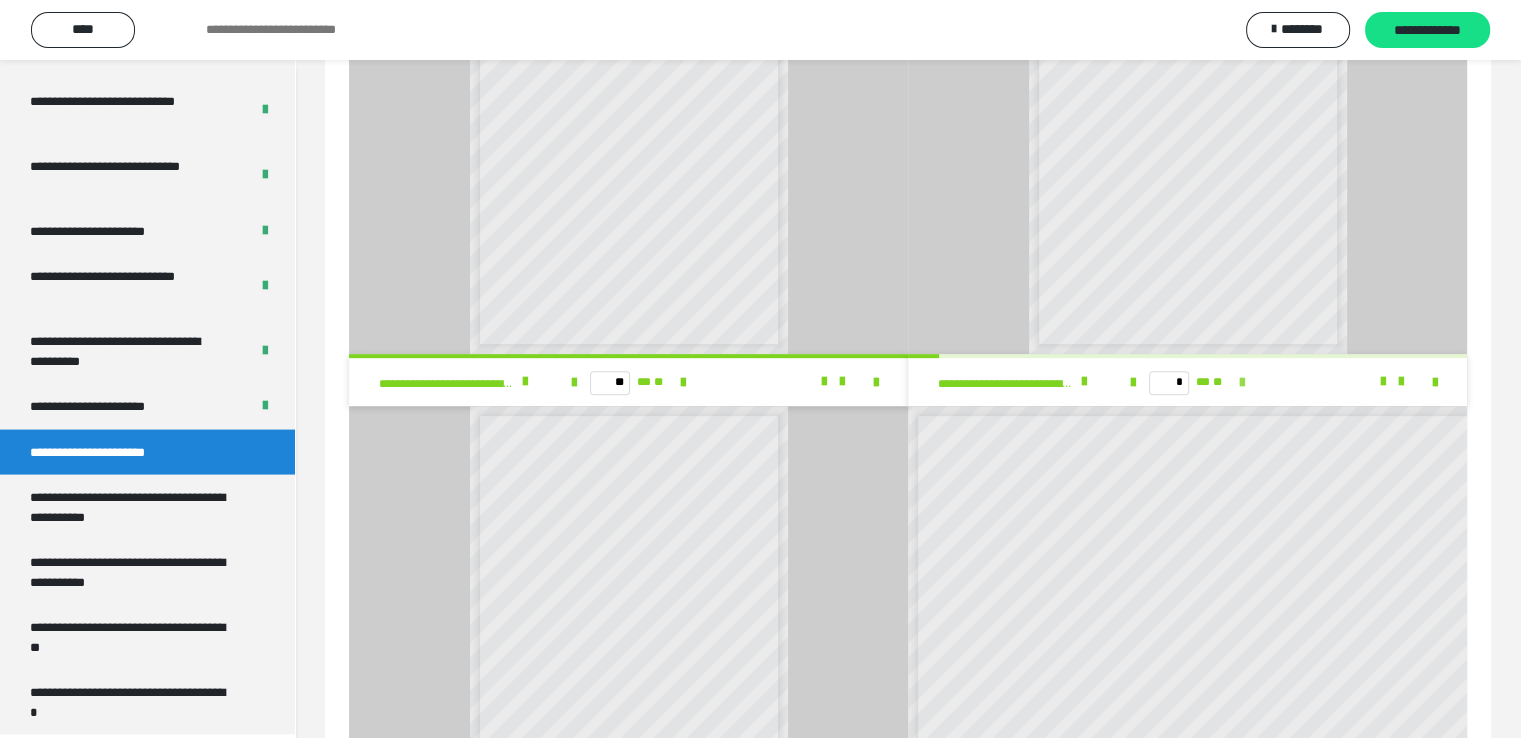 click at bounding box center [1242, 383] 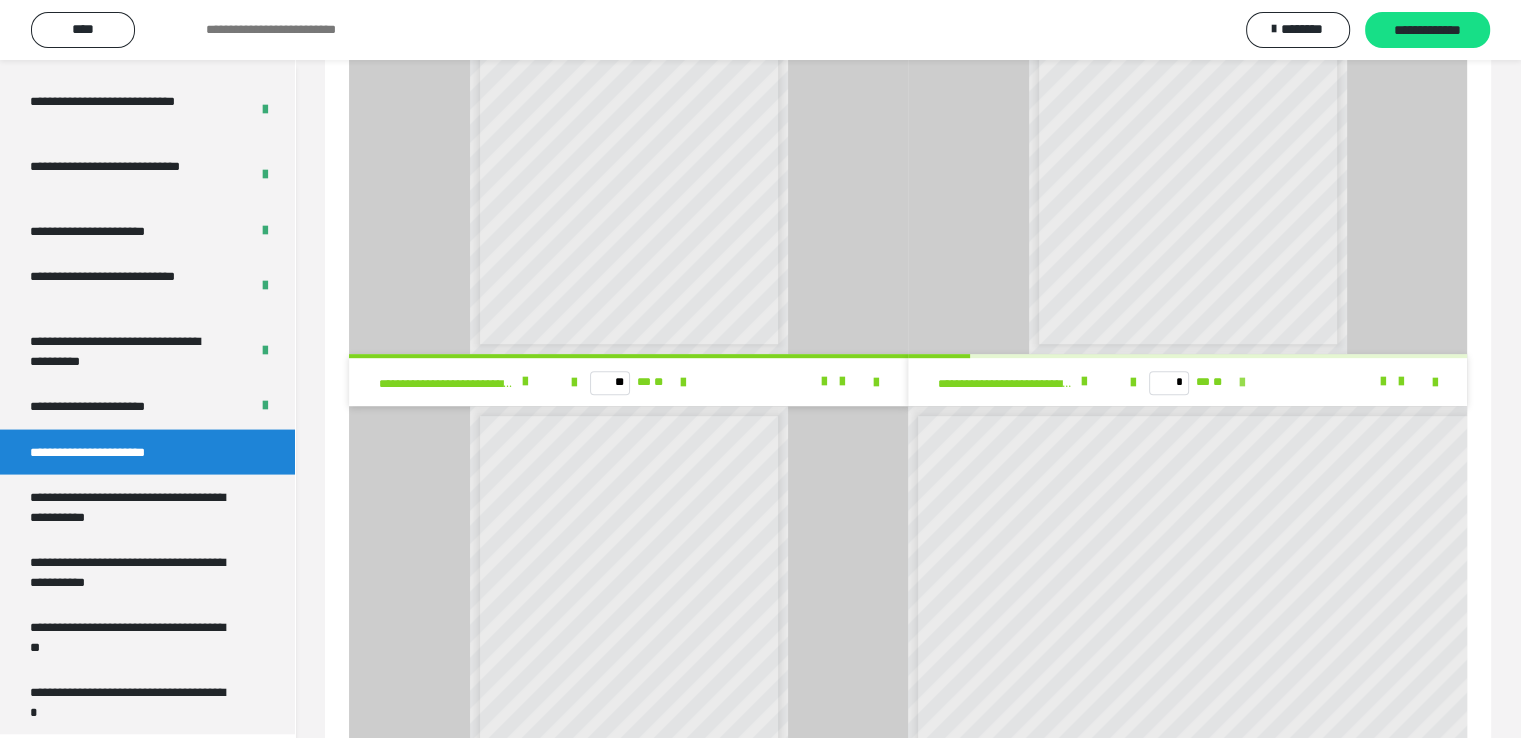 click at bounding box center [1242, 383] 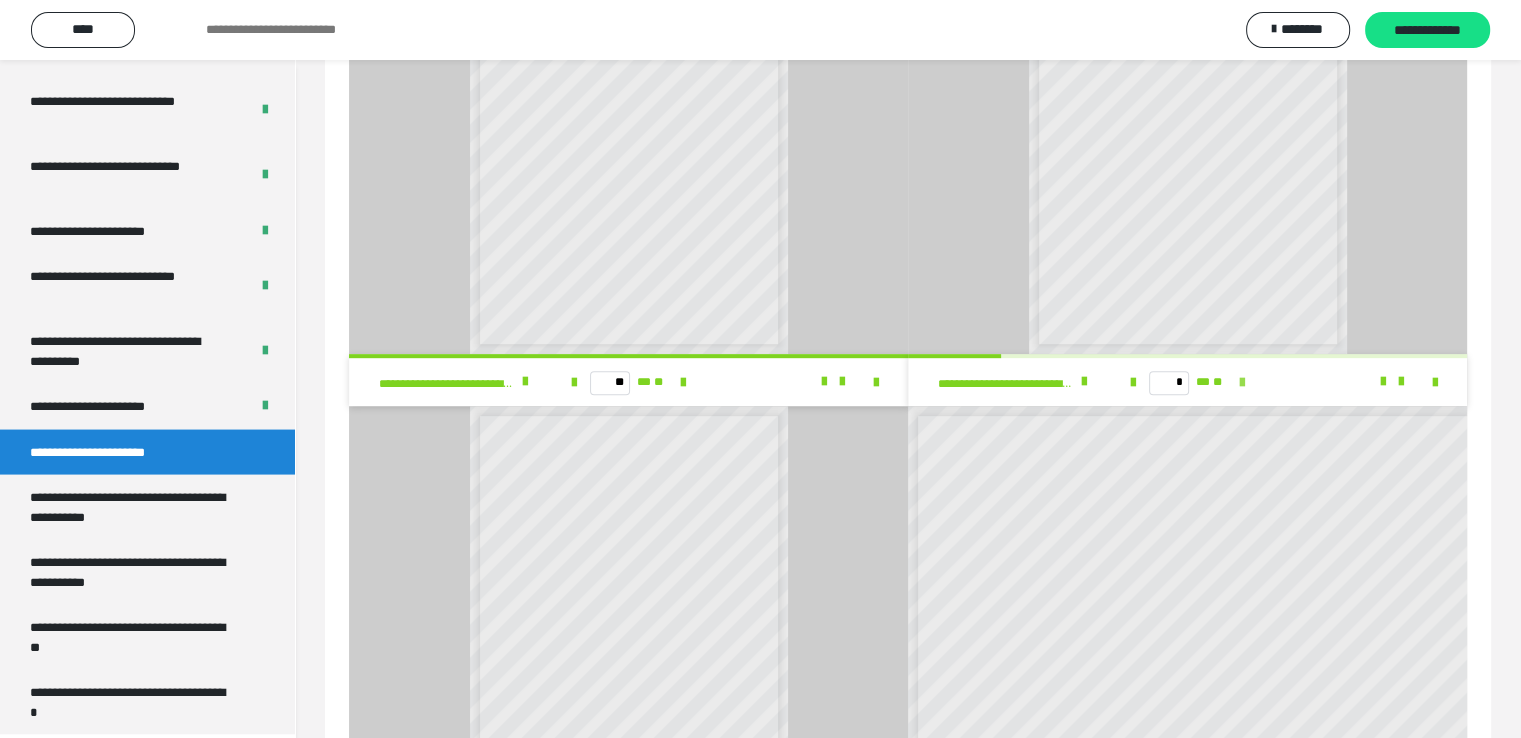 click at bounding box center (1242, 383) 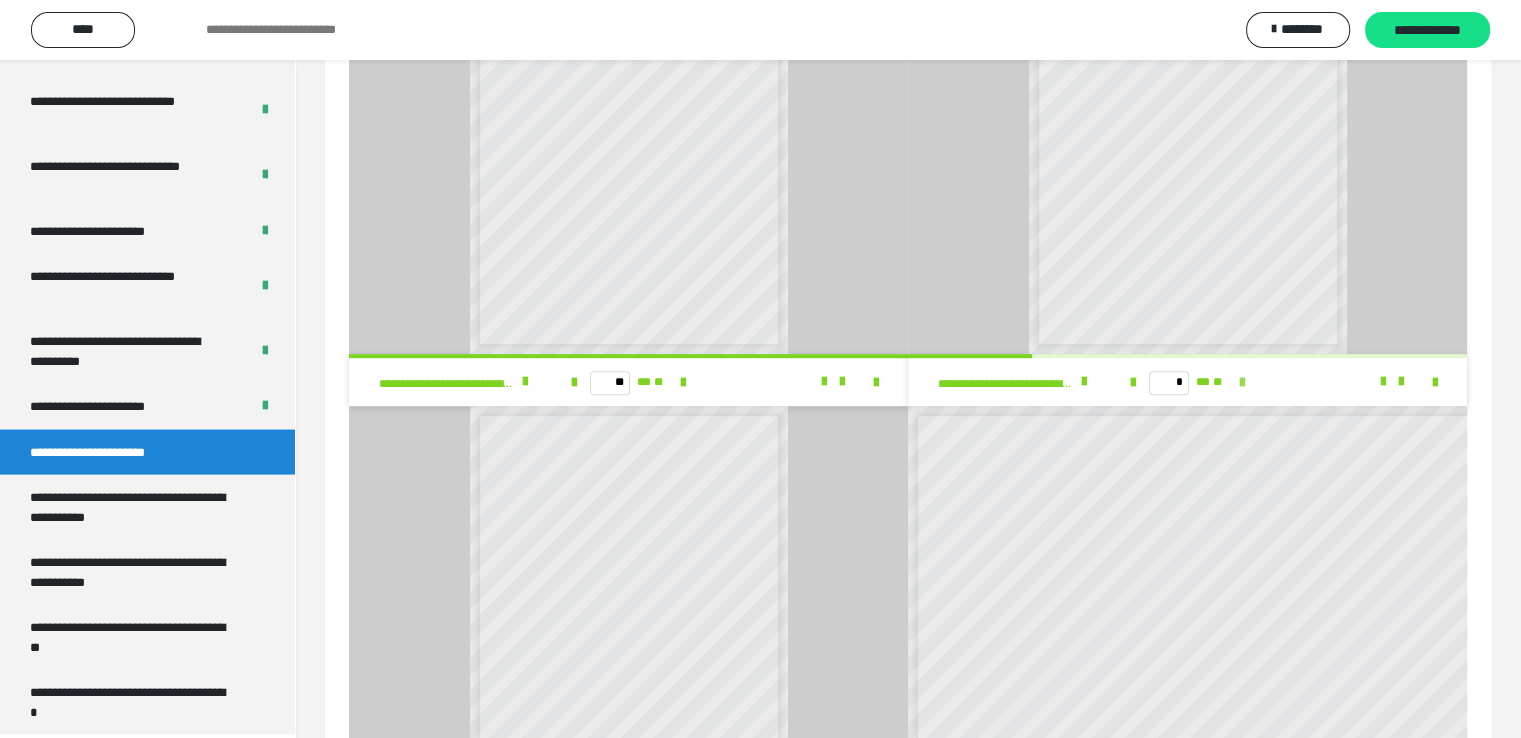 click at bounding box center (1242, 383) 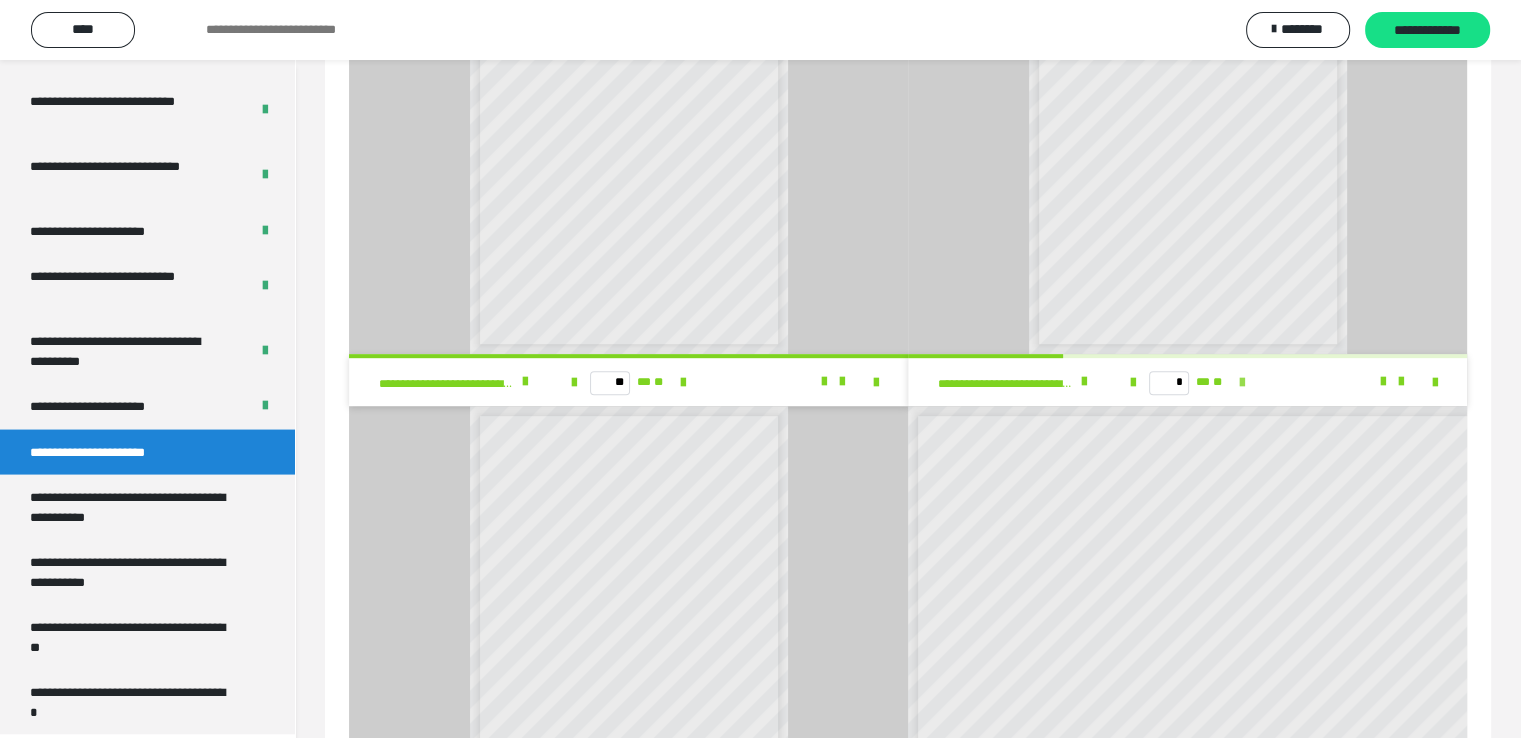 click at bounding box center (1242, 383) 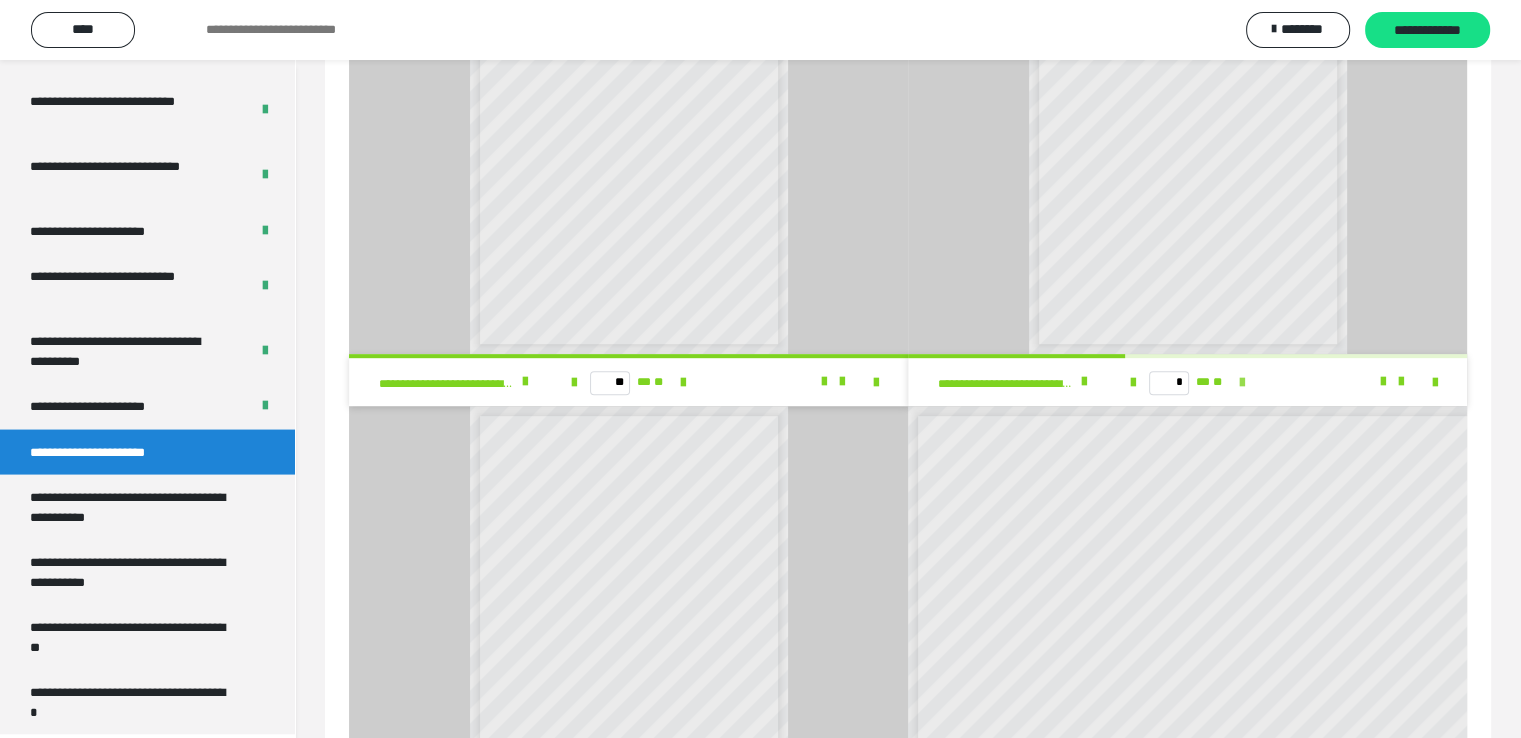 click at bounding box center [1242, 383] 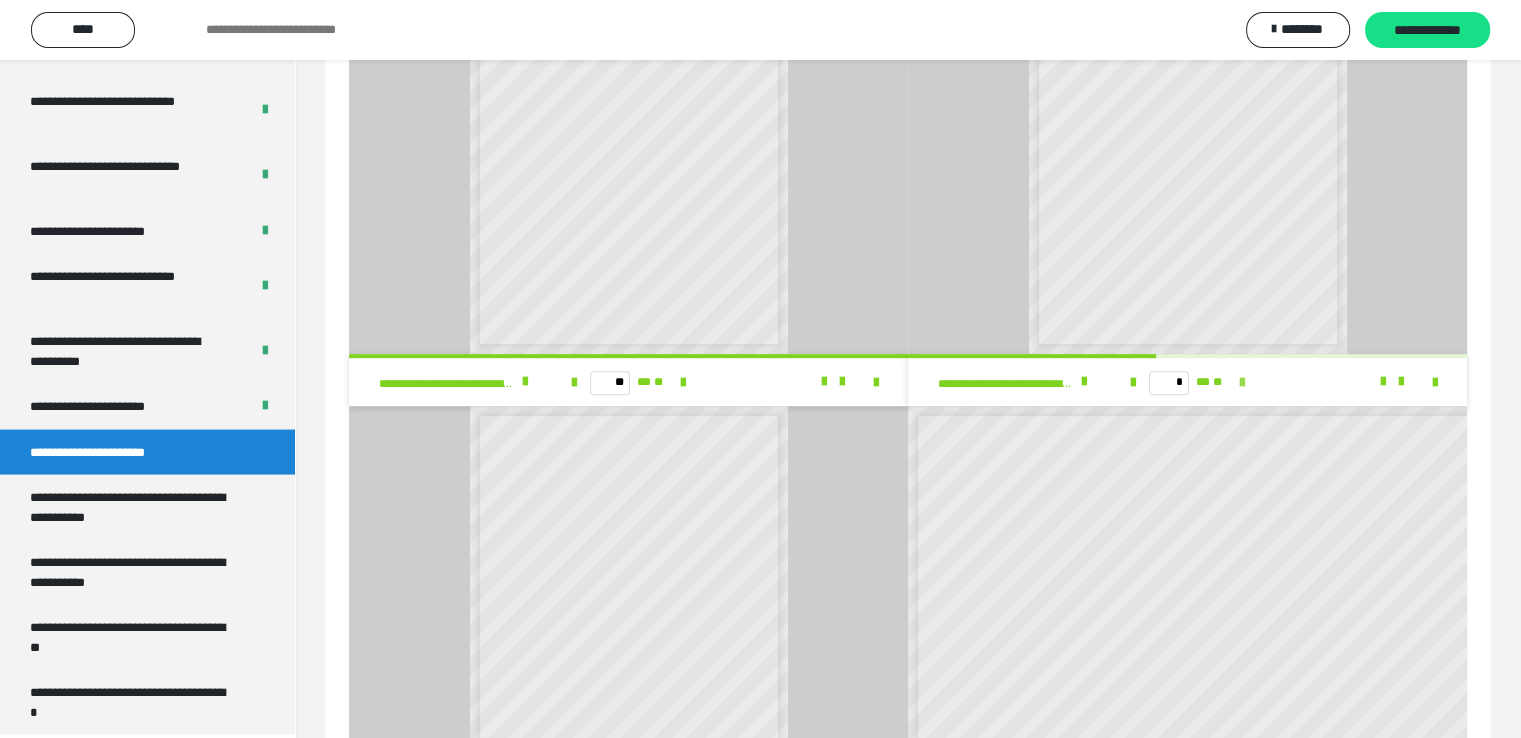 click at bounding box center (1242, 383) 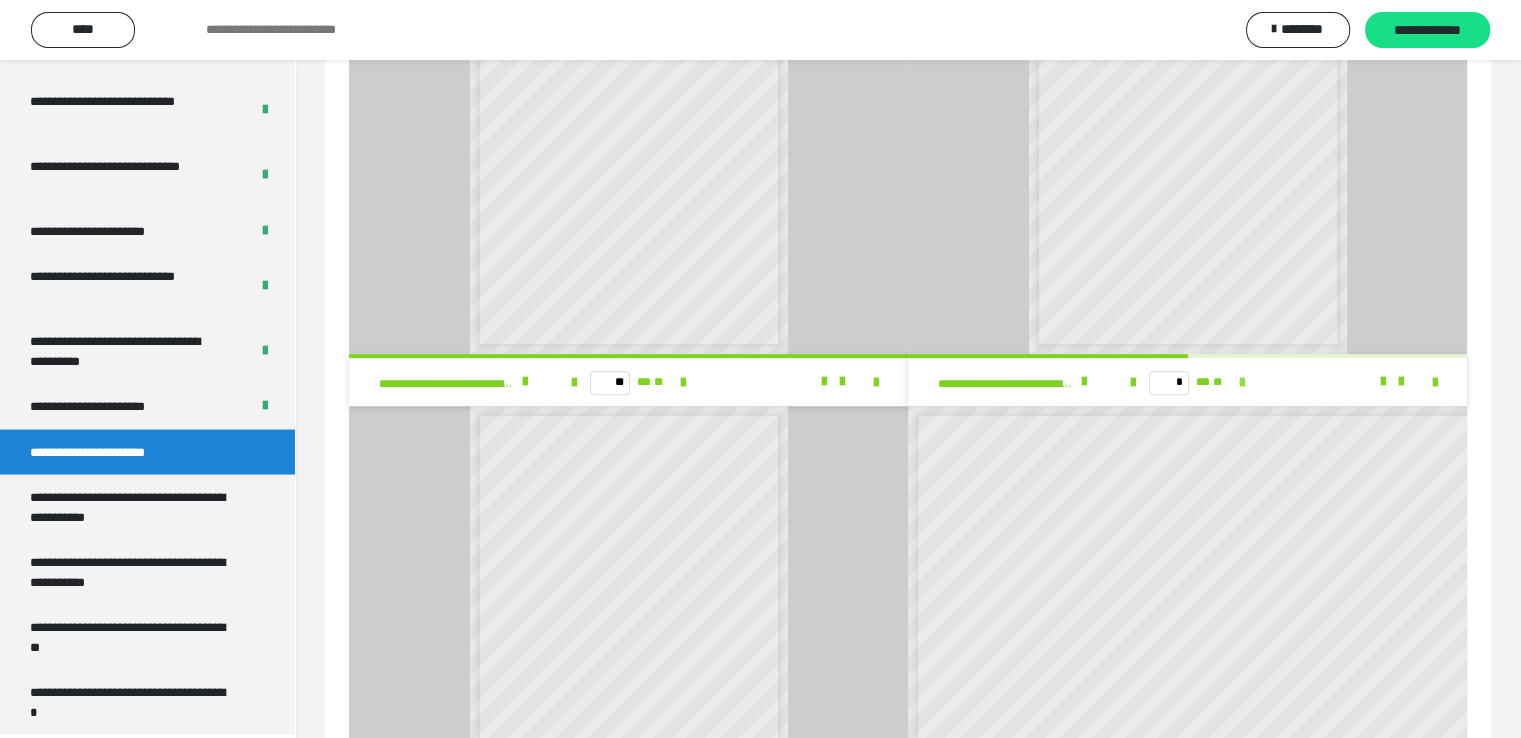 click at bounding box center [1242, 383] 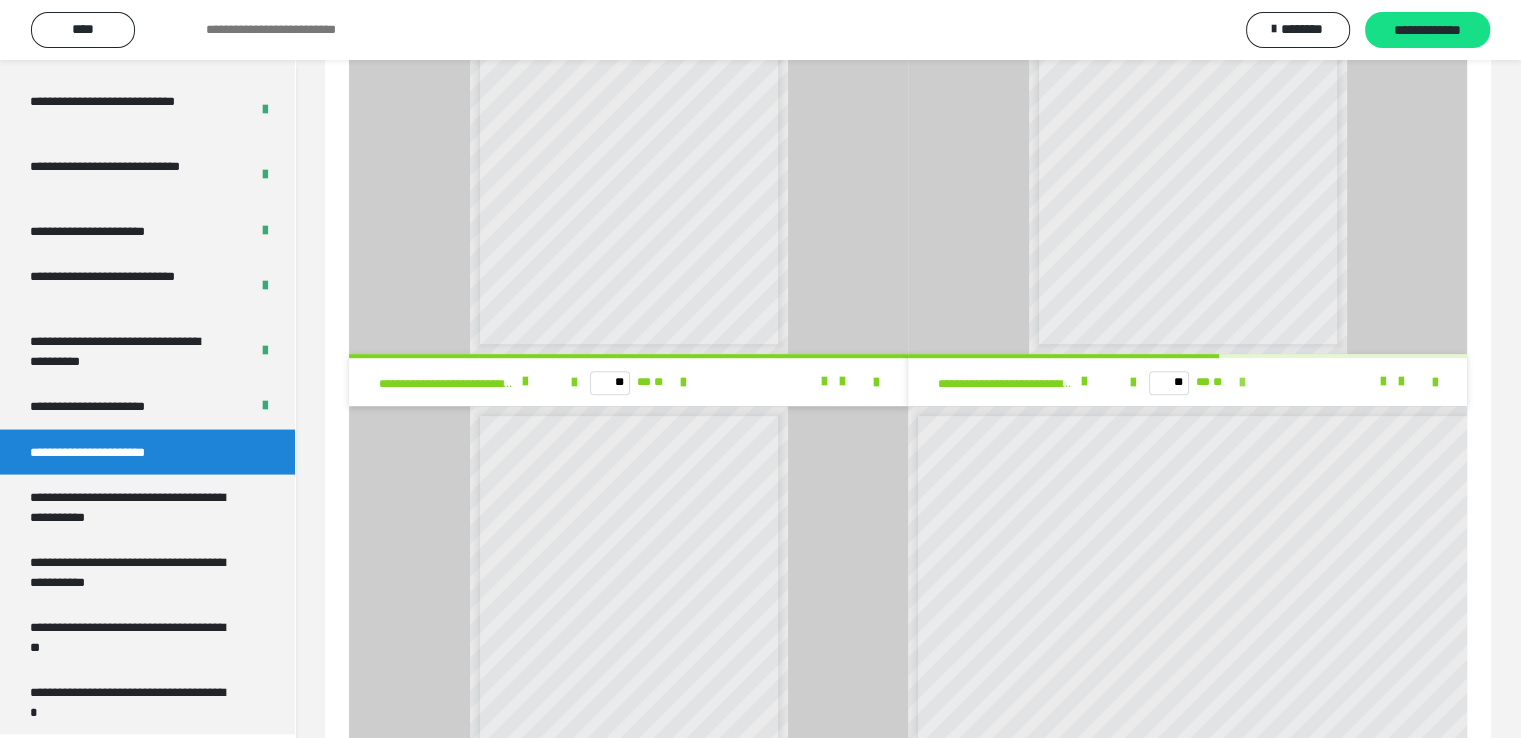 click at bounding box center [1242, 383] 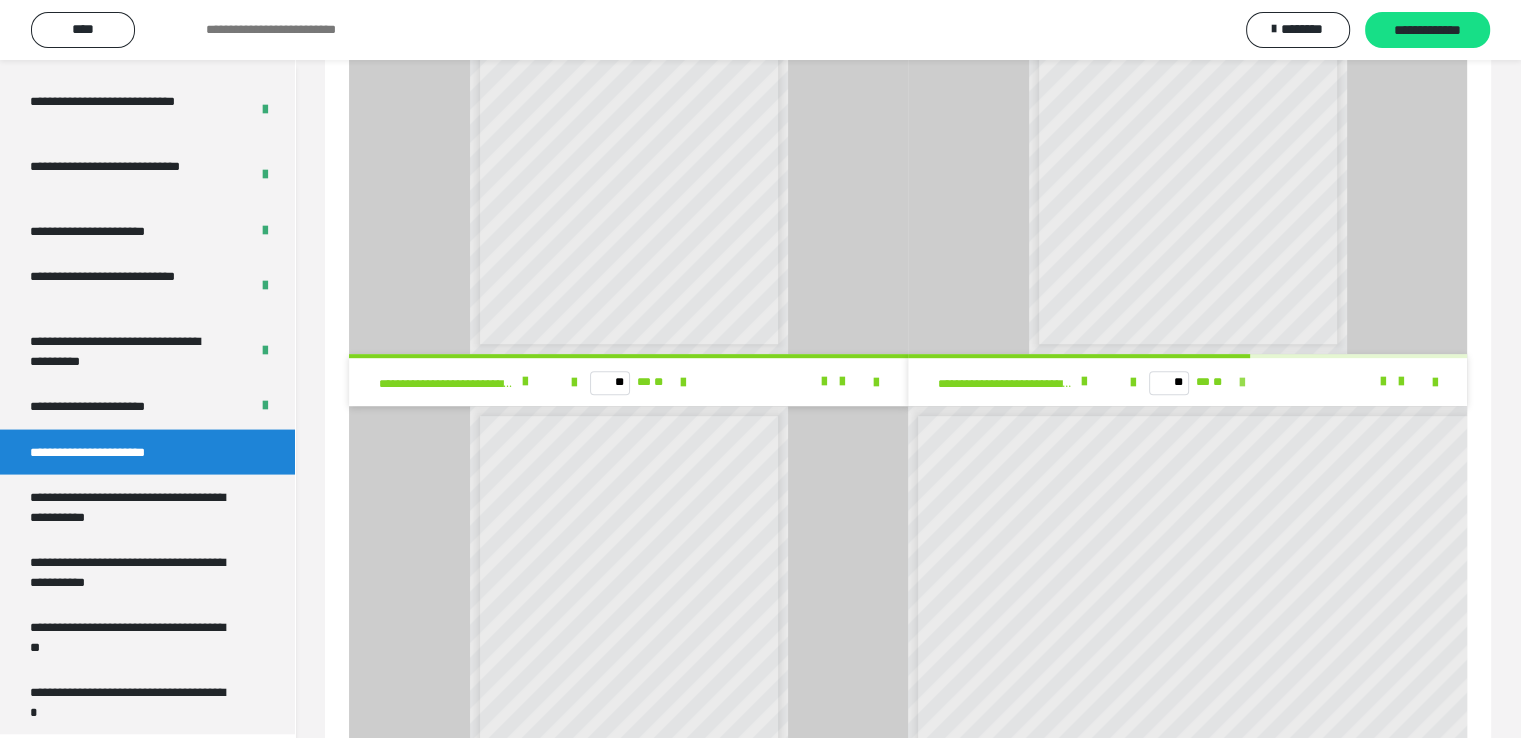 click at bounding box center (1242, 383) 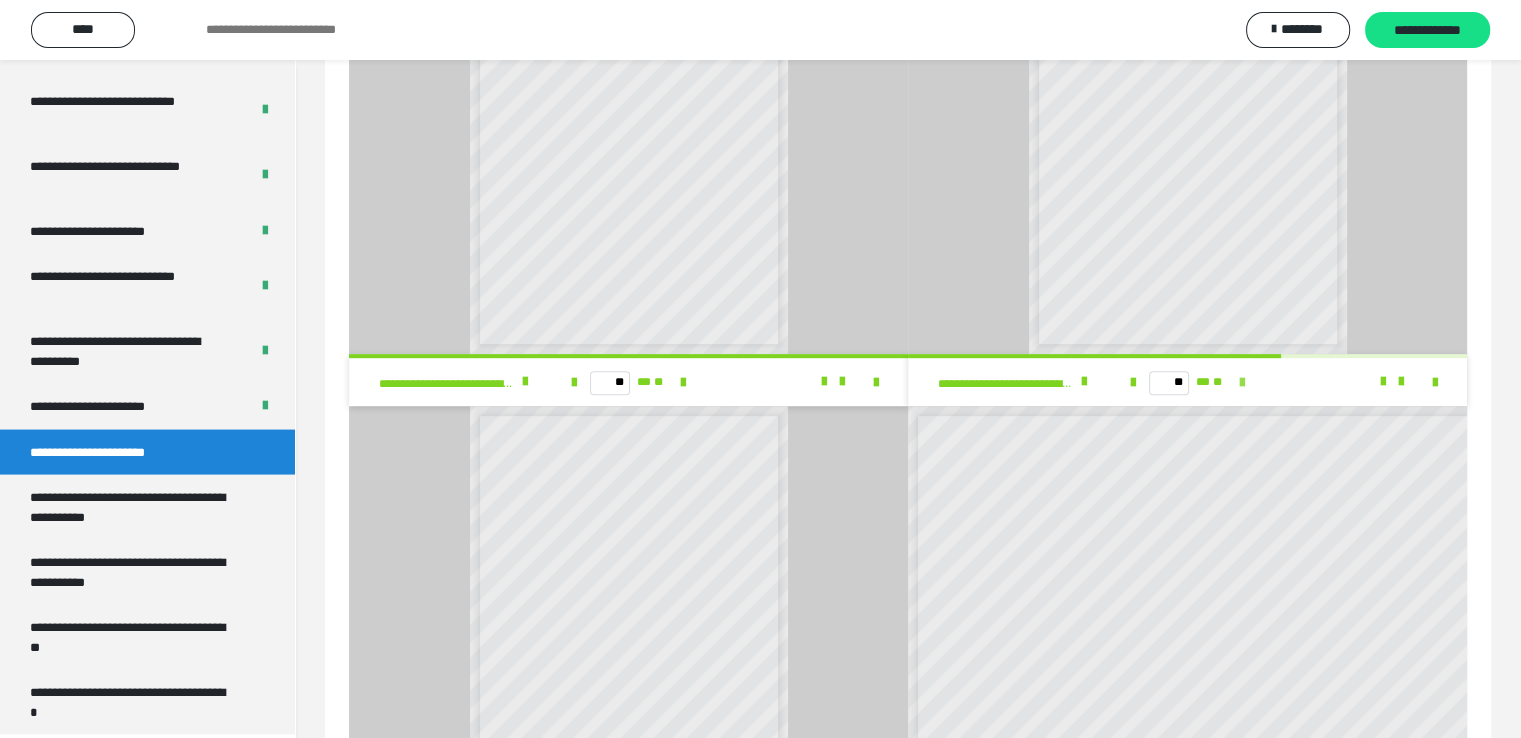 click at bounding box center (1242, 383) 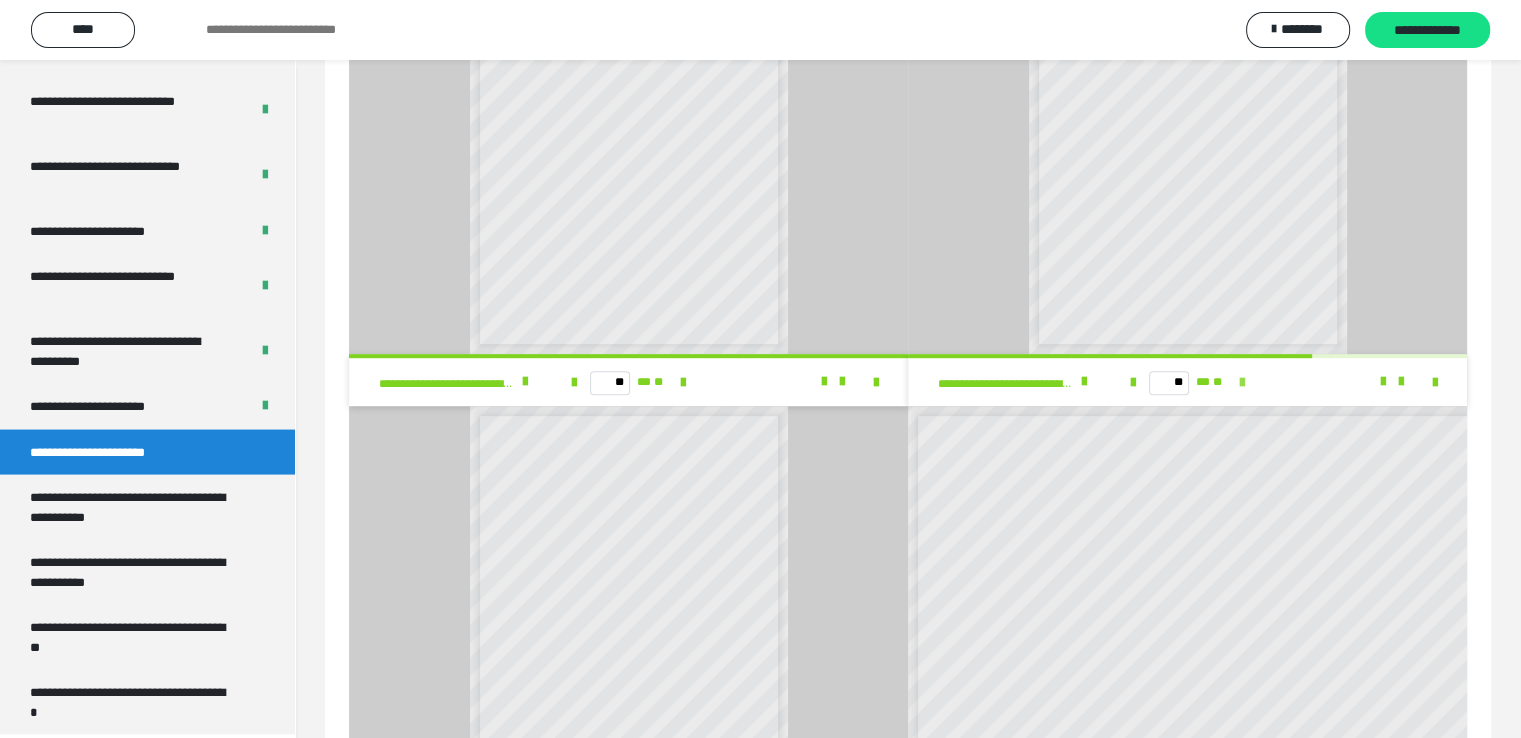 click at bounding box center (1242, 383) 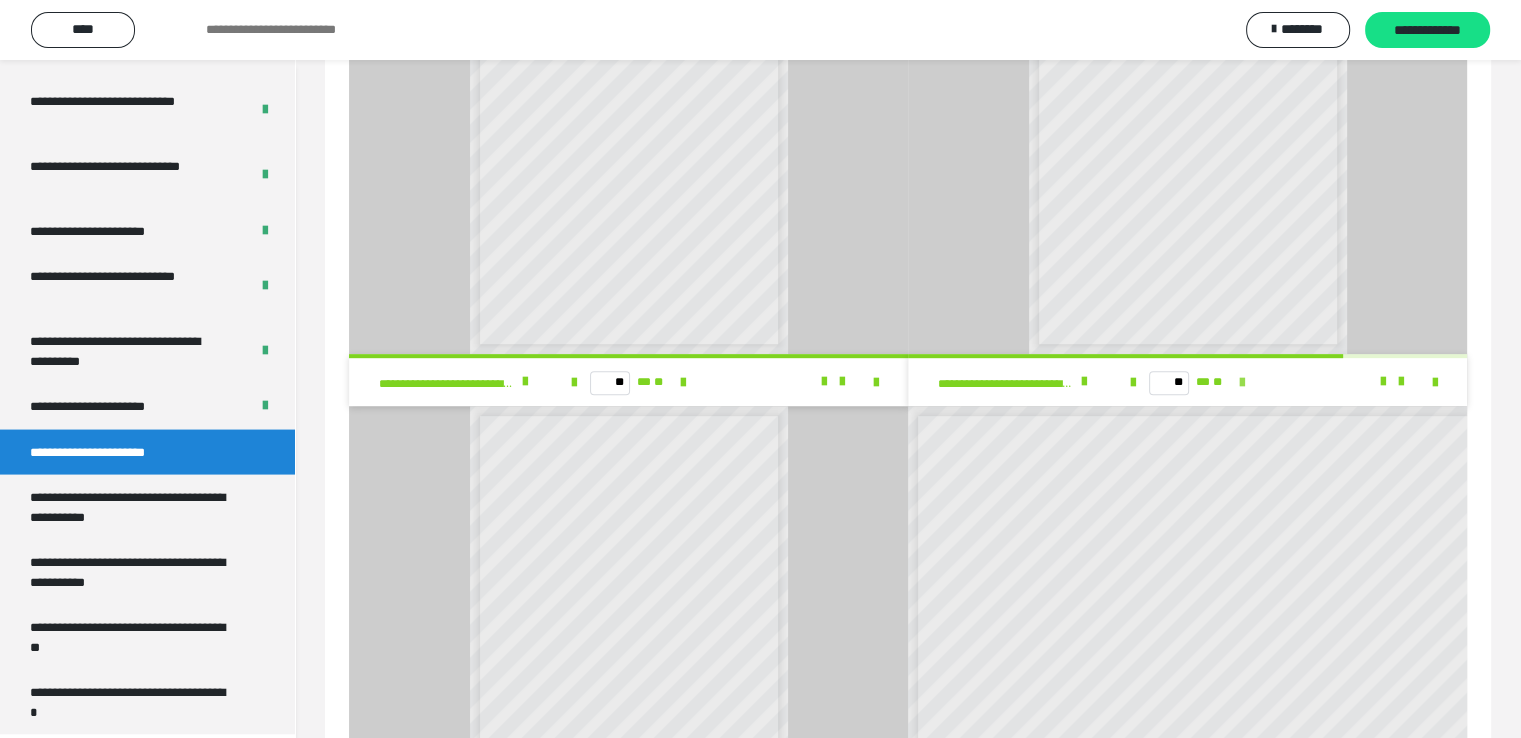 click at bounding box center [1242, 383] 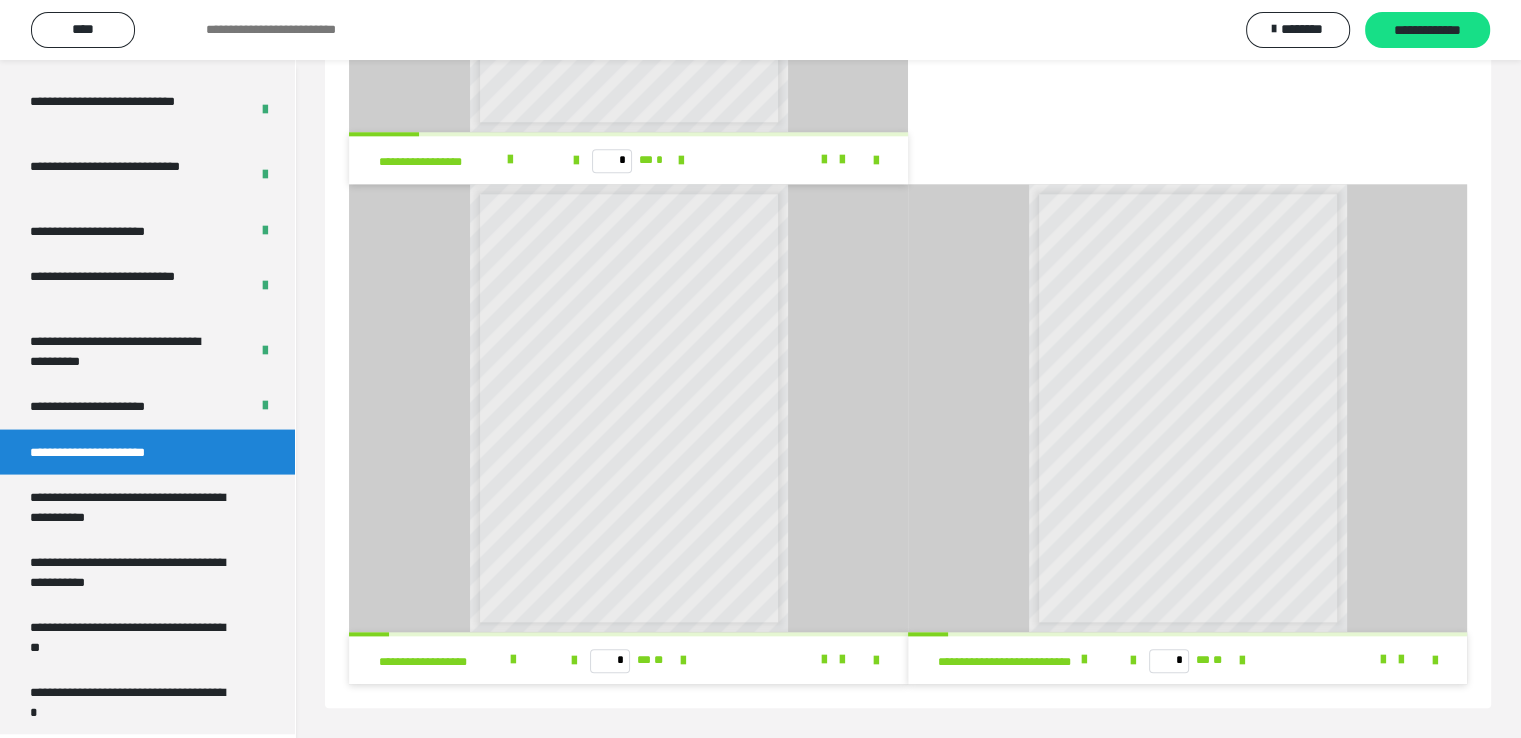 scroll, scrollTop: 2166, scrollLeft: 0, axis: vertical 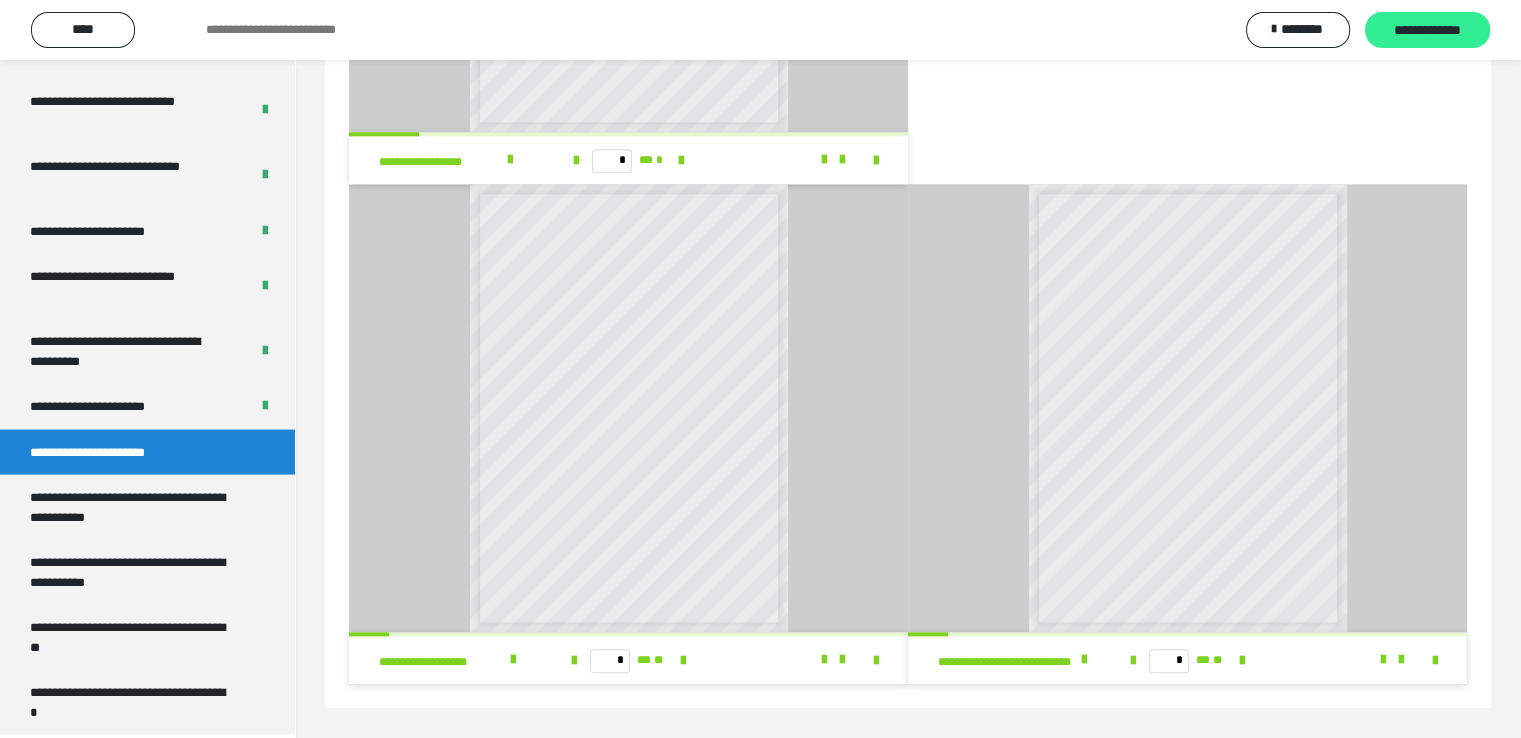 click on "**********" at bounding box center (1427, 31) 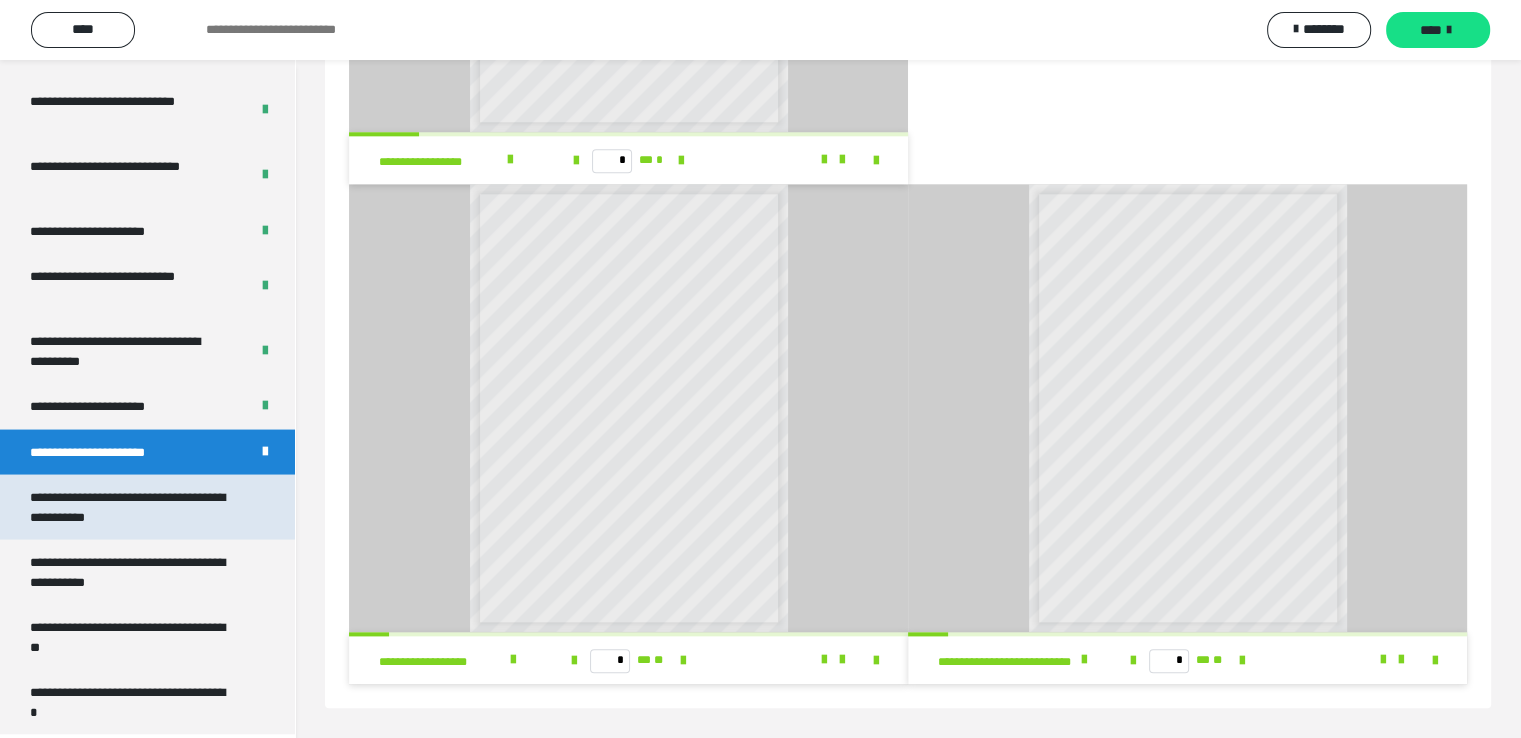 click on "**********" at bounding box center (132, 507) 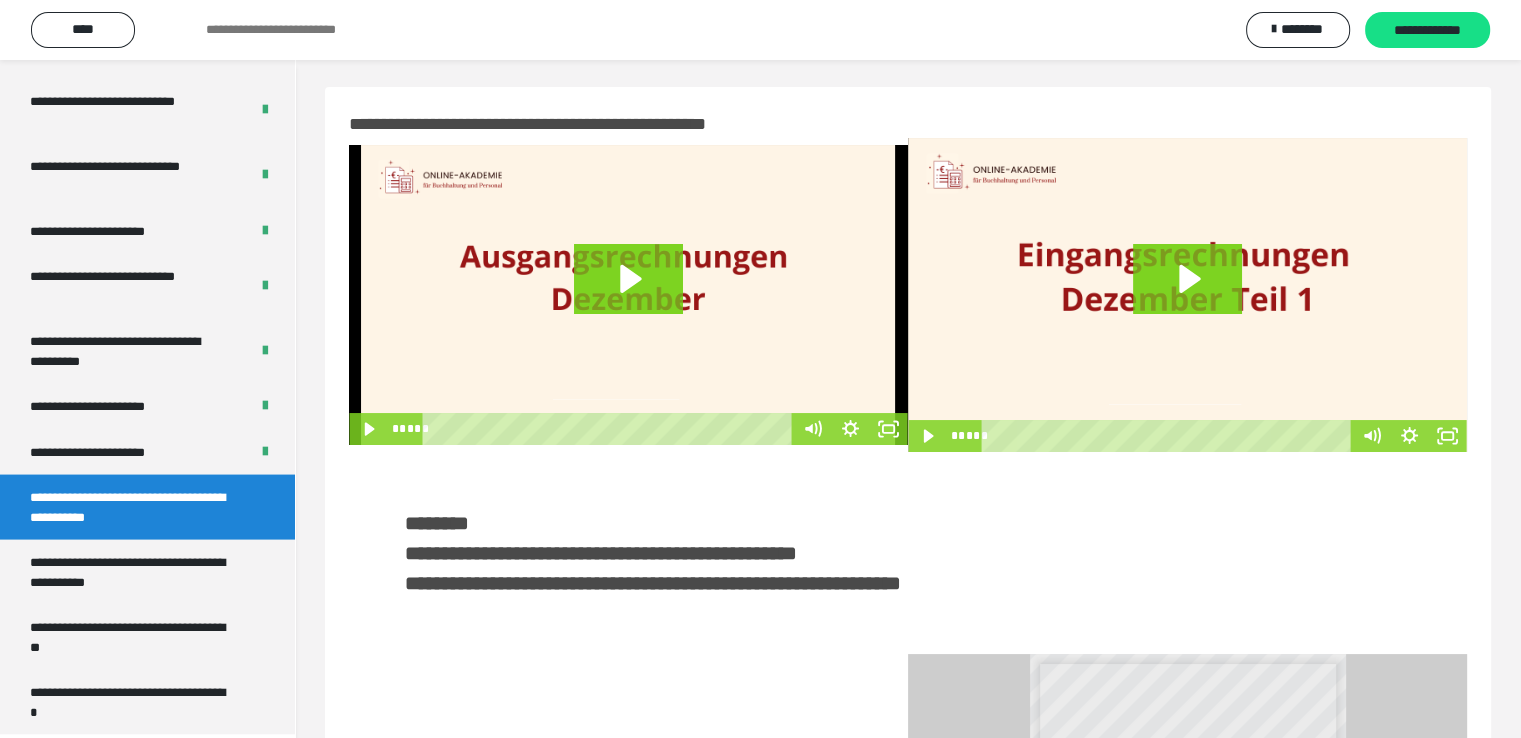 scroll, scrollTop: 0, scrollLeft: 0, axis: both 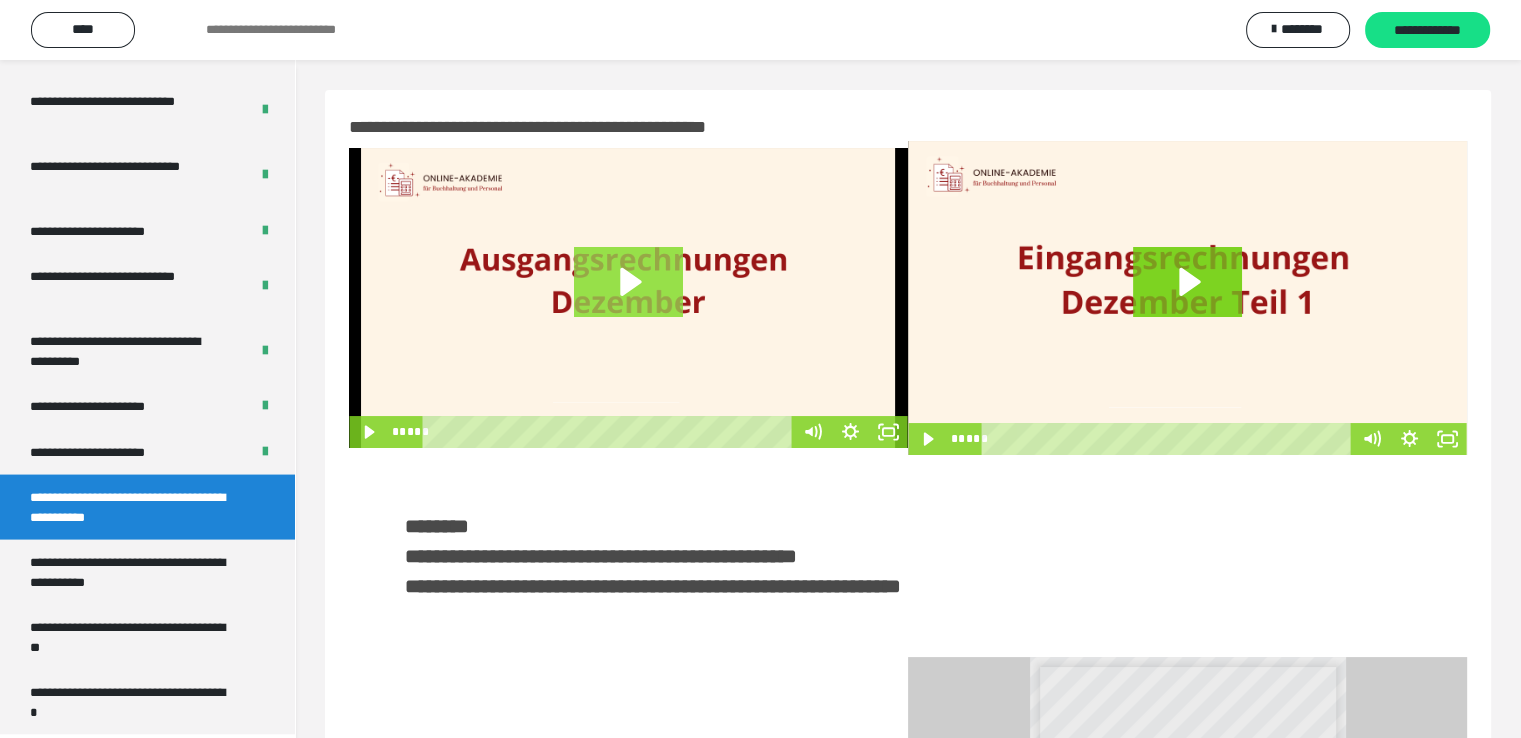click 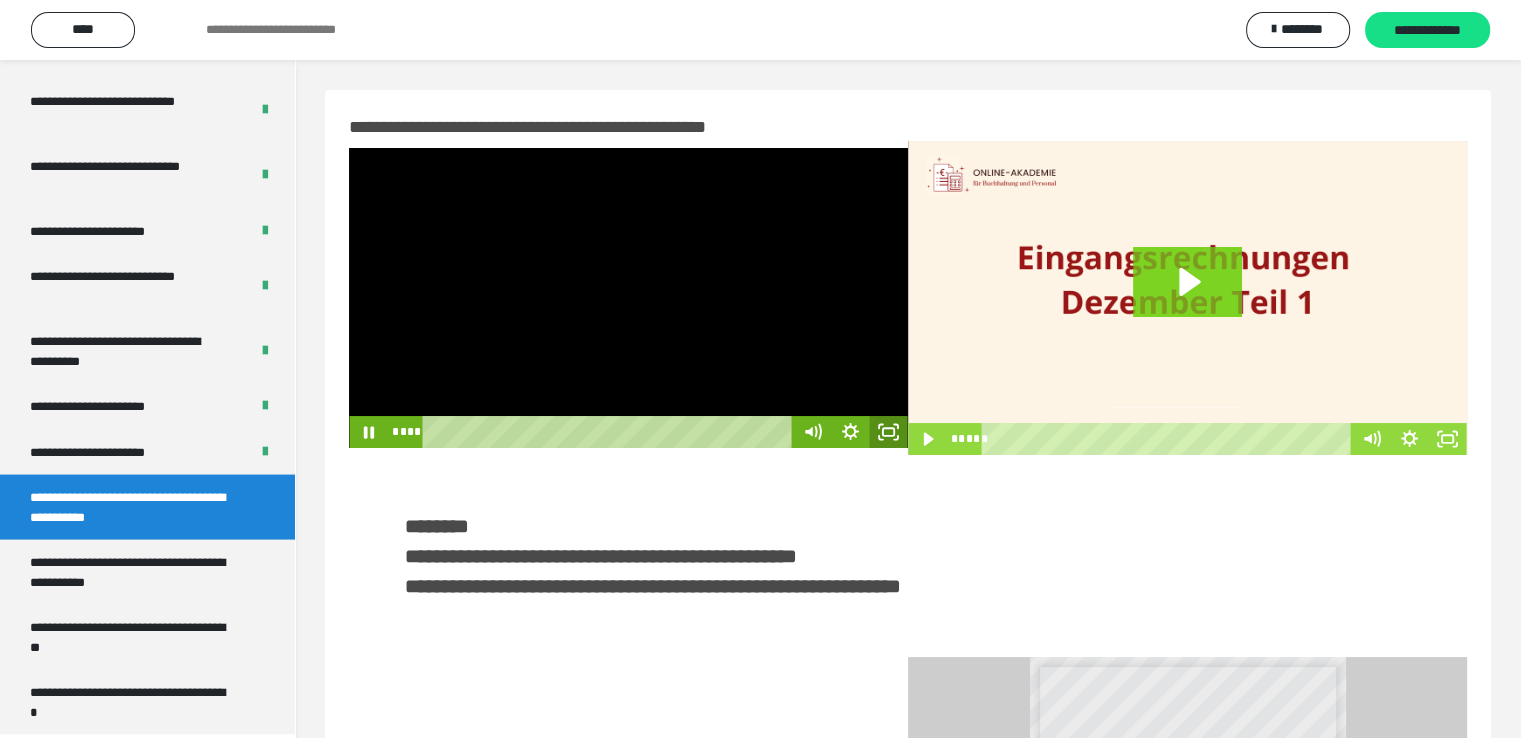 drag, startPoint x: 890, startPoint y: 430, endPoint x: 890, endPoint y: 516, distance: 86 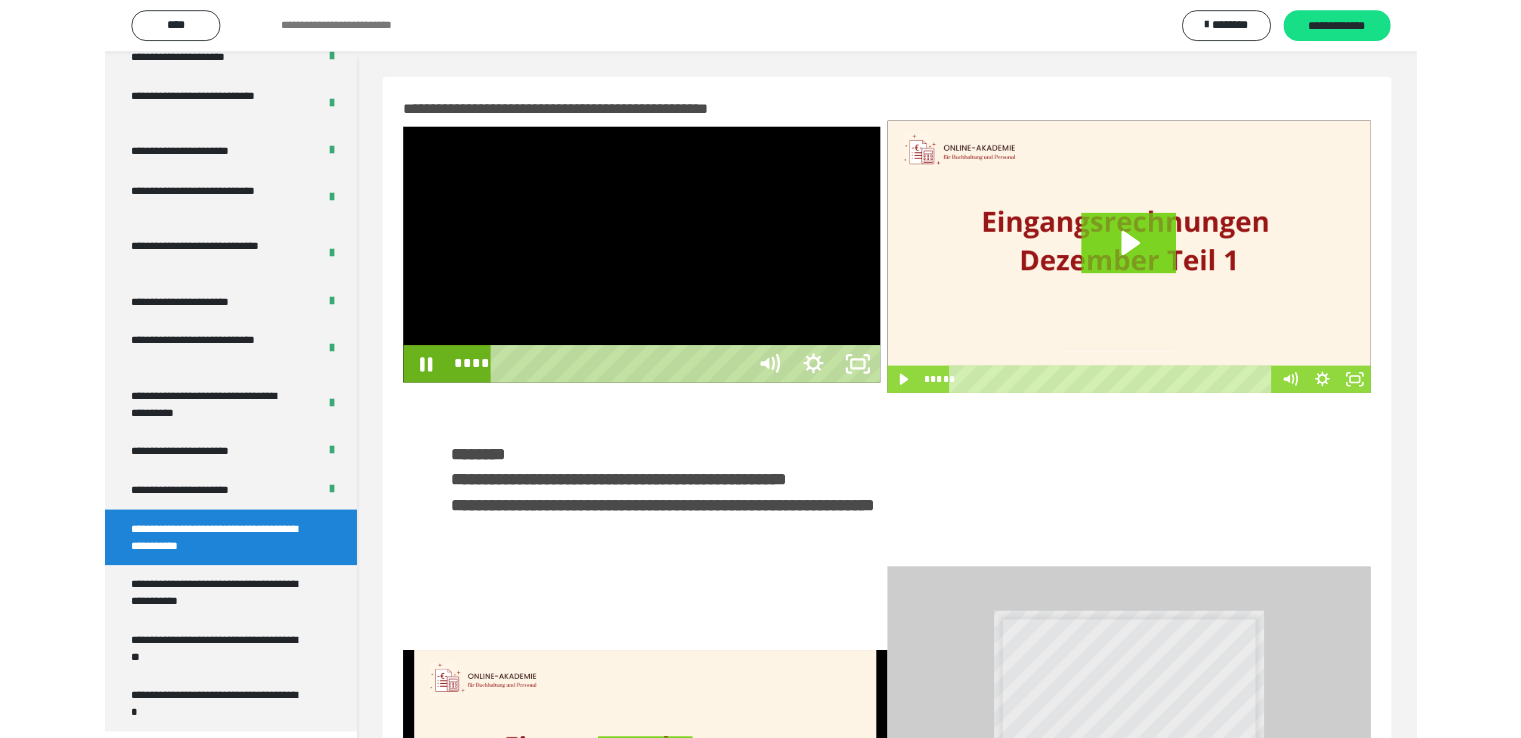 scroll, scrollTop: 3823, scrollLeft: 0, axis: vertical 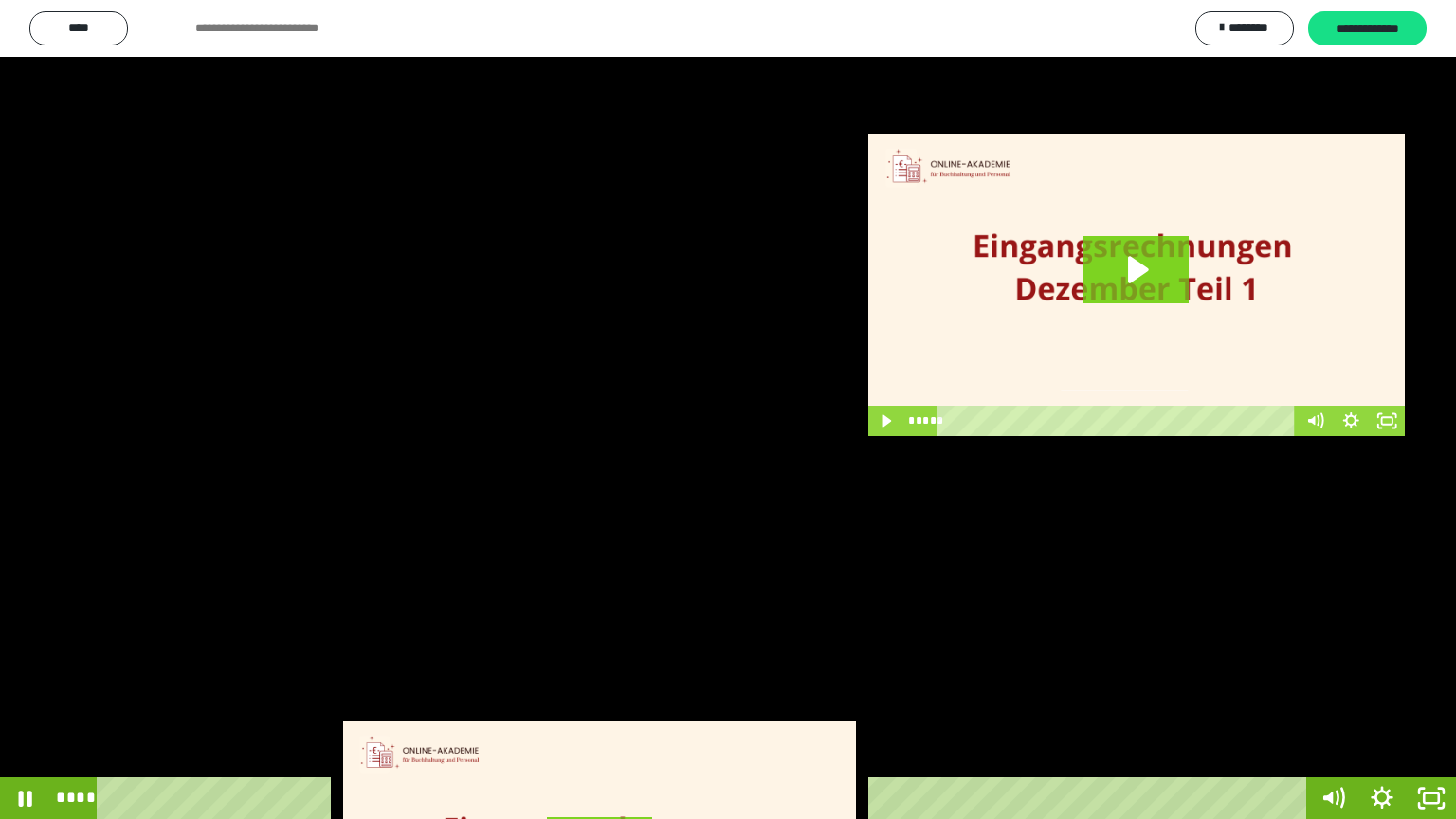 click at bounding box center [728, 410] 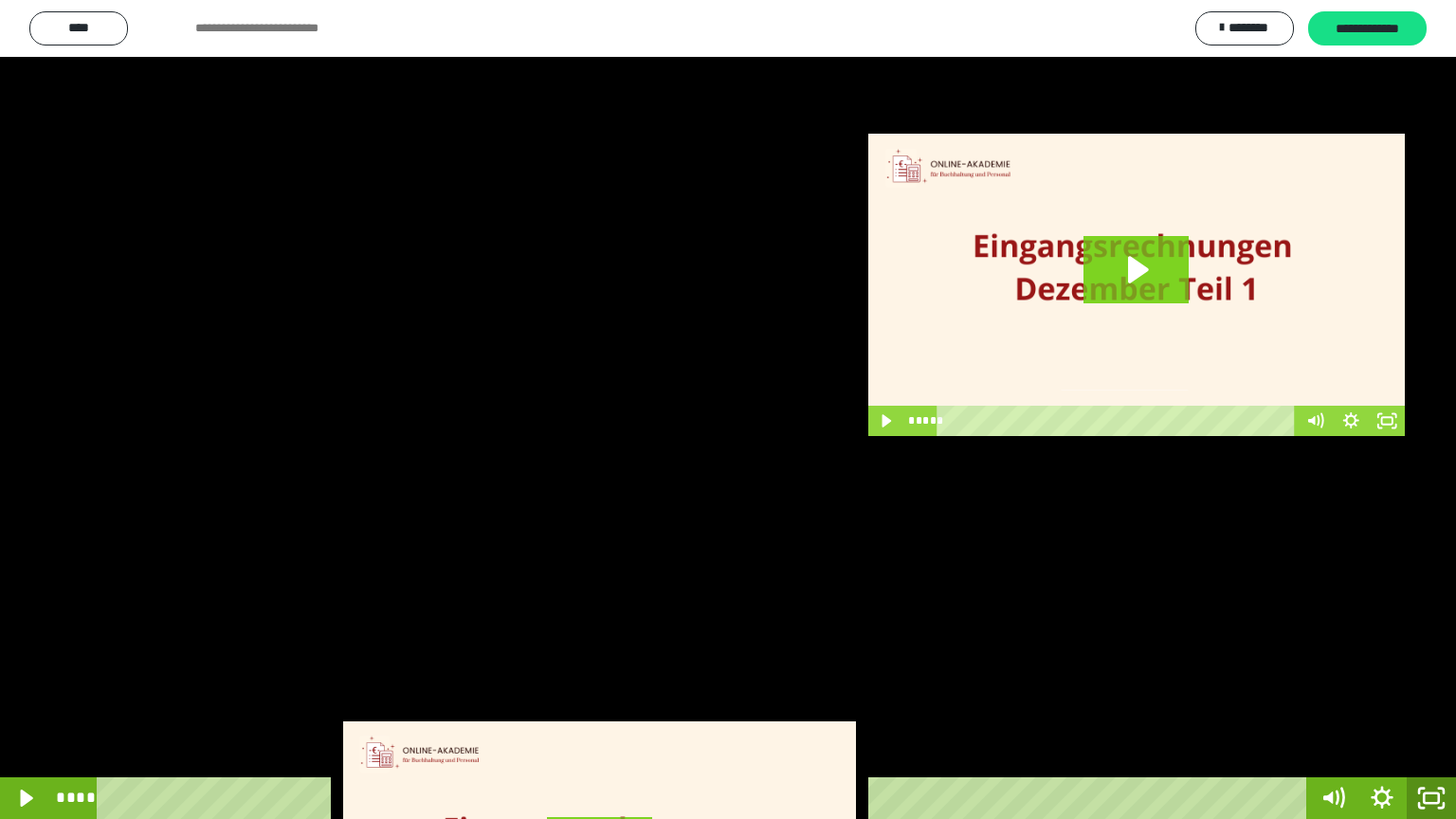 click 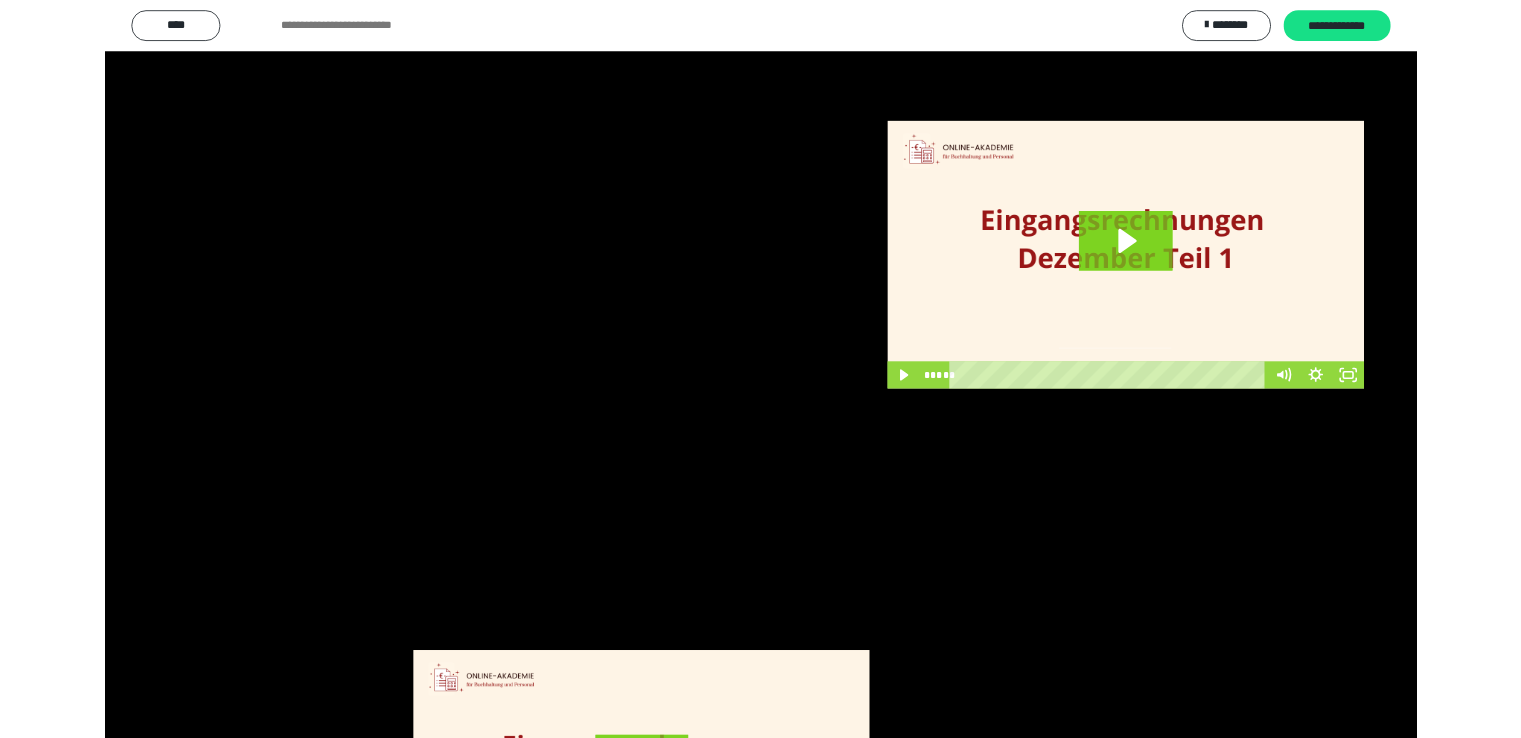 scroll, scrollTop: 3949, scrollLeft: 0, axis: vertical 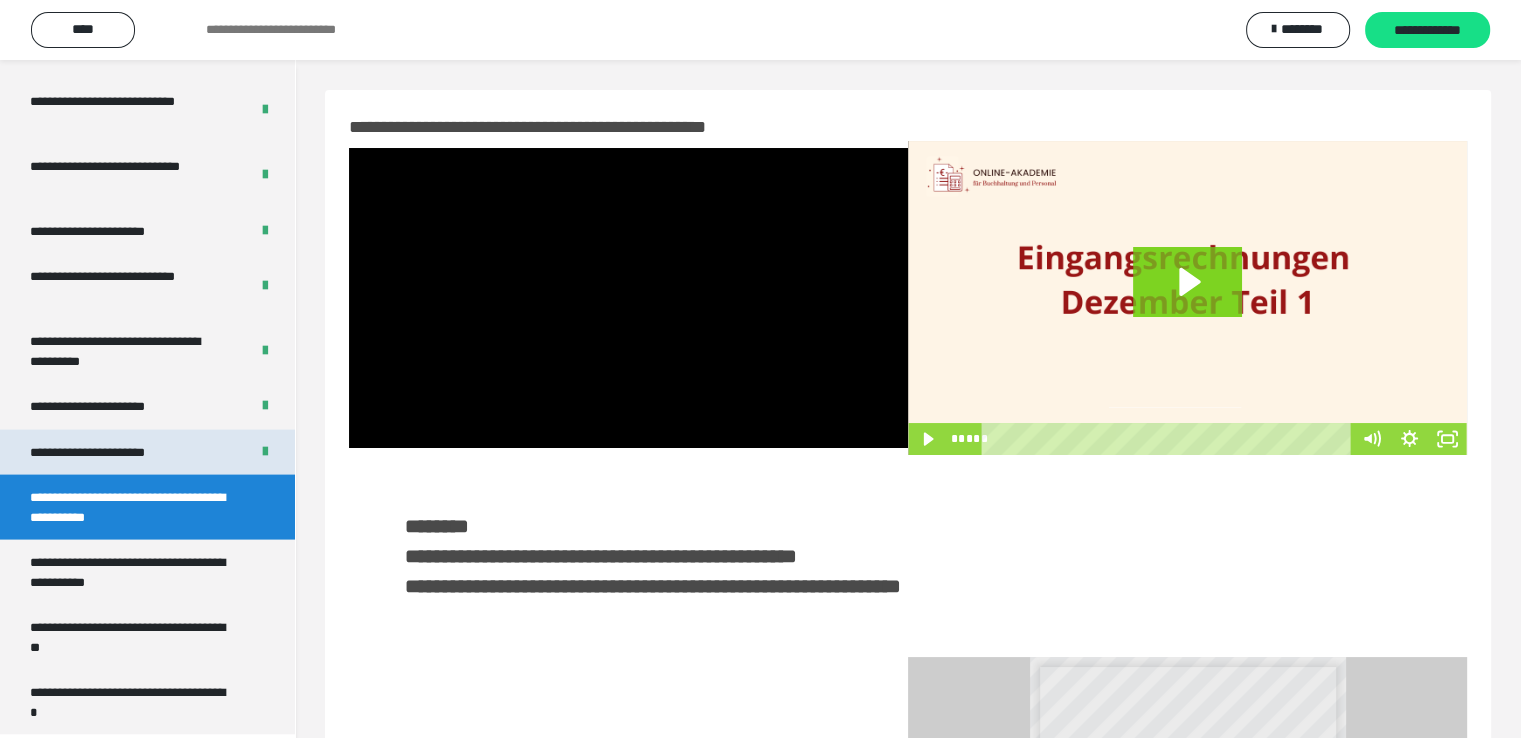 click on "**********" at bounding box center (111, 453) 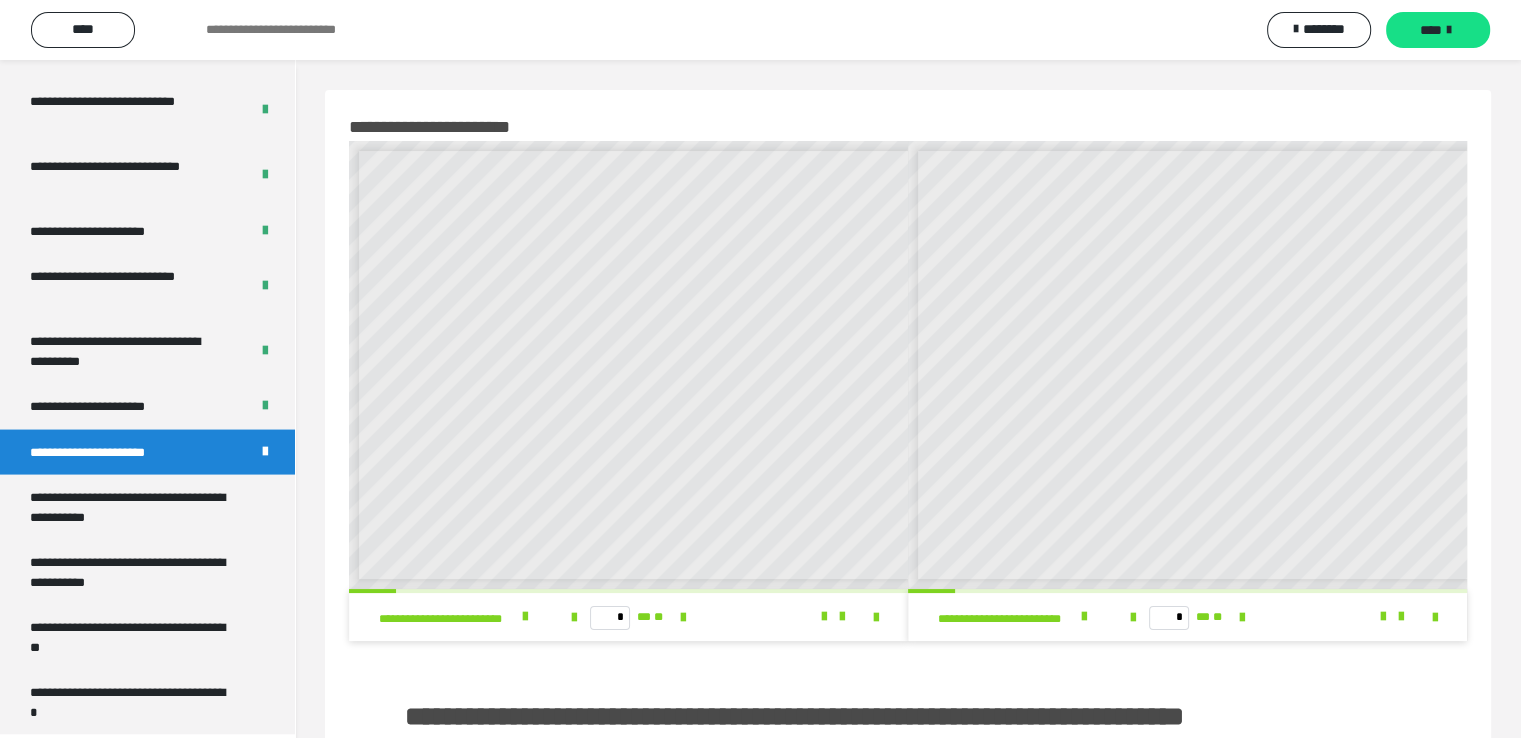 scroll, scrollTop: 8, scrollLeft: 0, axis: vertical 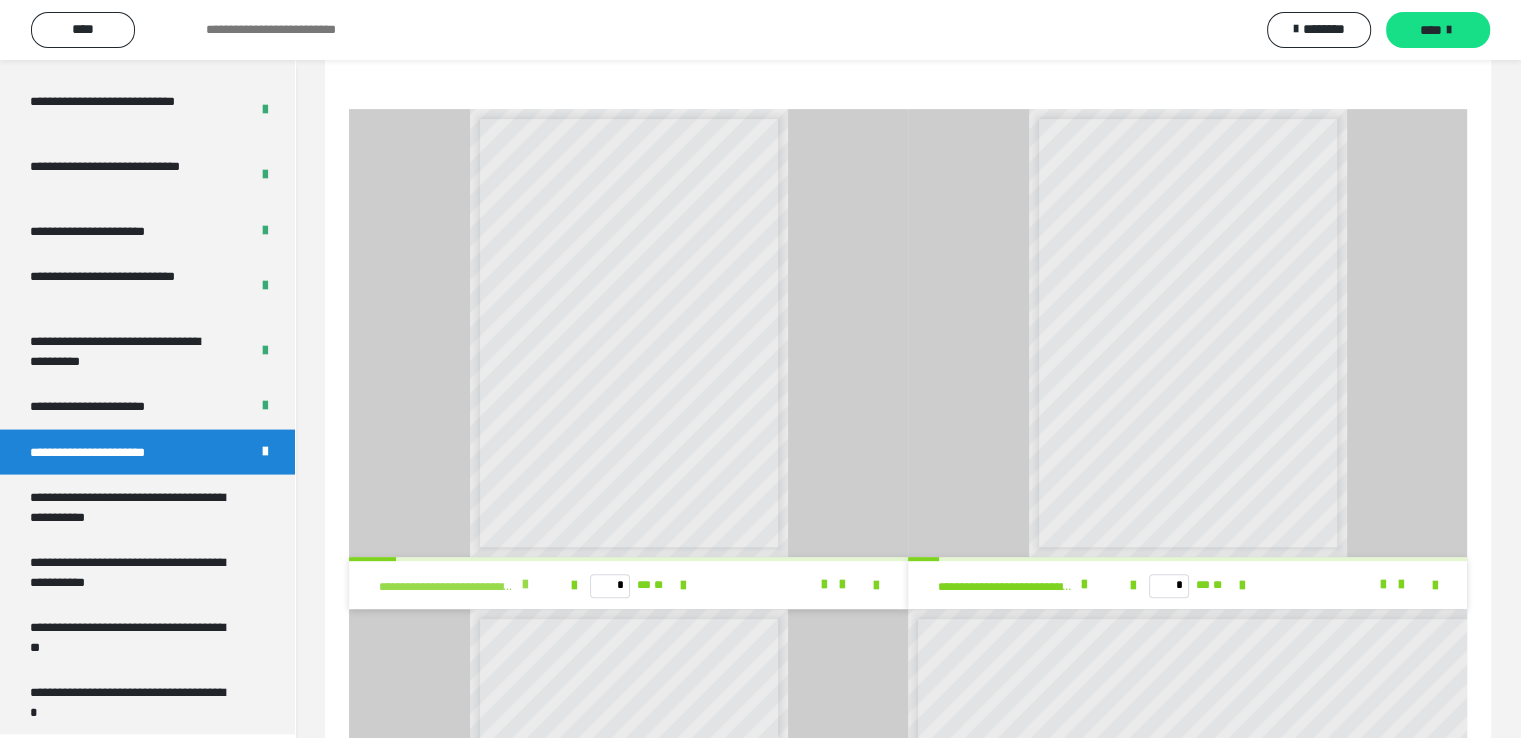 click on "**********" at bounding box center [459, 585] 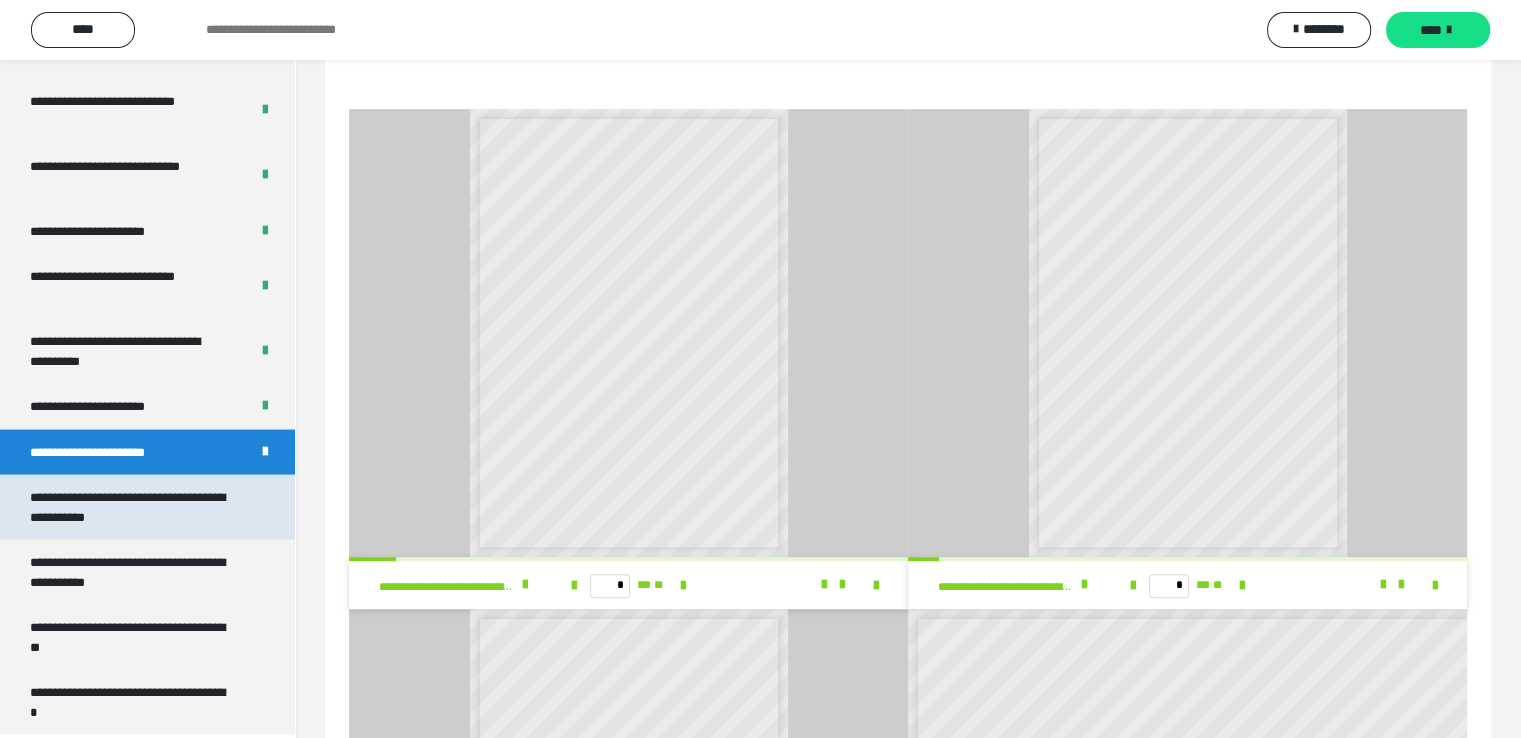 click on "**********" at bounding box center [132, 507] 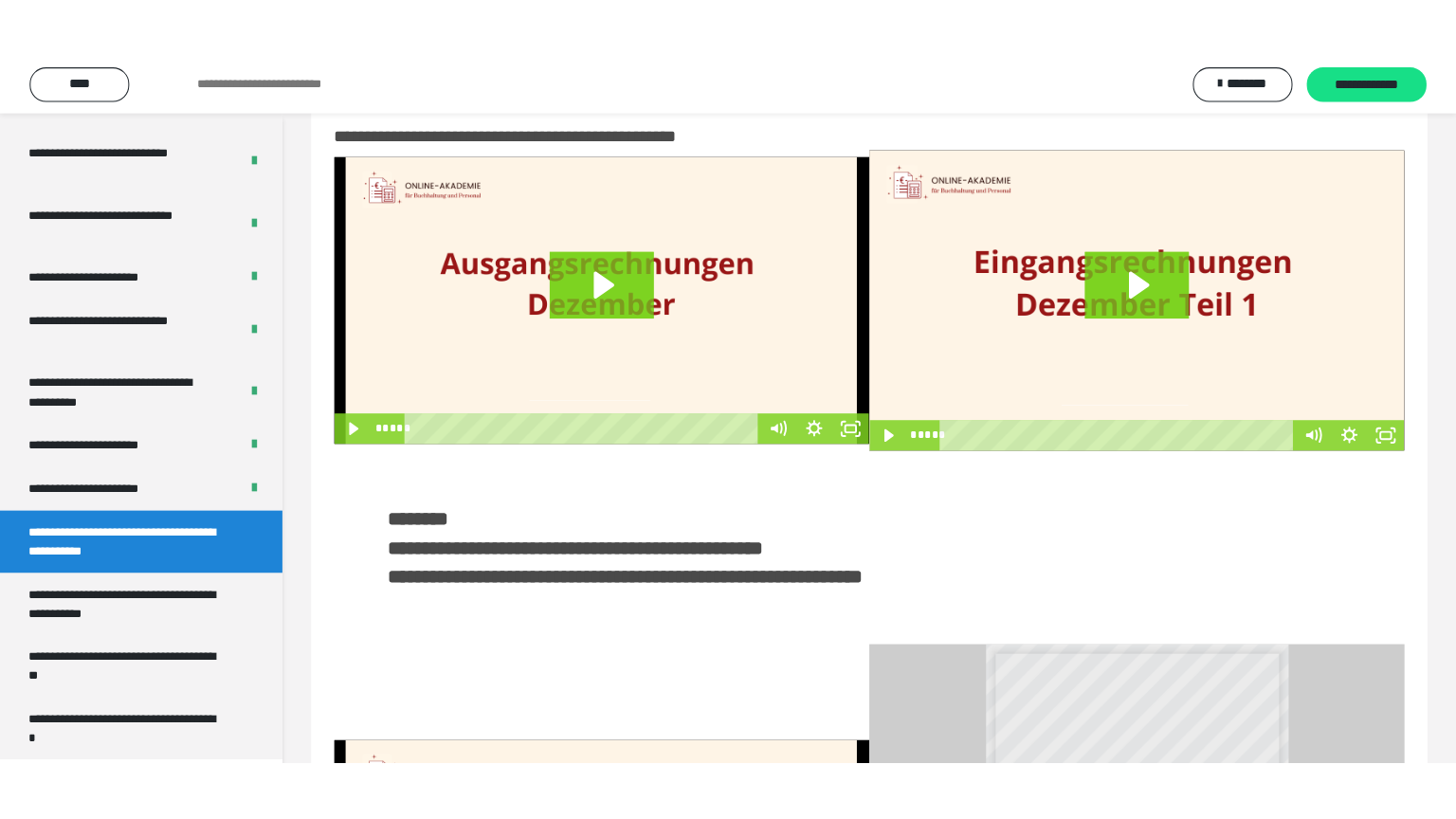 scroll, scrollTop: 0, scrollLeft: 0, axis: both 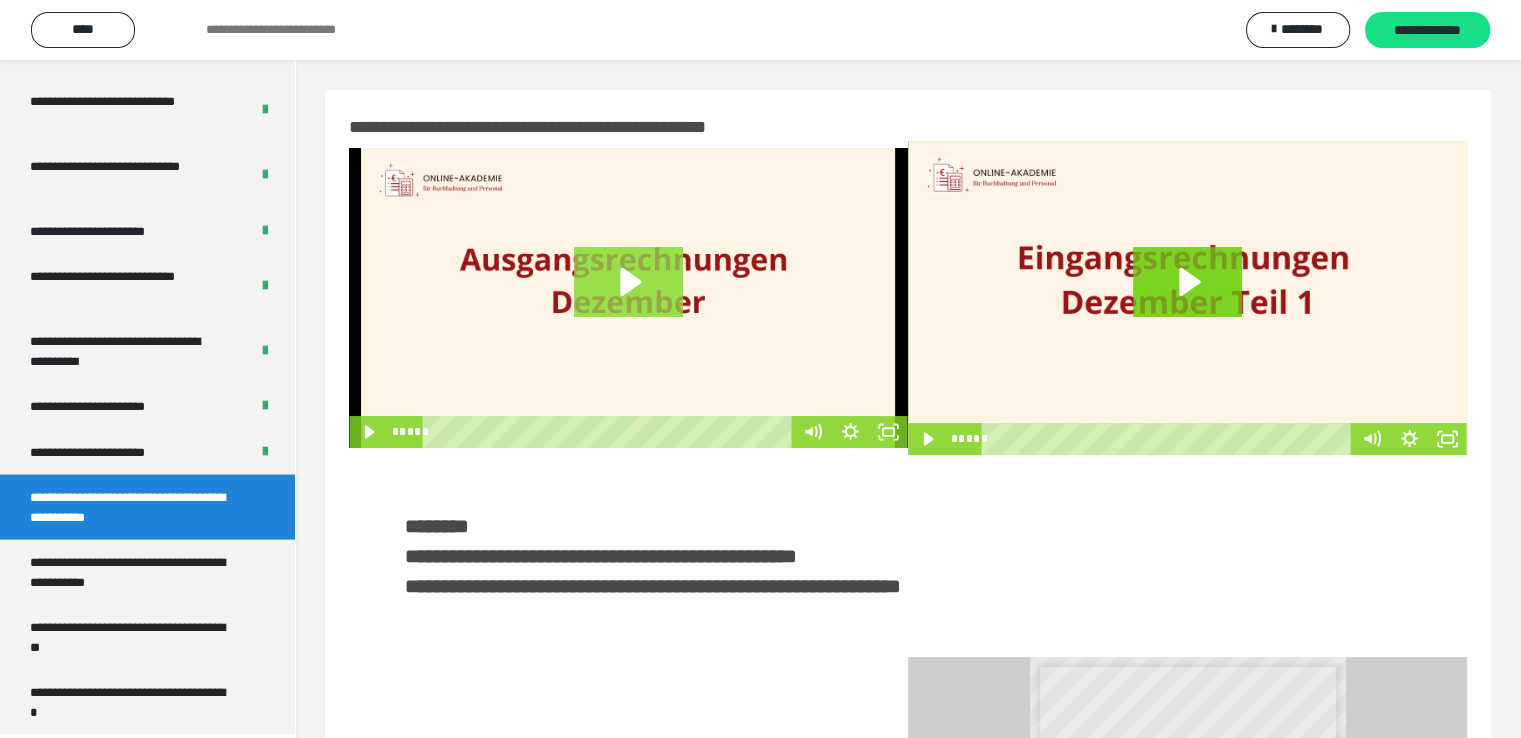 click 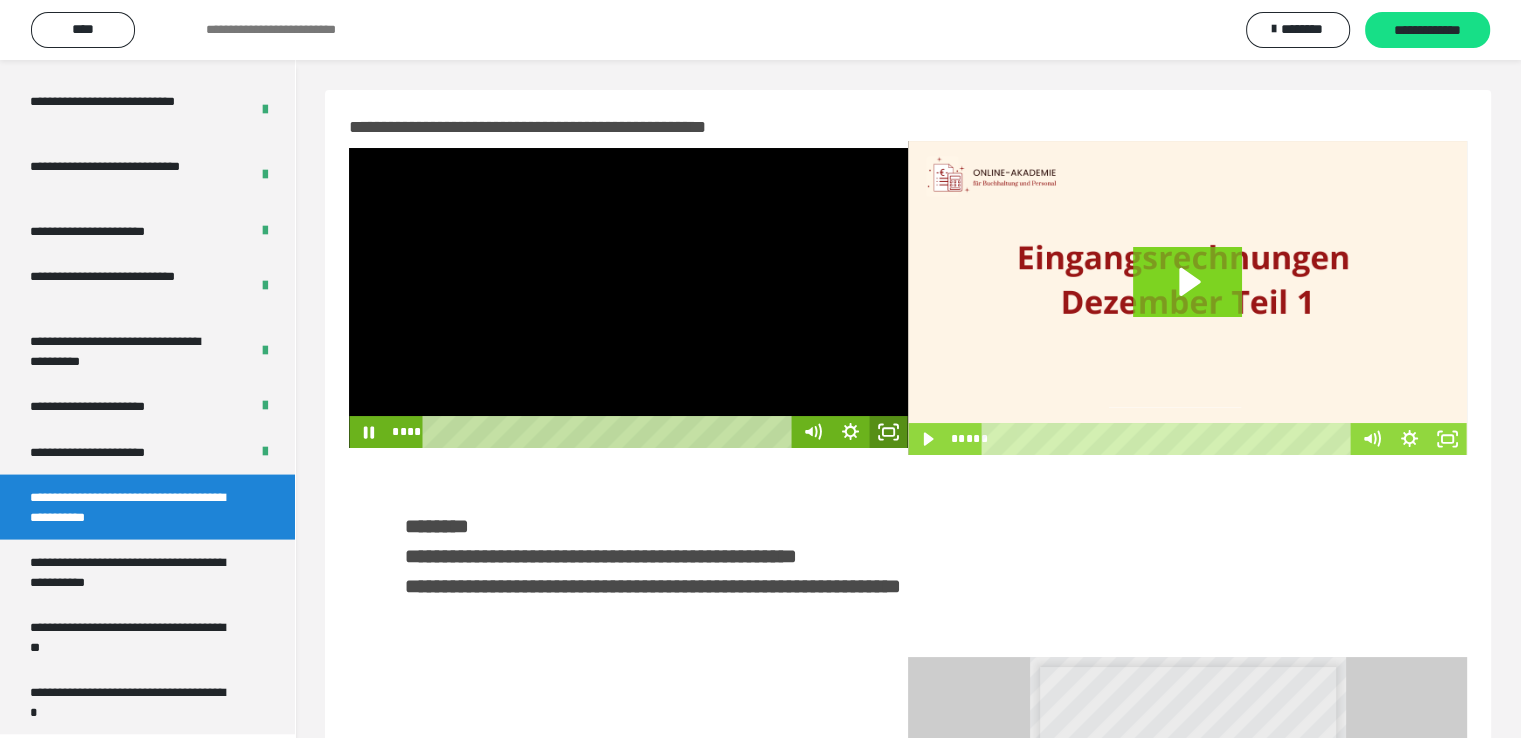 drag, startPoint x: 877, startPoint y: 429, endPoint x: 879, endPoint y: 516, distance: 87.02299 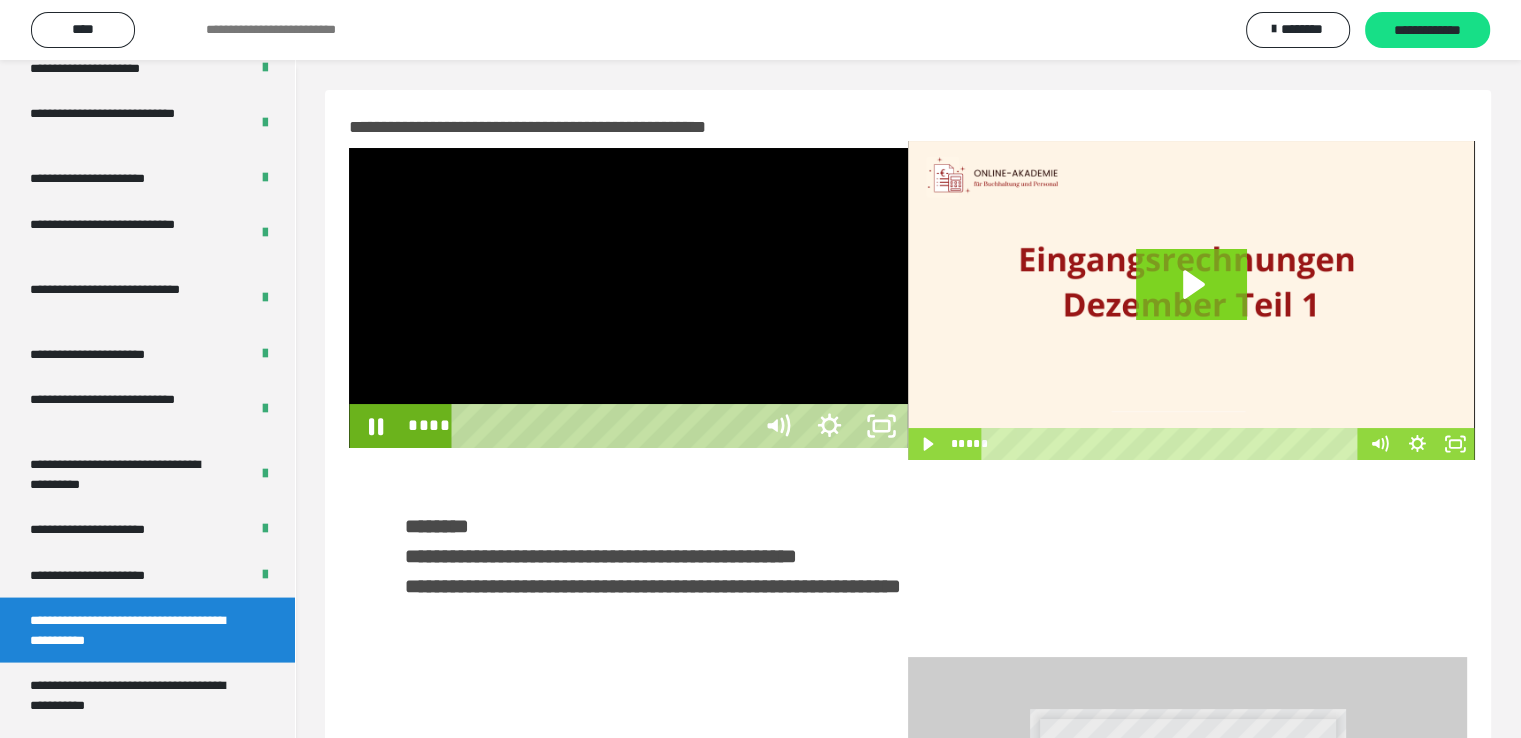 scroll, scrollTop: 3823, scrollLeft: 0, axis: vertical 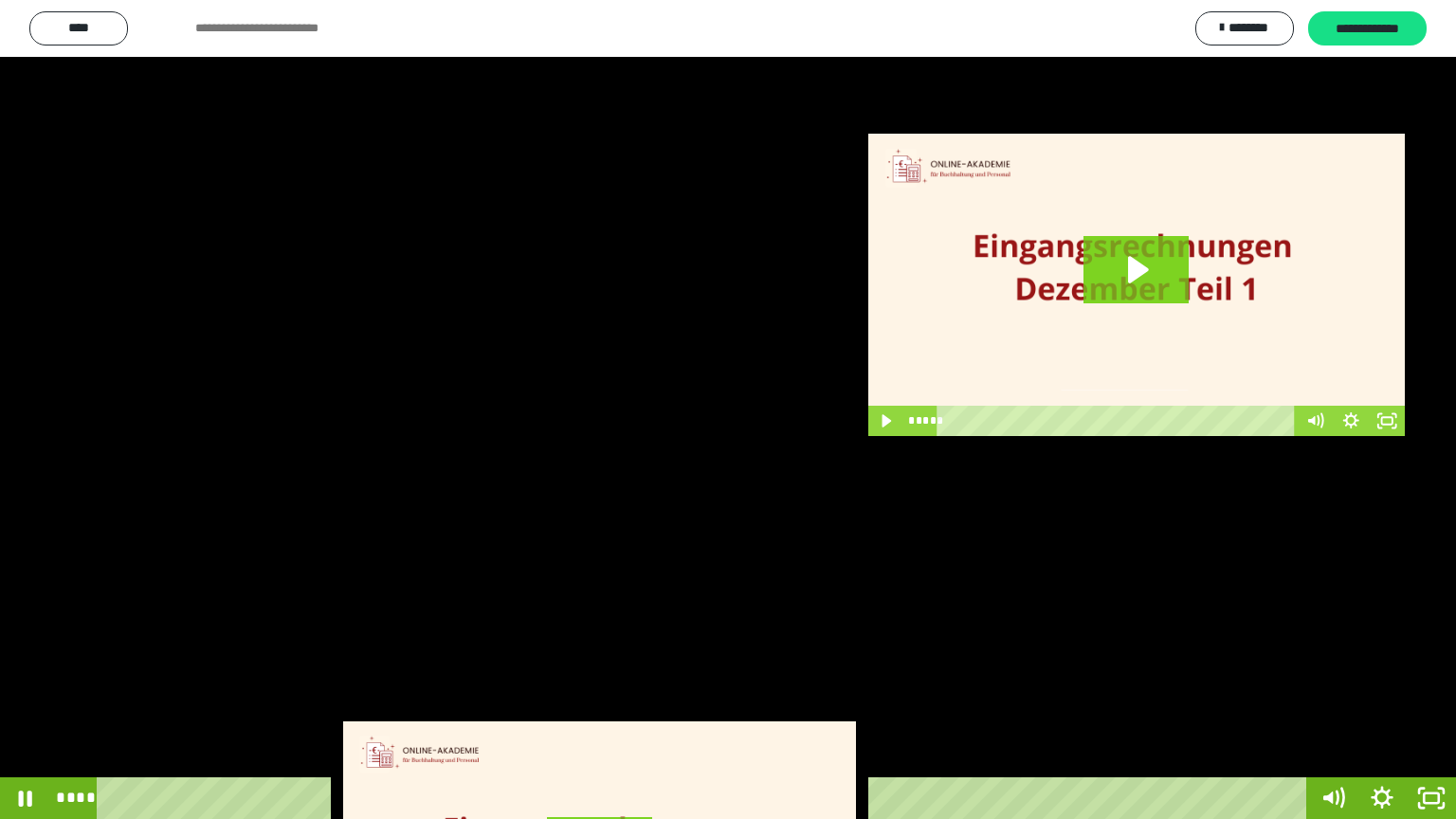 click at bounding box center (728, 410) 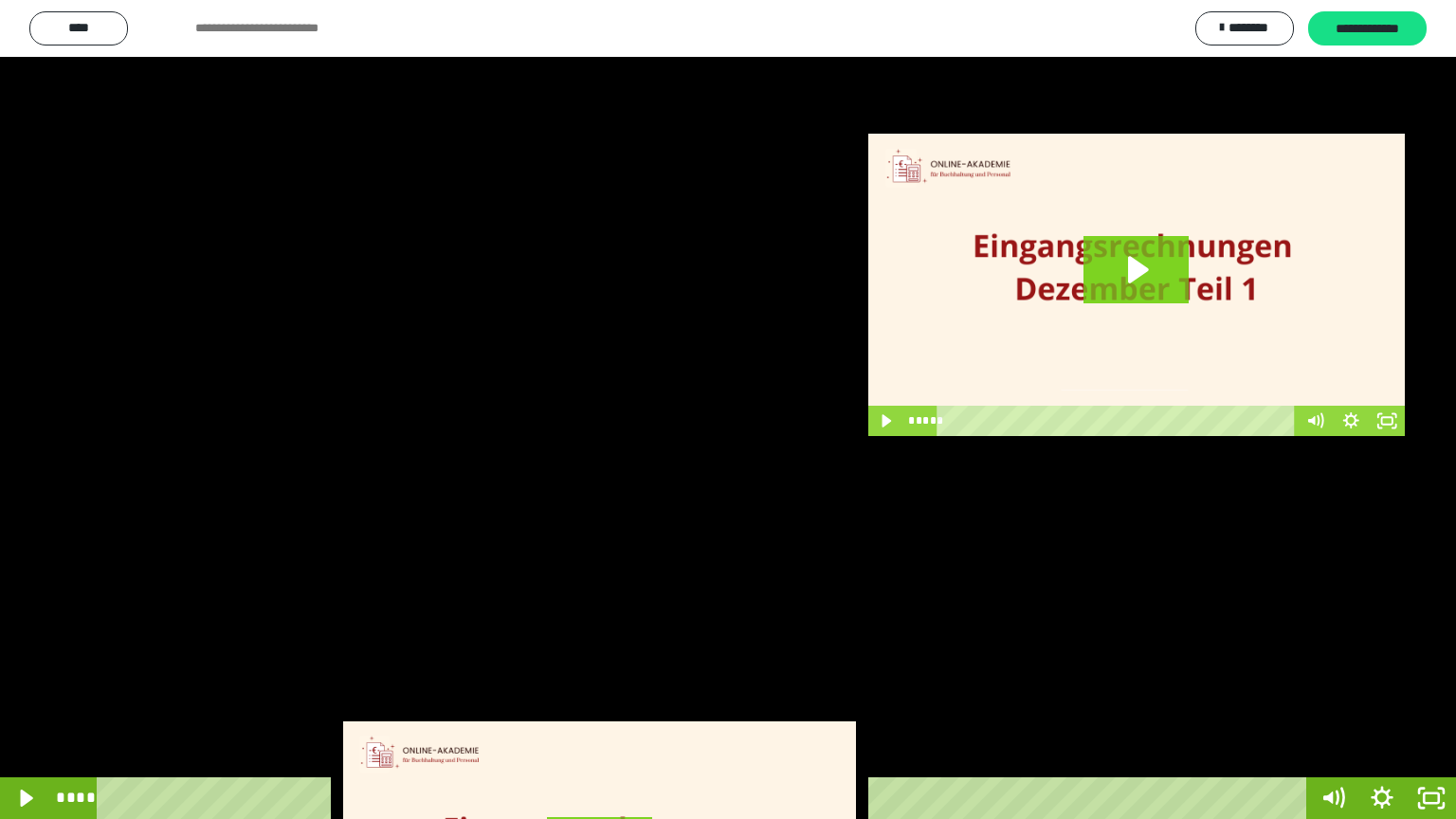 click at bounding box center (728, 410) 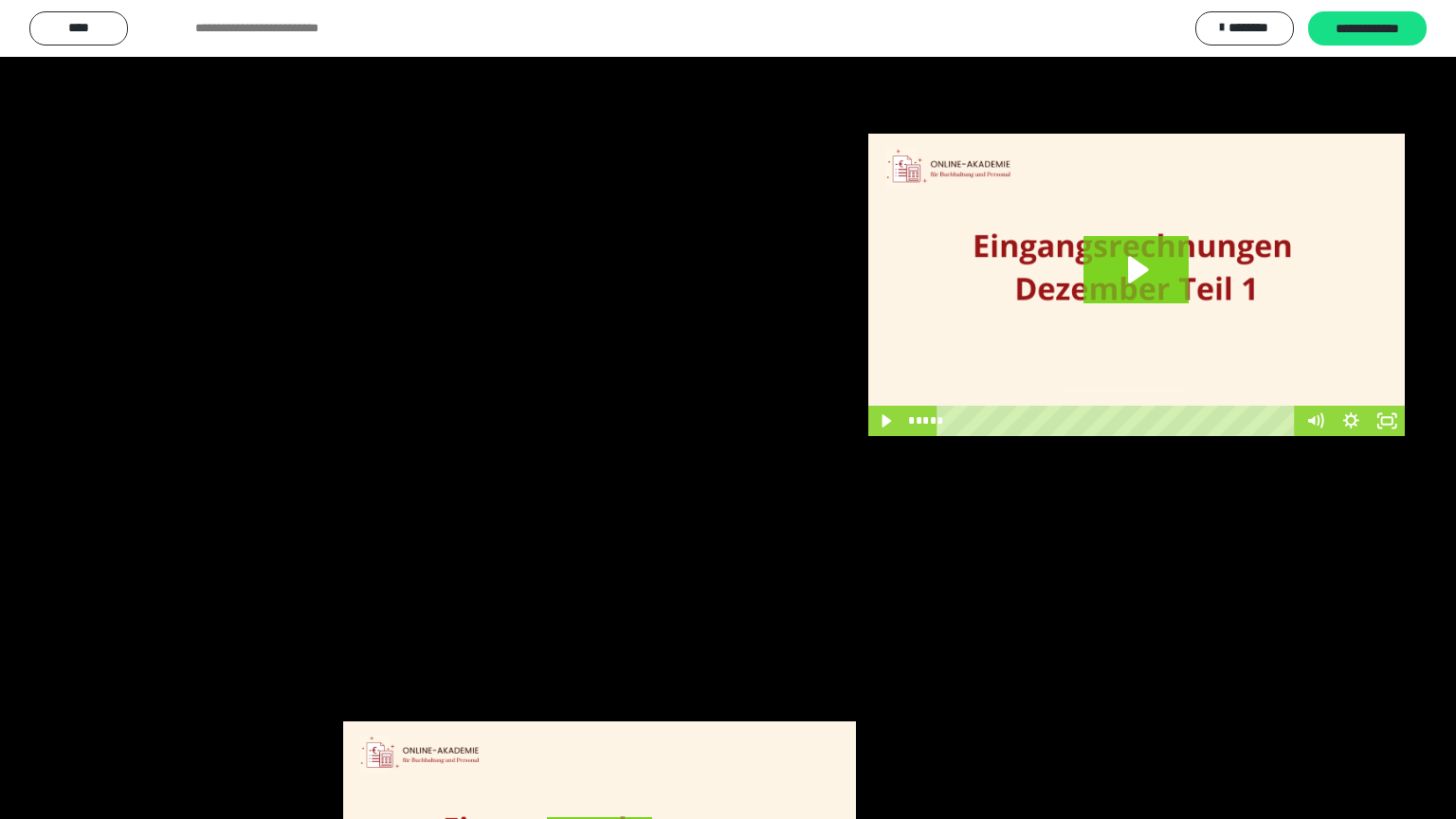 type 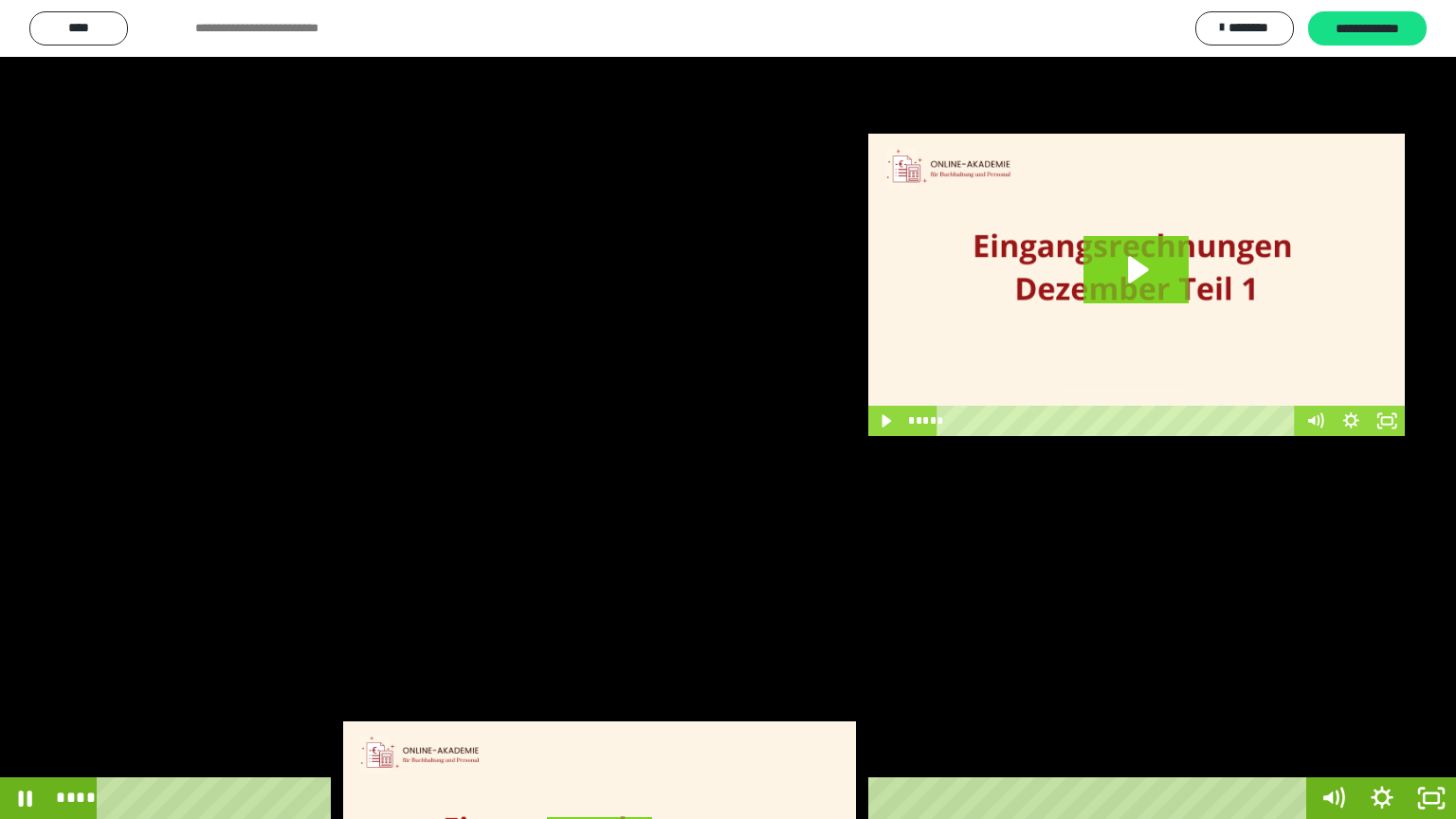 click at bounding box center [728, 410] 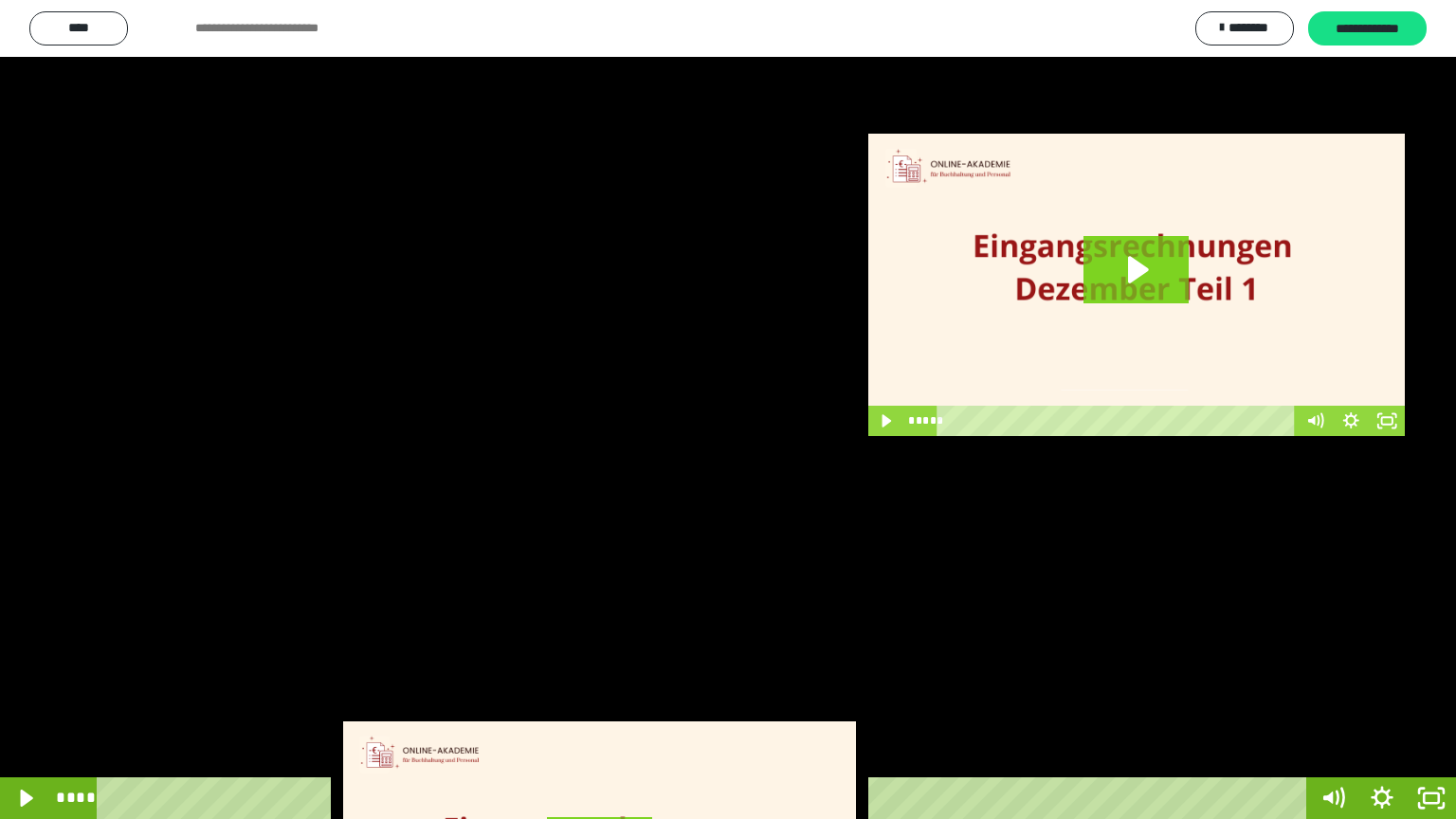 click at bounding box center [728, 410] 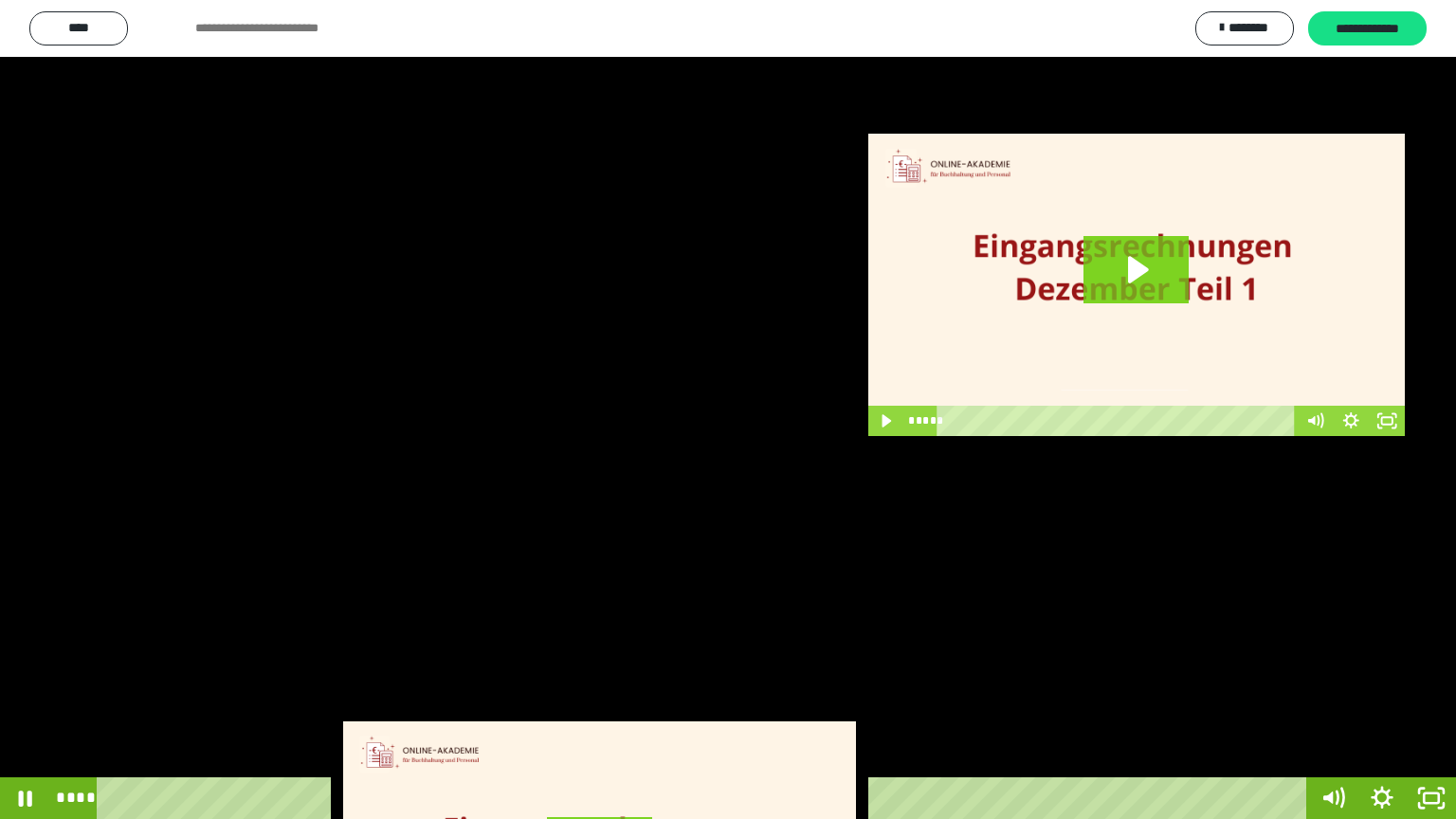 click at bounding box center [728, 410] 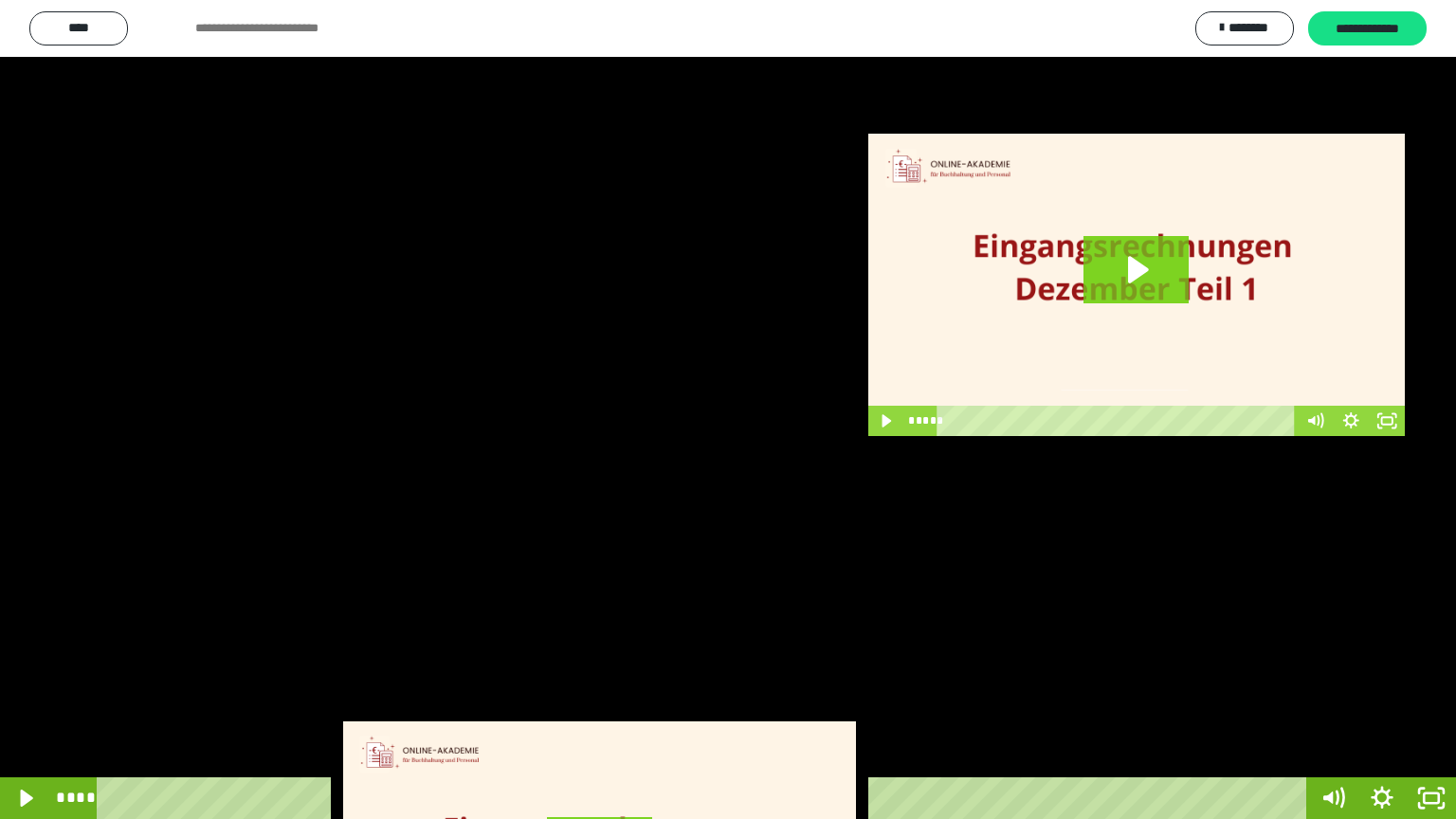click at bounding box center [728, 410] 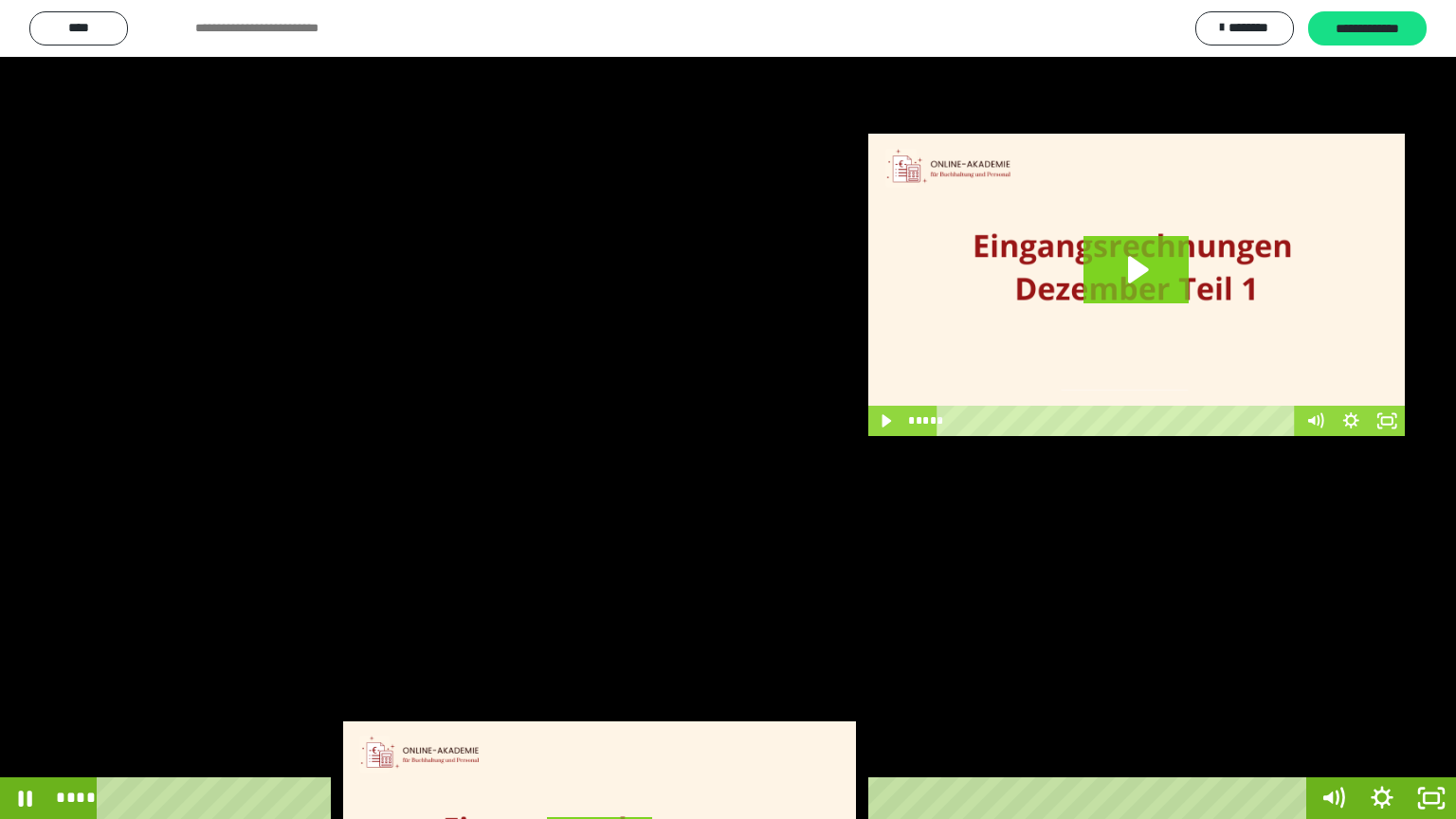 click at bounding box center (728, 410) 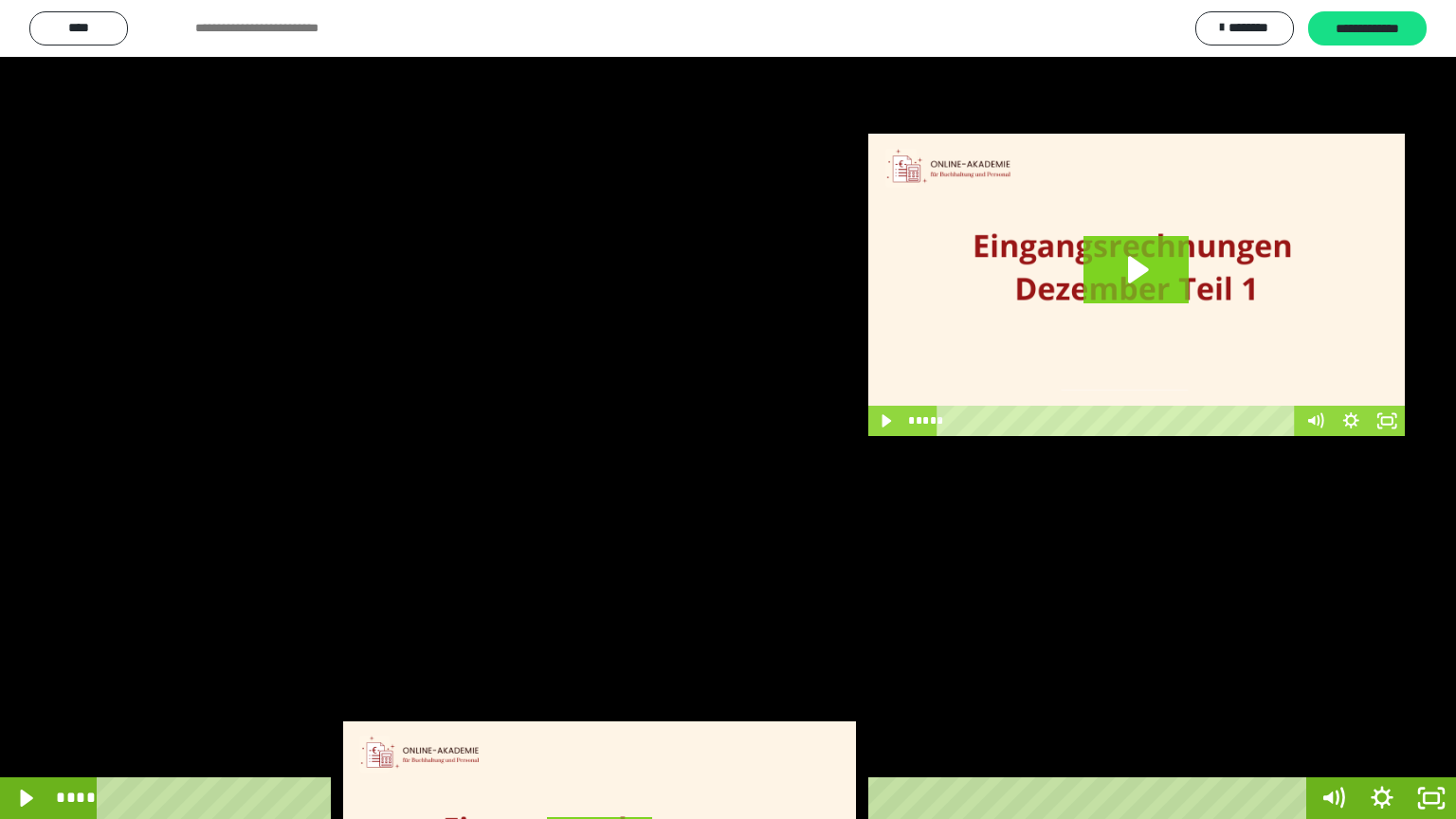 click at bounding box center (728, 410) 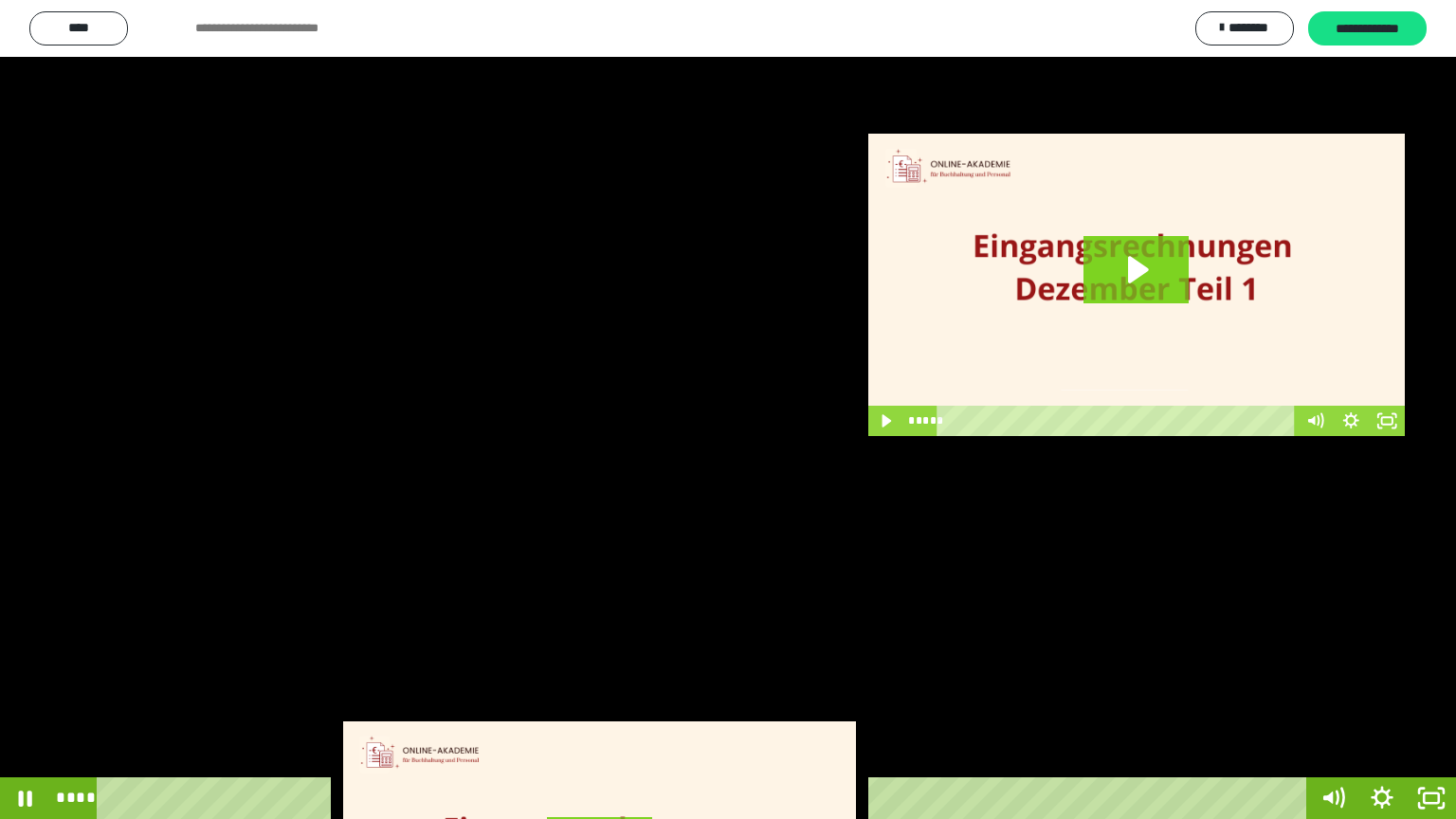 click at bounding box center [728, 410] 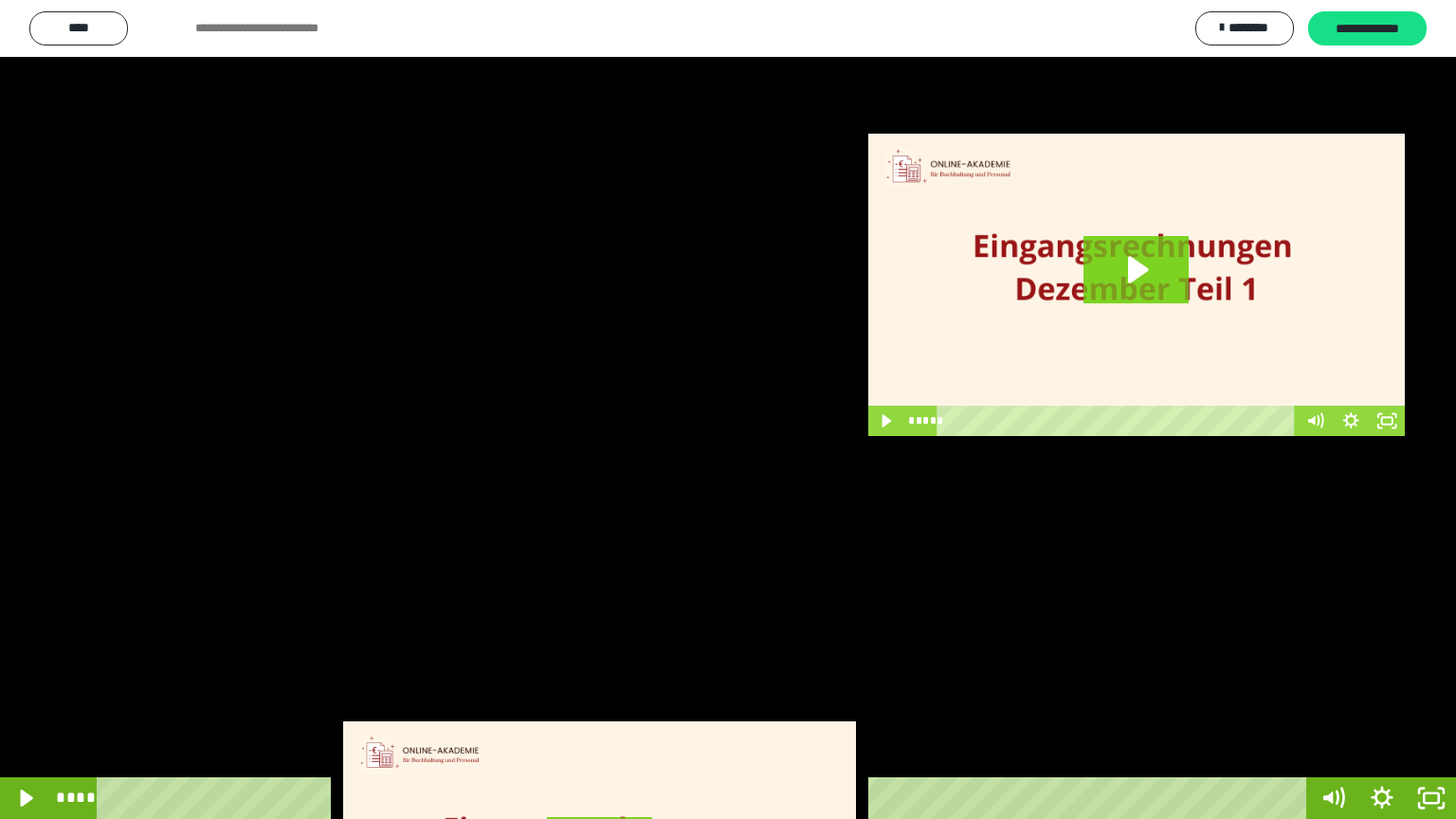 click at bounding box center (728, 410) 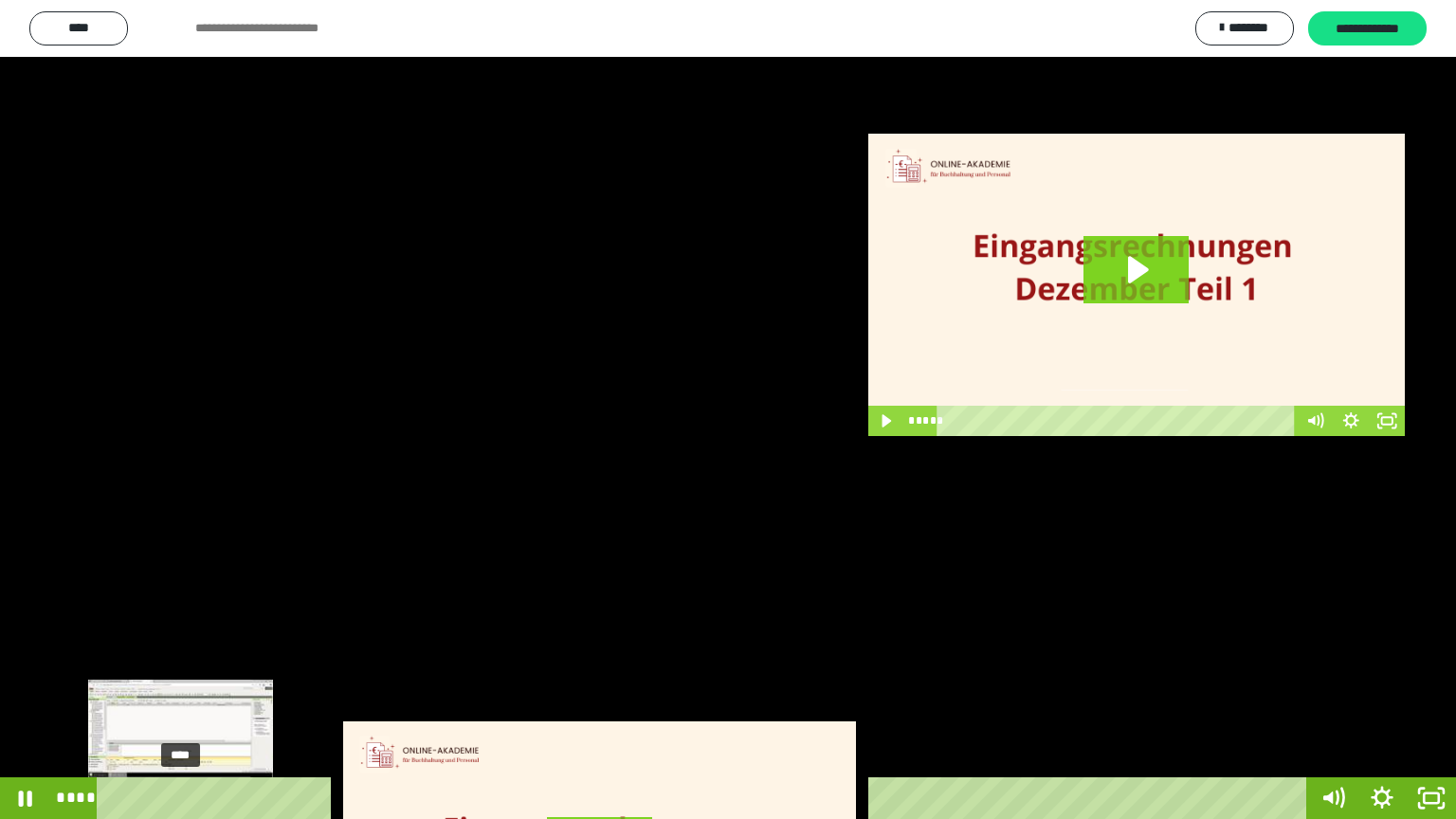 click on "****" at bounding box center (705, 798) 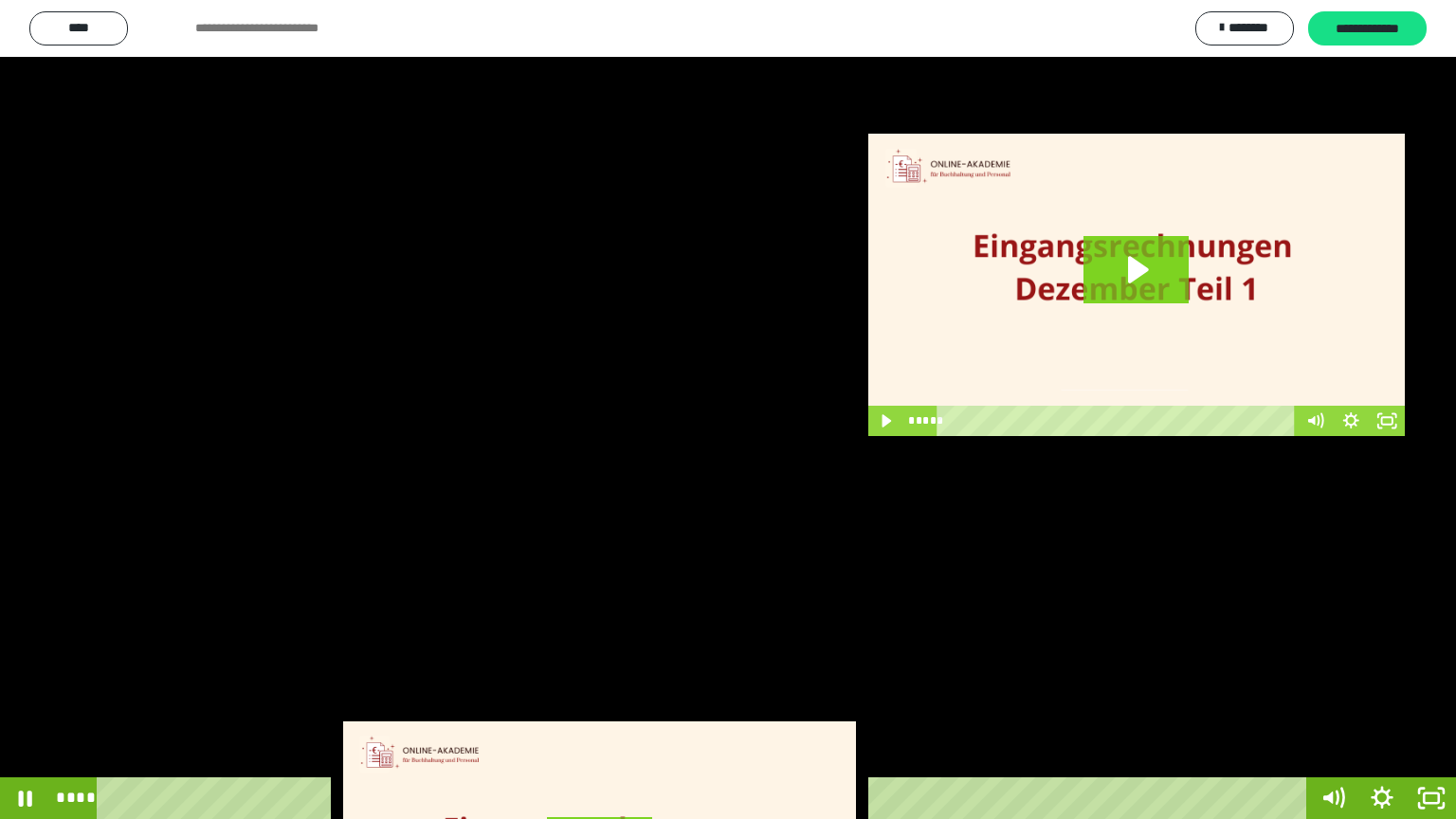 click at bounding box center (728, 410) 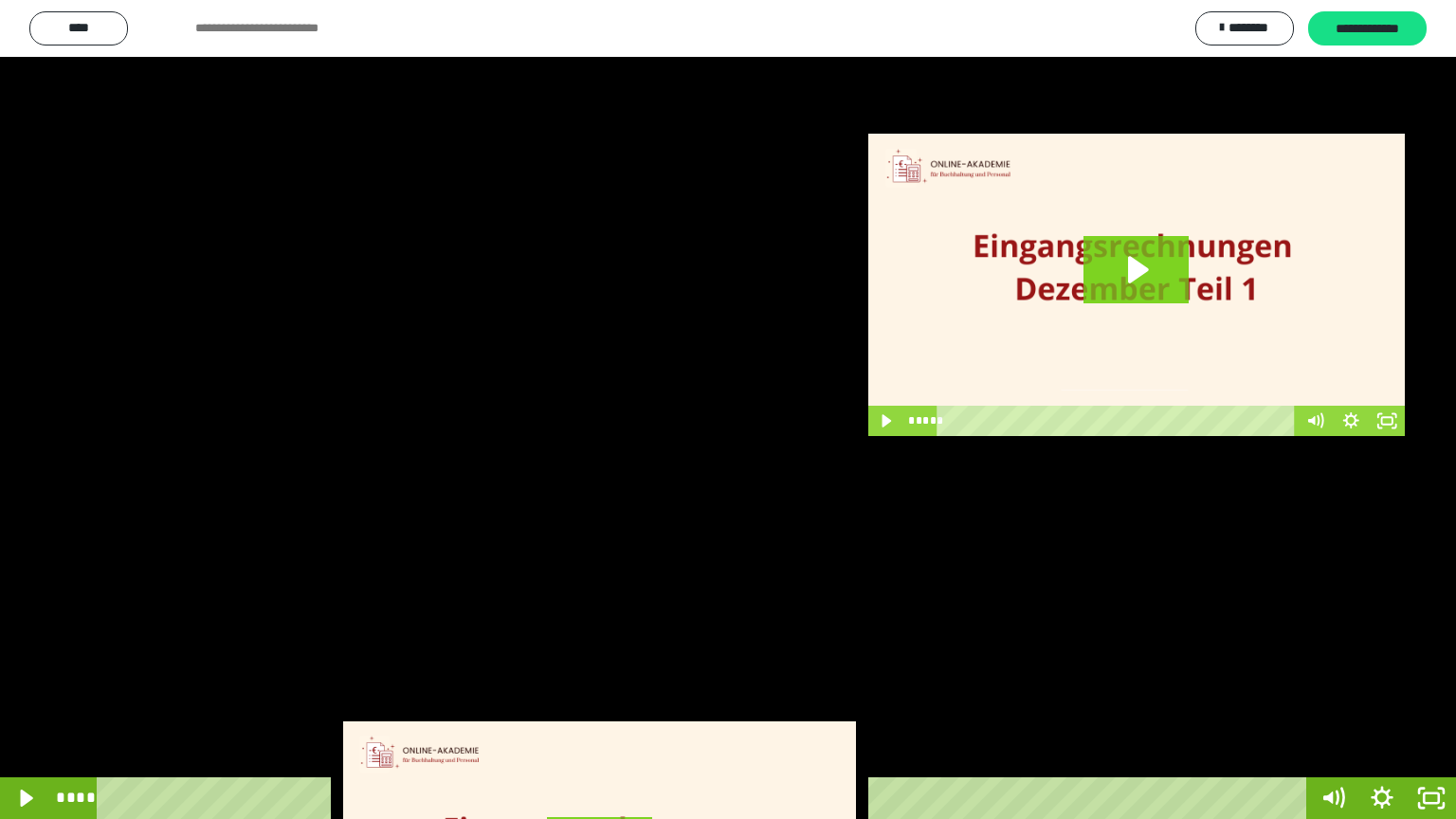 click at bounding box center (728, 410) 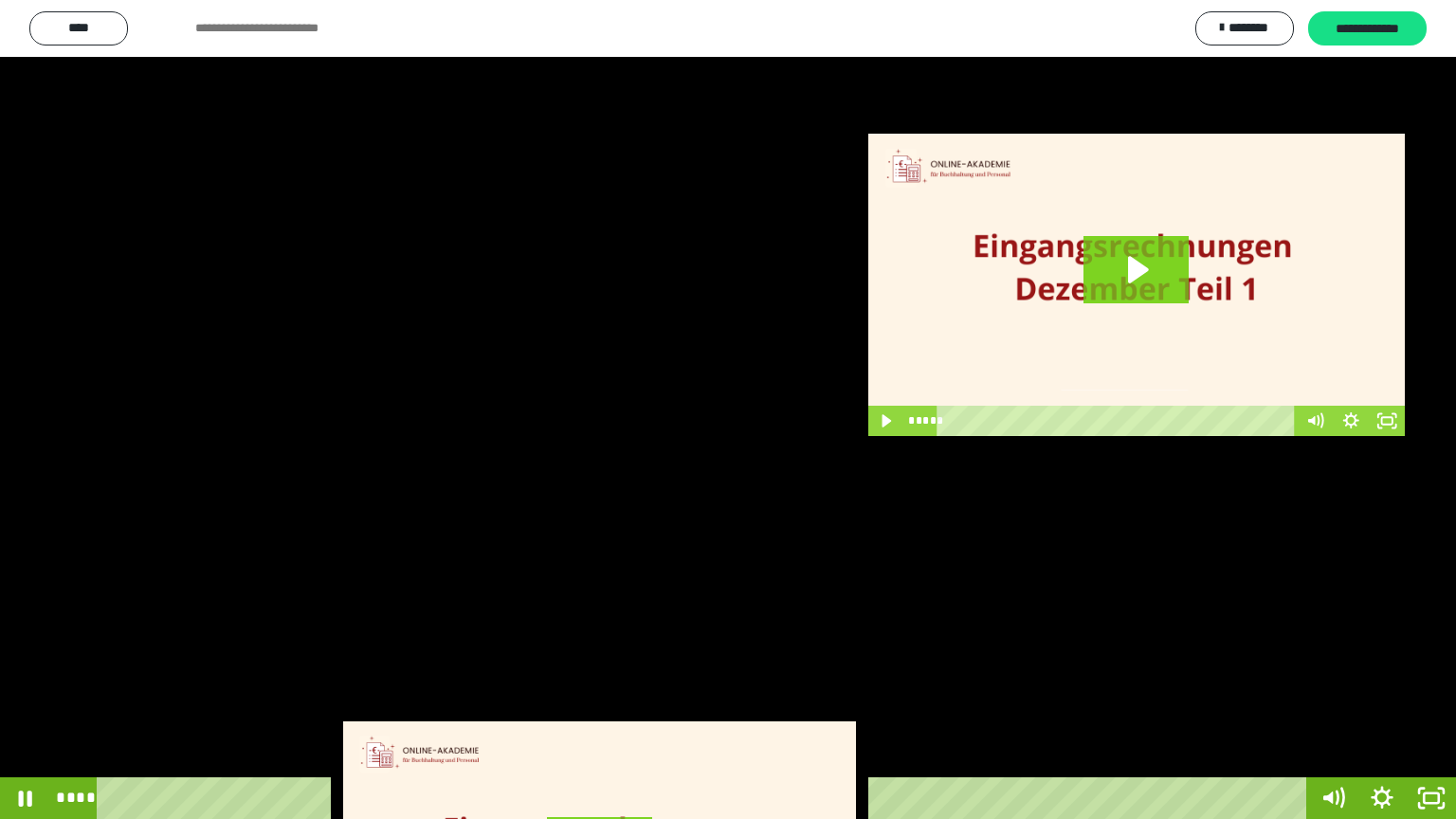 click at bounding box center [728, 410] 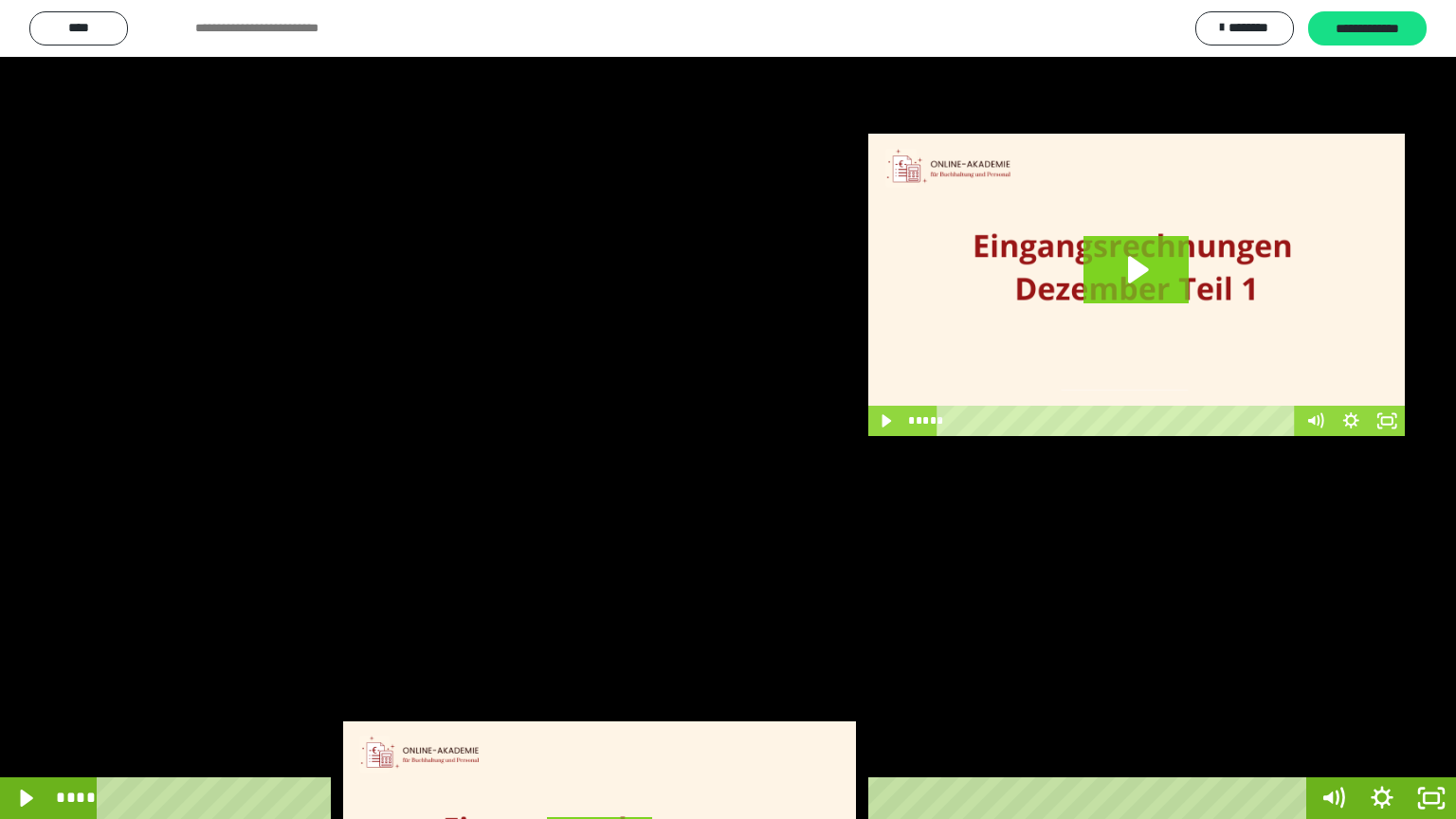 click at bounding box center (728, 410) 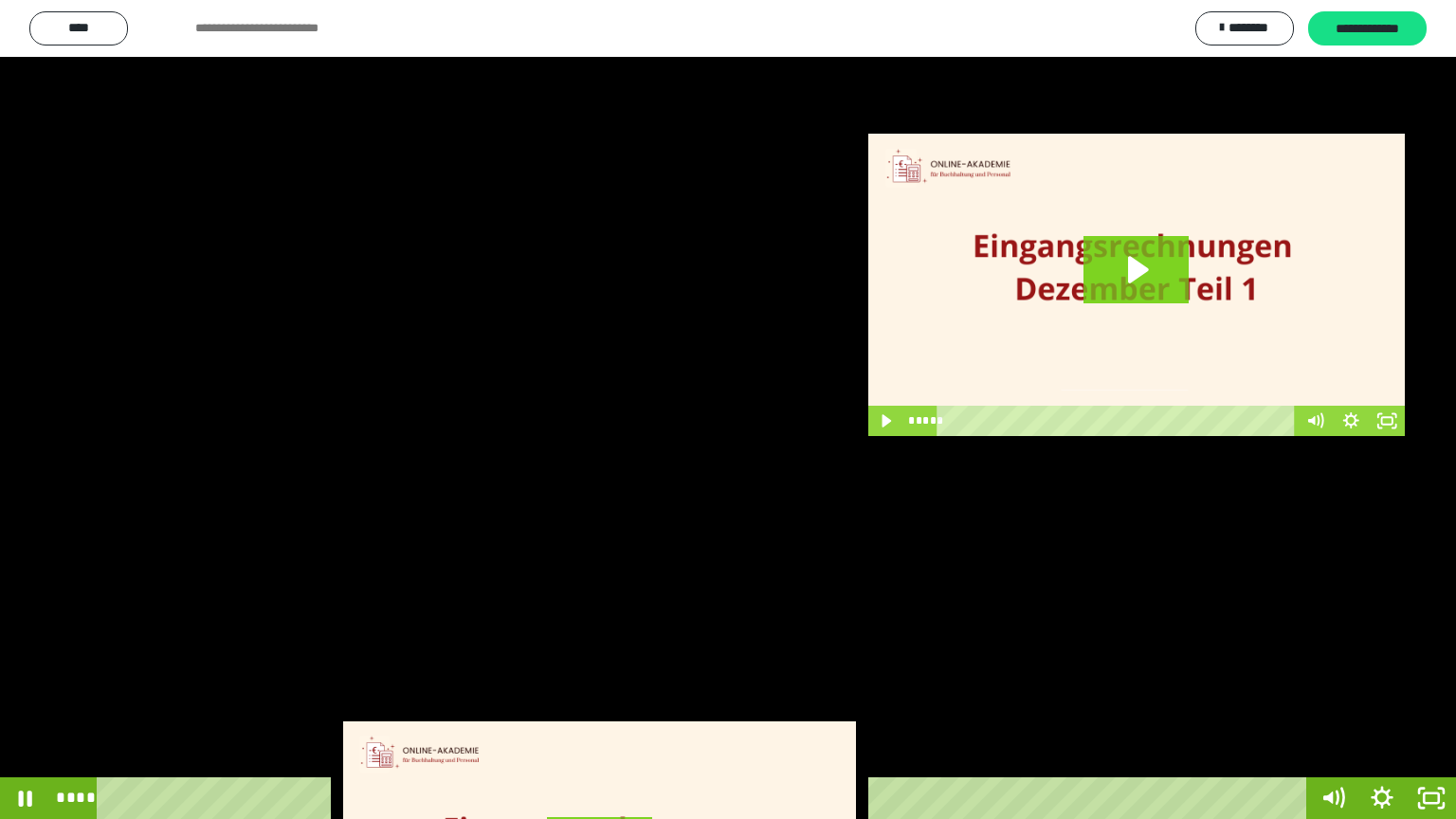 click at bounding box center (728, 410) 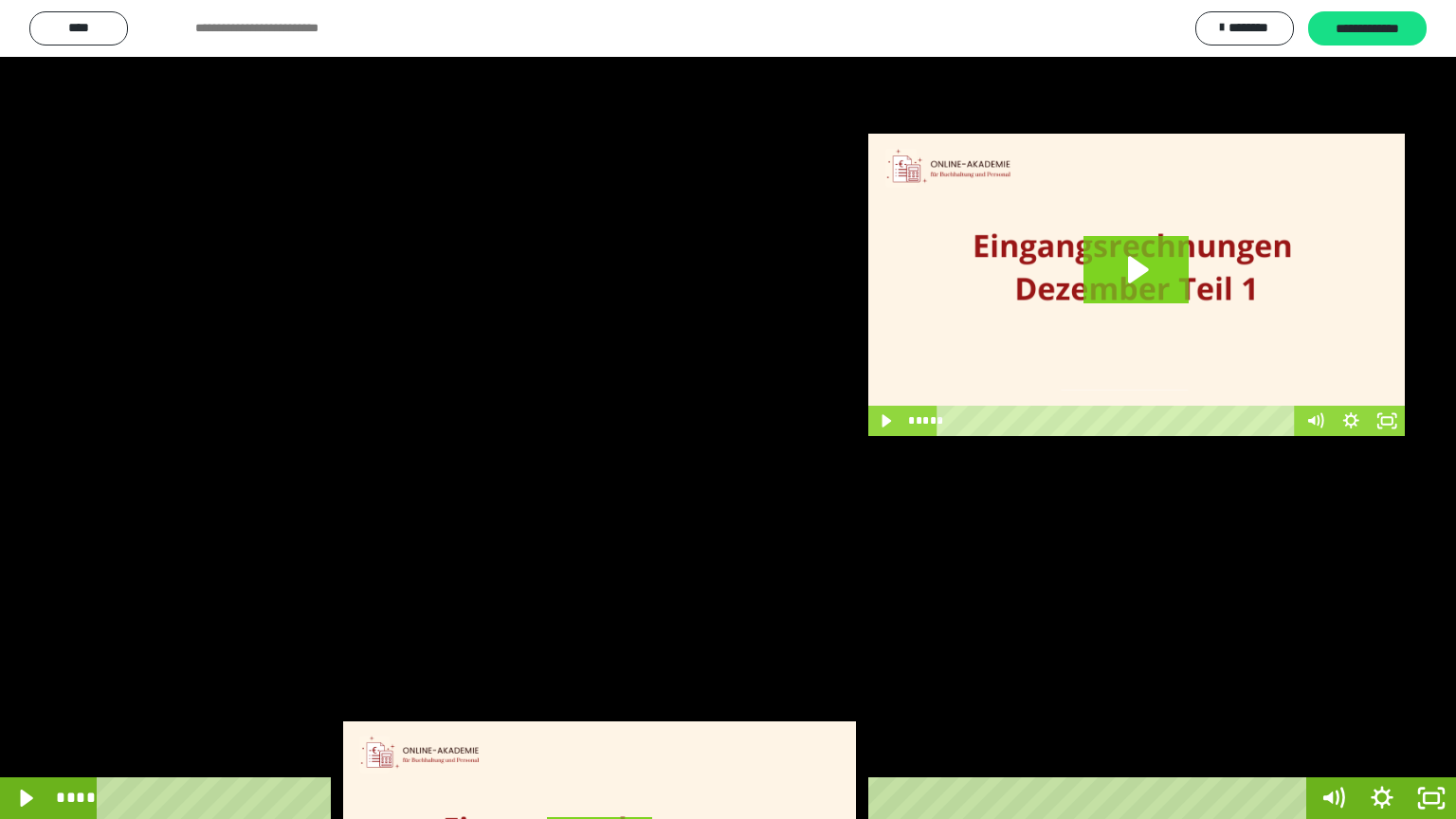 click at bounding box center (728, 410) 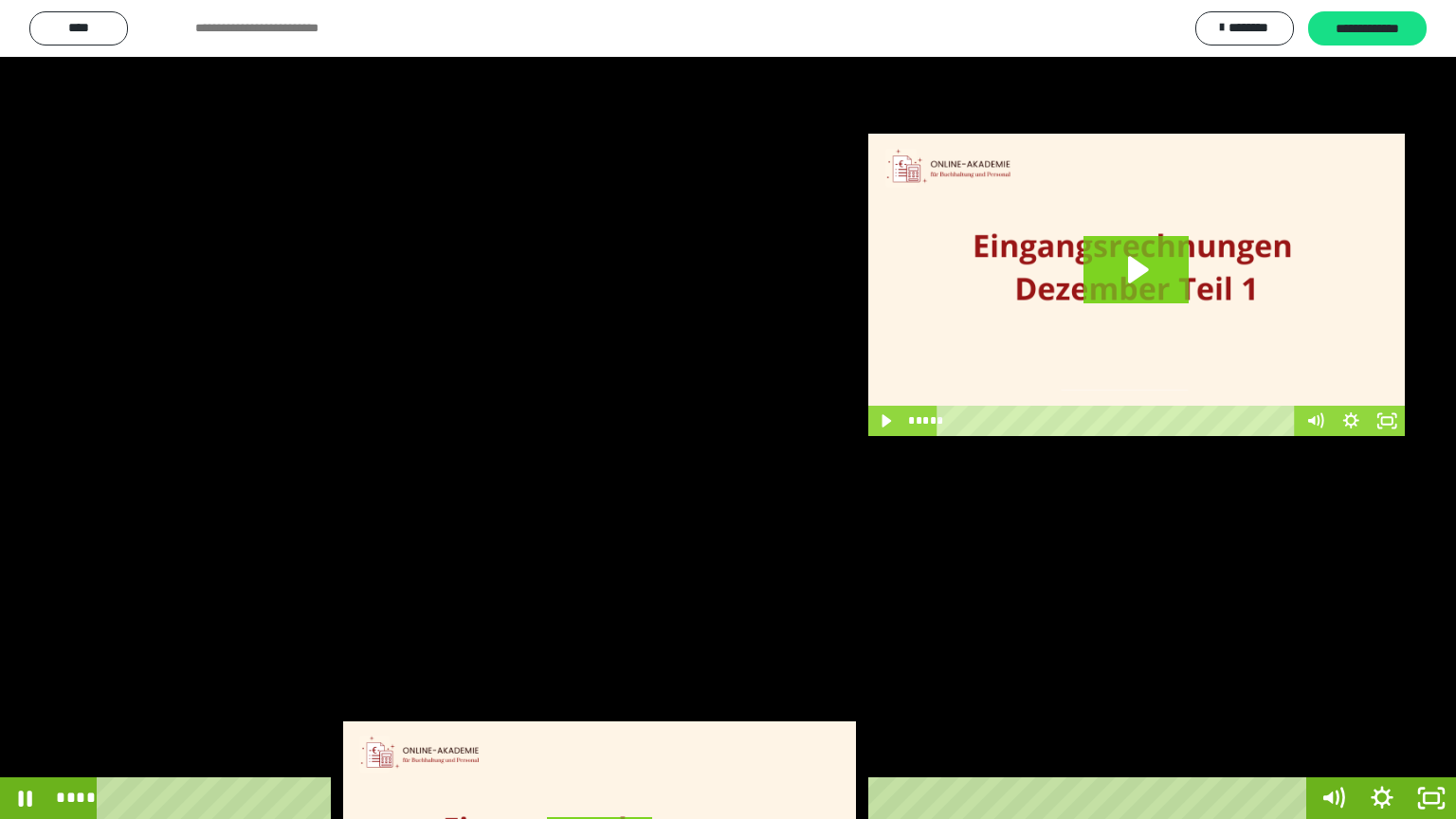 click at bounding box center (728, 410) 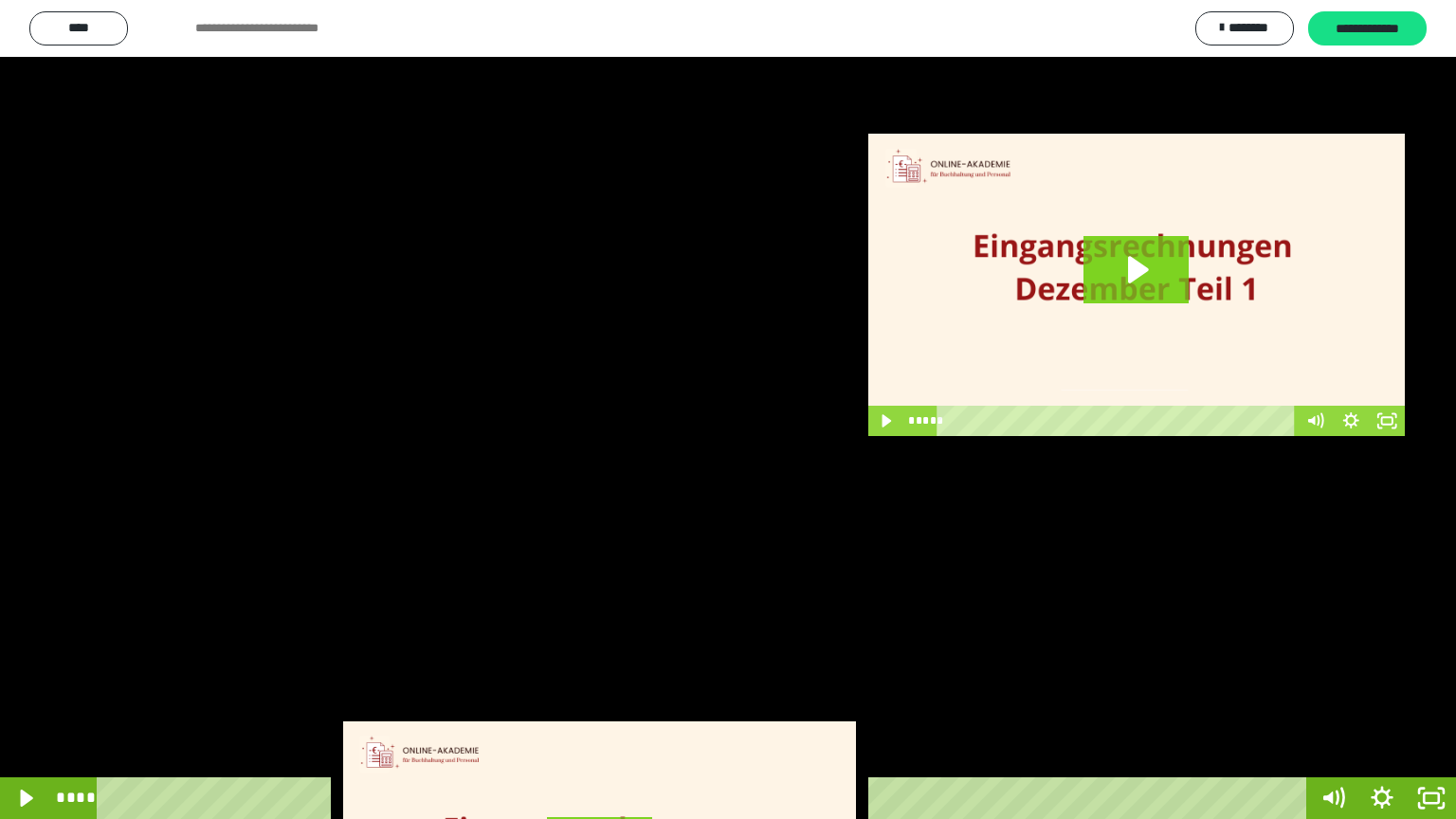 click at bounding box center [728, 410] 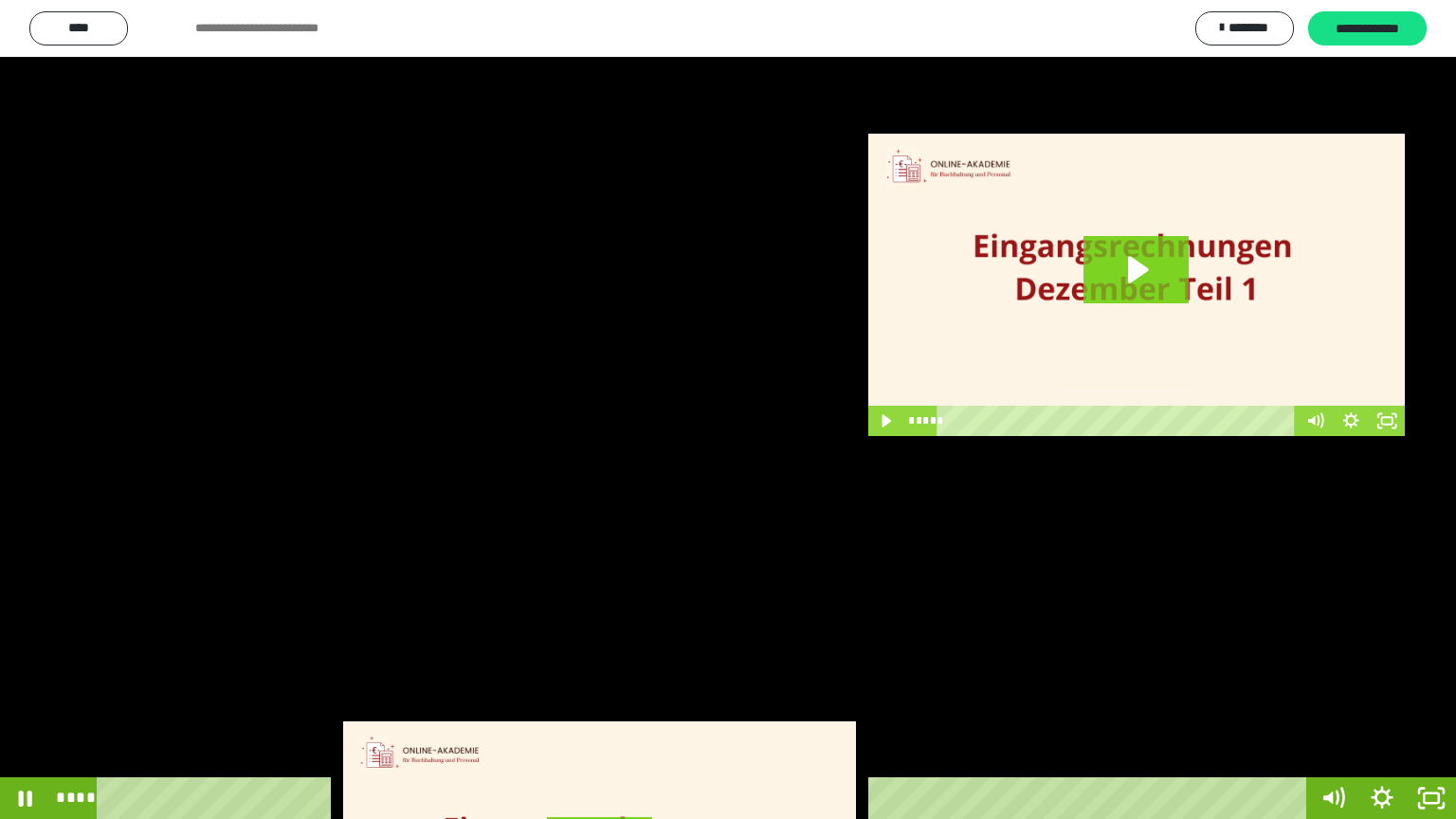 click at bounding box center (728, 410) 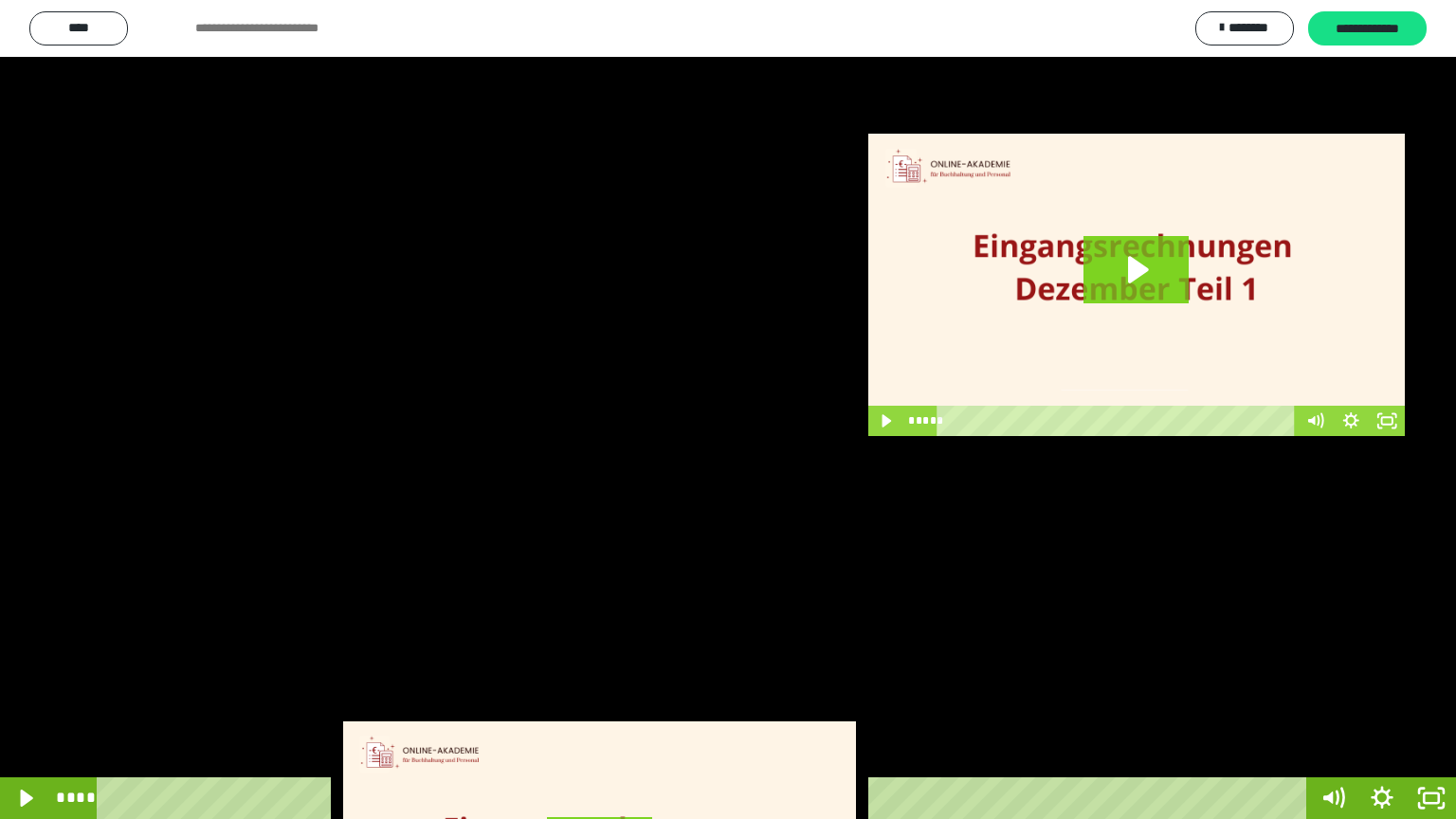 click at bounding box center [728, 410] 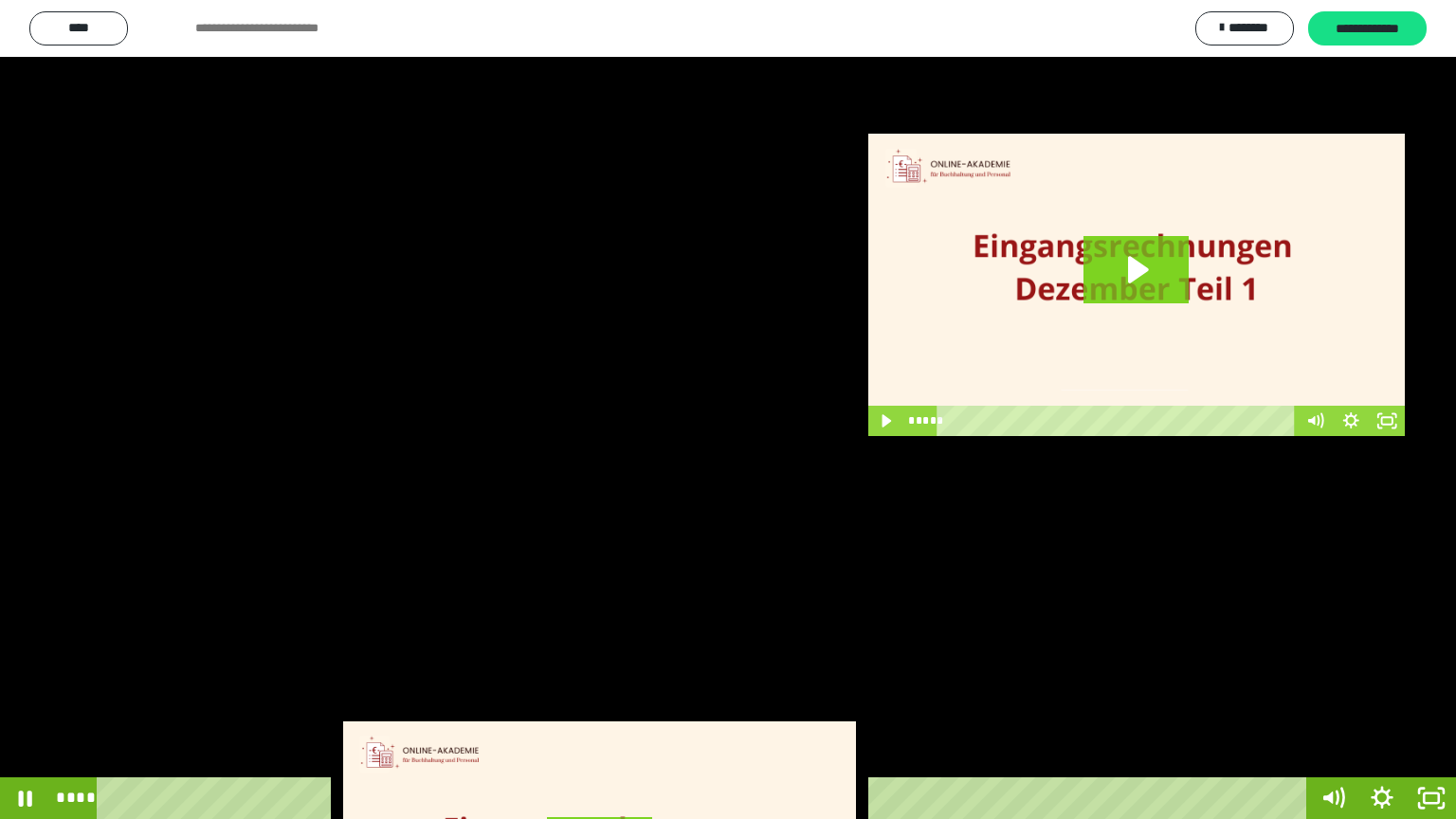 click at bounding box center (728, 410) 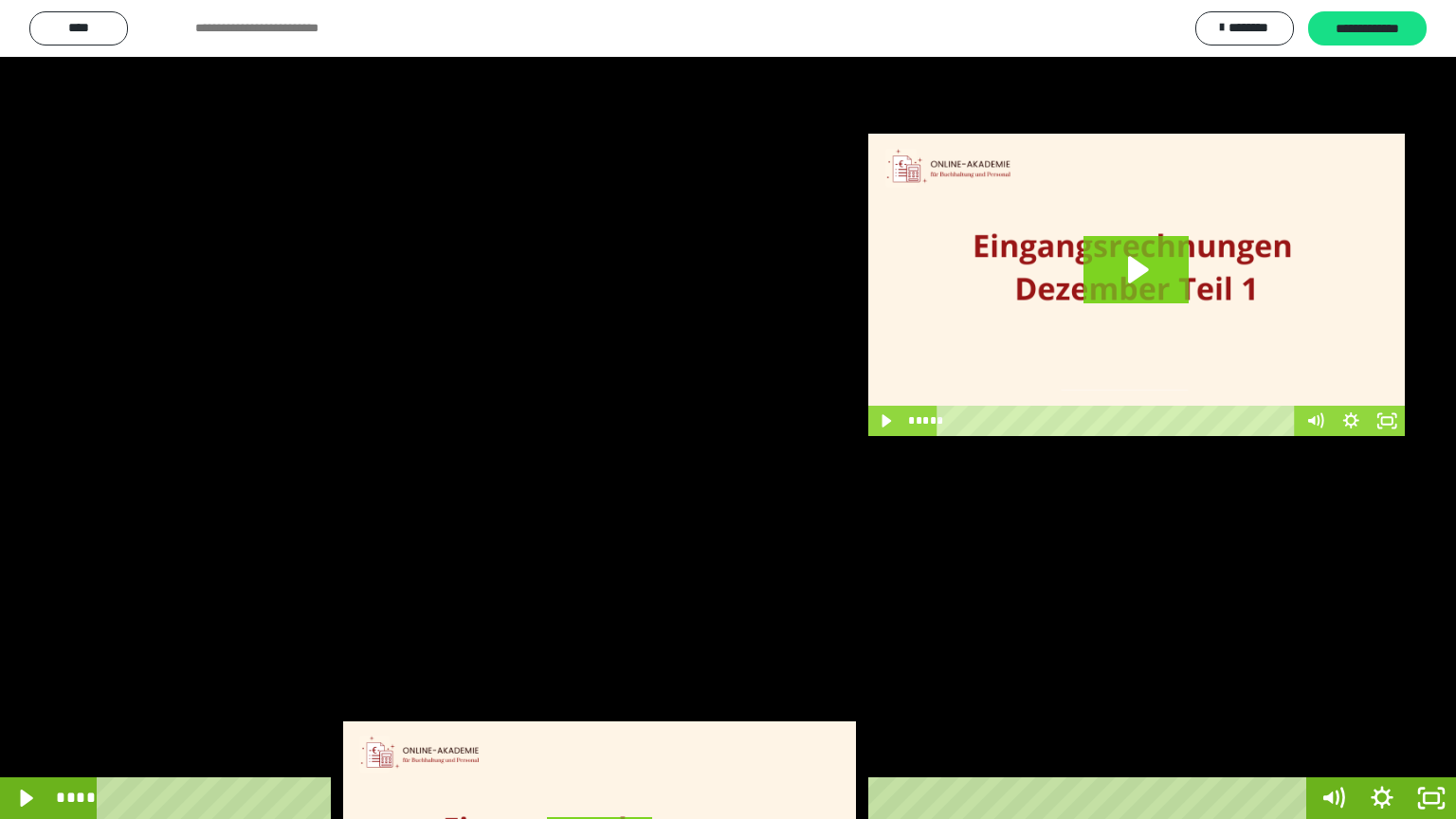 click at bounding box center [728, 410] 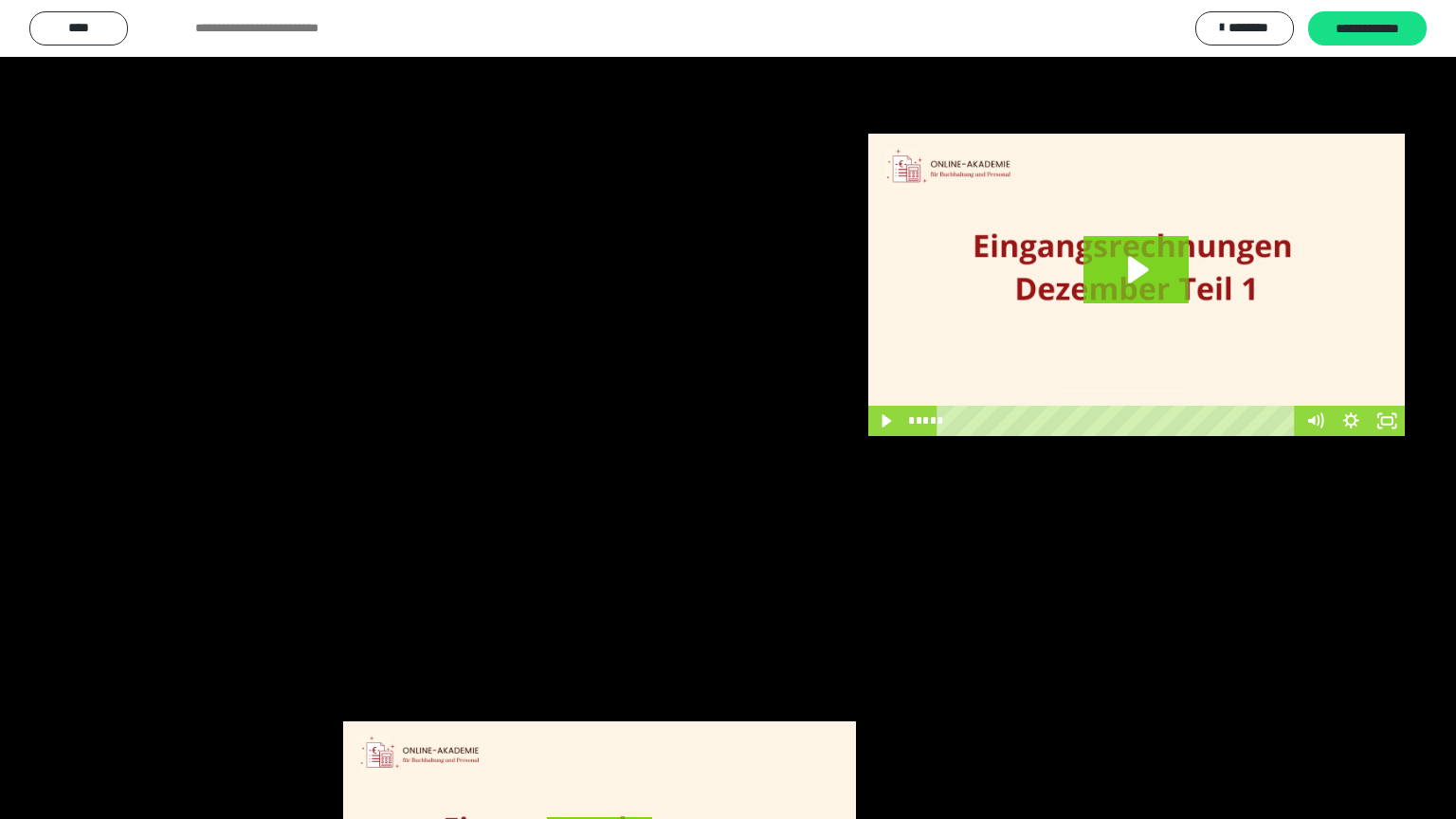 click at bounding box center (728, 410) 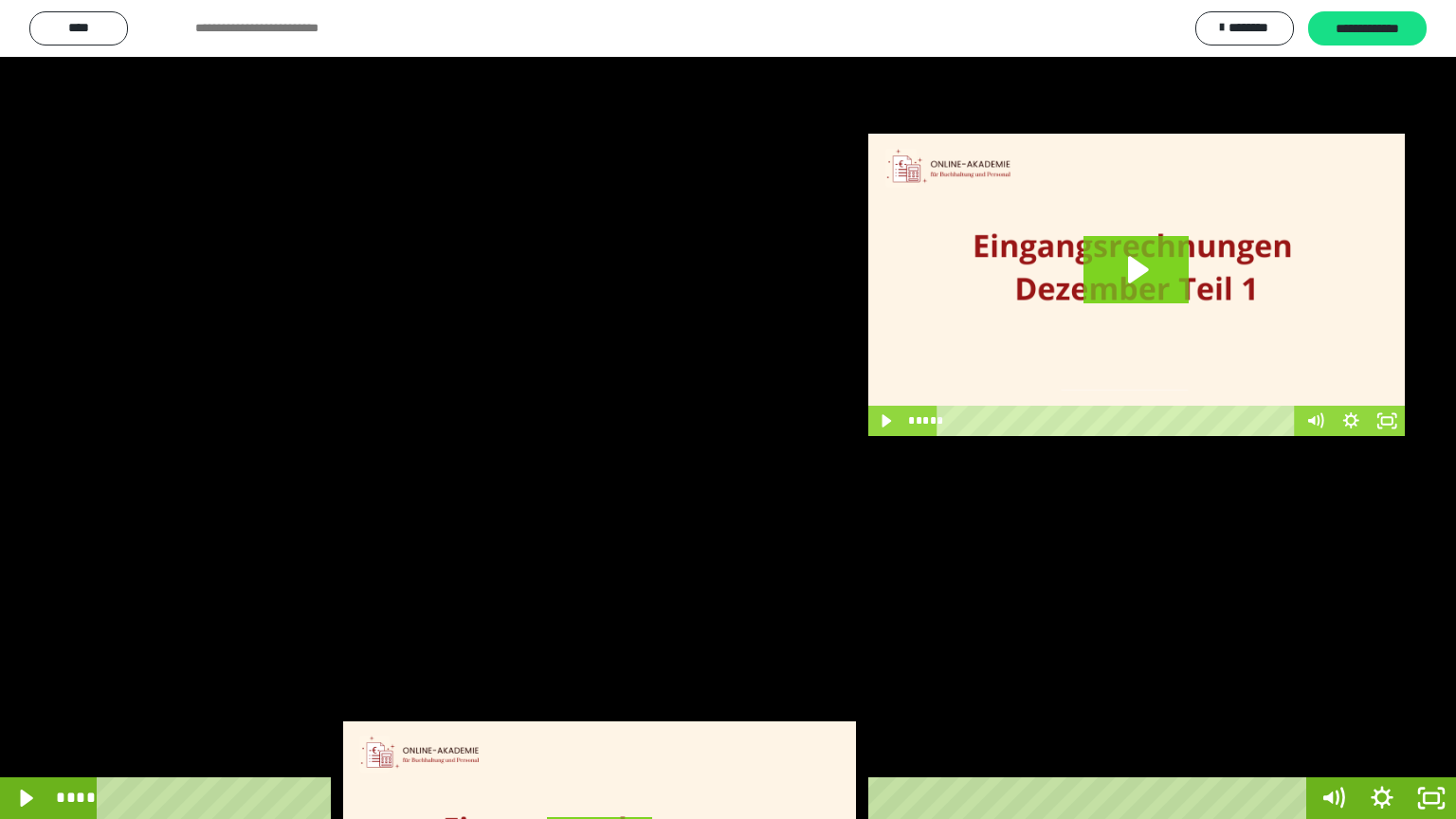 click at bounding box center [728, 410] 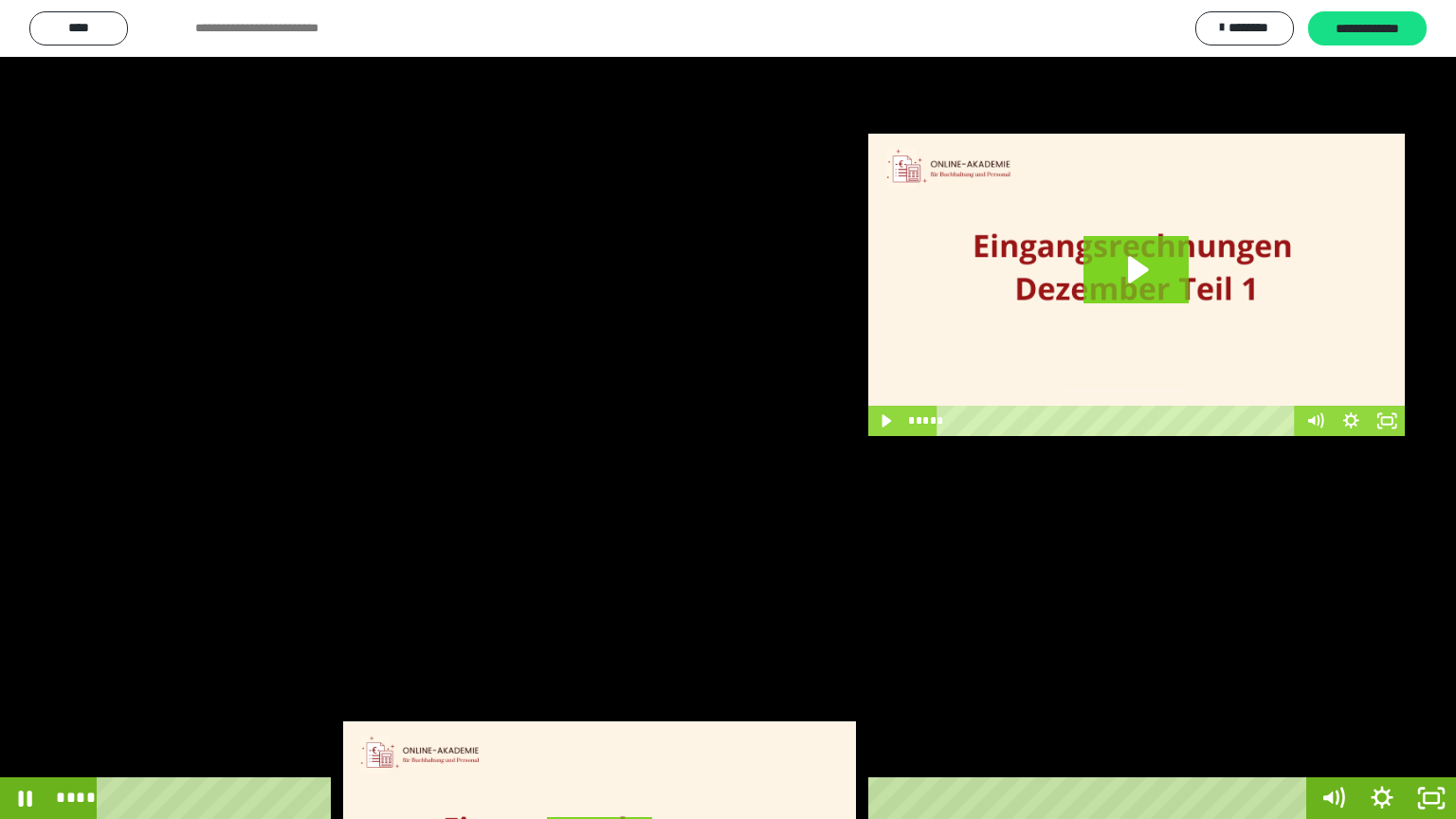 click at bounding box center (728, 410) 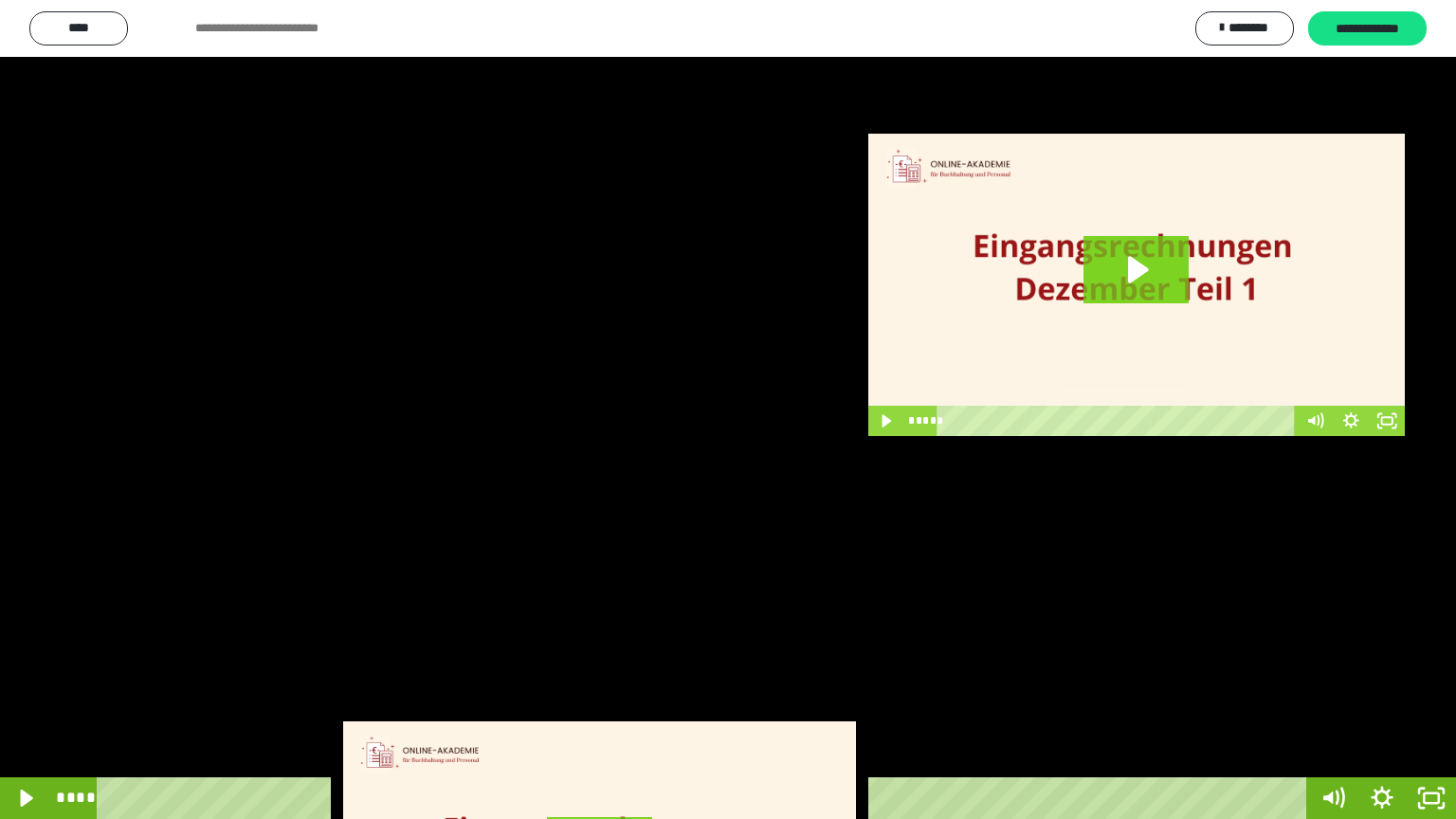 click at bounding box center [728, 410] 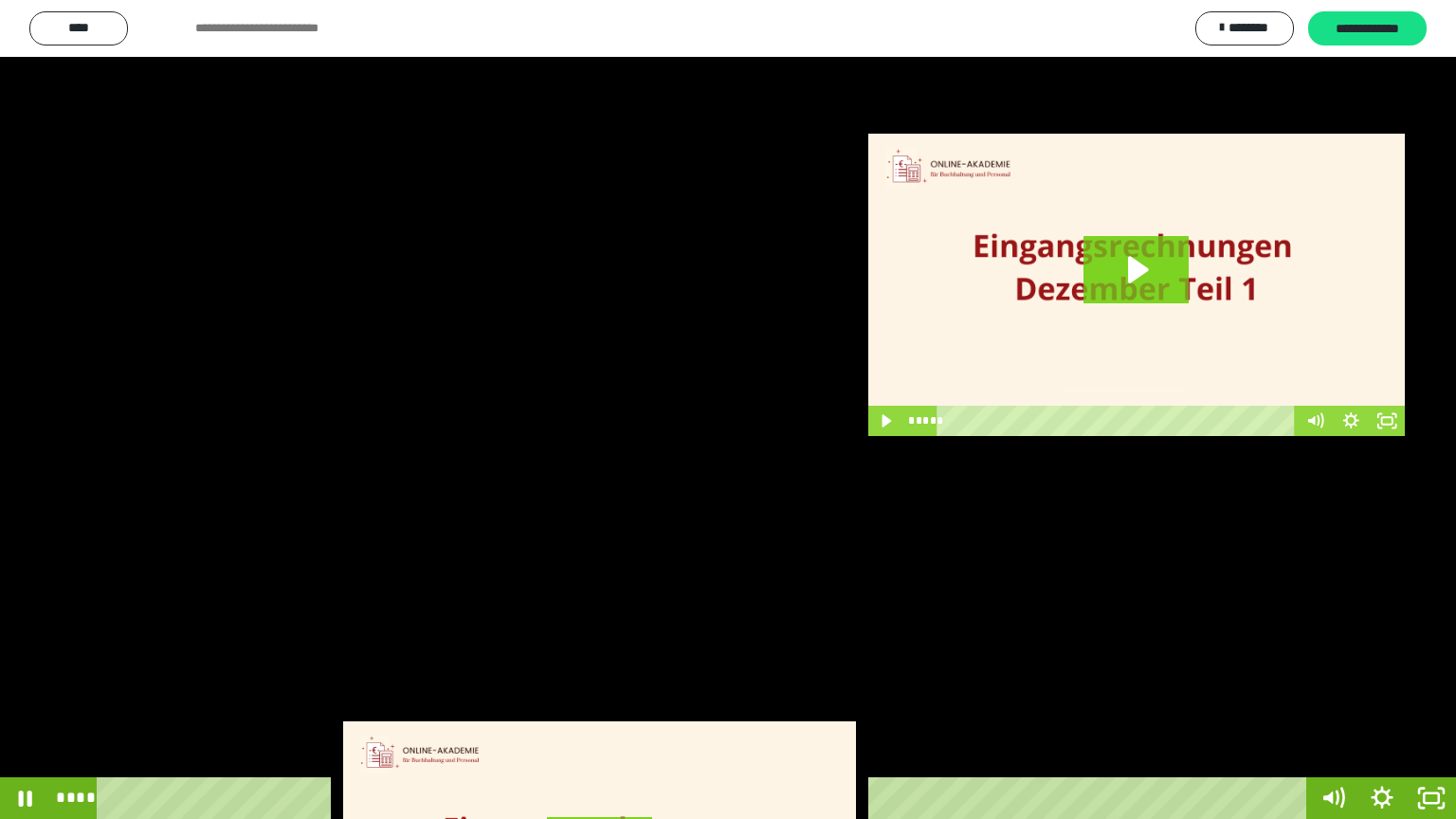 click at bounding box center (728, 410) 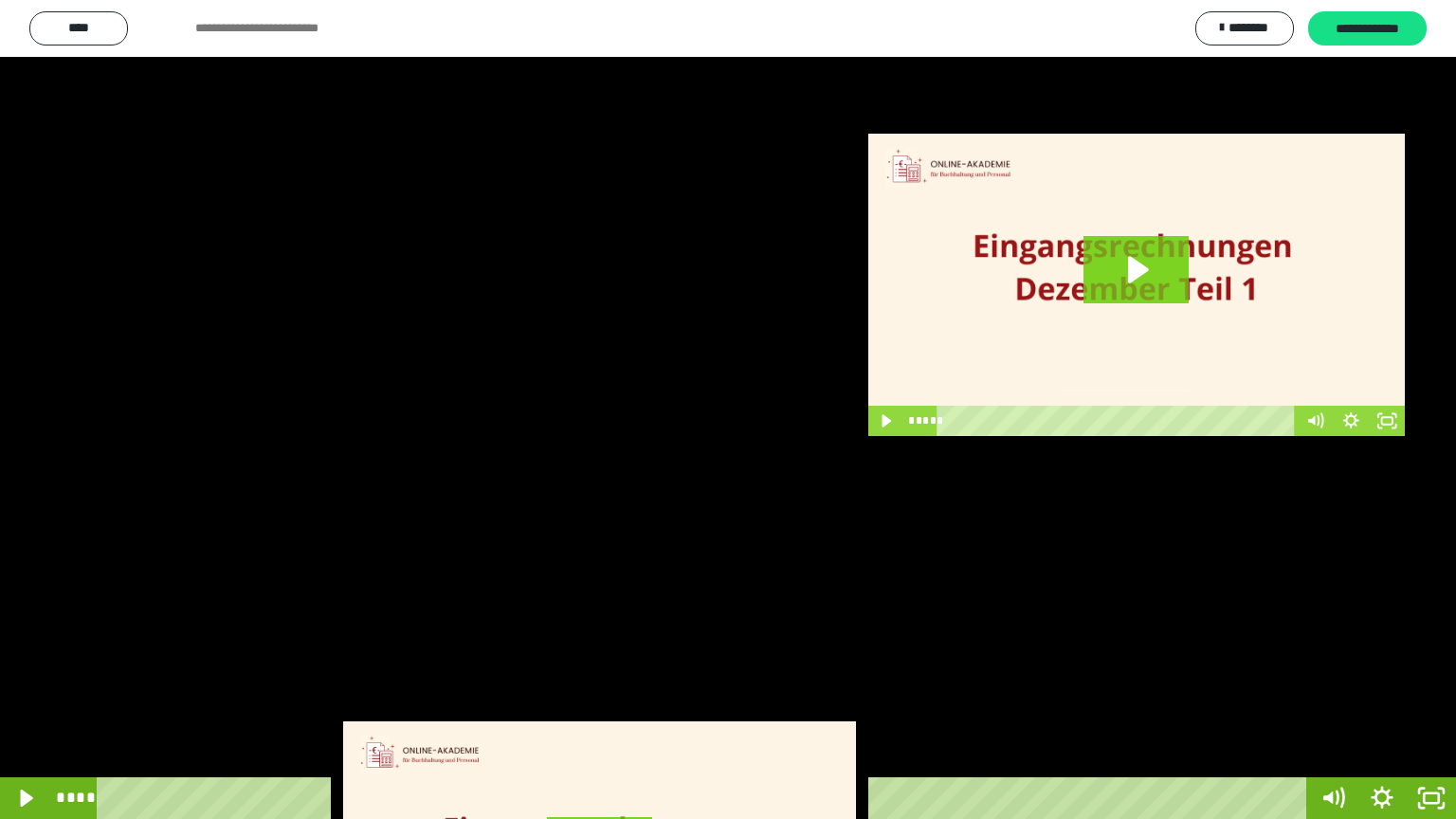 click at bounding box center (728, 410) 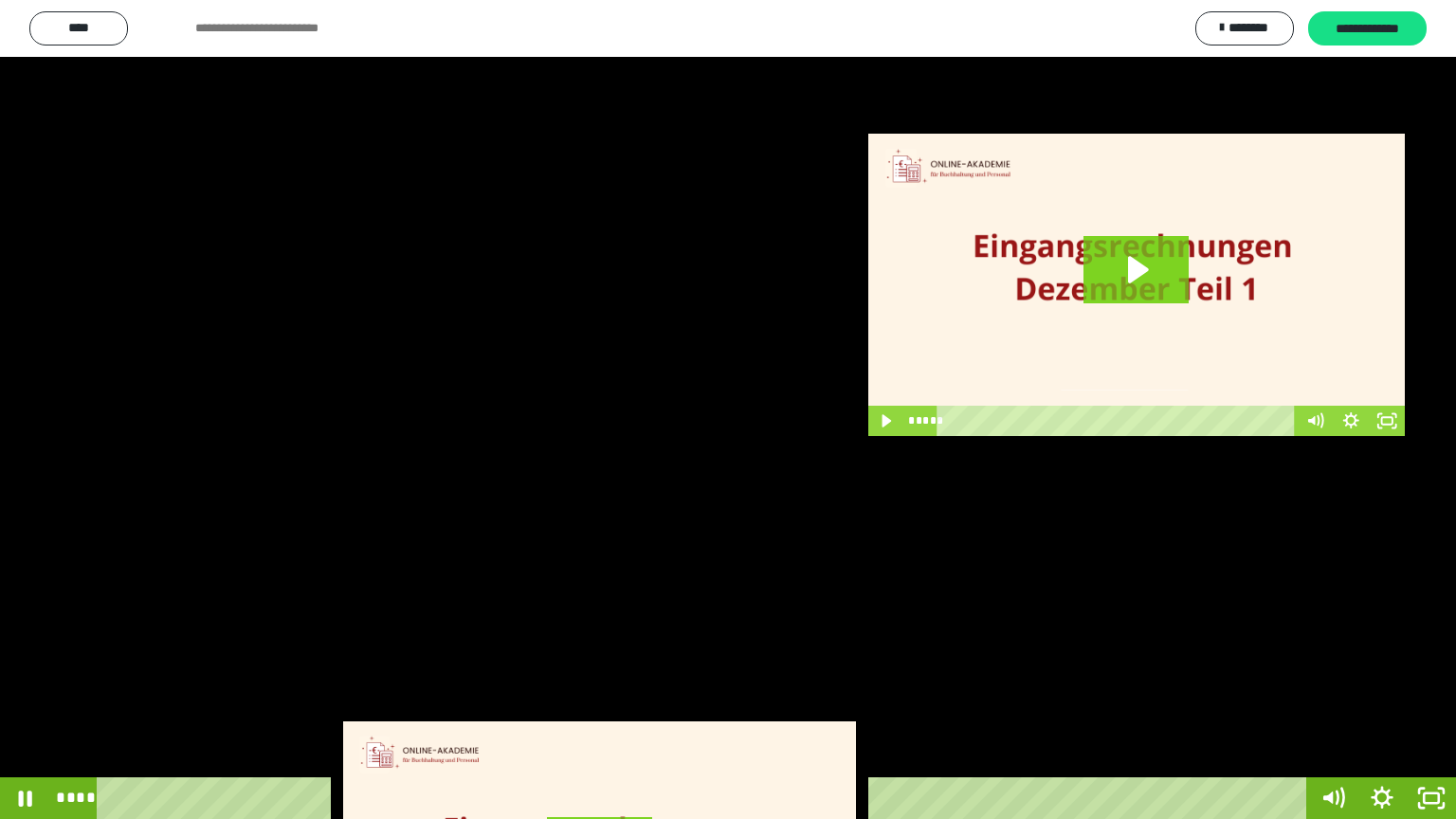click at bounding box center (728, 410) 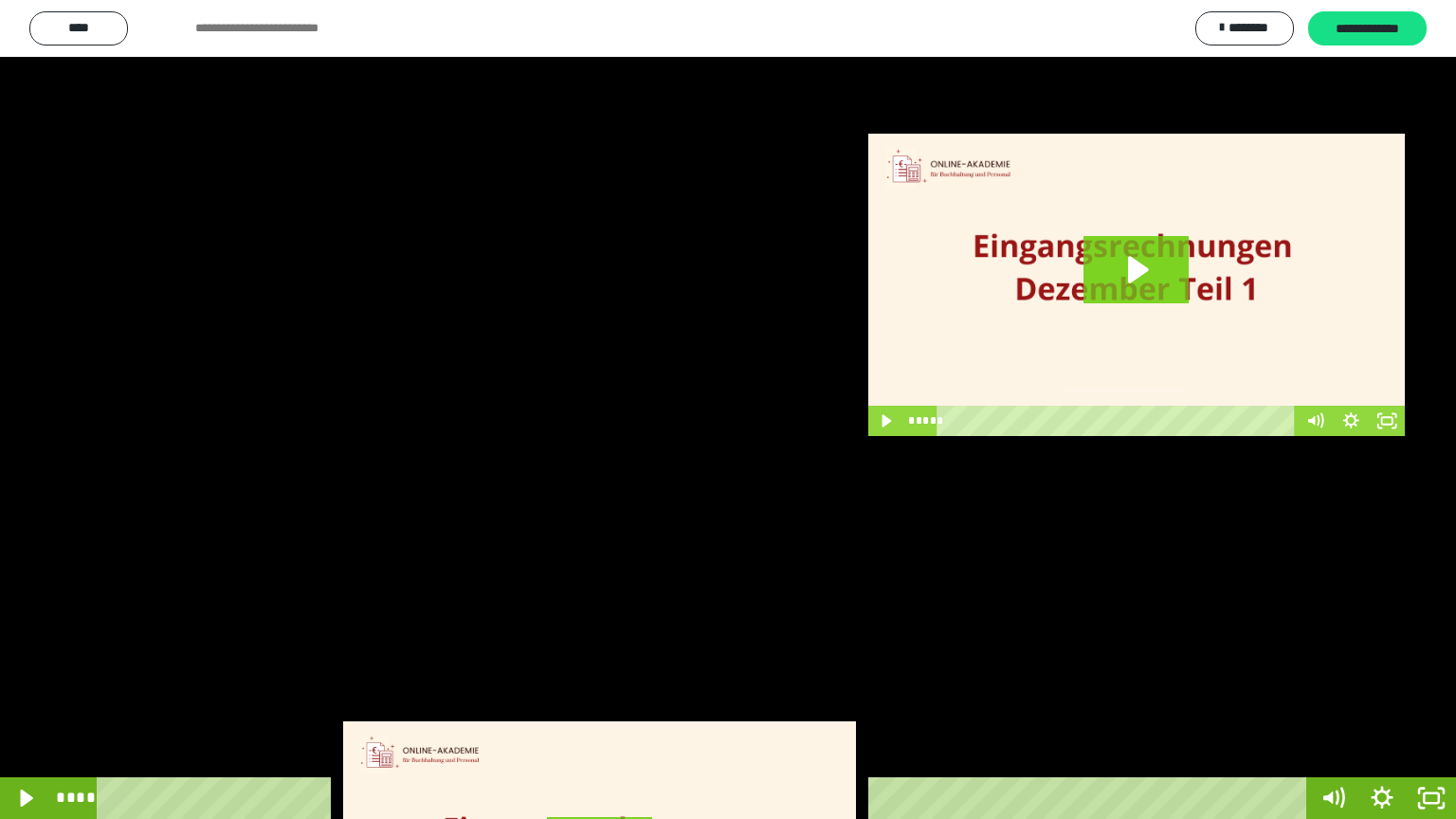 click at bounding box center [0, 0] 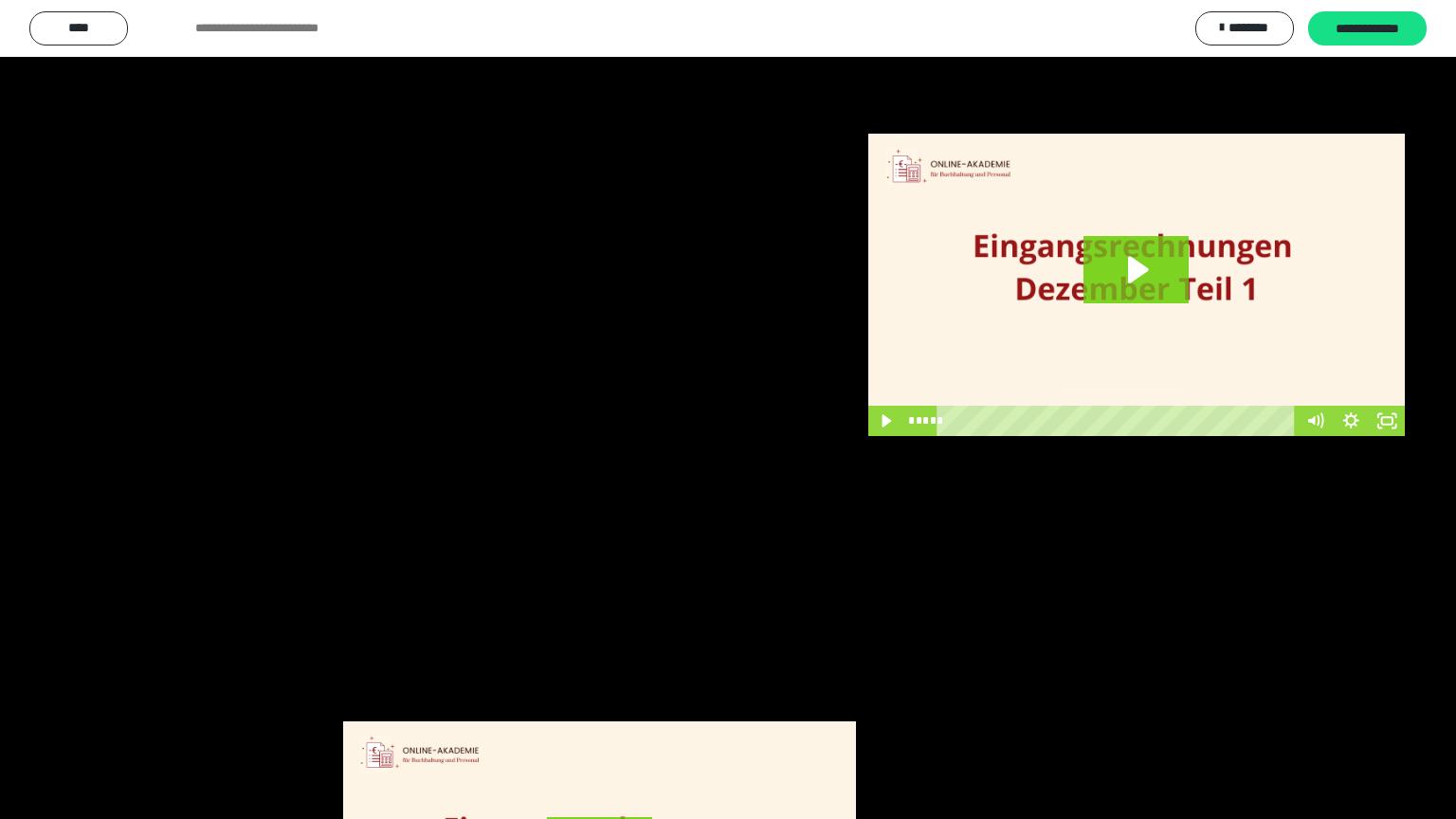 click at bounding box center (0, 0) 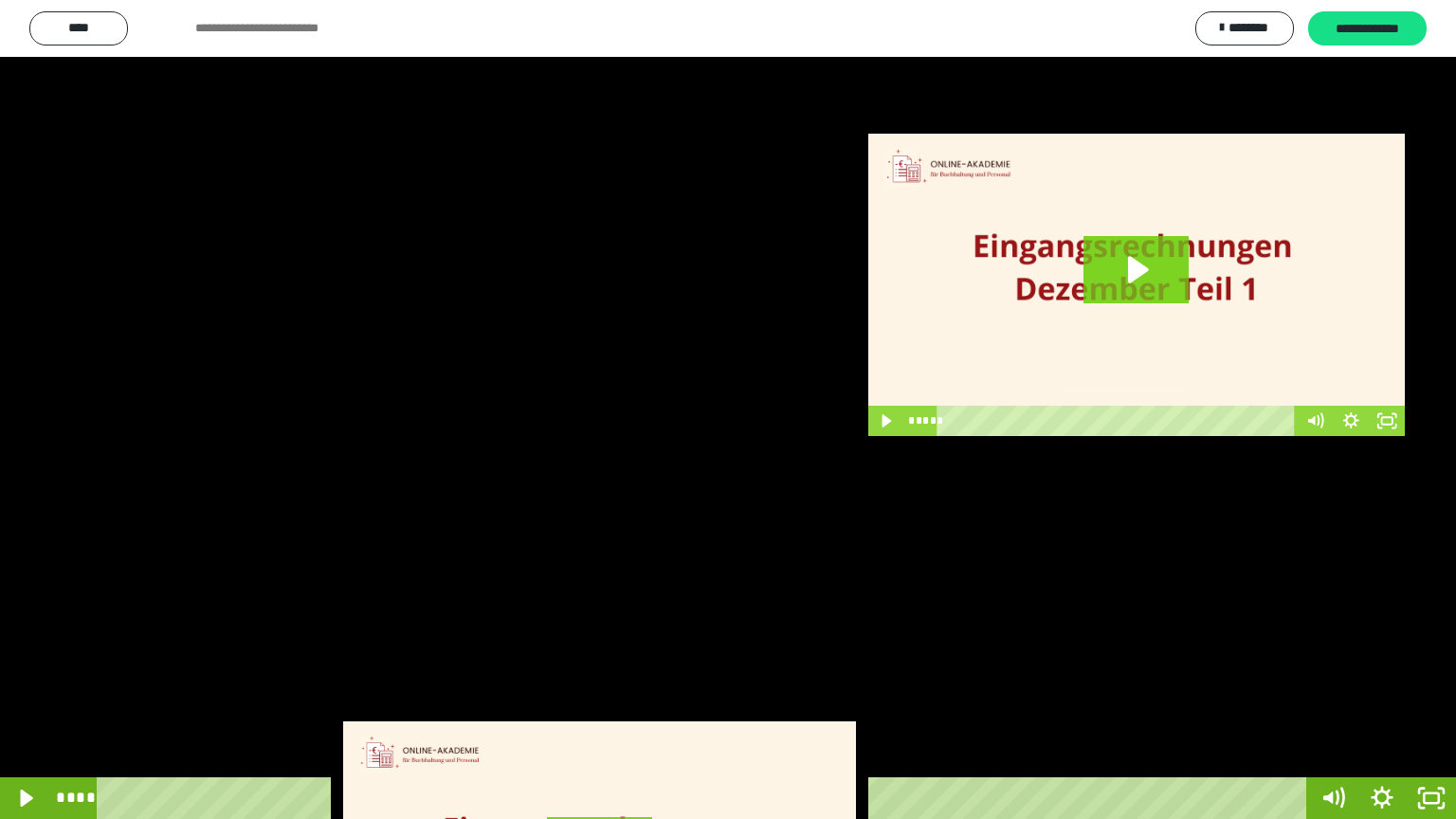 click at bounding box center (728, 410) 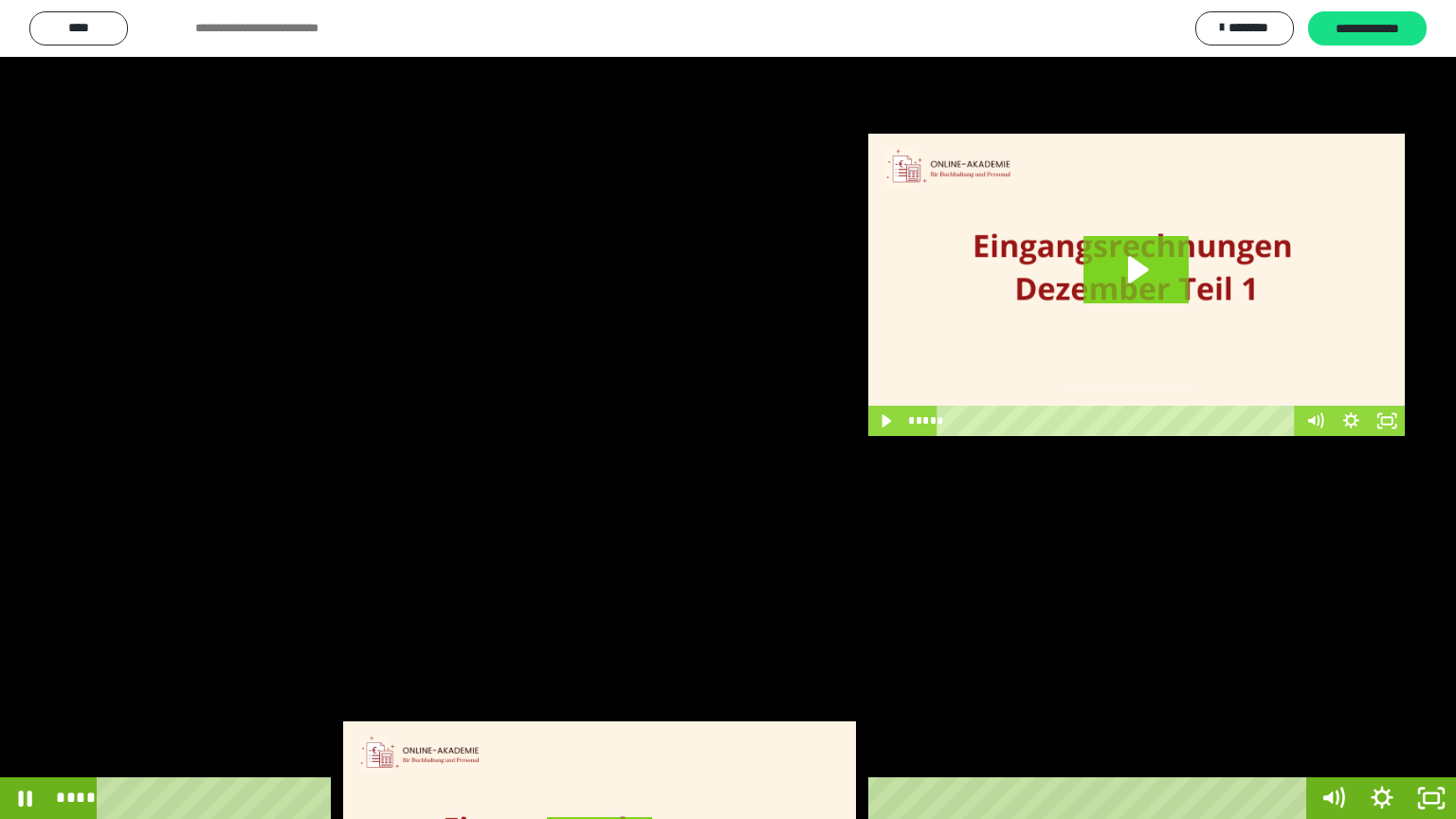 click at bounding box center (728, 410) 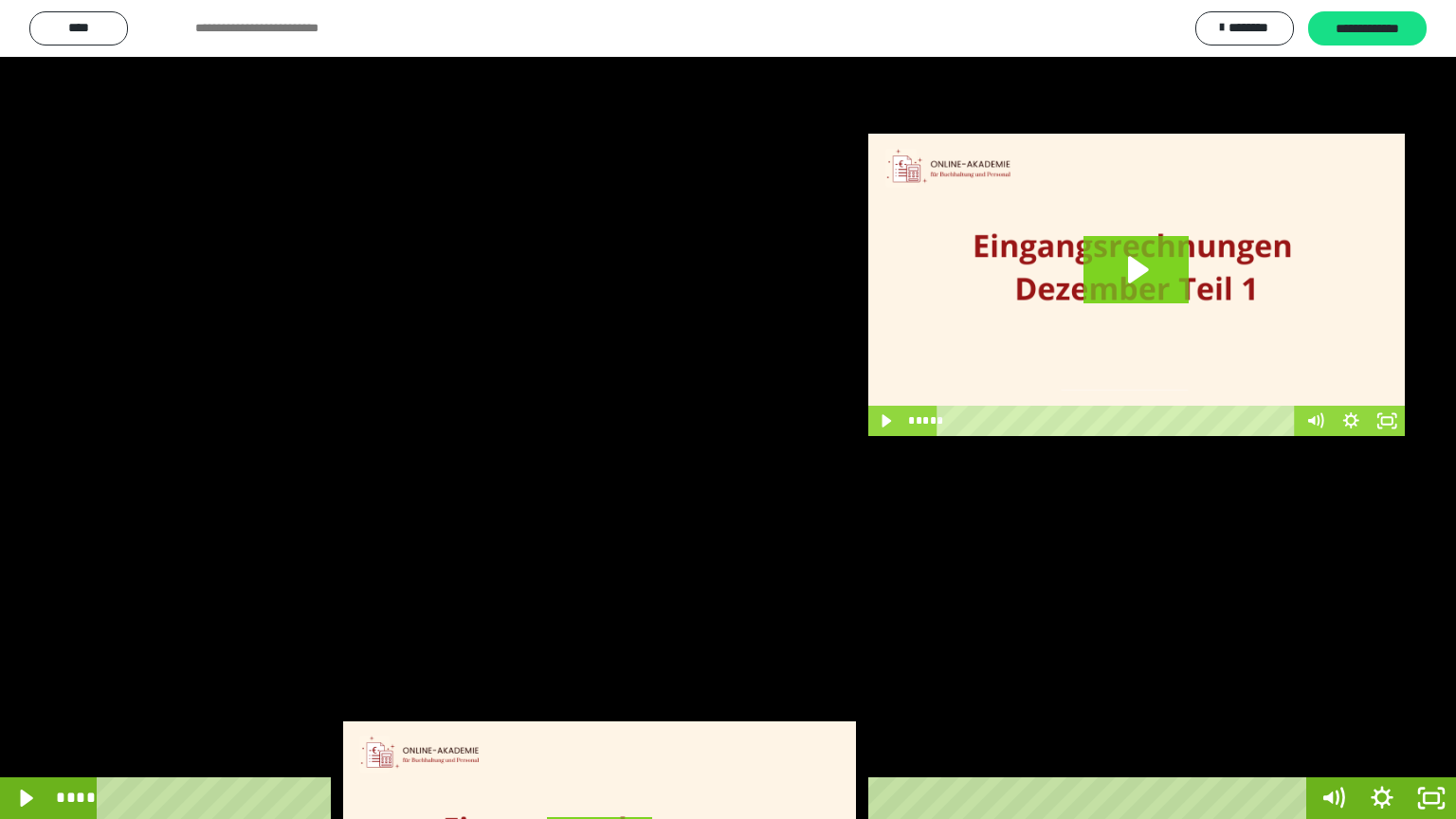click at bounding box center [728, 410] 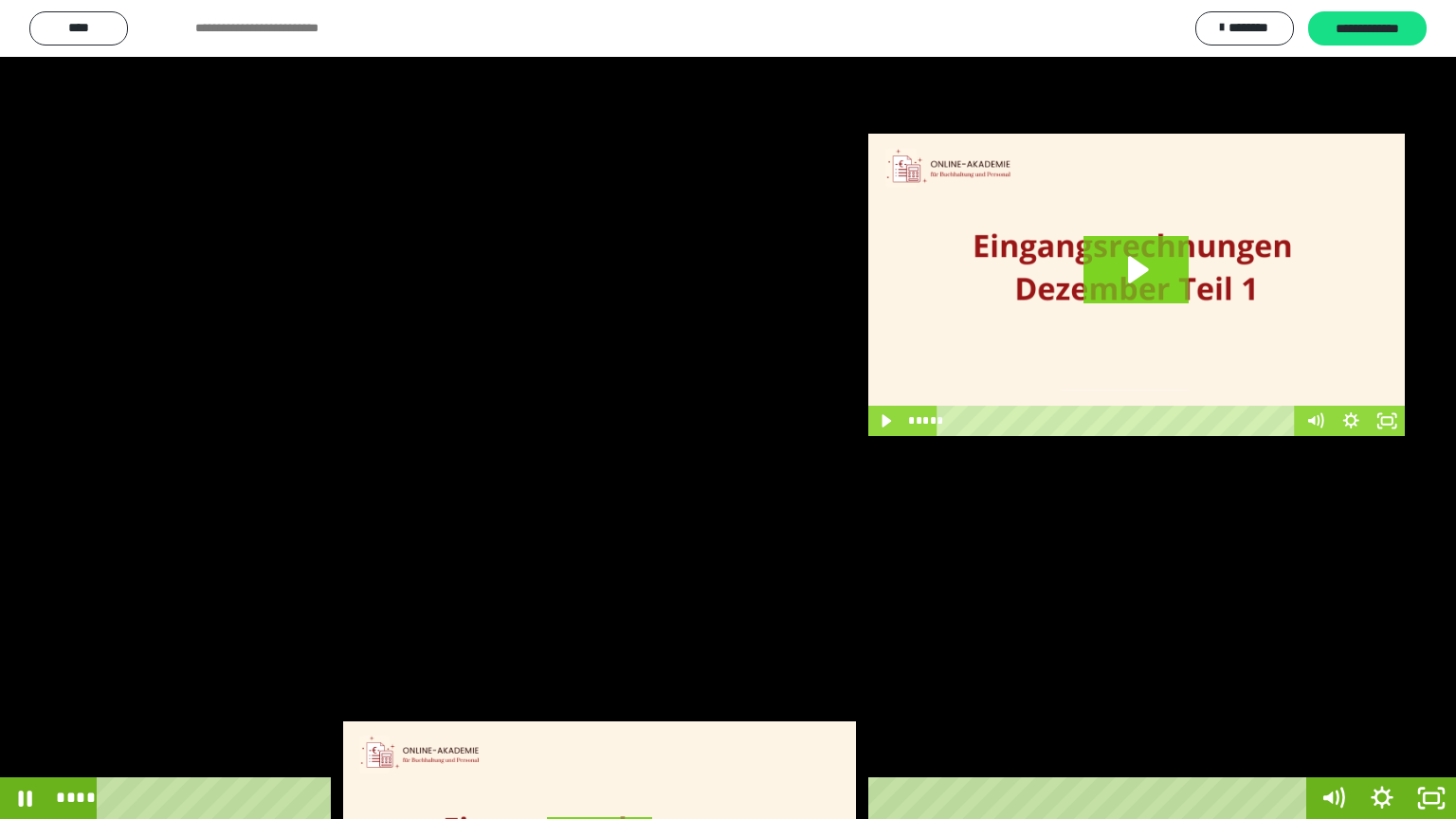 click at bounding box center (728, 410) 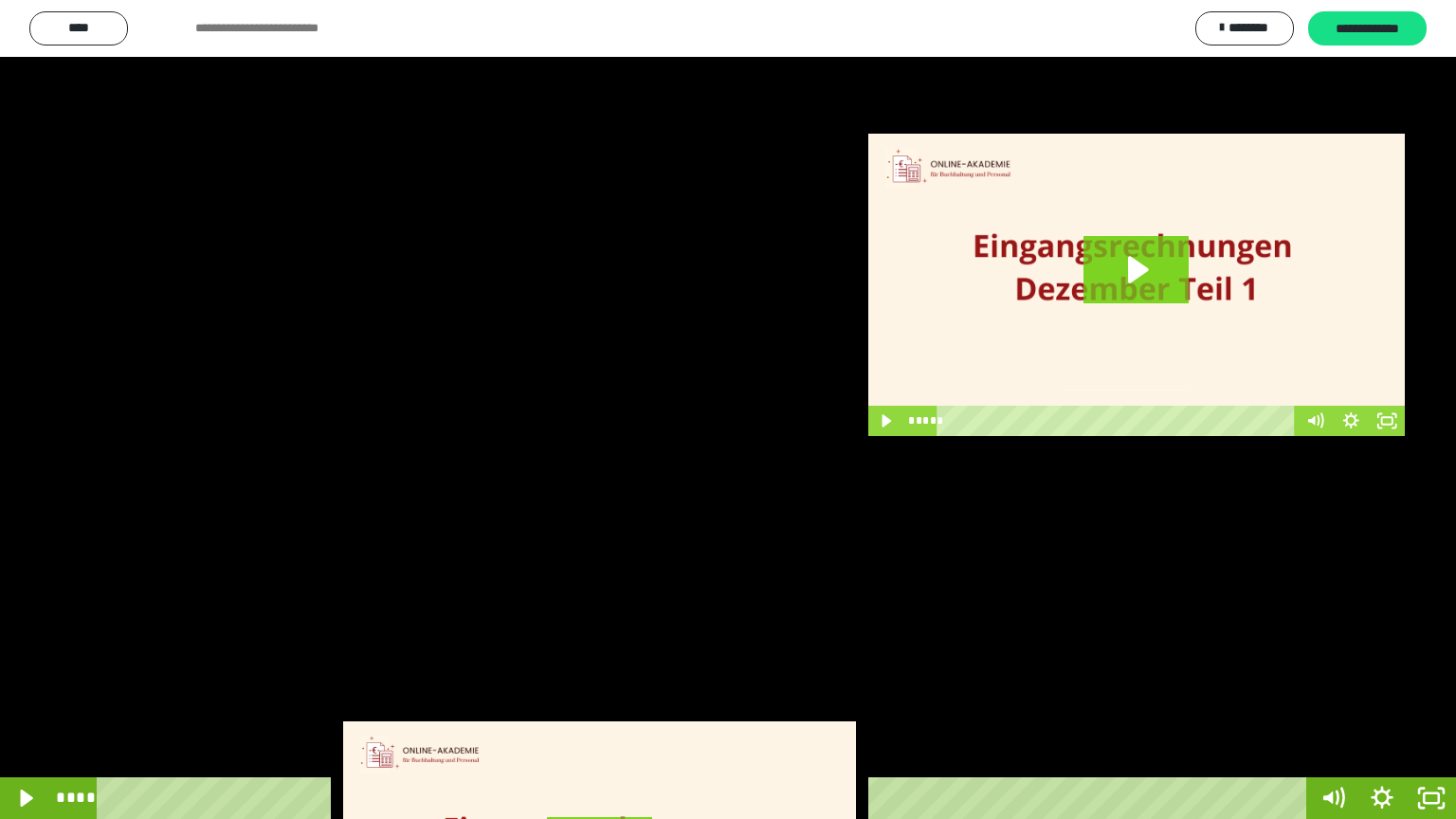 click at bounding box center [728, 410] 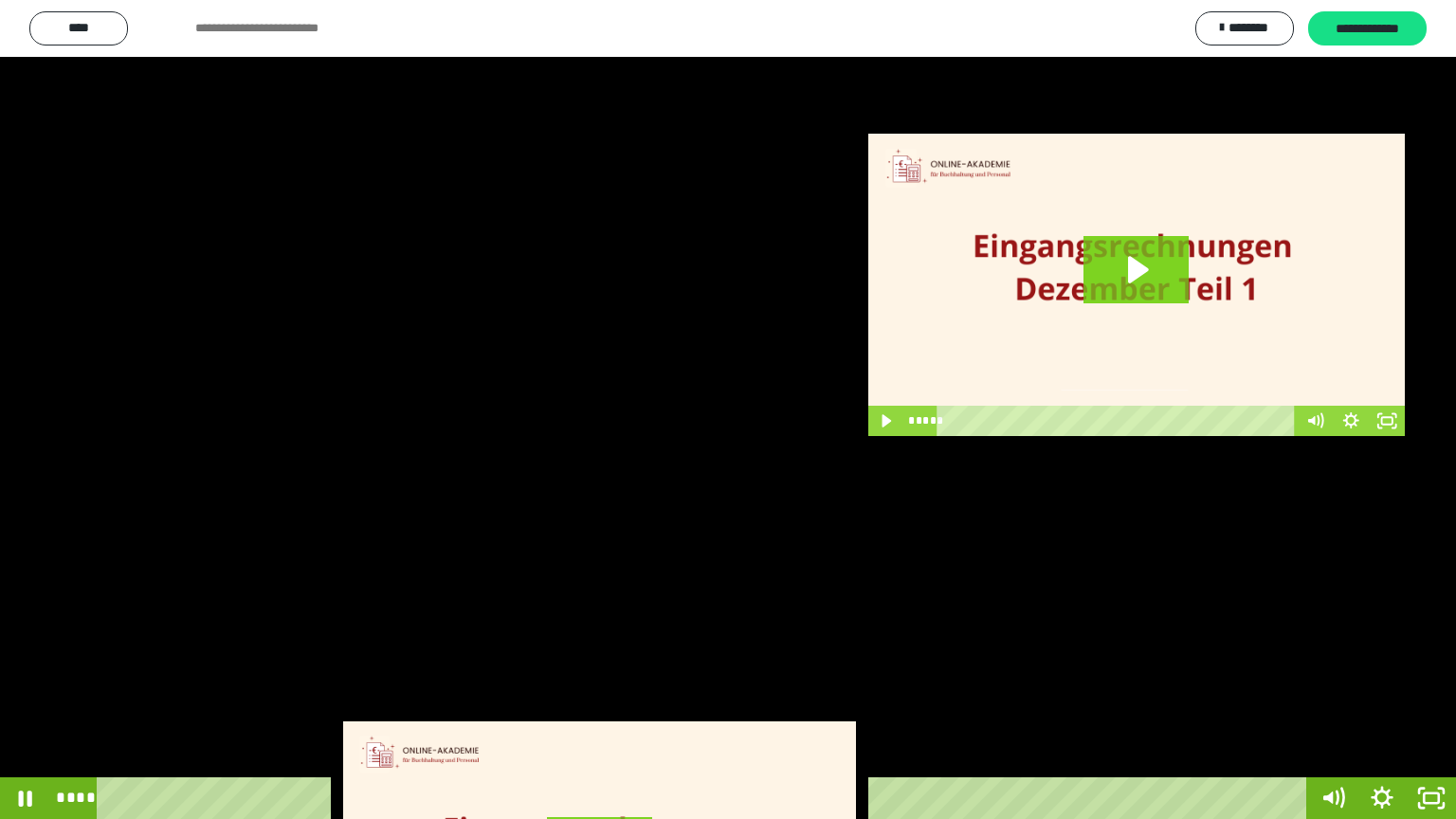 click at bounding box center [728, 410] 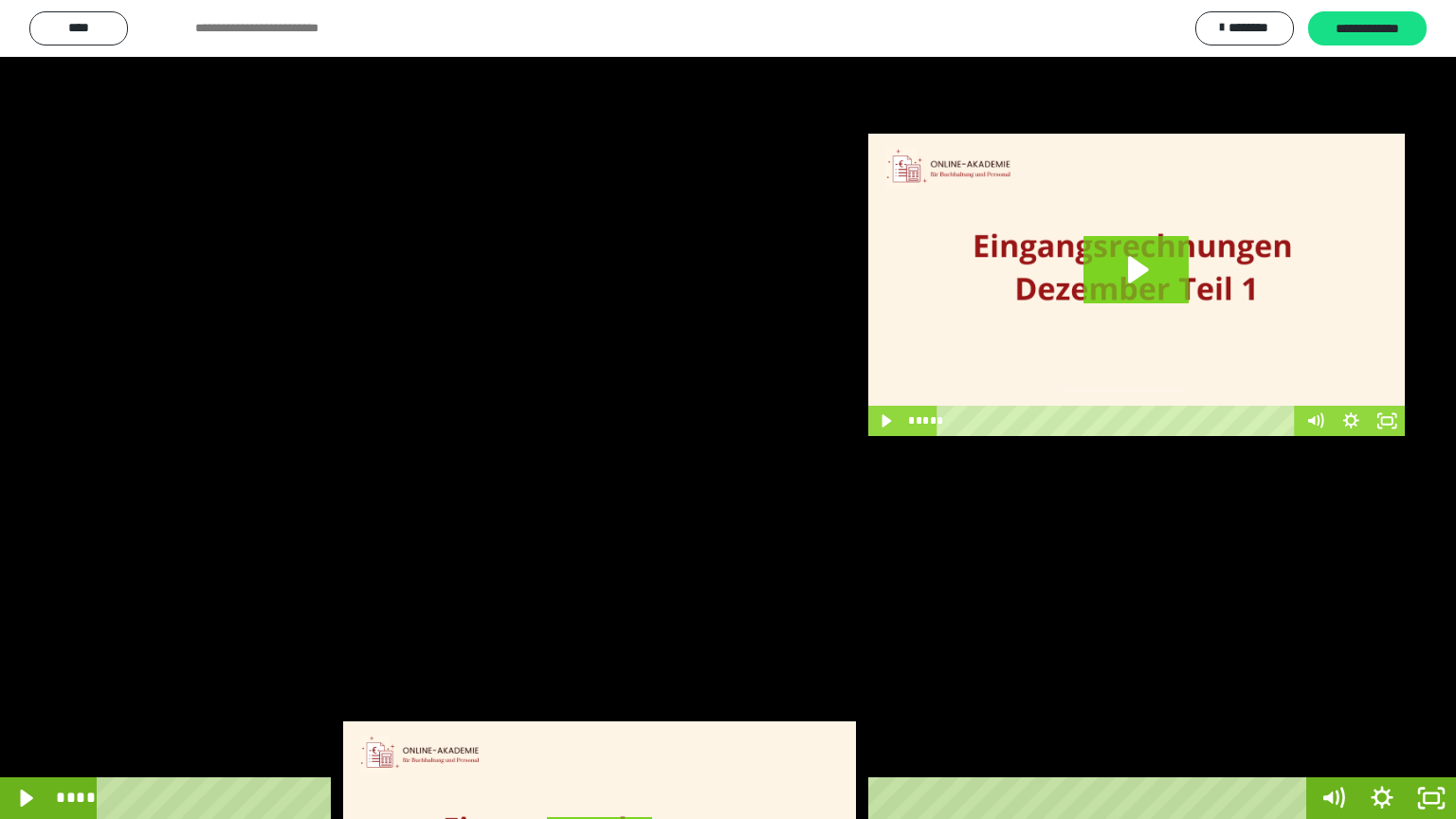 click at bounding box center [728, 410] 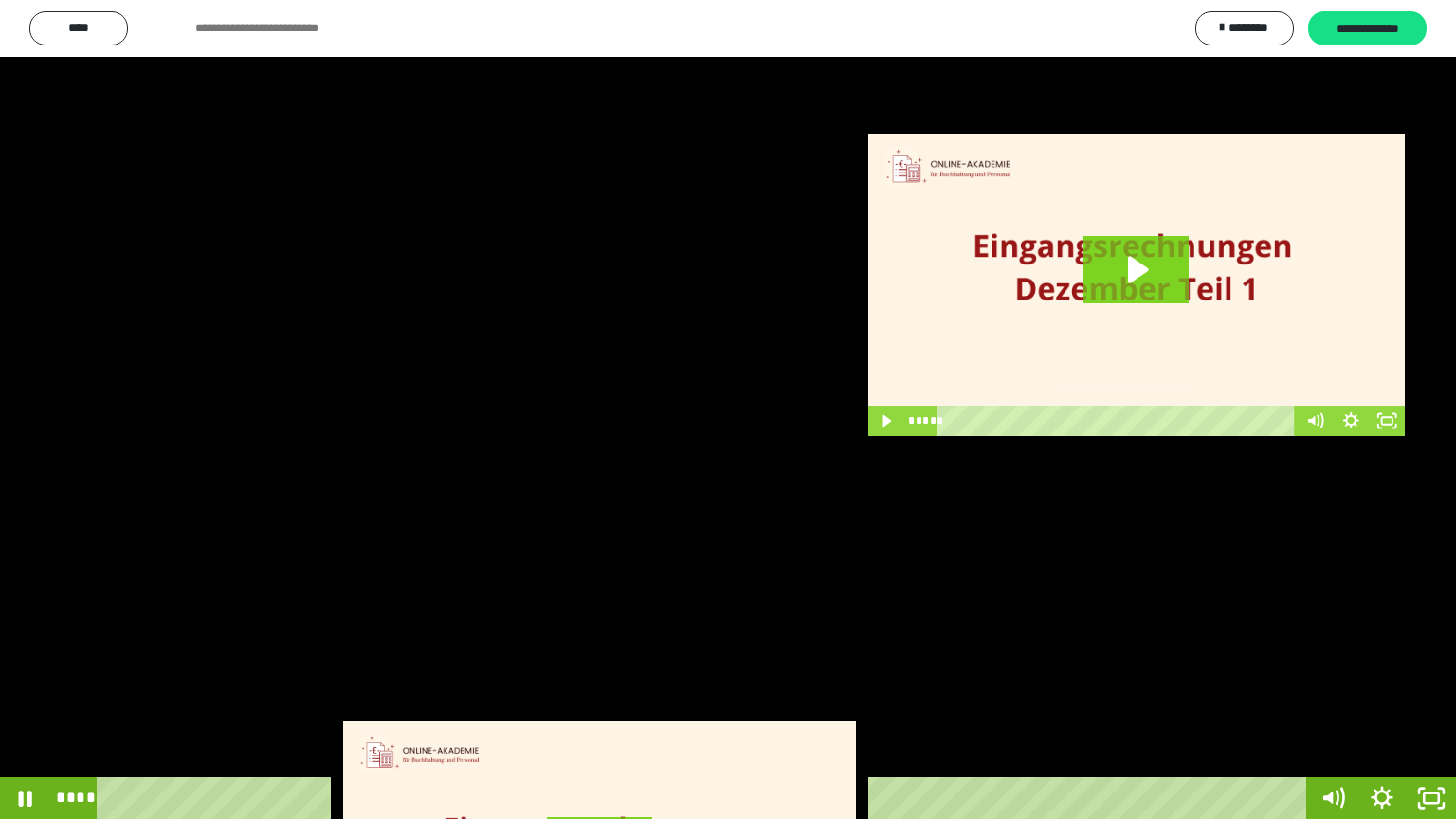 click at bounding box center (728, 410) 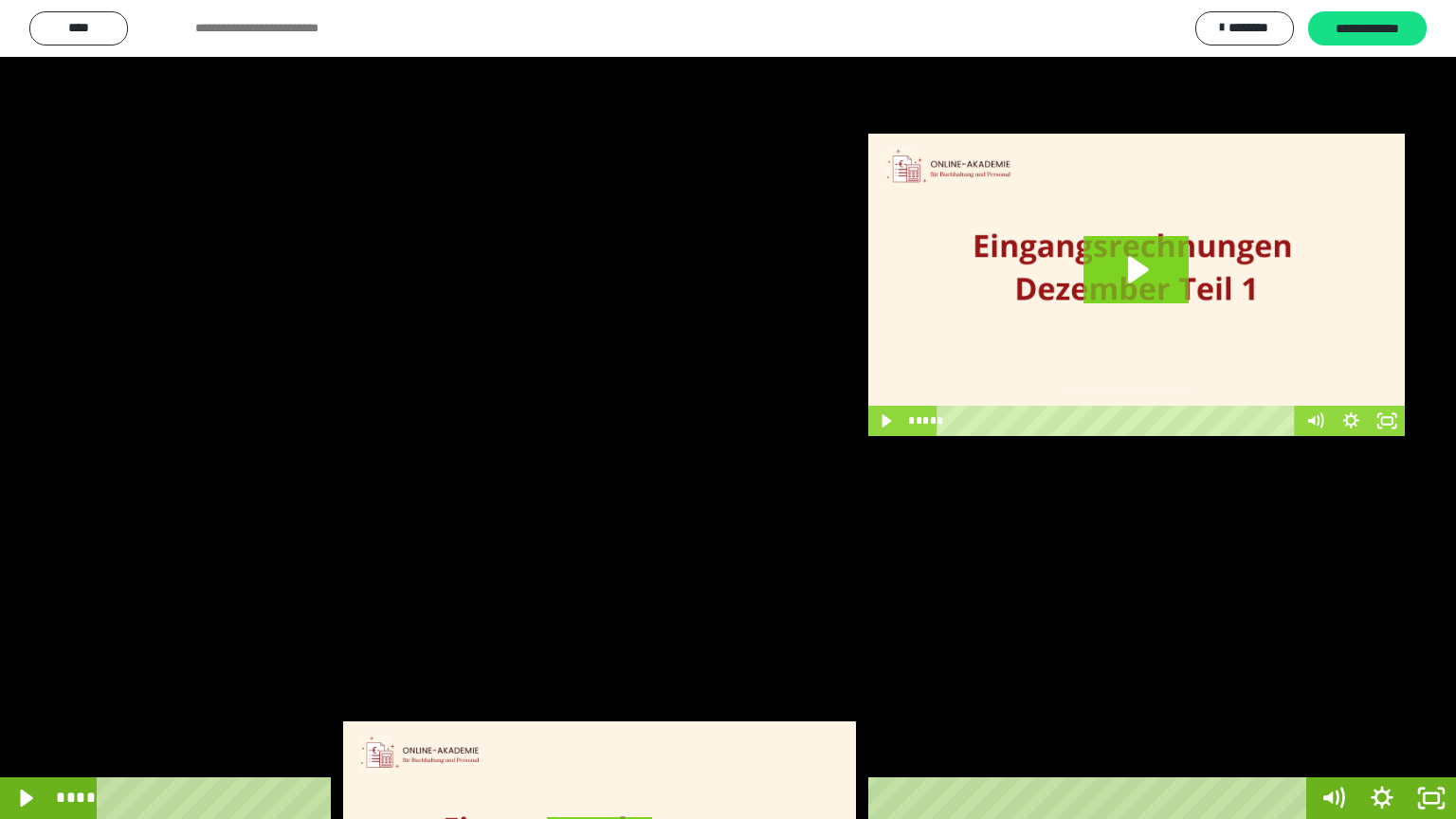 click at bounding box center (728, 410) 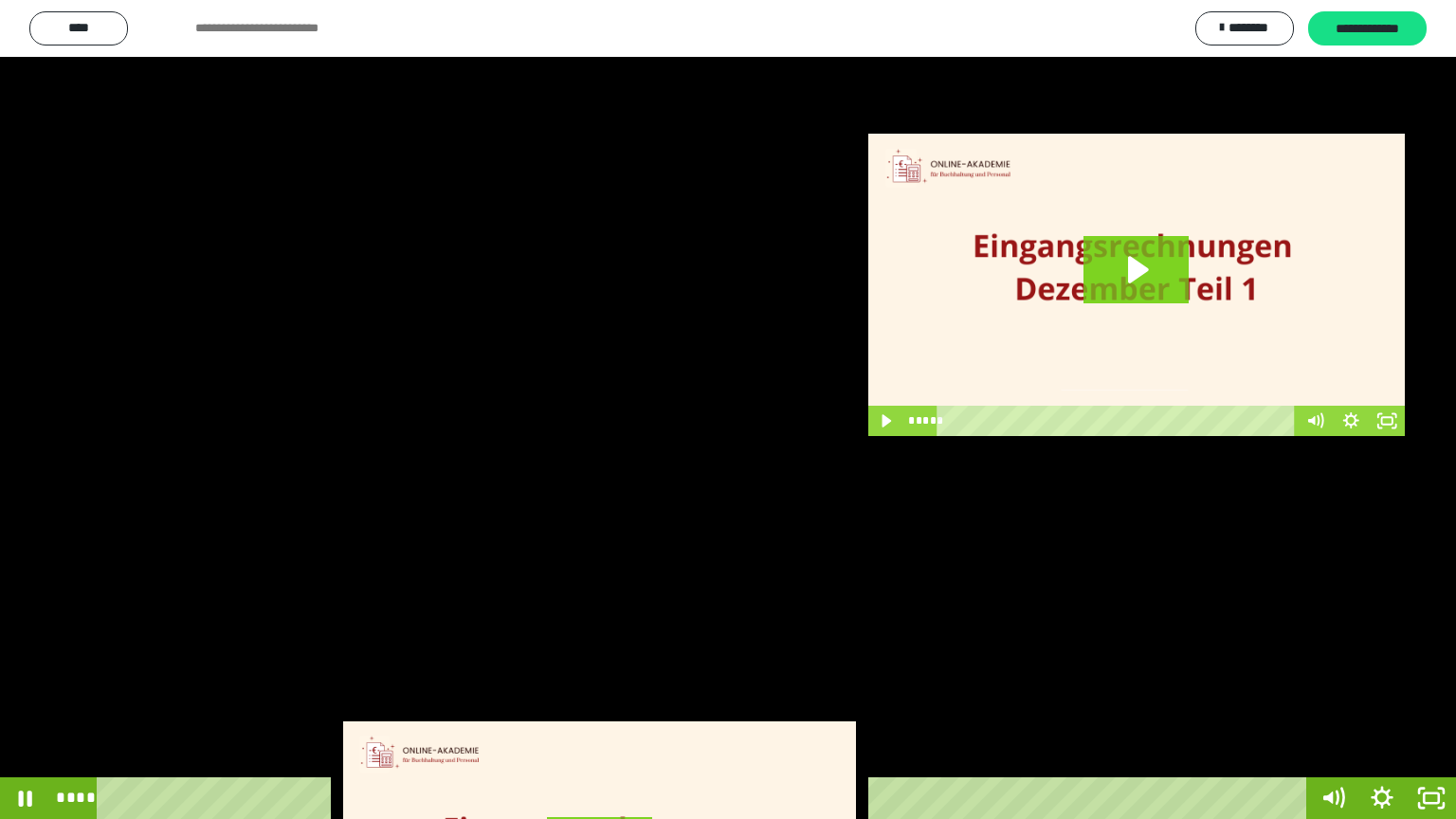 click at bounding box center [728, 410] 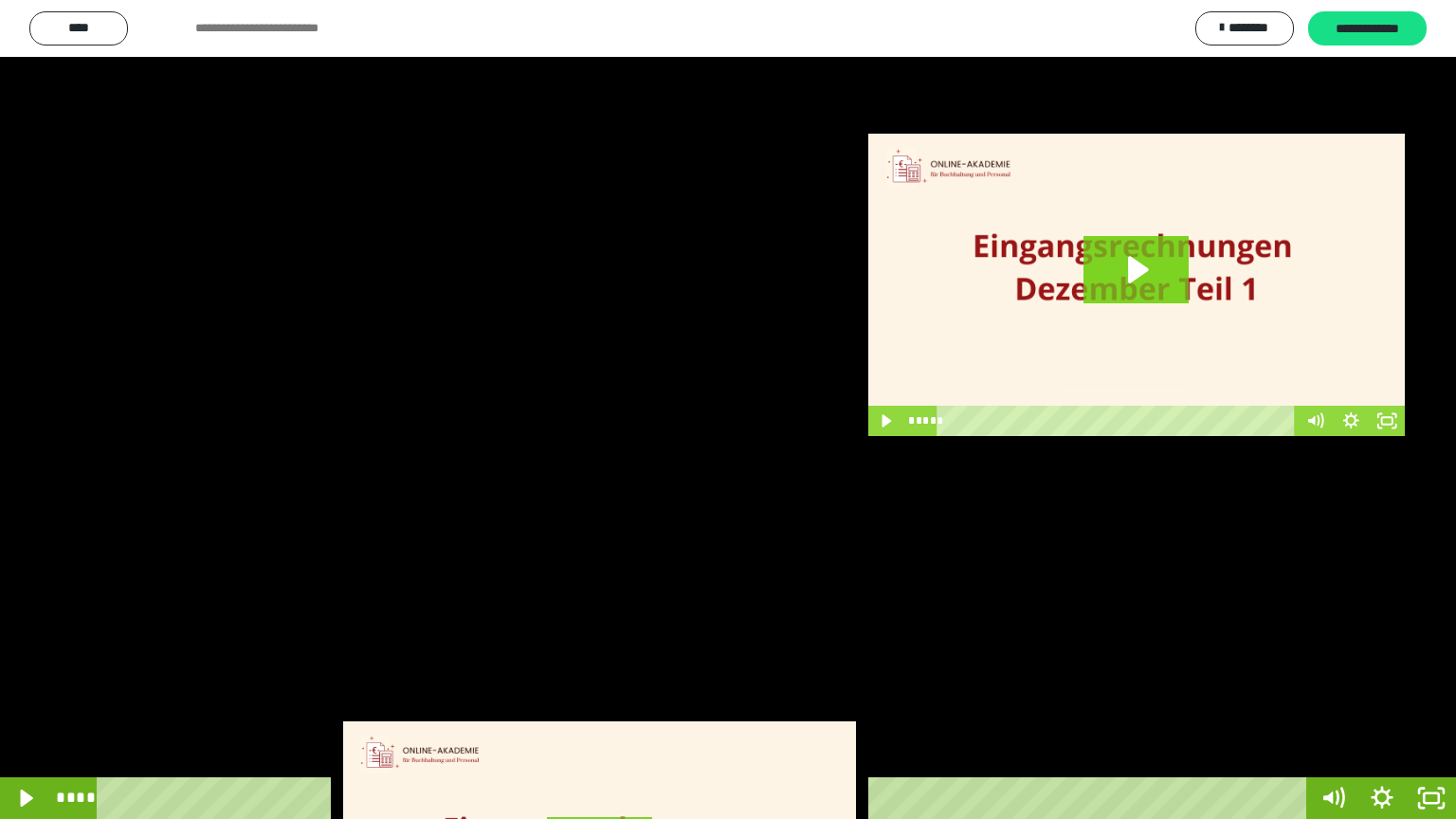 click at bounding box center (728, 410) 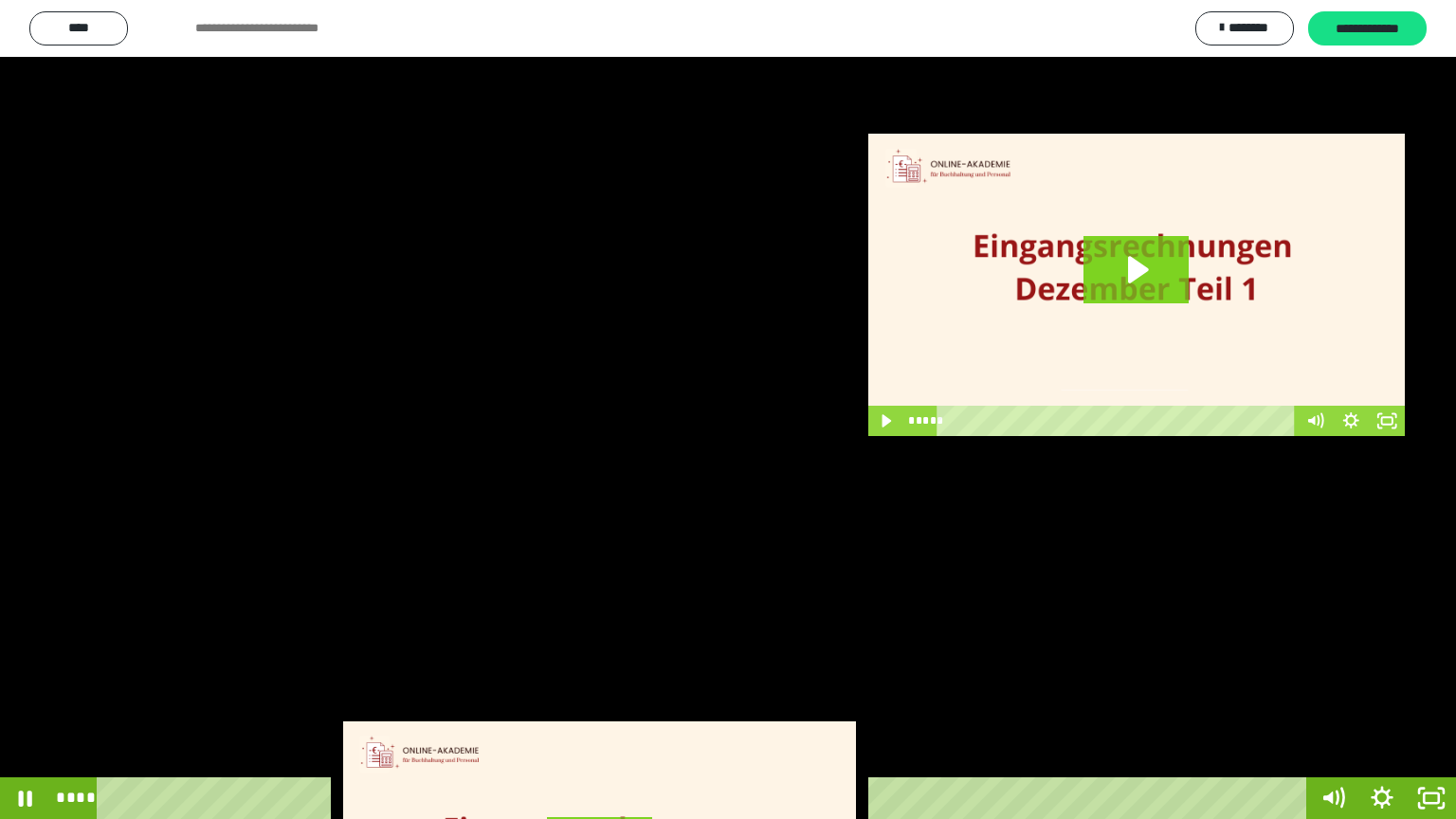 click at bounding box center (728, 410) 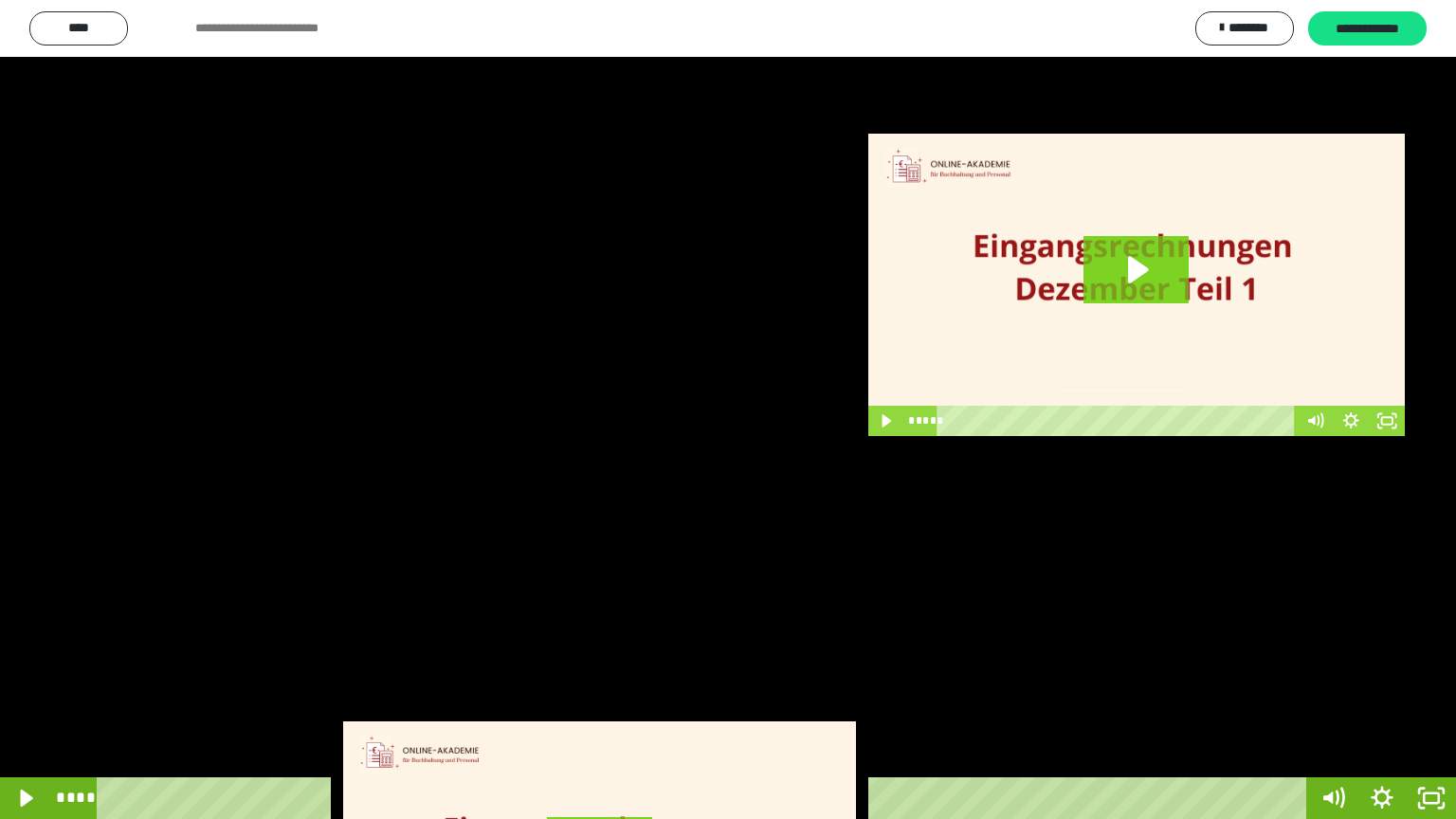 click at bounding box center [728, 410] 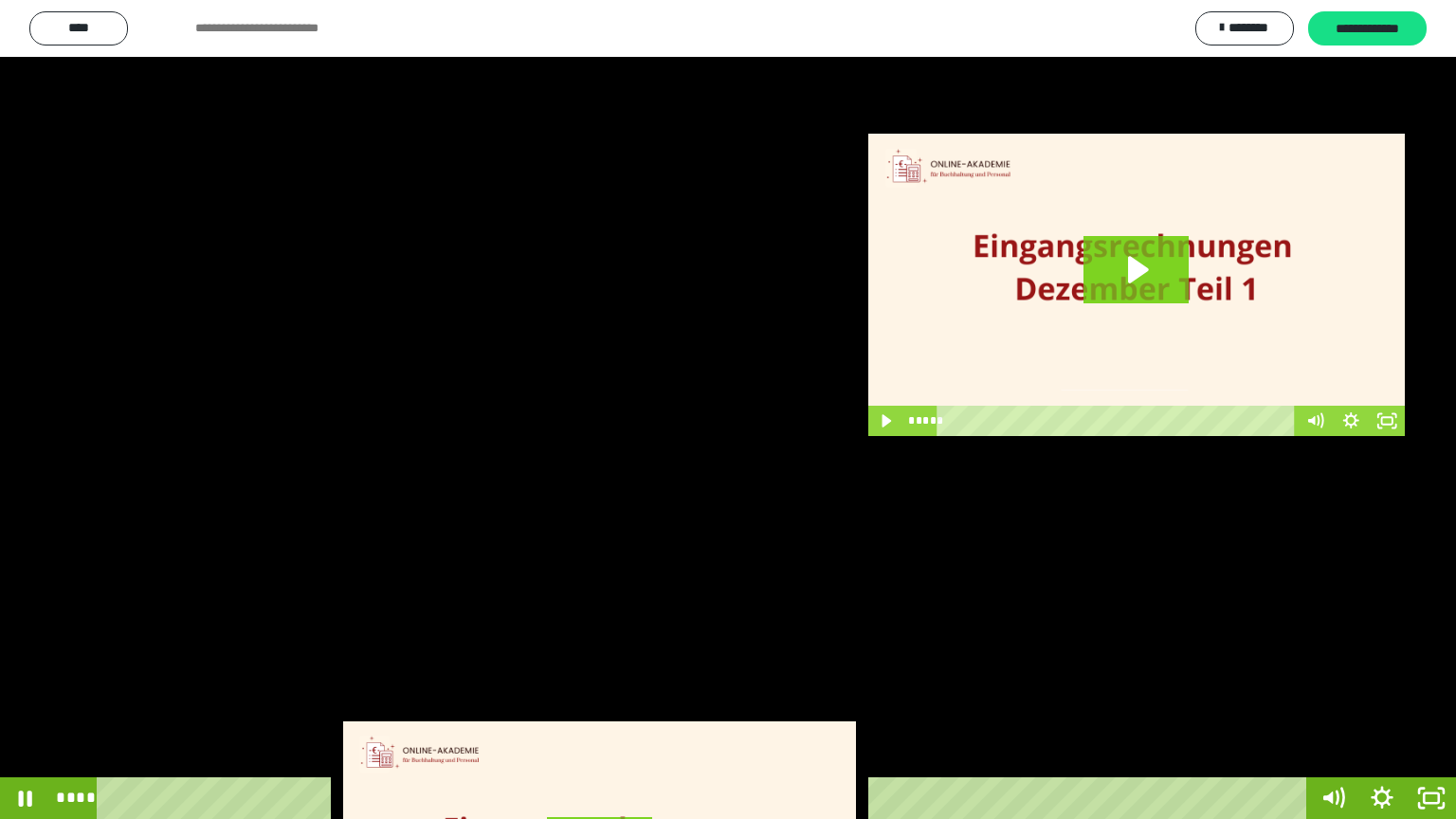 click at bounding box center [728, 410] 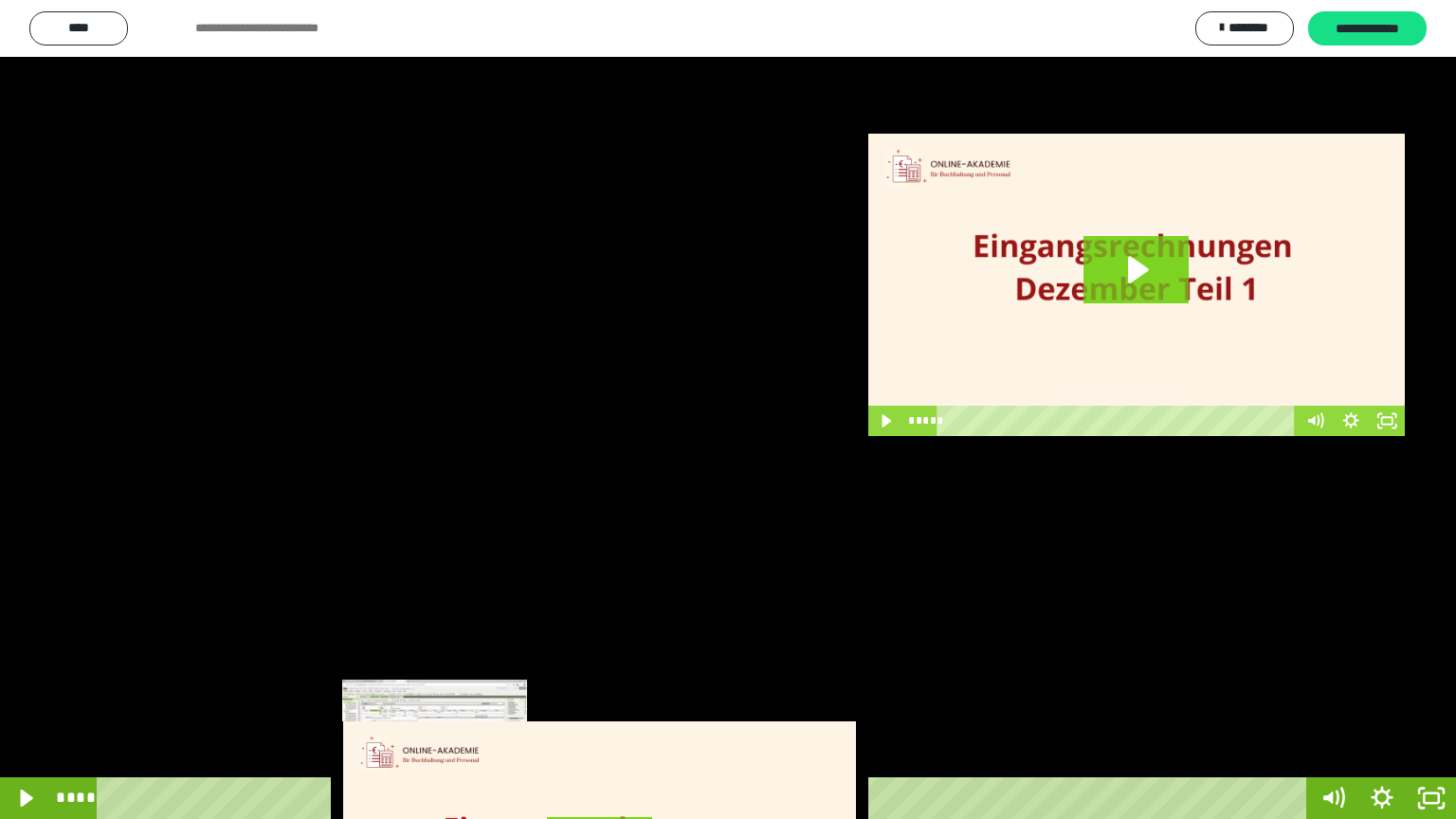 click on "****" at bounding box center (705, 798) 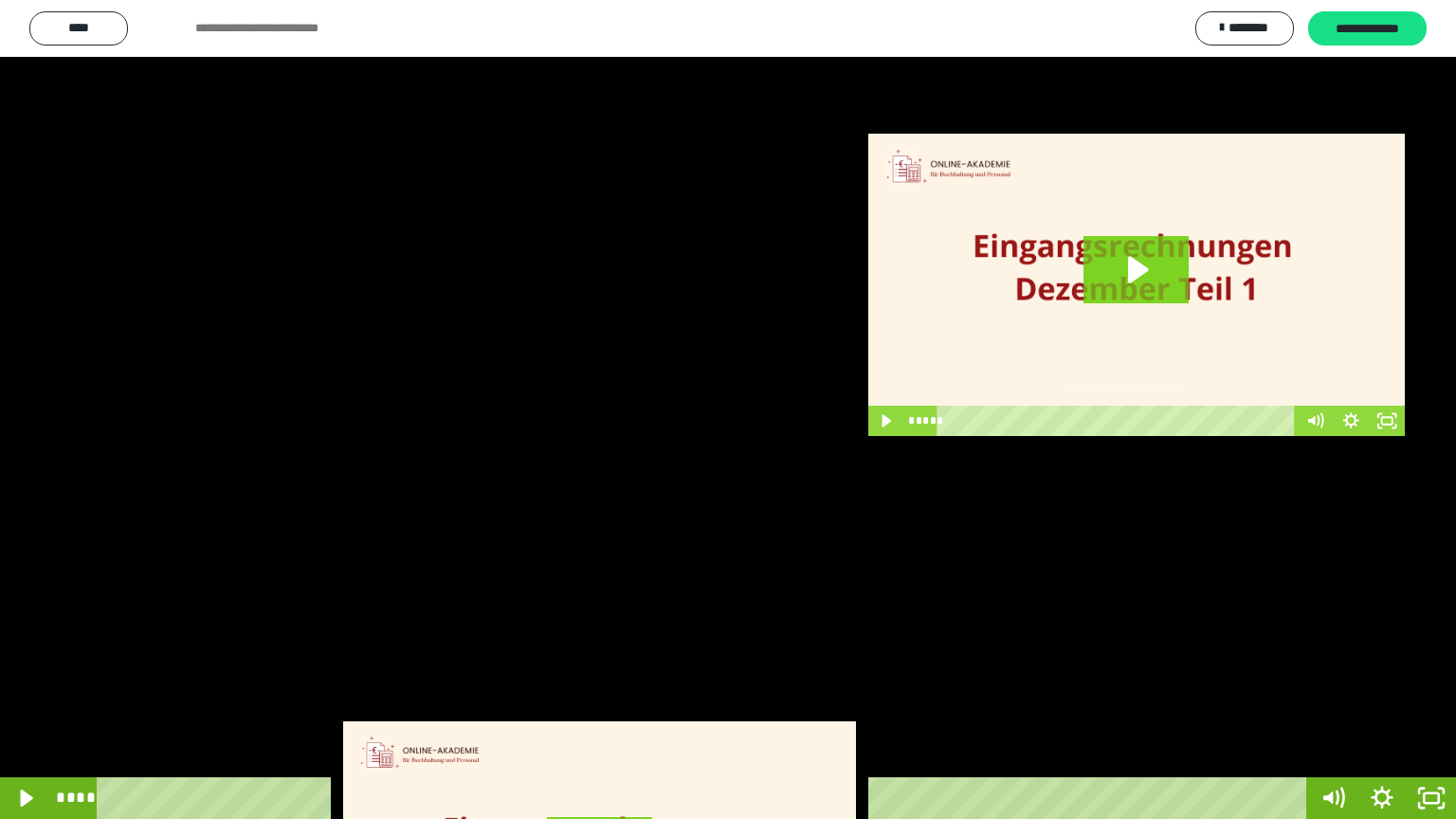 click at bounding box center (728, 410) 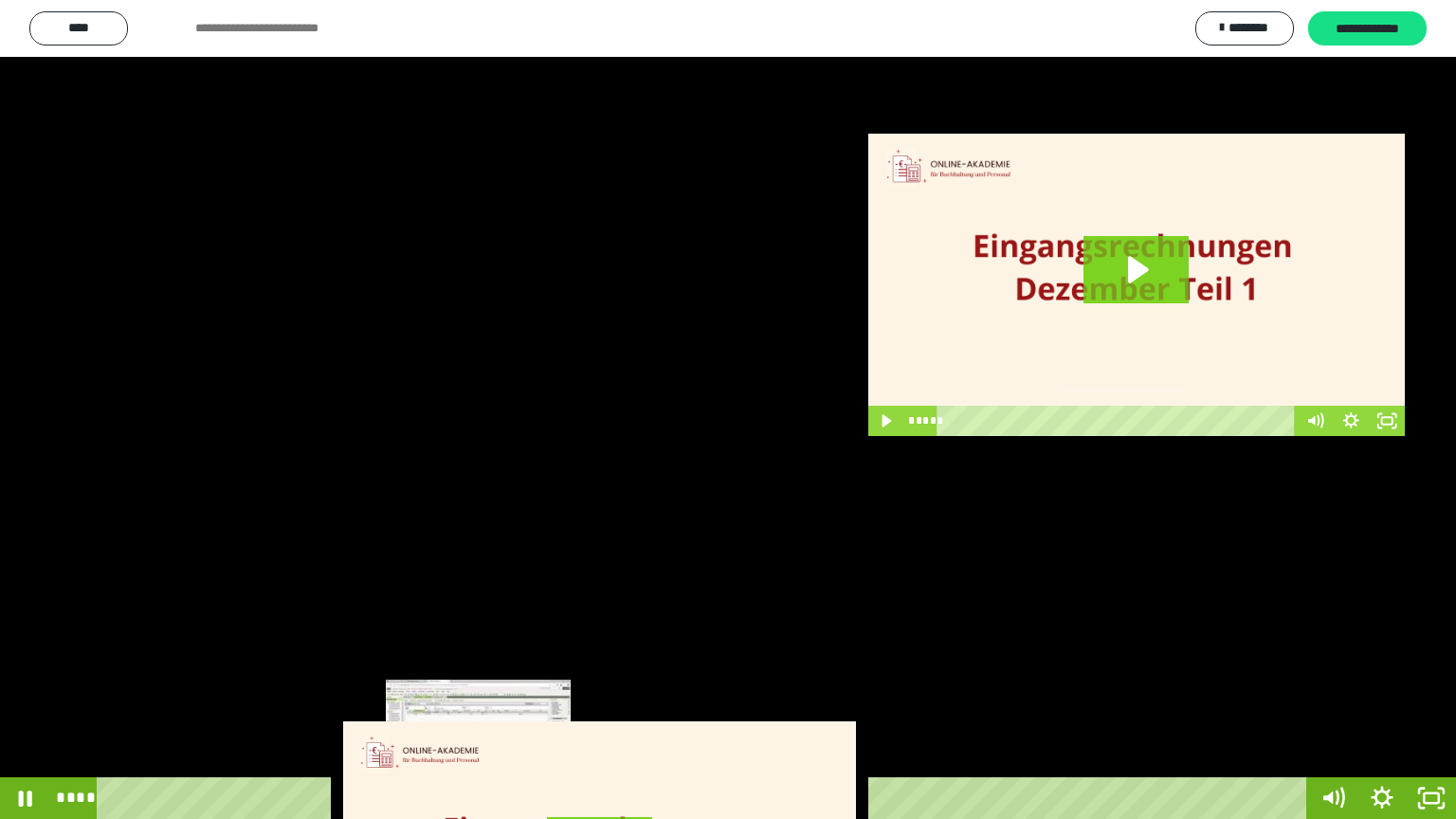 click on "****" at bounding box center [705, 798] 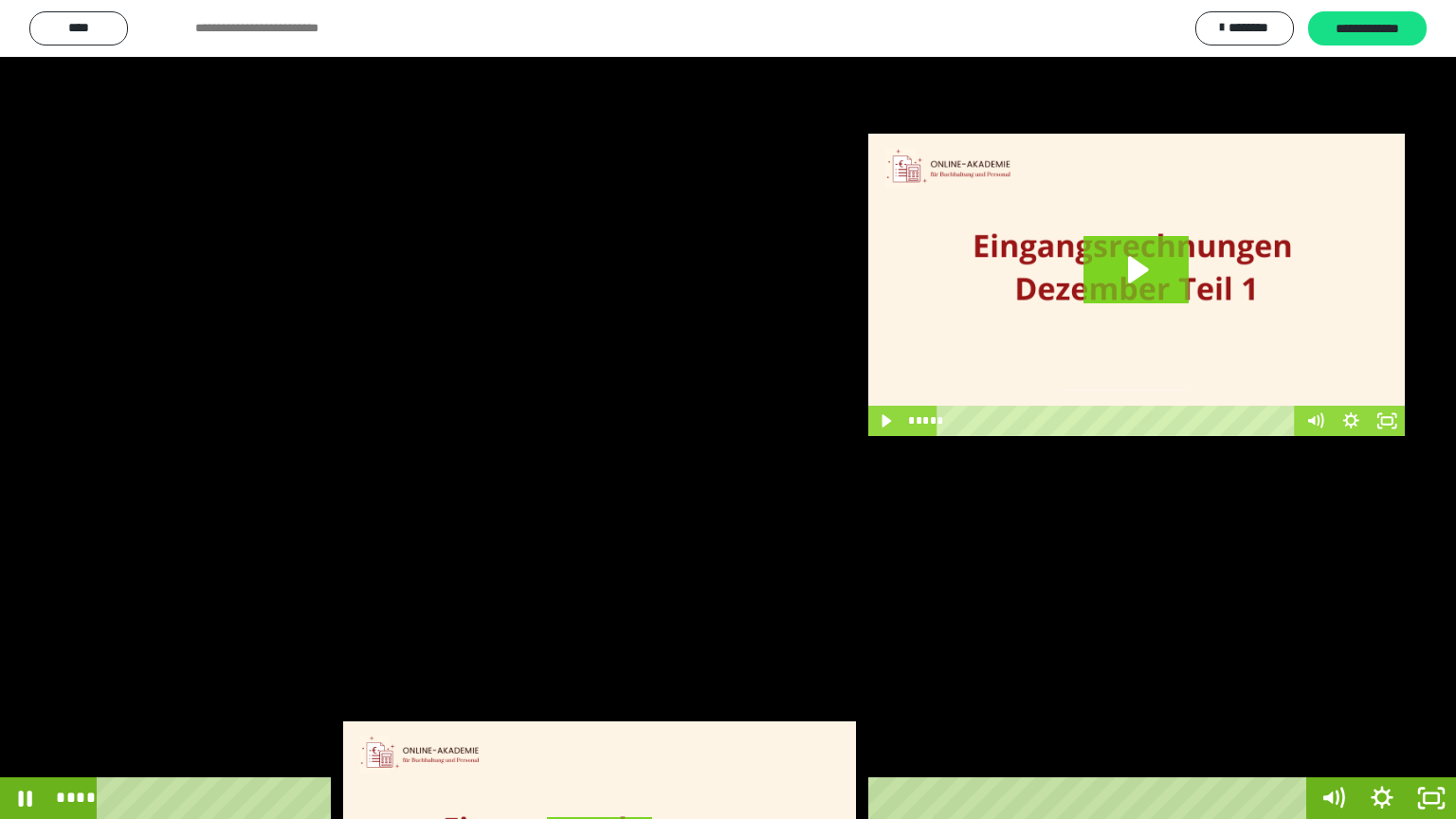 click at bounding box center (728, 410) 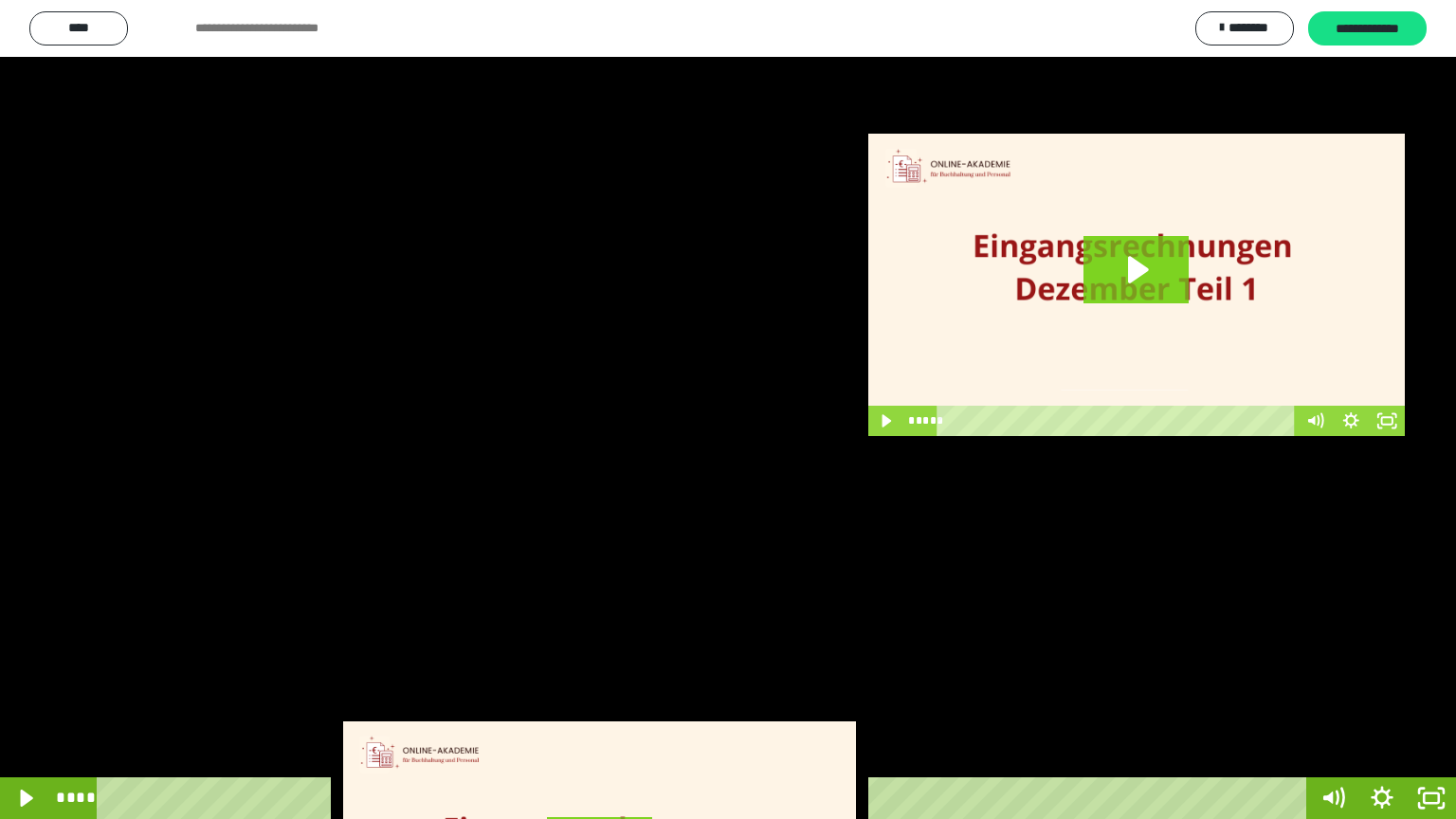 click at bounding box center (728, 410) 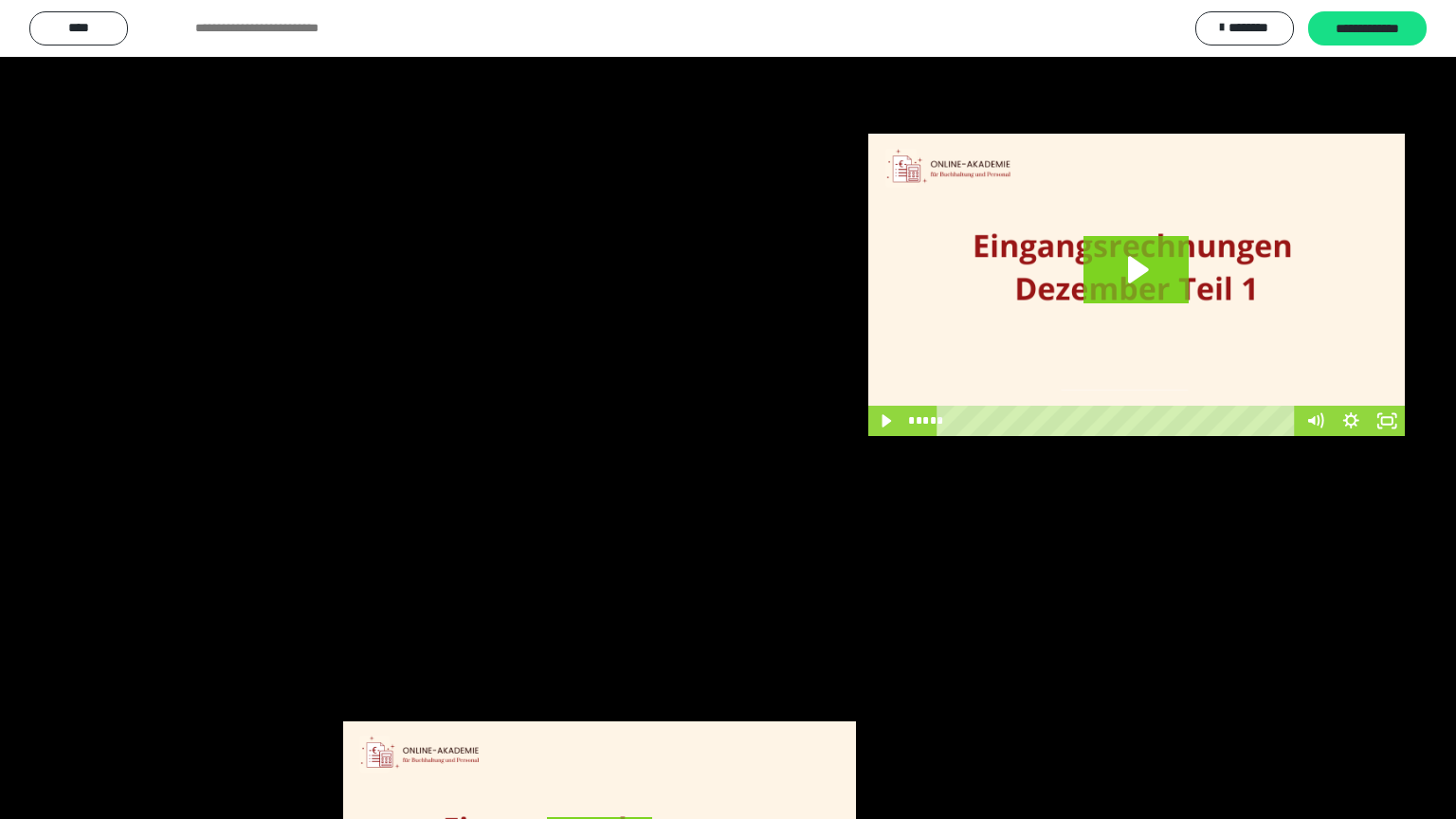 click at bounding box center (0, 0) 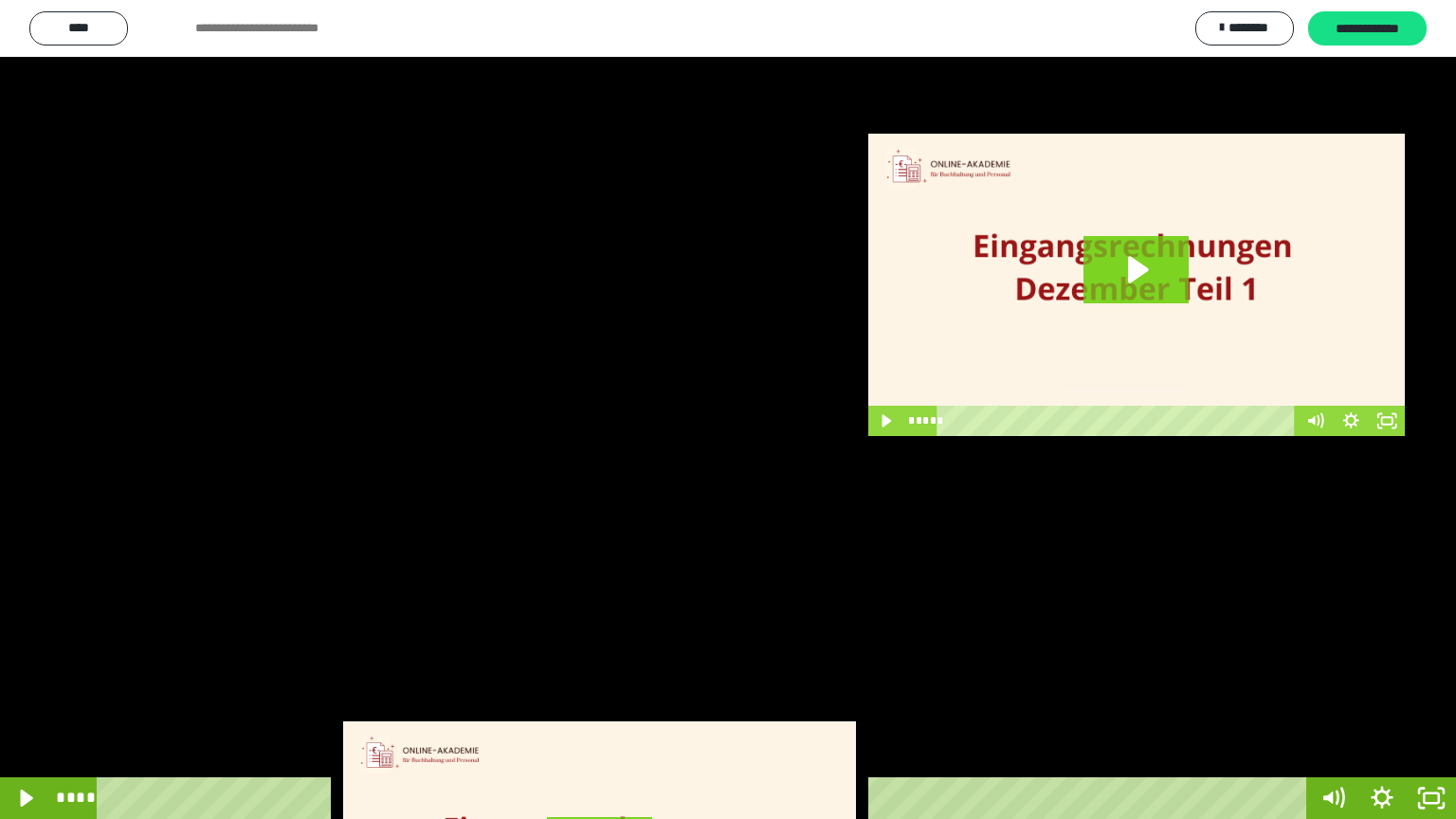 click at bounding box center [728, 410] 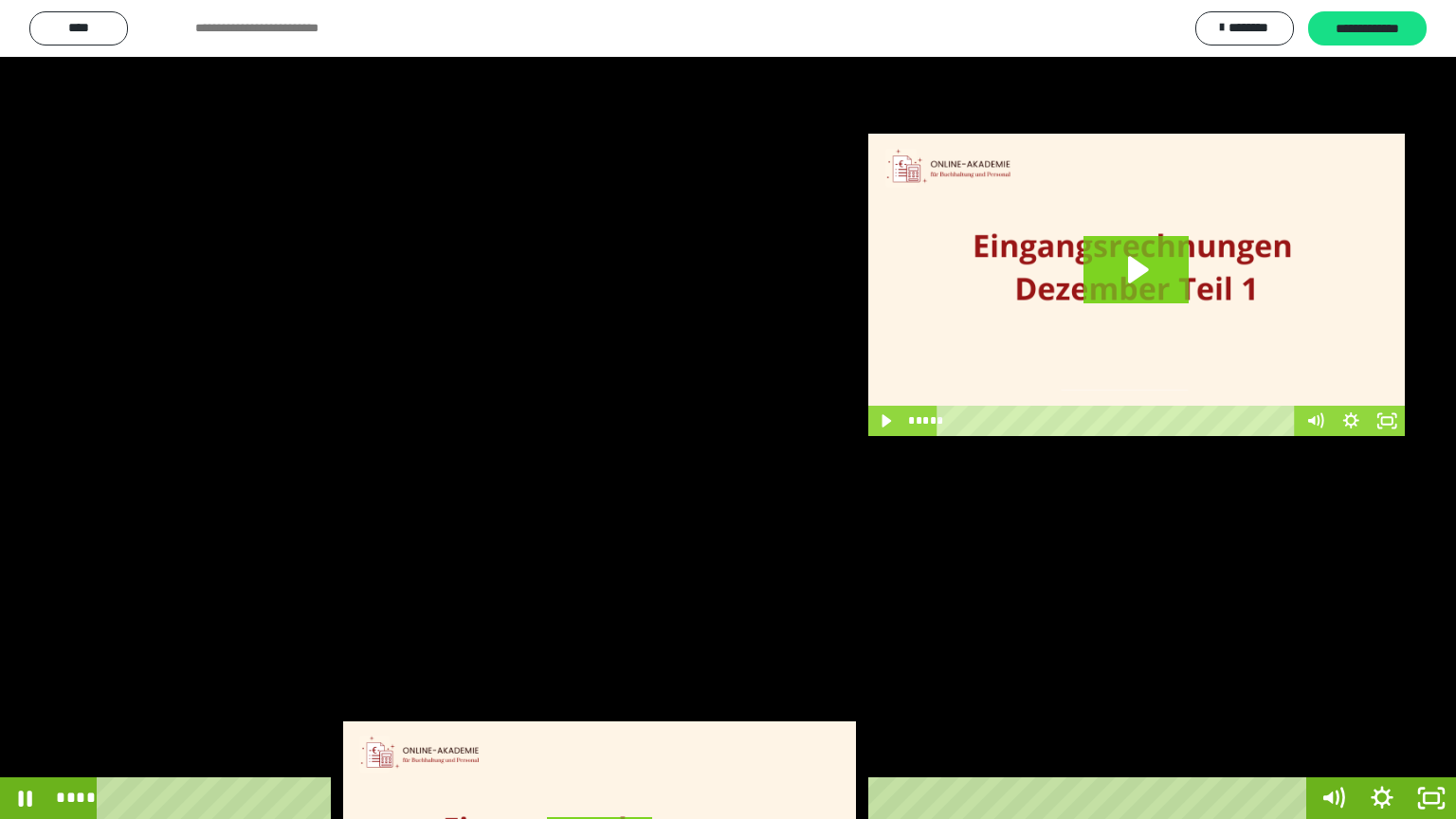 click at bounding box center (728, 410) 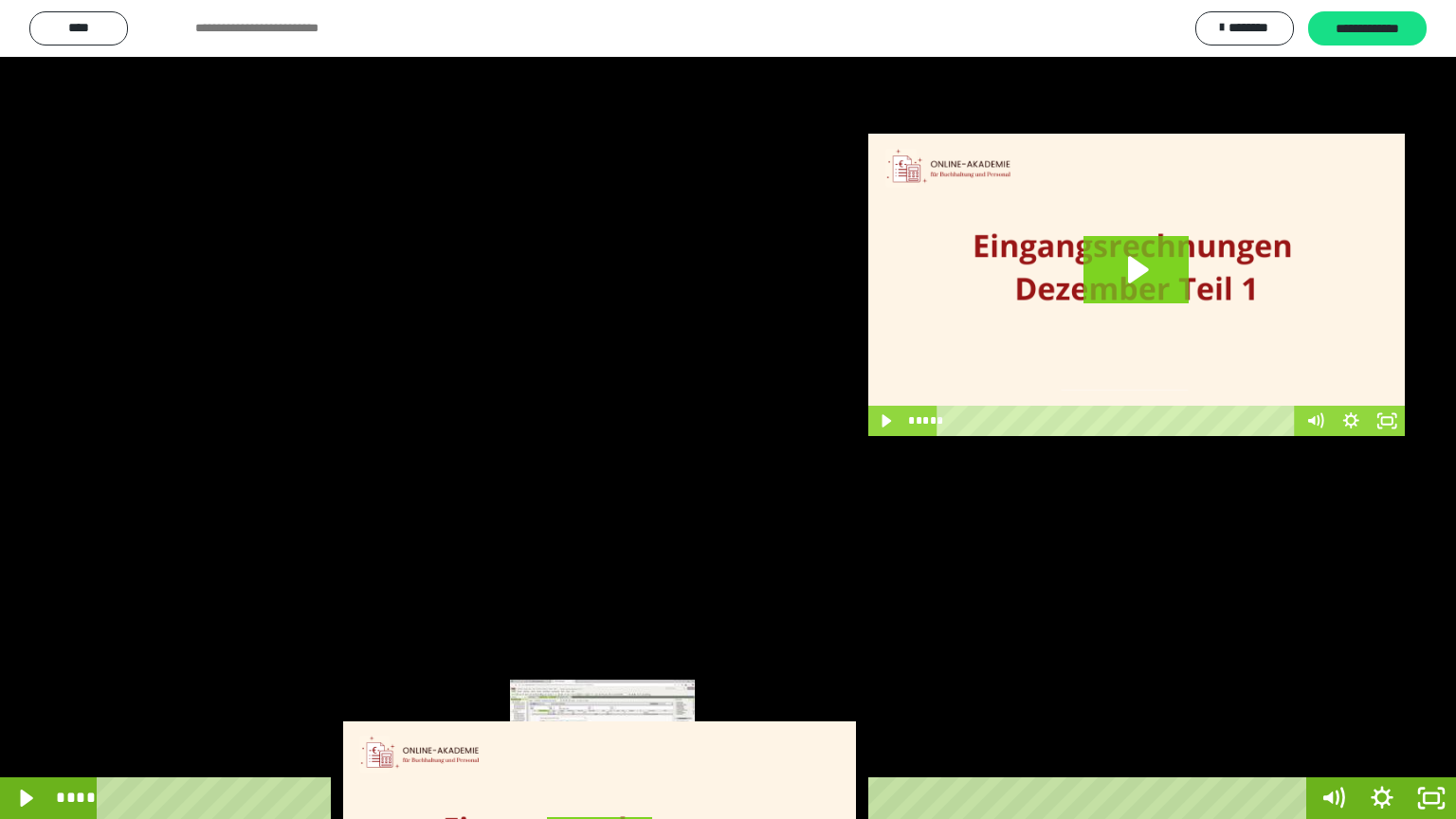 click on "****" at bounding box center [705, 798] 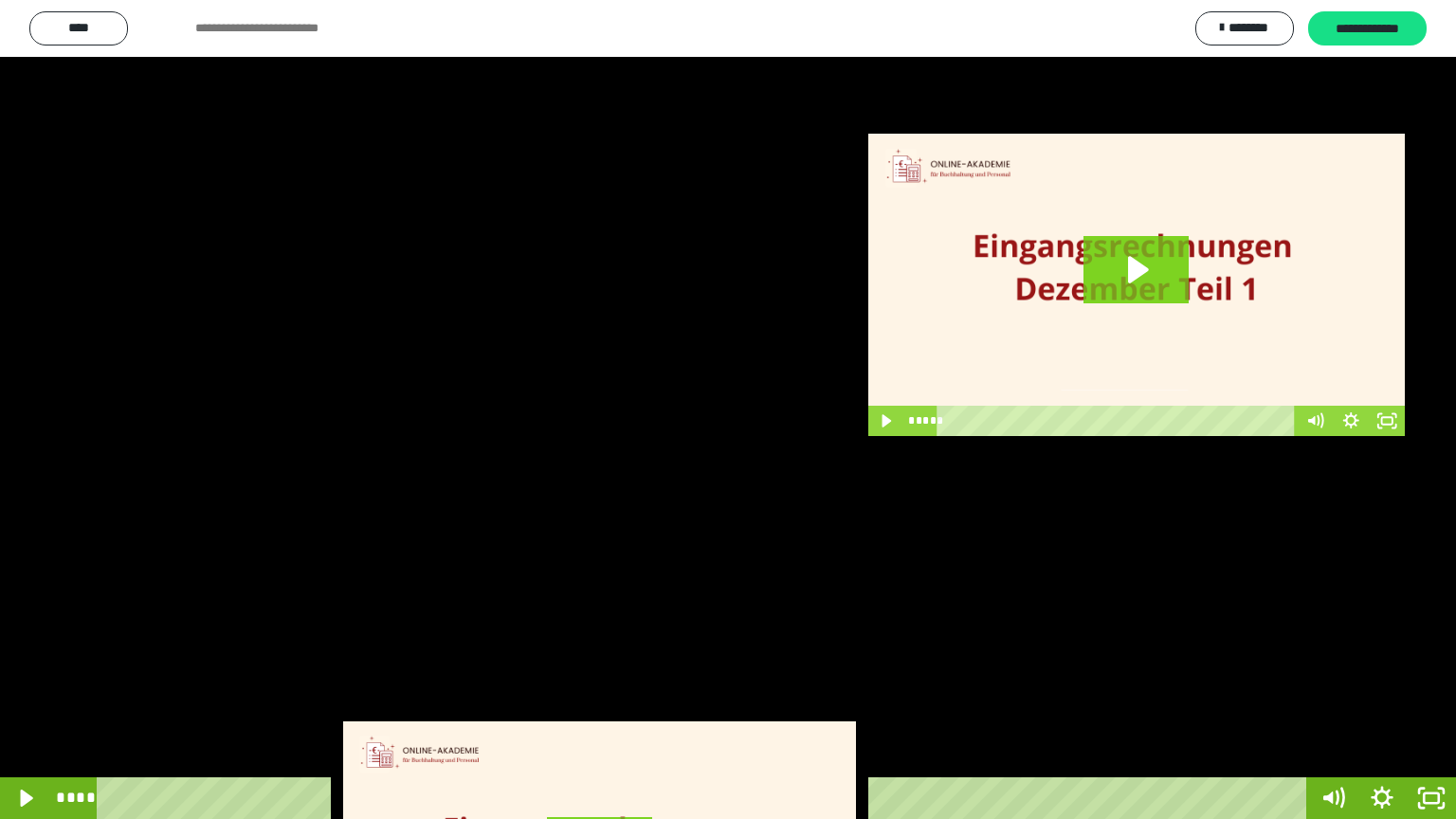 click at bounding box center [728, 410] 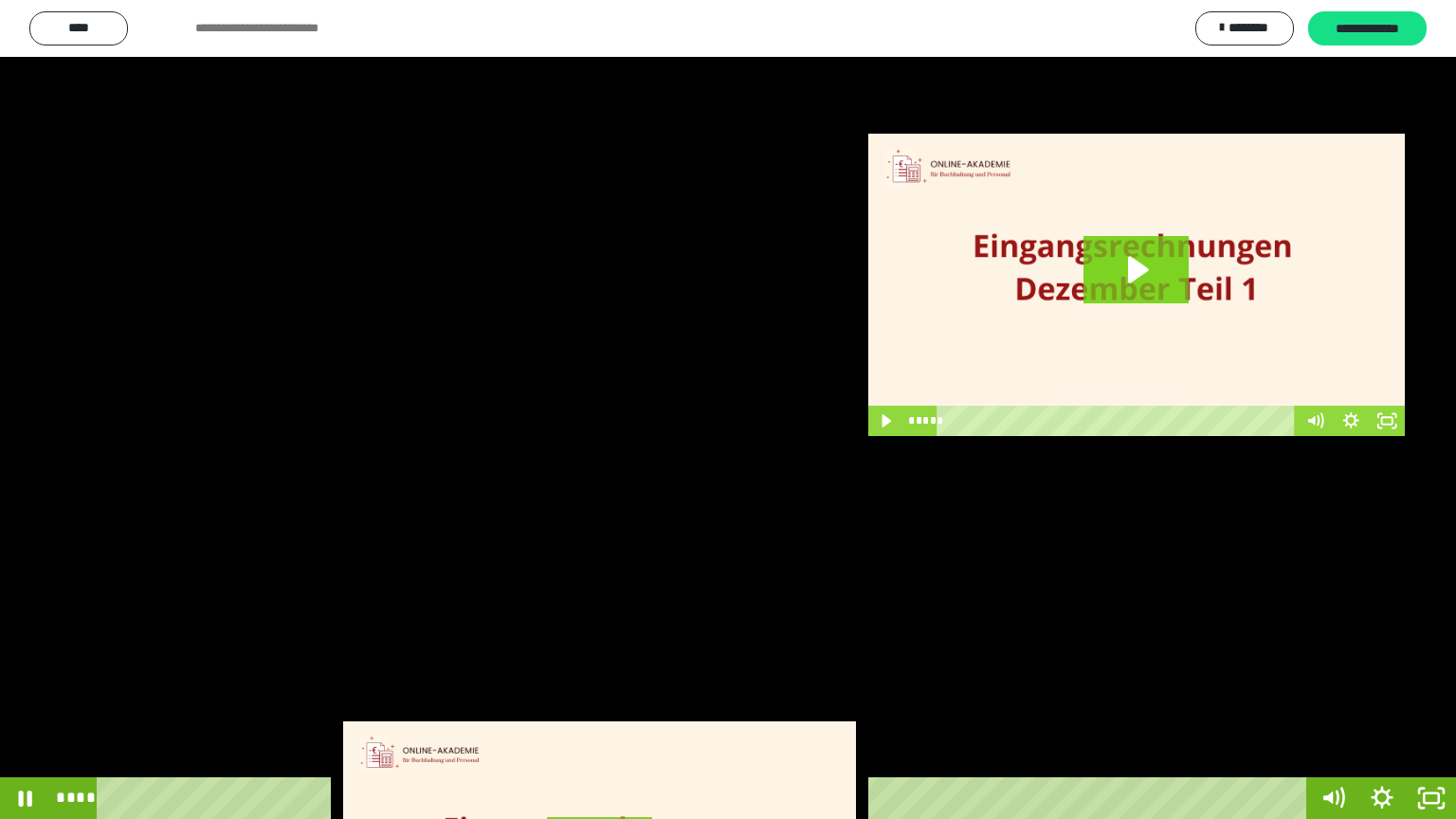 click at bounding box center [728, 410] 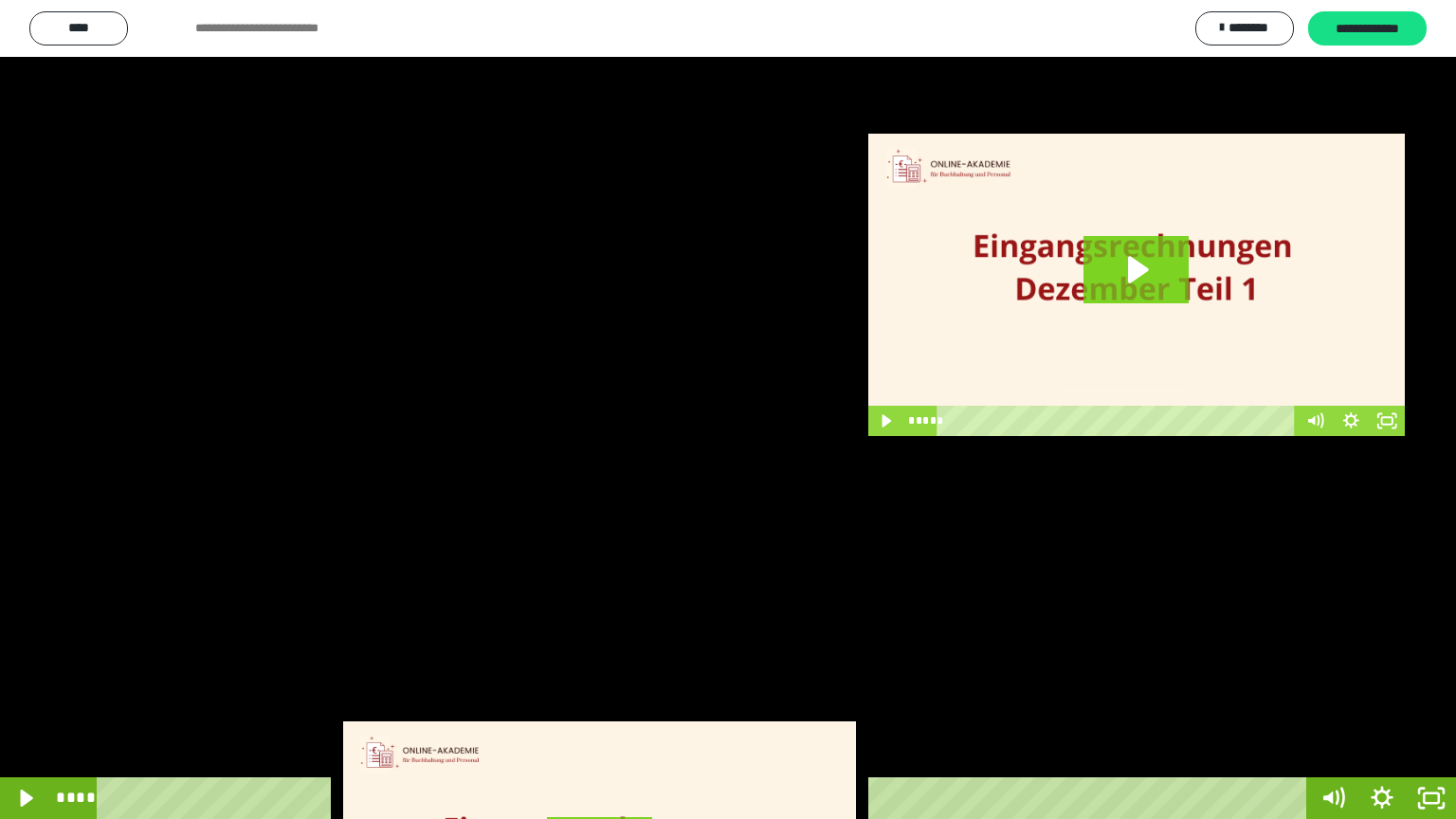 click at bounding box center (728, 410) 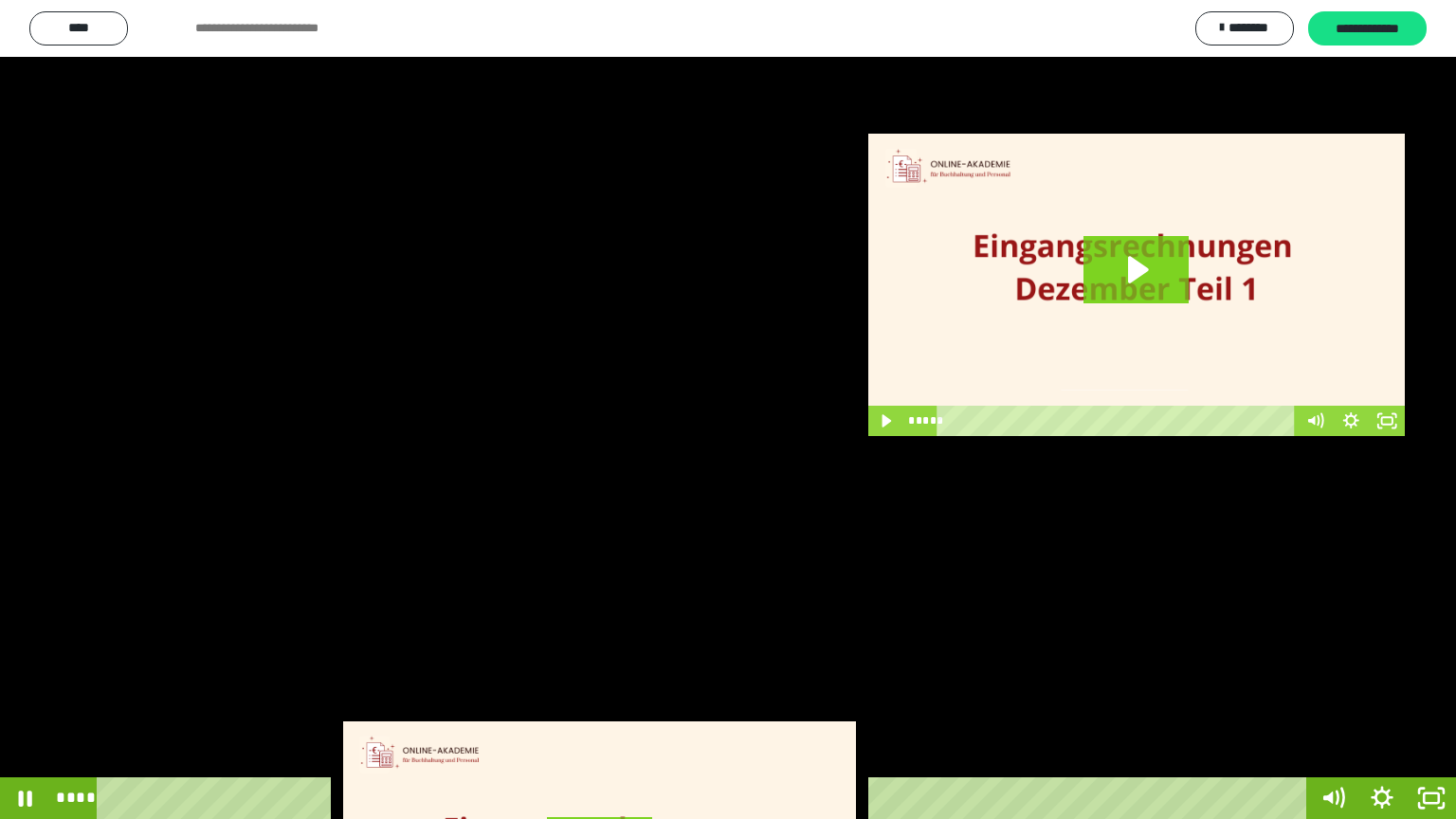 click at bounding box center (728, 410) 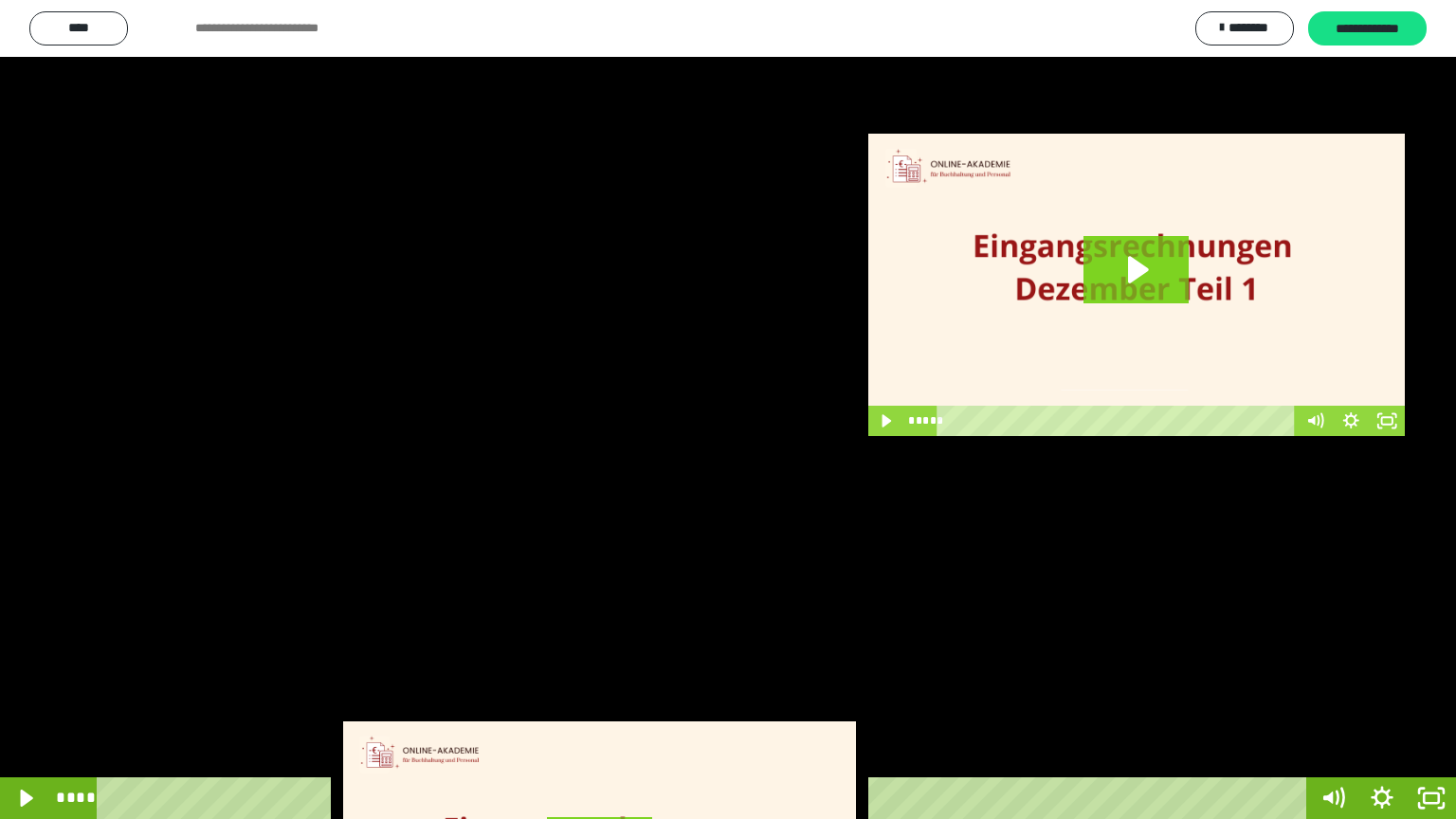 click at bounding box center (728, 410) 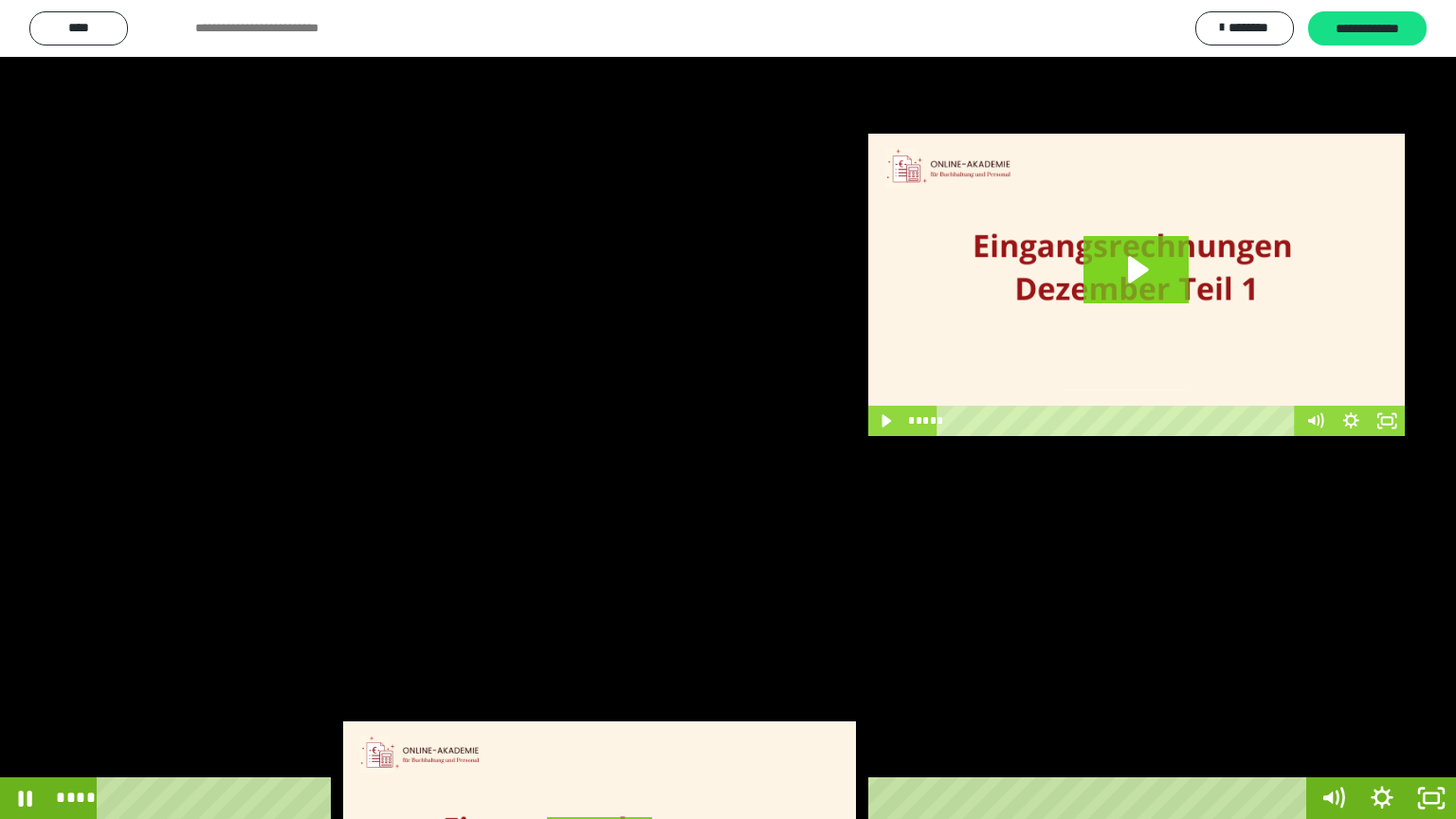 click at bounding box center (728, 410) 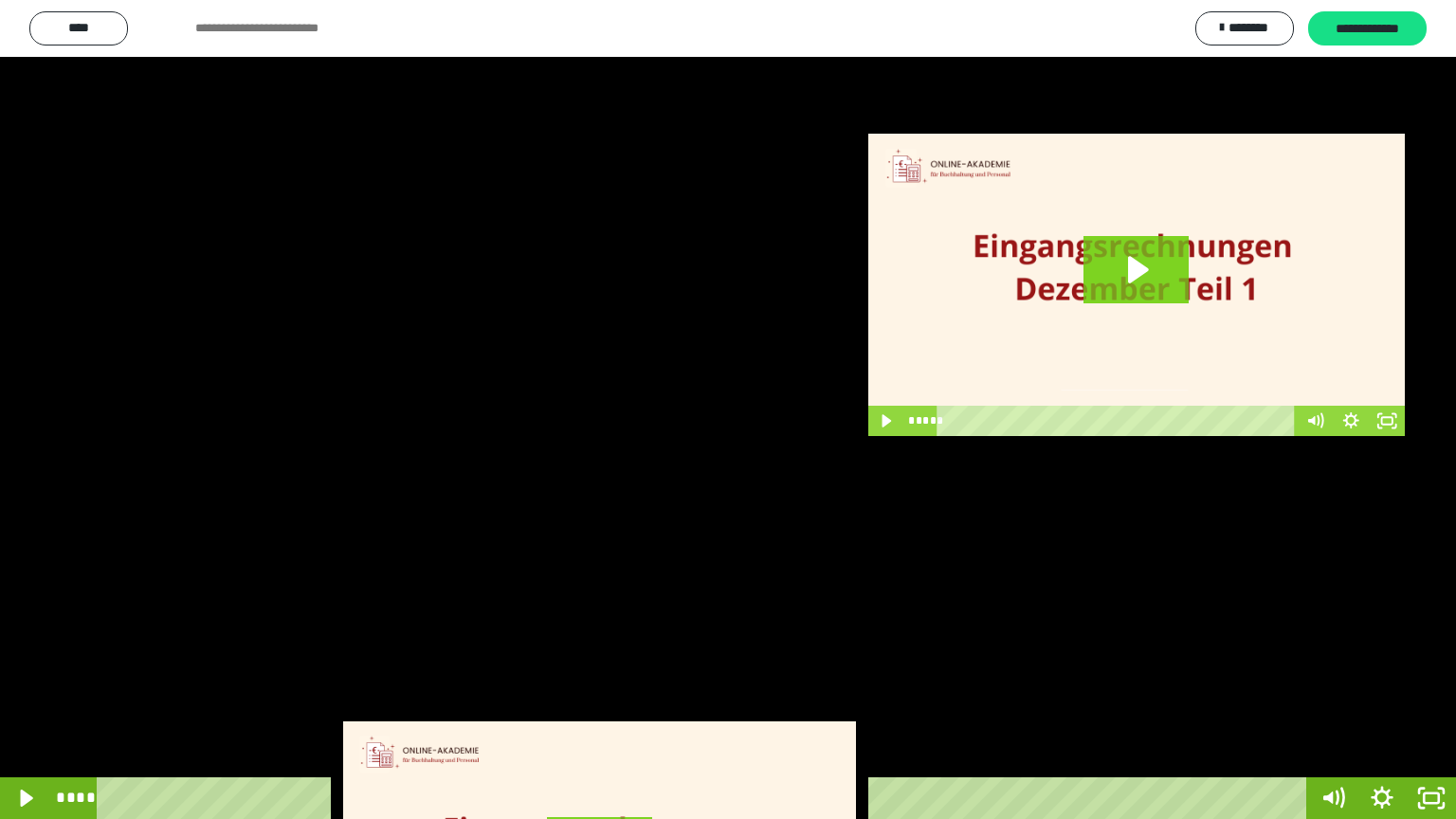click at bounding box center [728, 410] 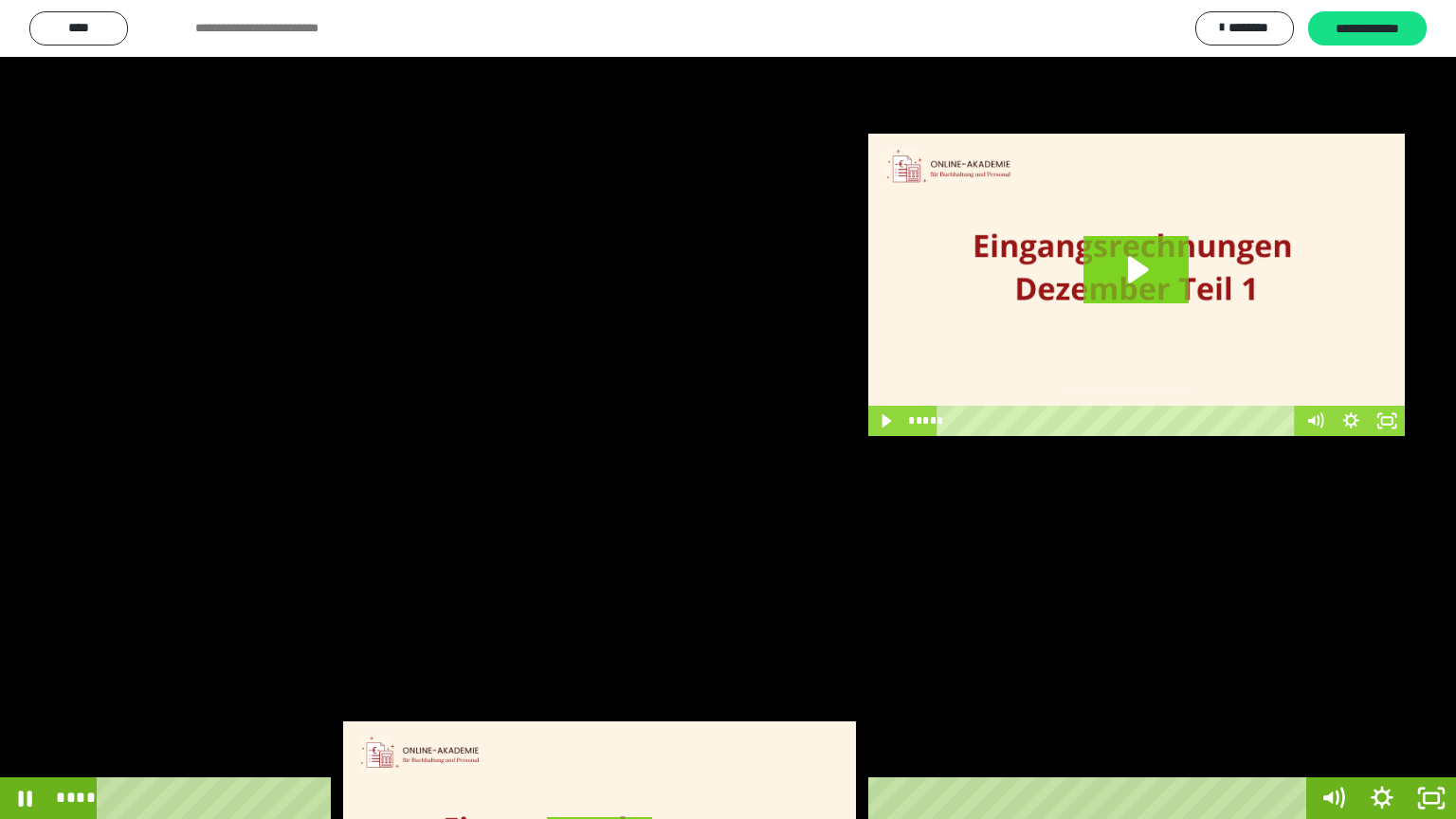 click at bounding box center [728, 410] 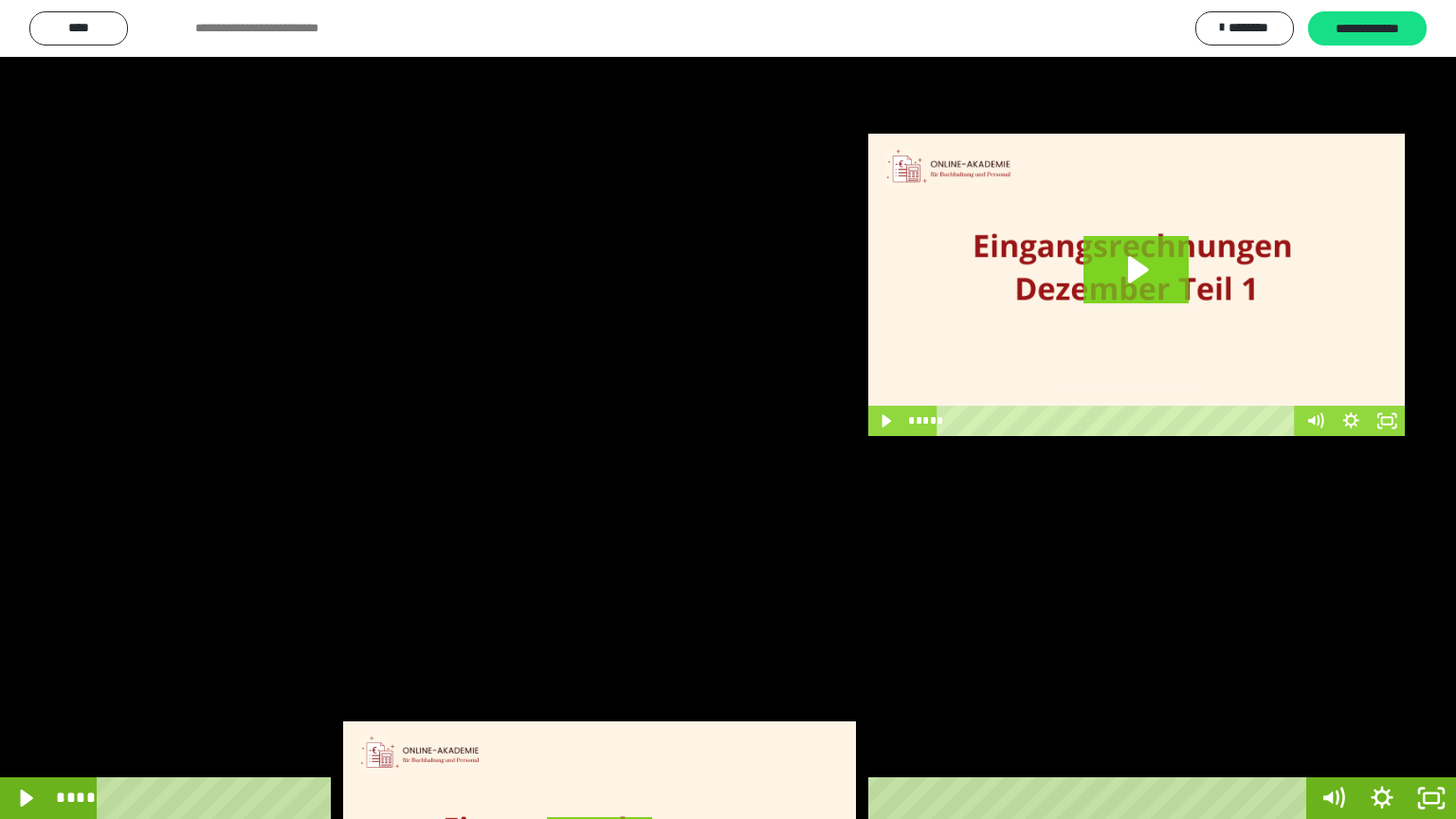 click at bounding box center [728, 410] 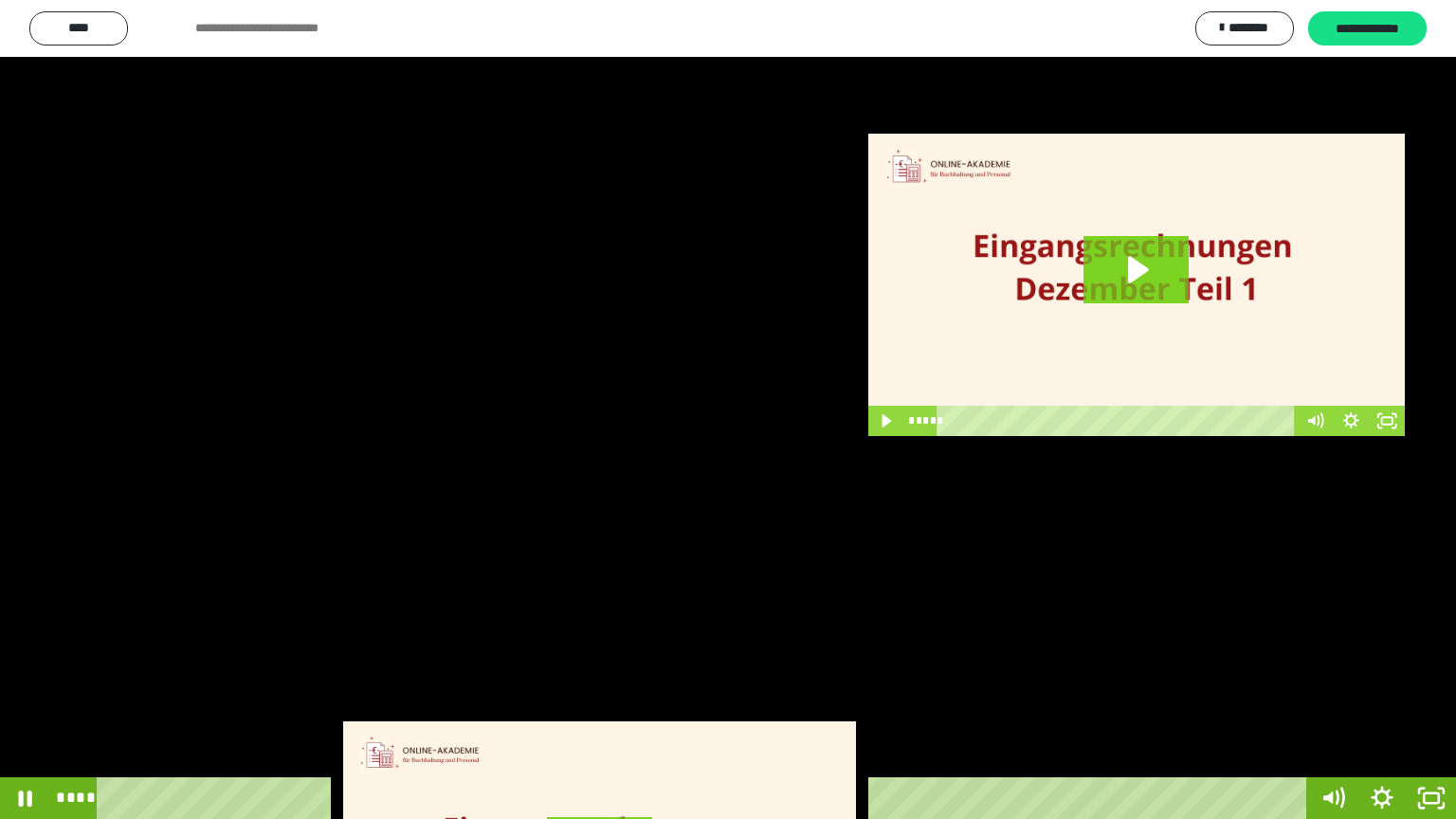 click at bounding box center [728, 410] 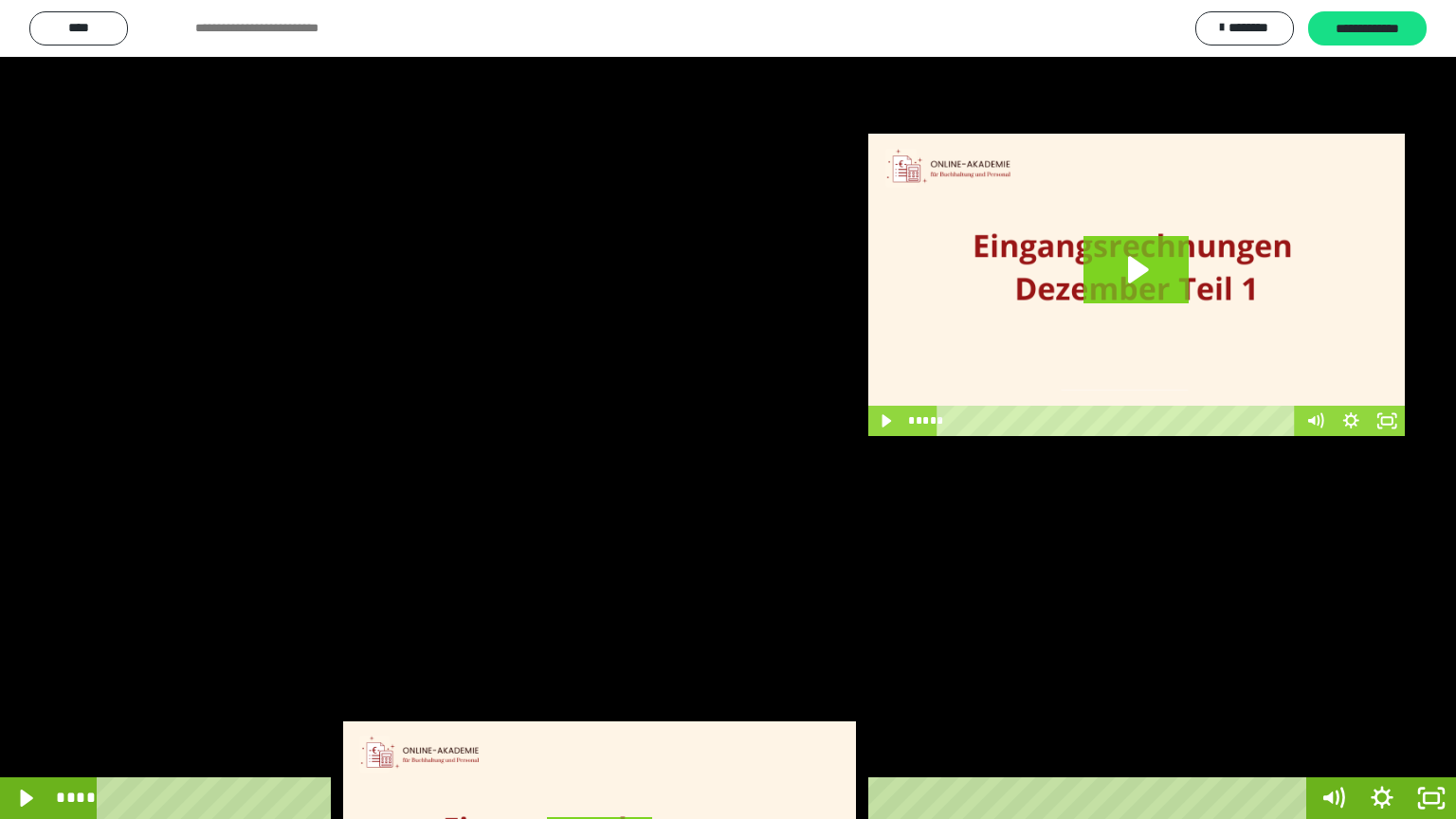 click at bounding box center [728, 410] 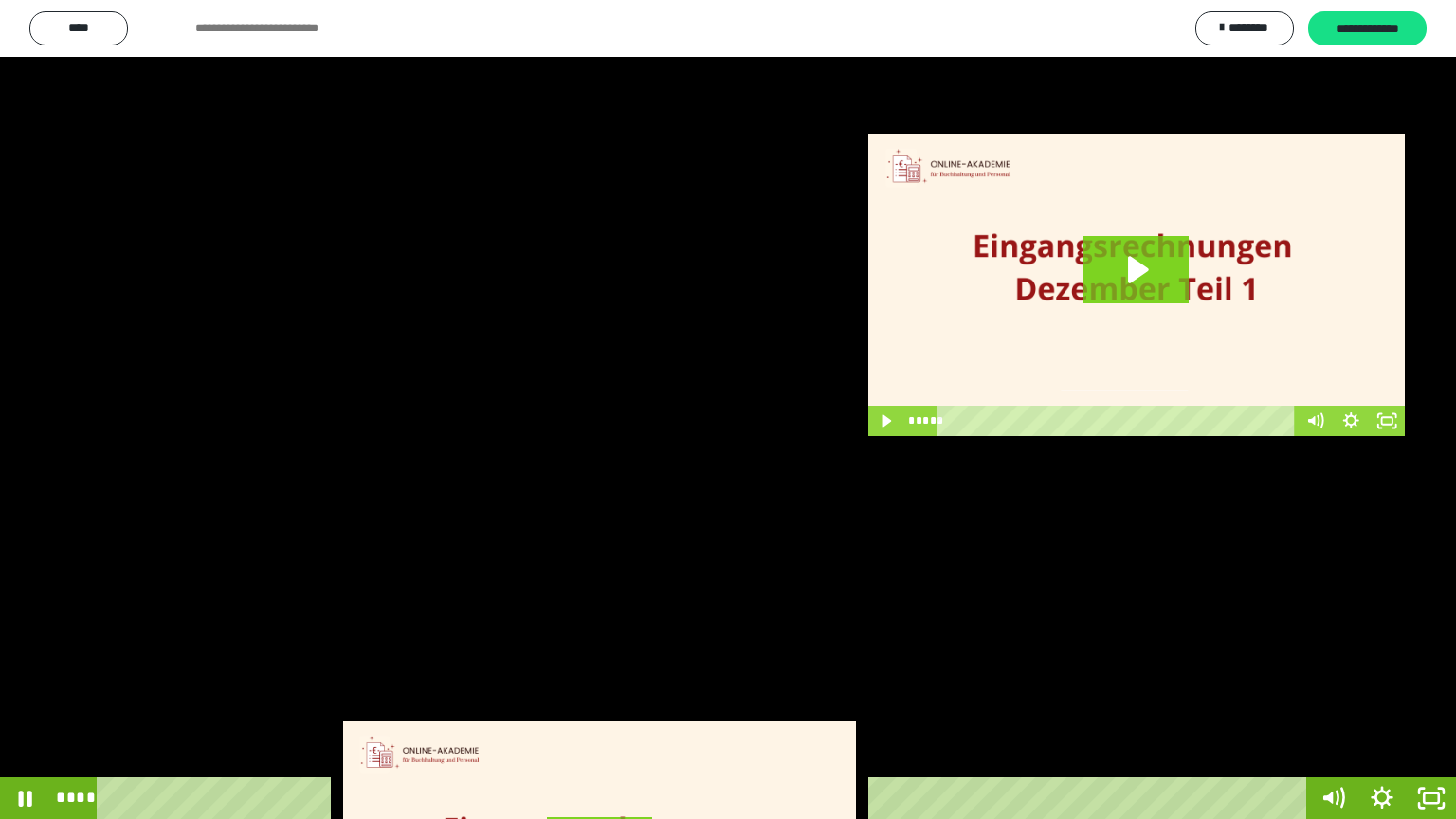 click at bounding box center (728, 410) 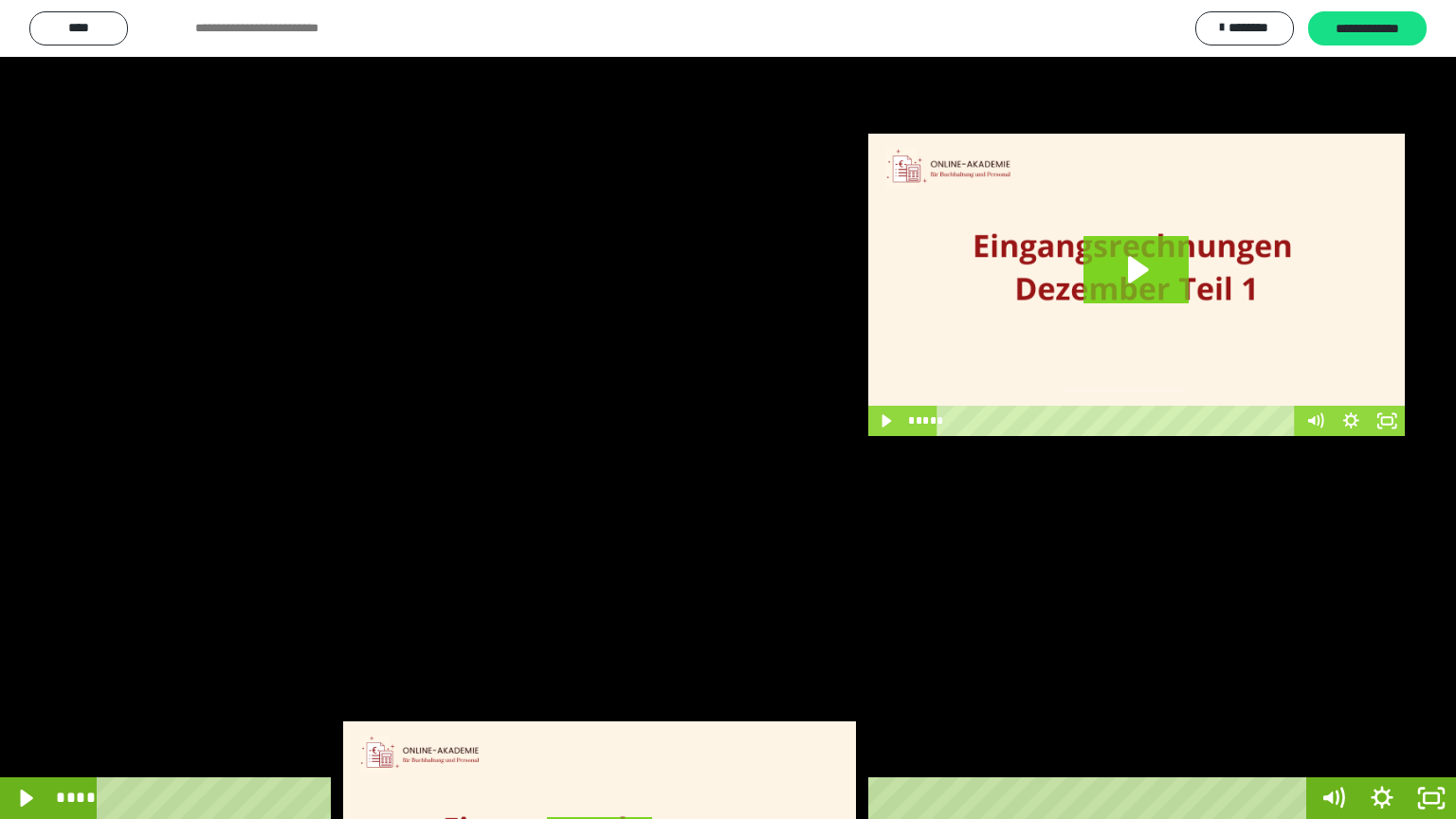 click at bounding box center (728, 410) 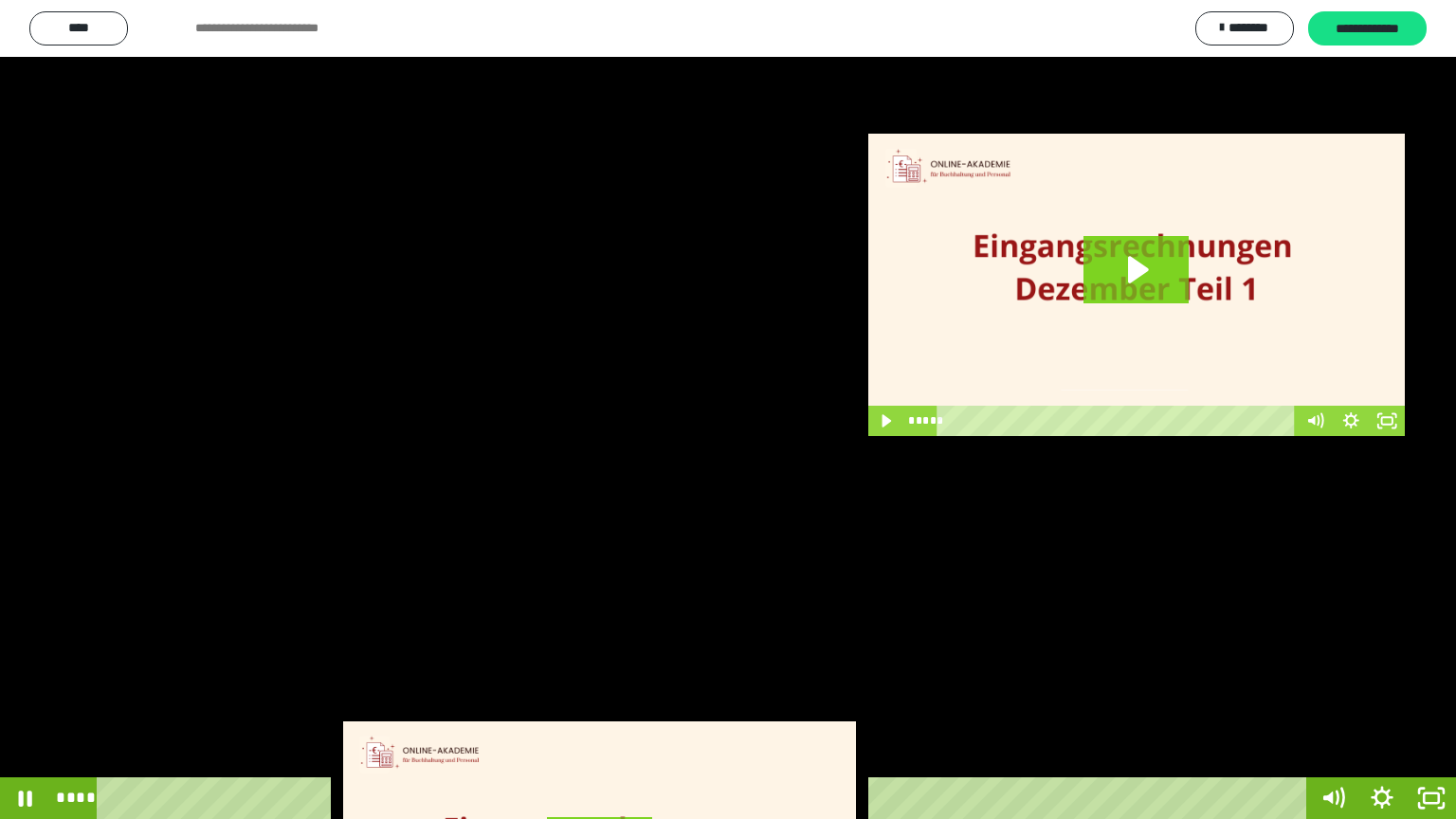 click at bounding box center [728, 410] 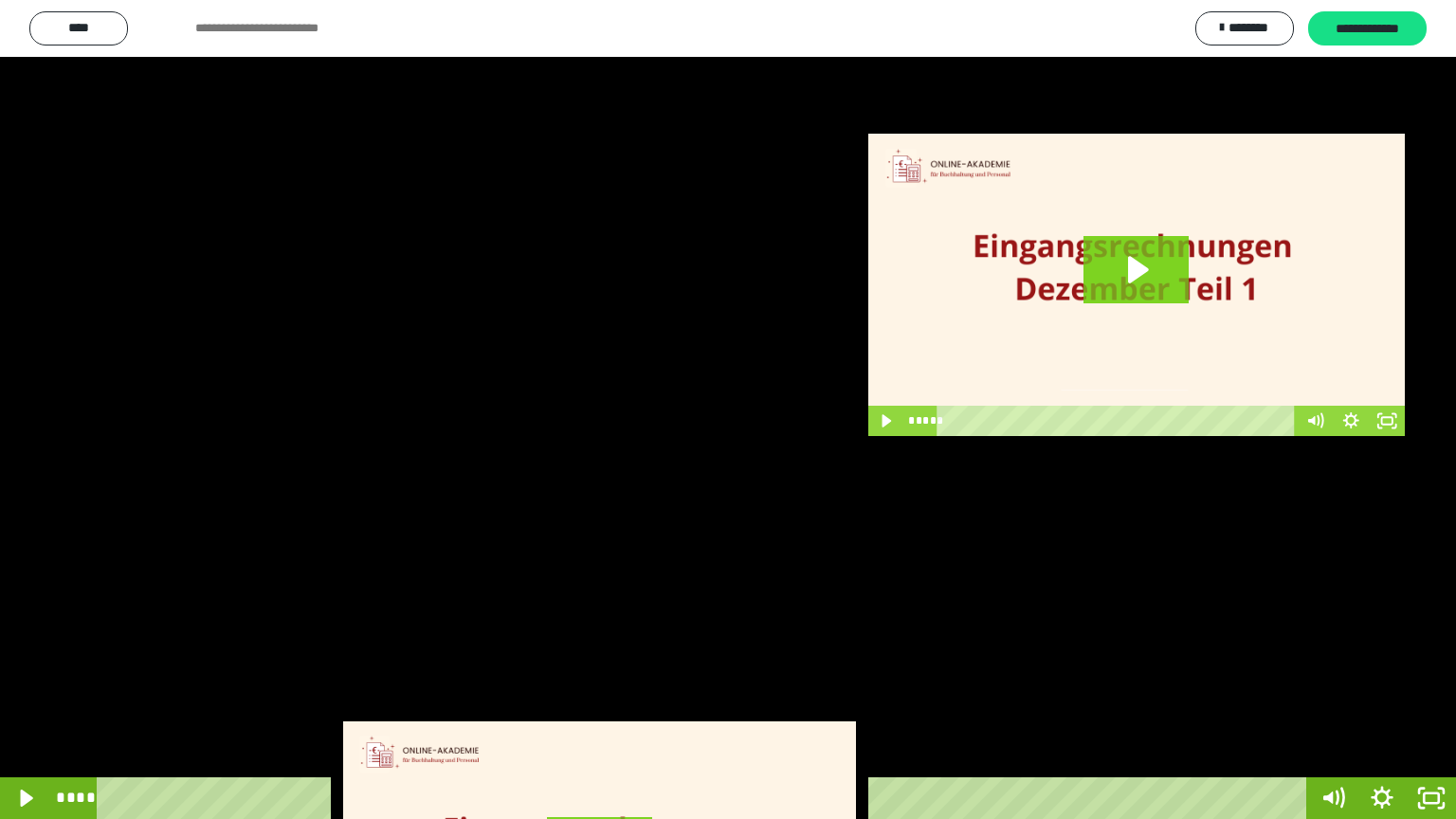 click at bounding box center [728, 410] 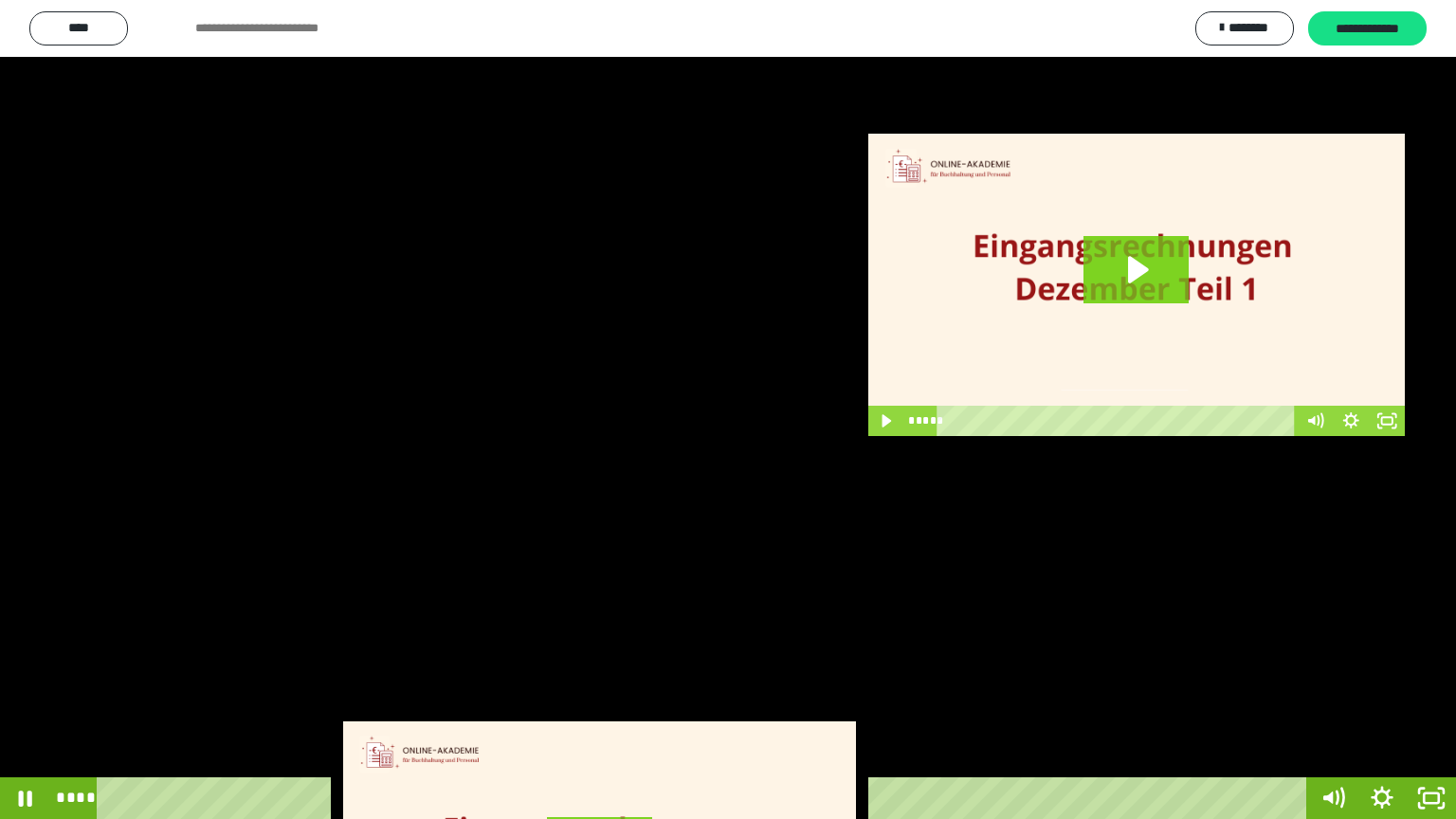 click at bounding box center (728, 410) 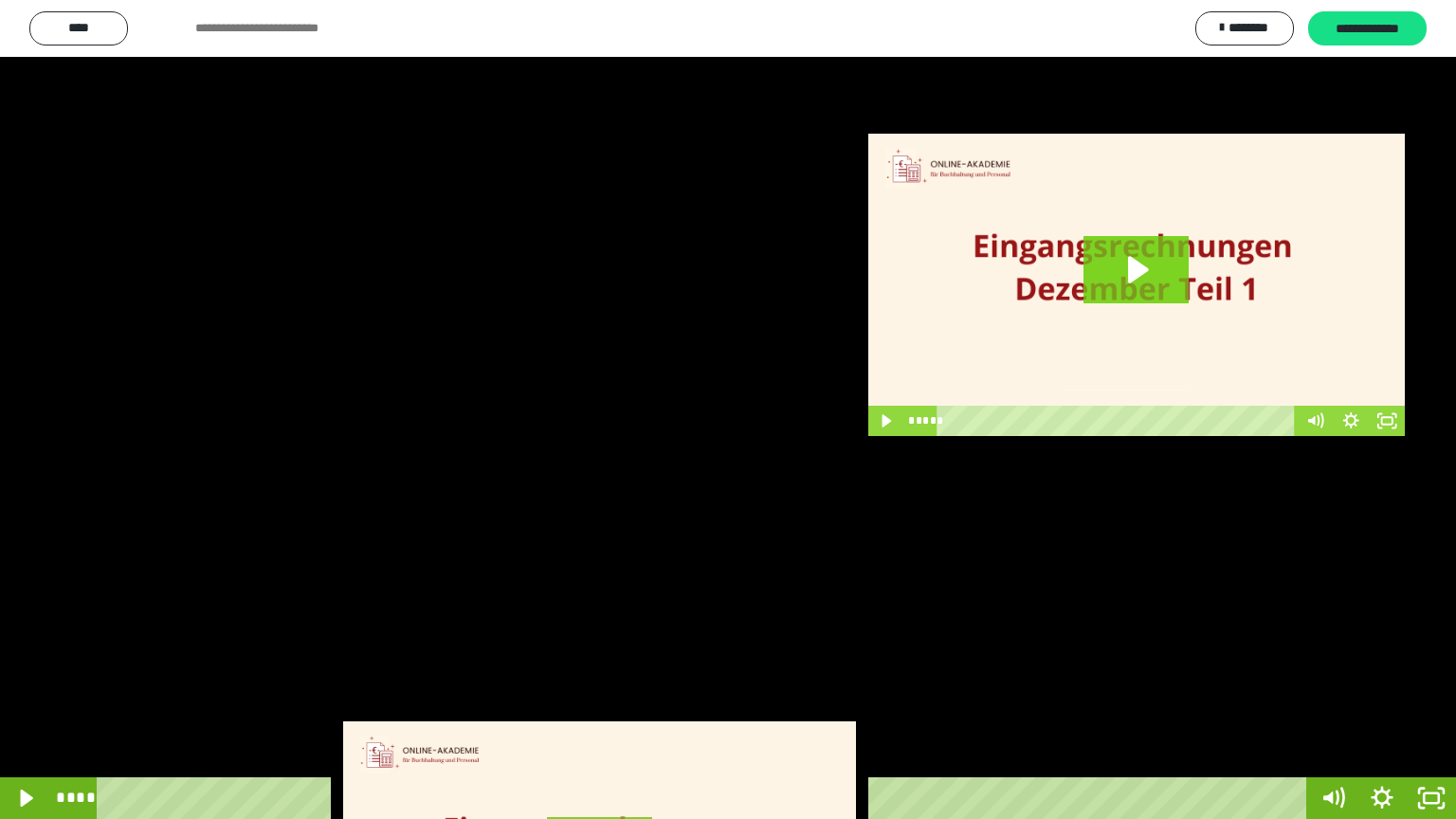 click at bounding box center (728, 410) 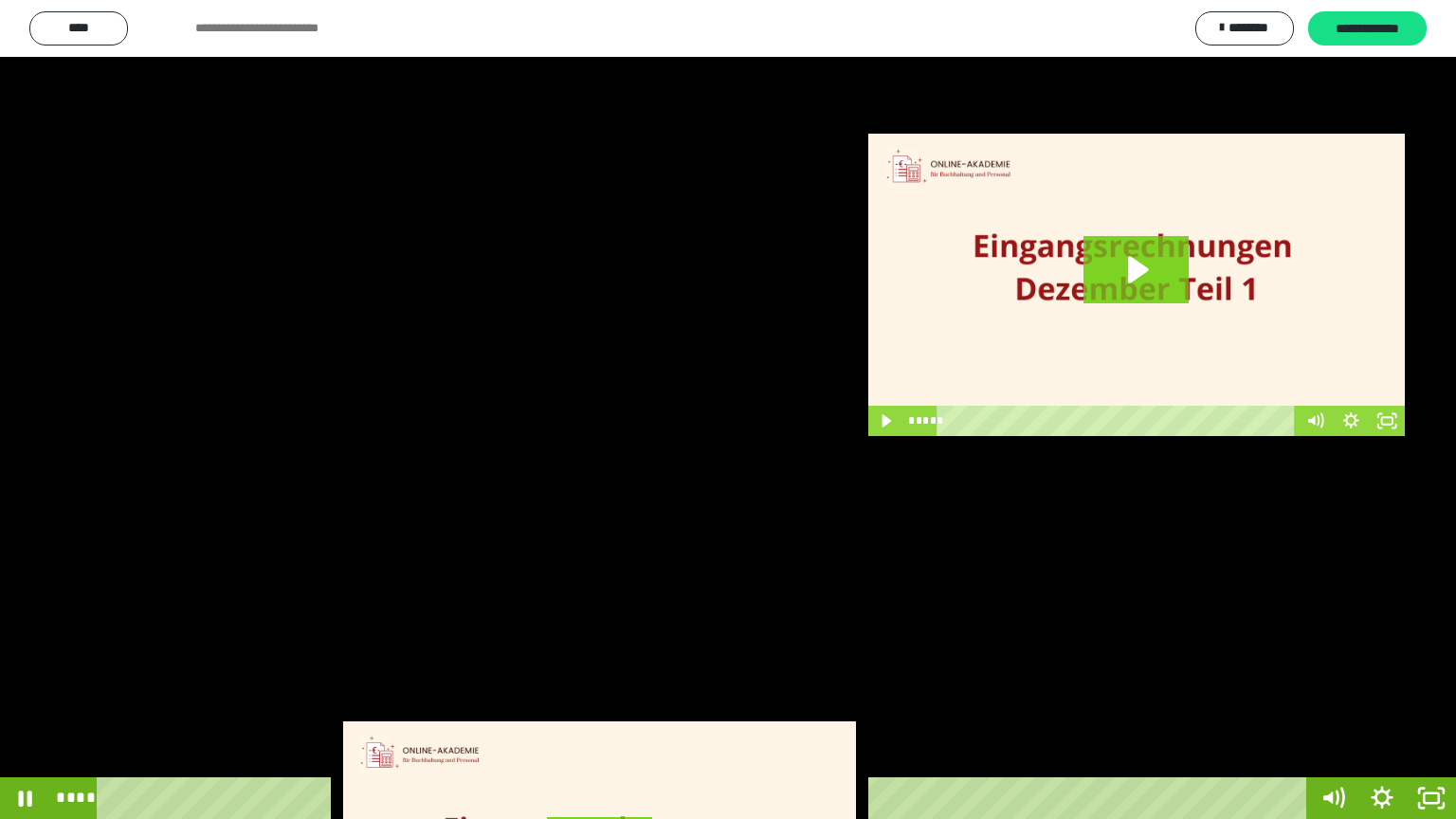 click at bounding box center (728, 410) 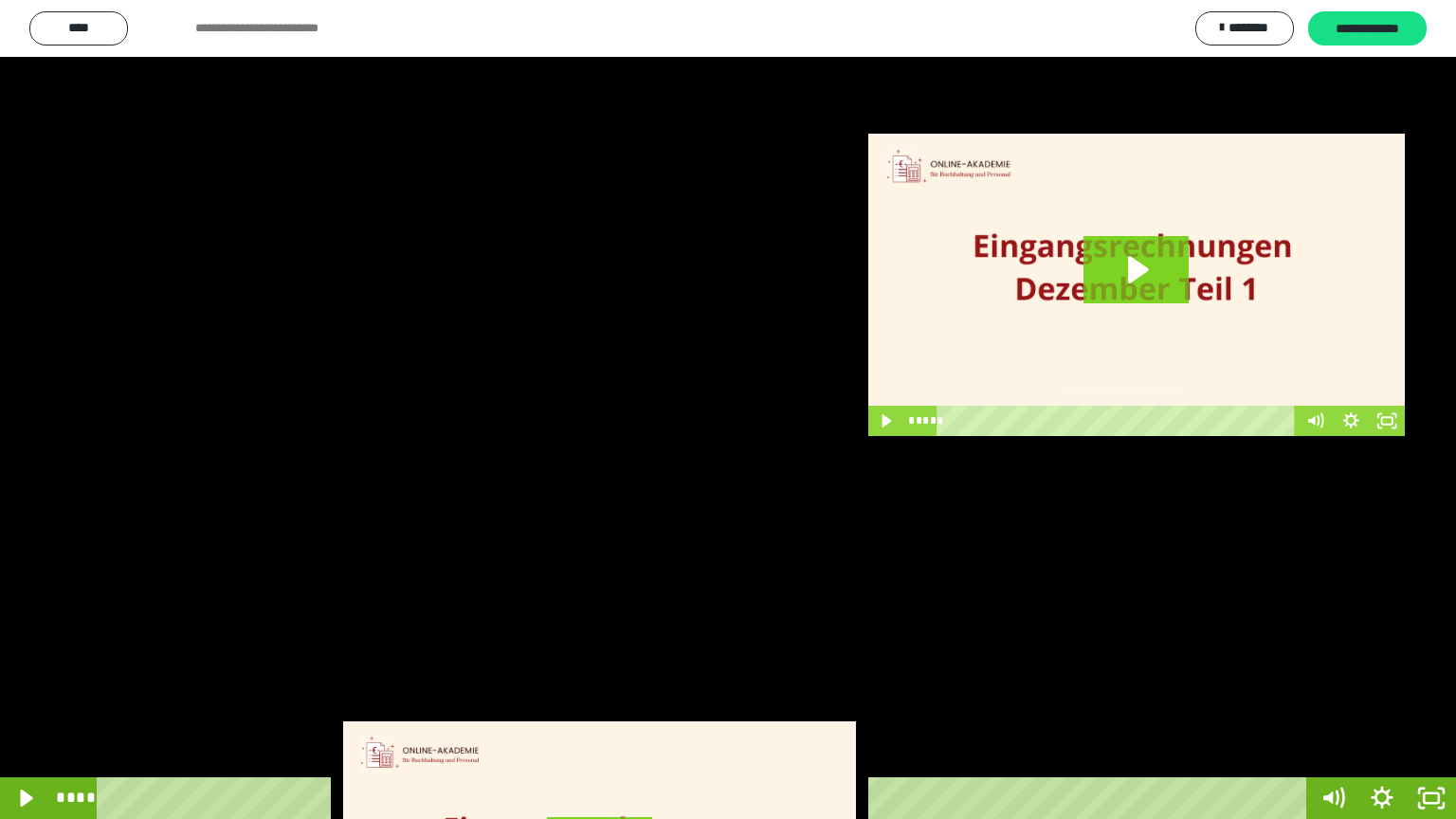 click at bounding box center [728, 410] 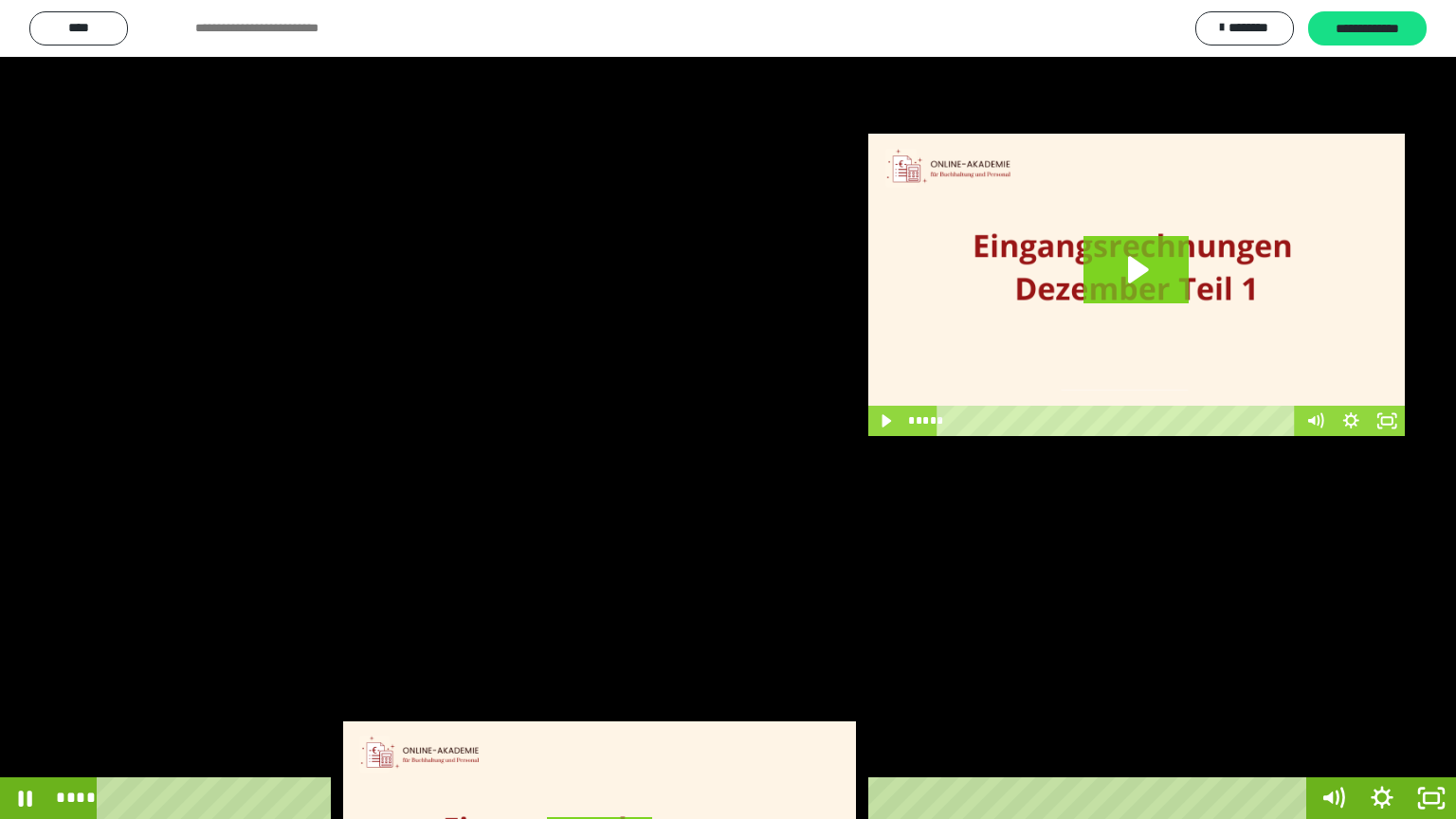 click at bounding box center [728, 410] 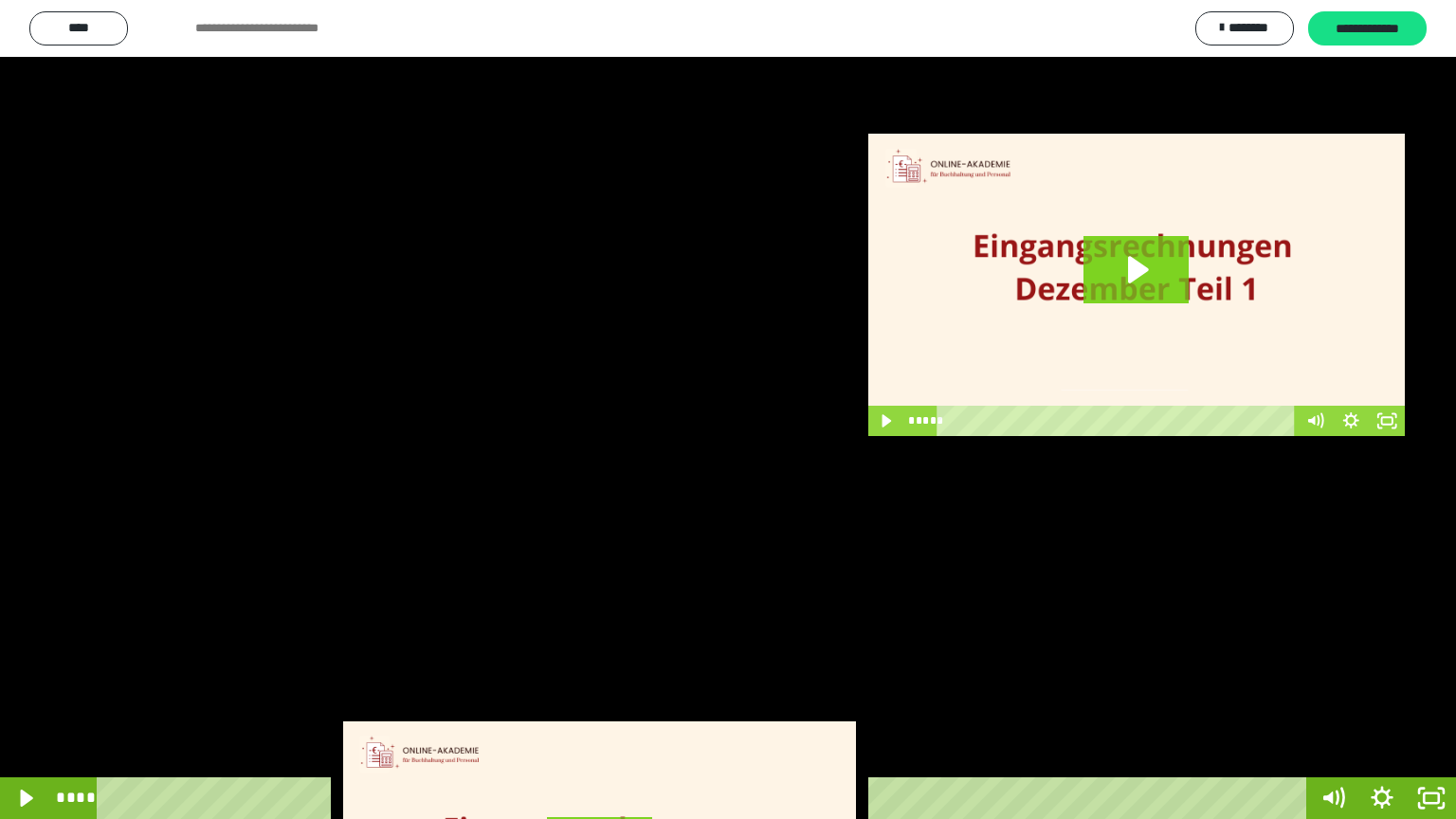 click at bounding box center [728, 410] 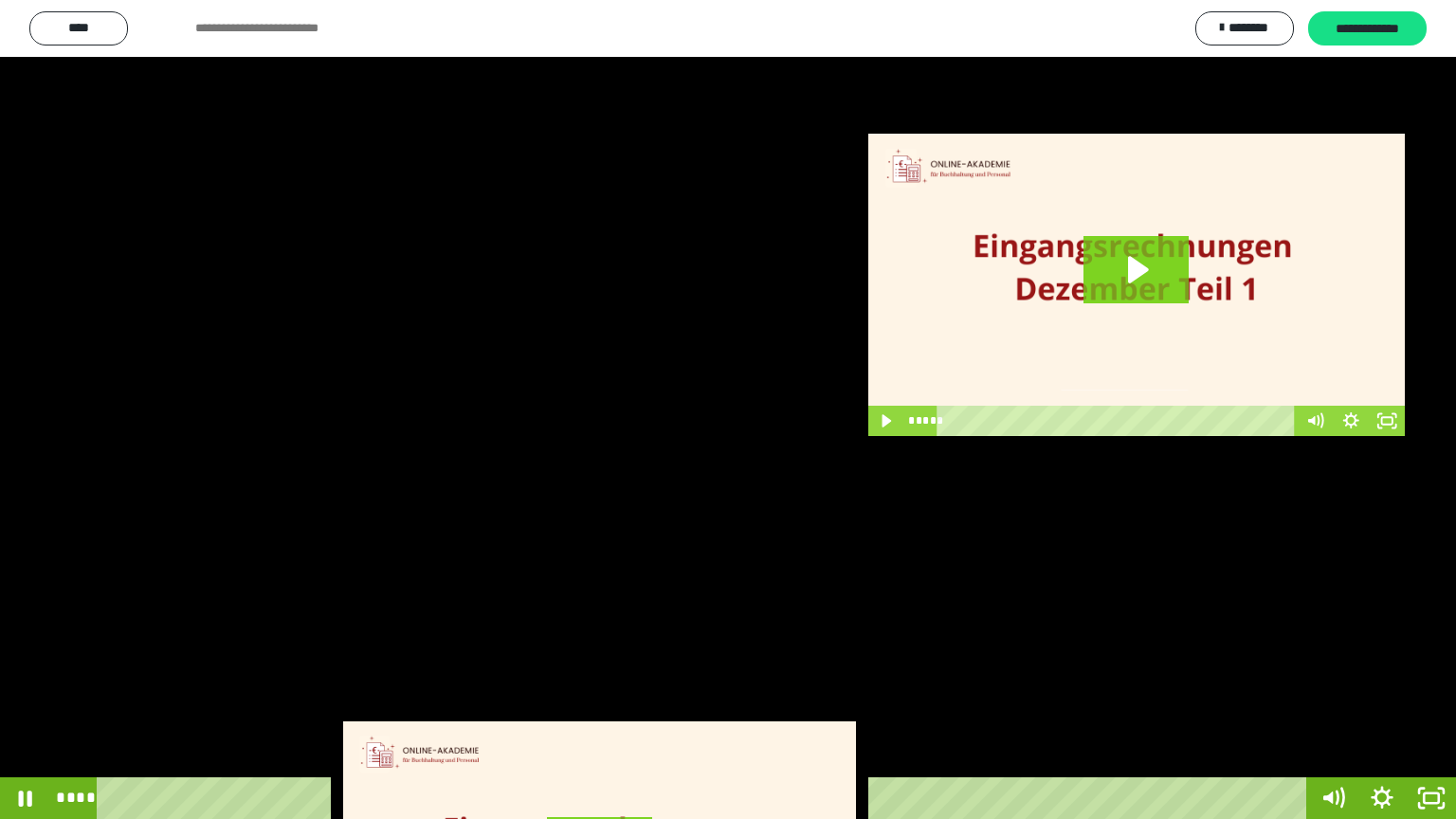 click at bounding box center [728, 410] 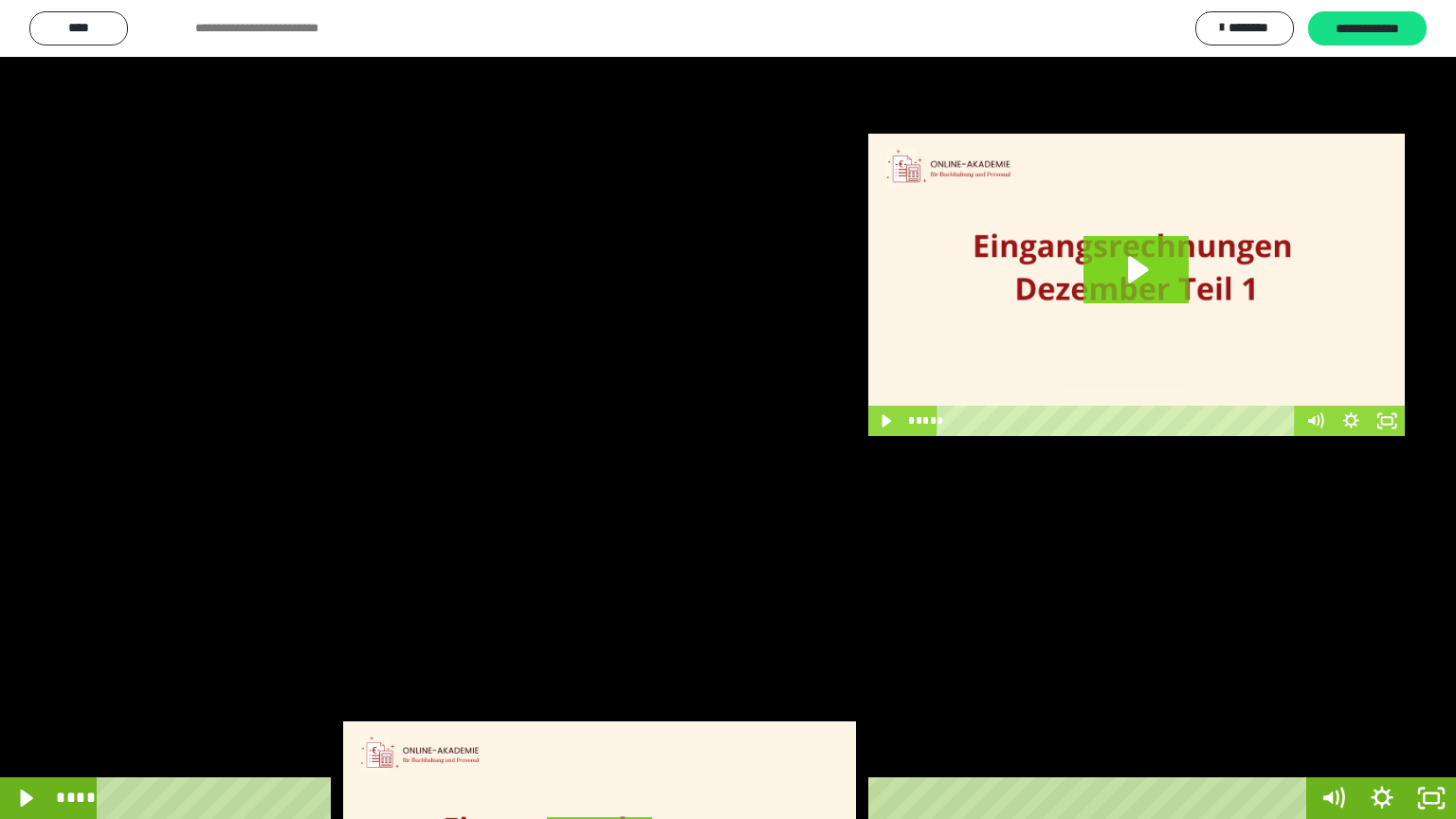 click at bounding box center [728, 410] 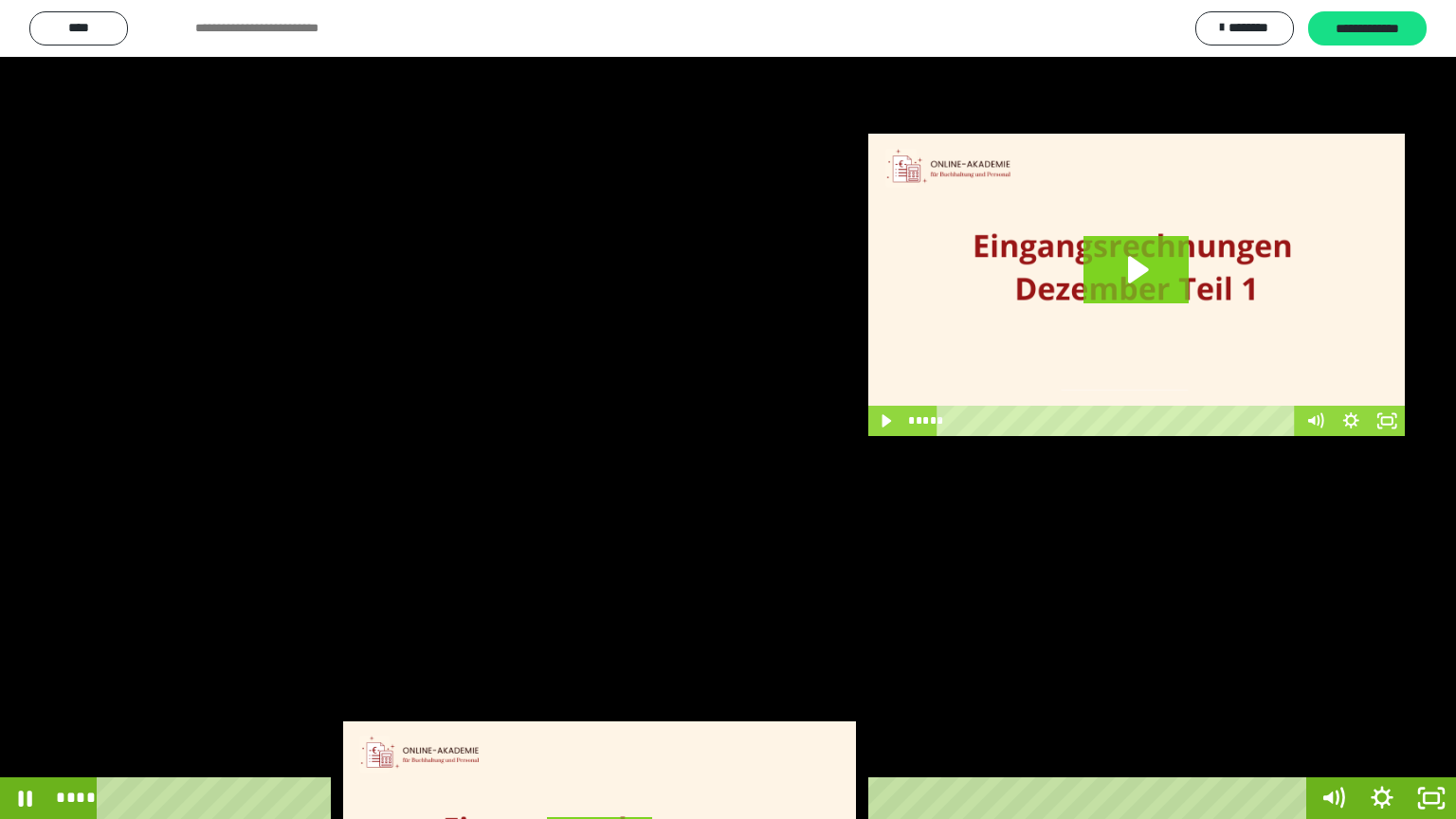 click at bounding box center [728, 410] 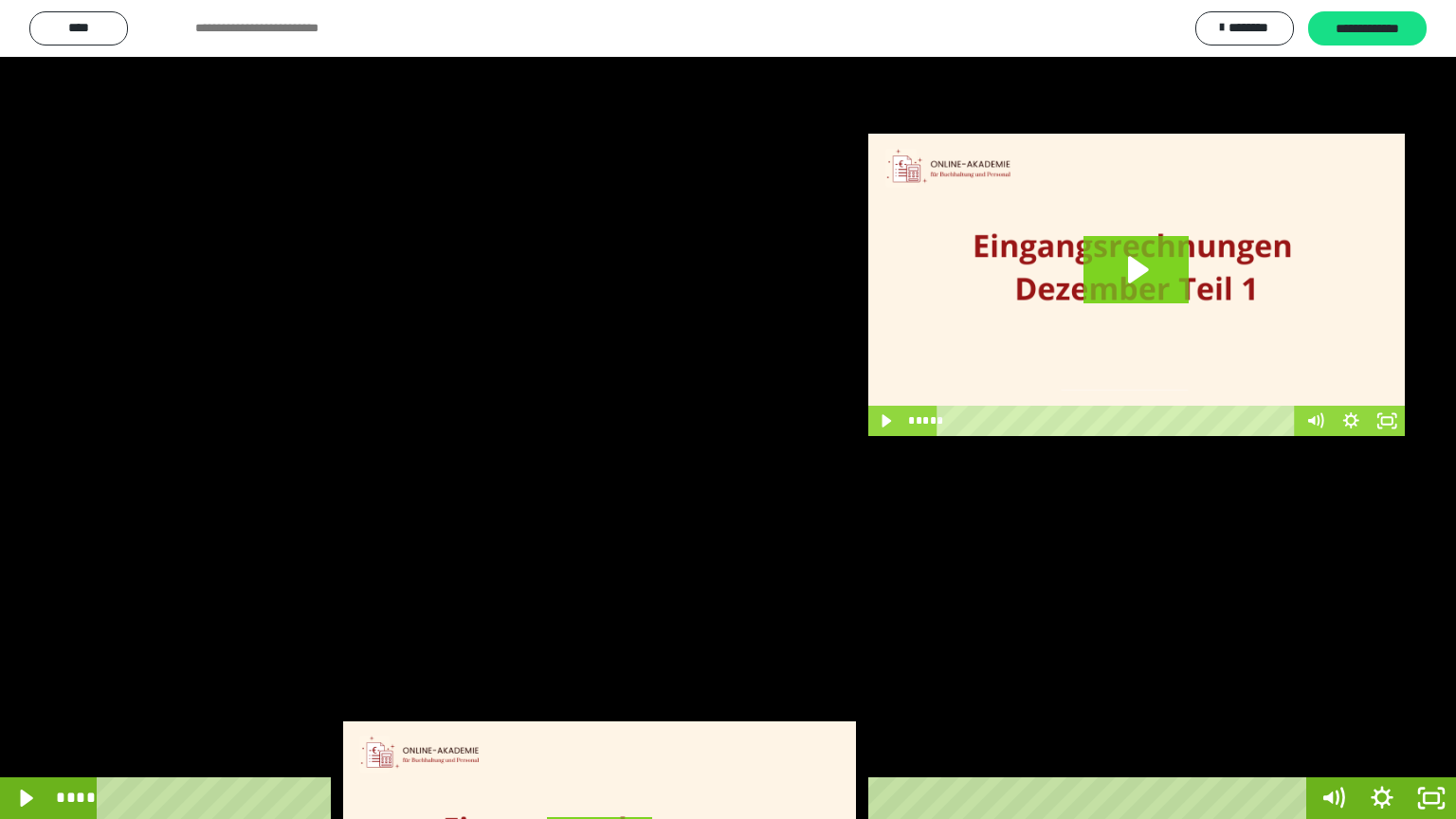click at bounding box center (728, 410) 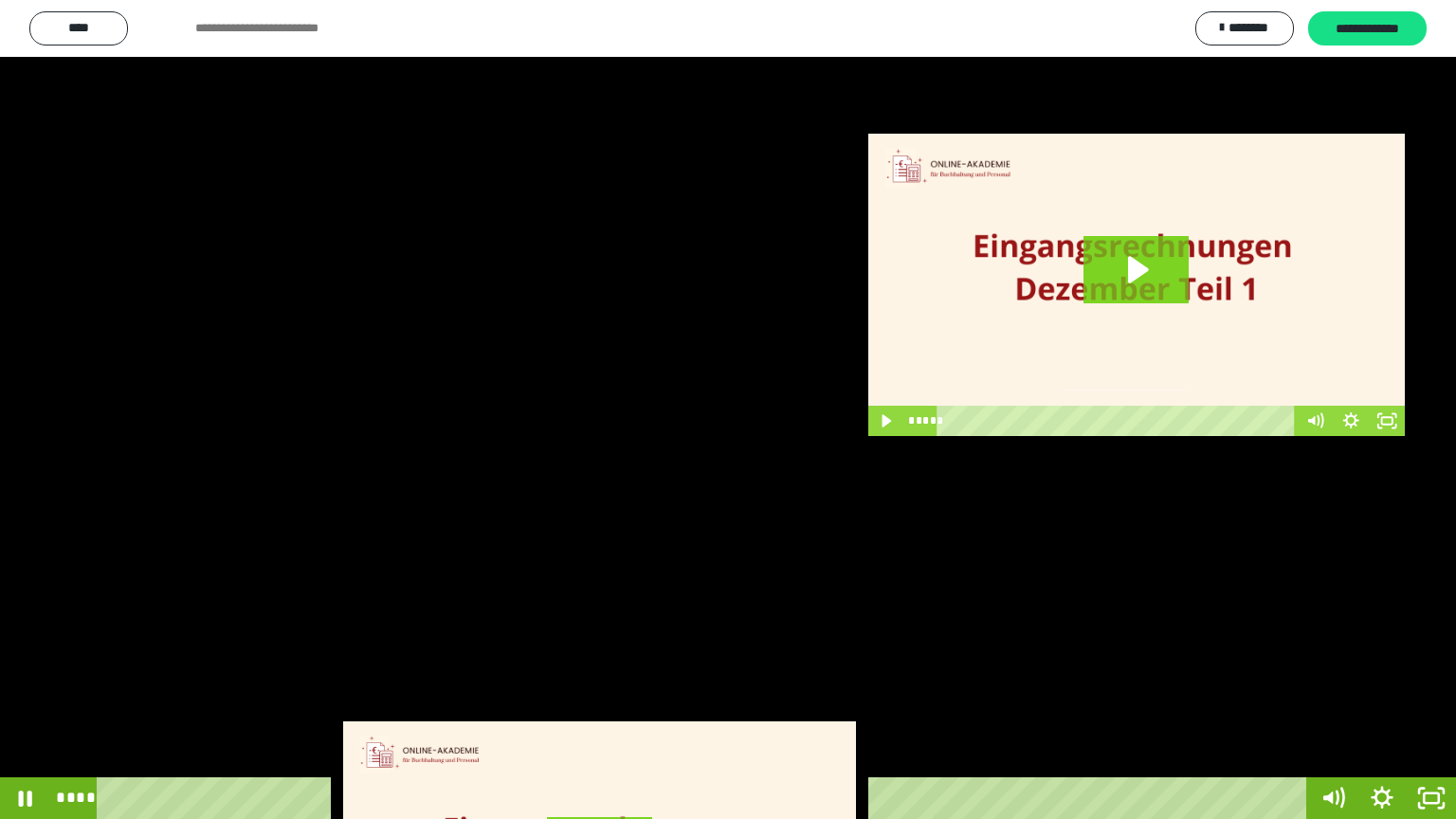 click at bounding box center (728, 410) 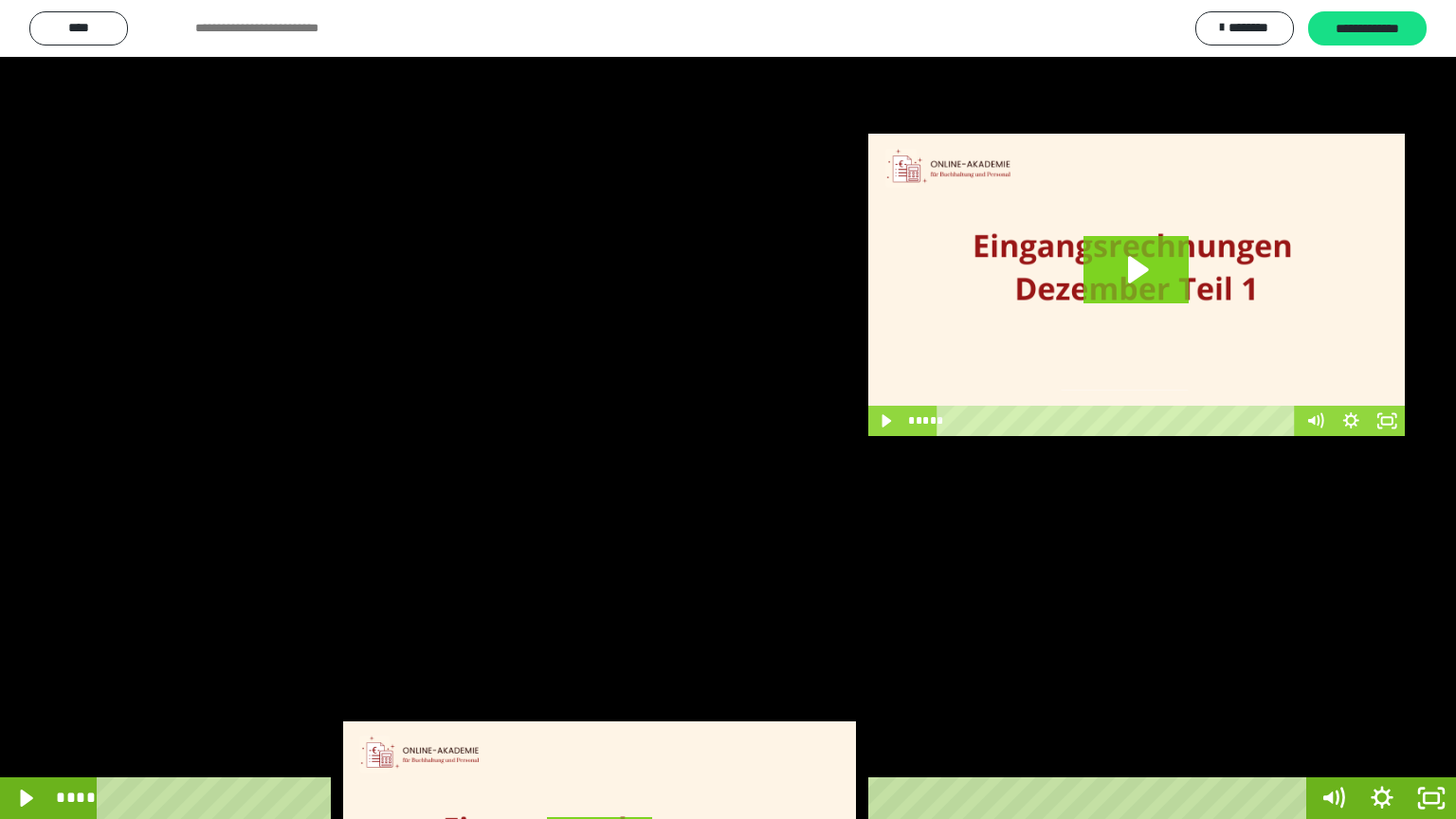 click at bounding box center [728, 410] 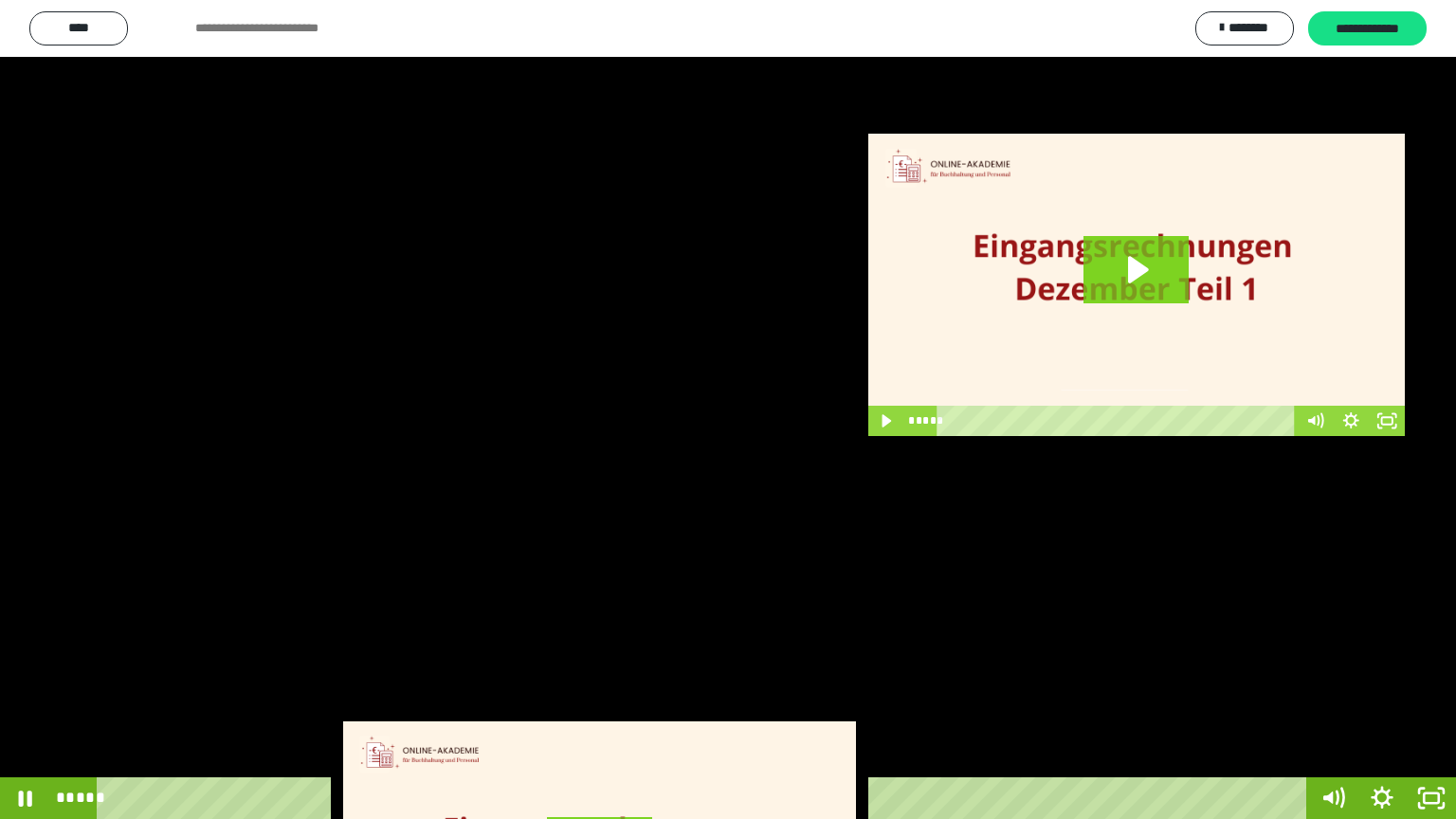 click at bounding box center [728, 410] 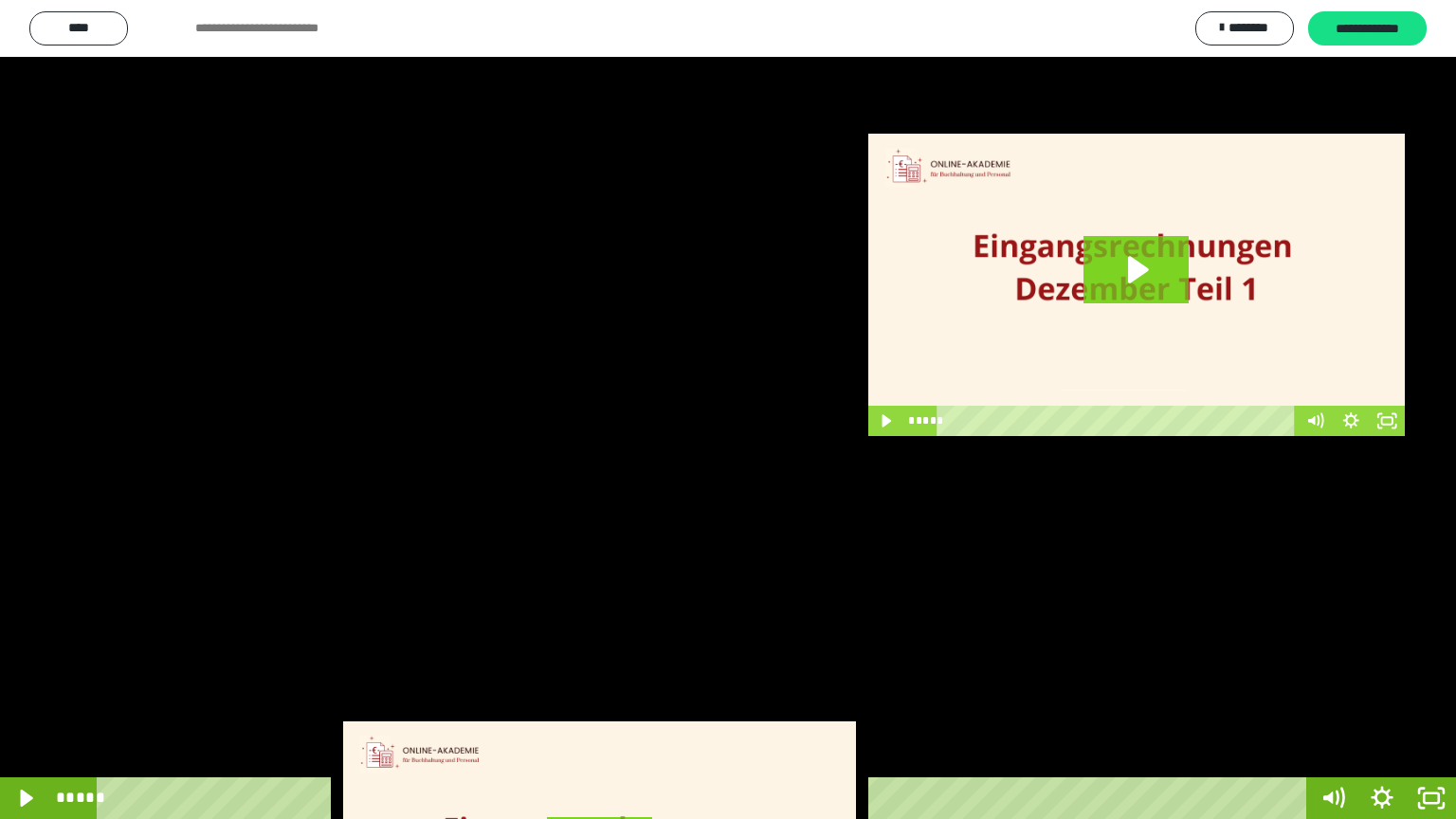 click at bounding box center (0, 0) 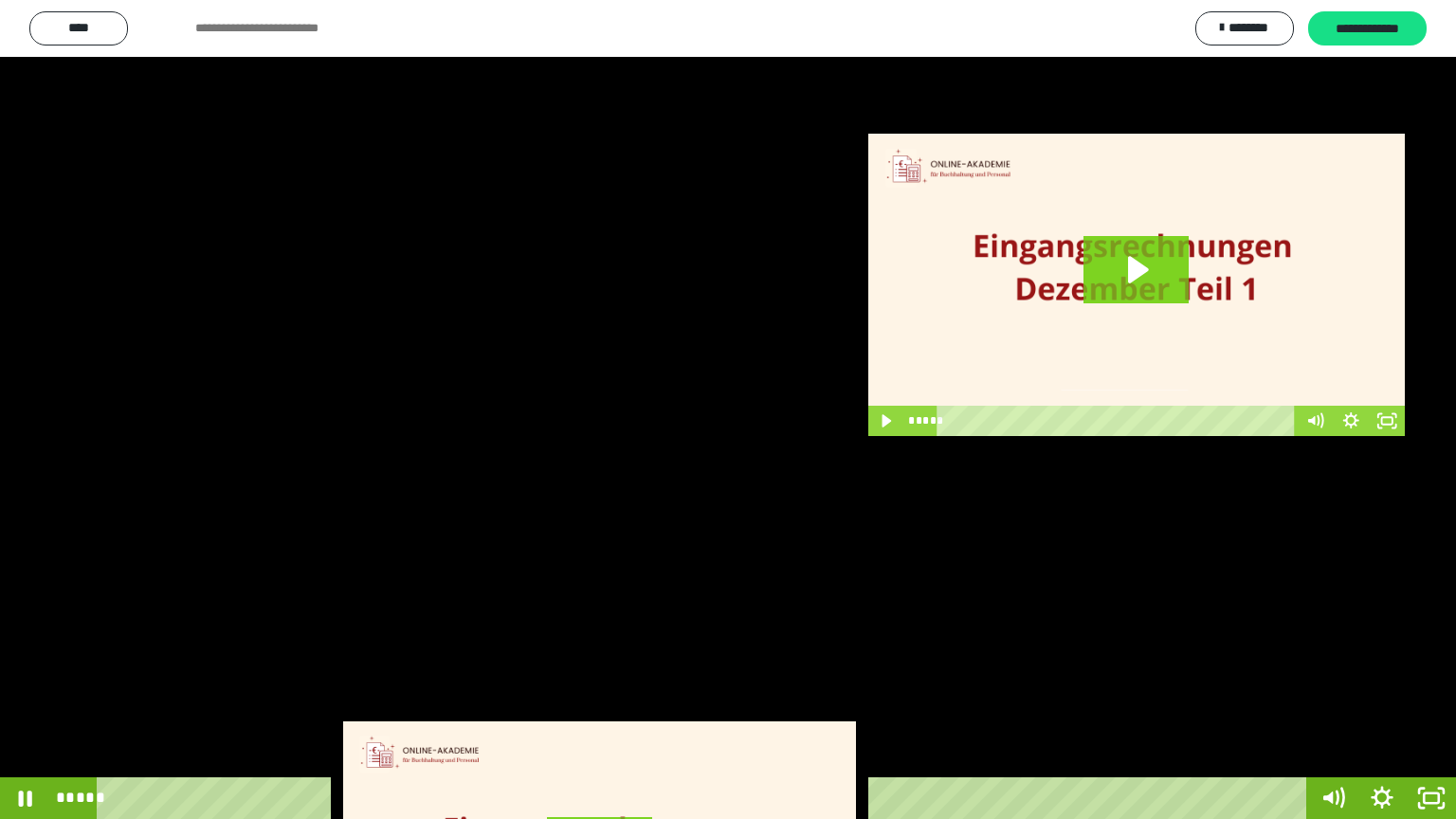 scroll, scrollTop: 3743, scrollLeft: 0, axis: vertical 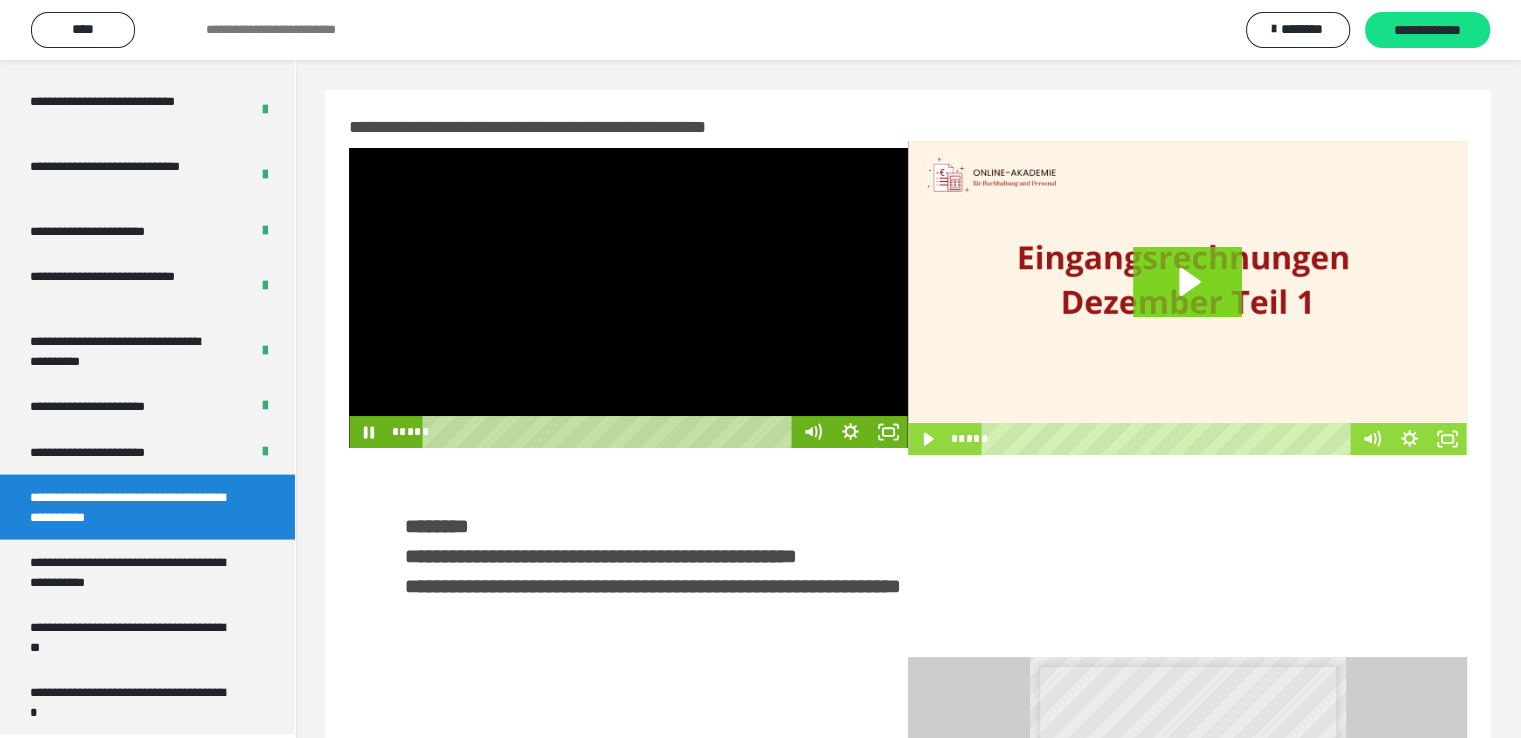 click at bounding box center [628, 298] 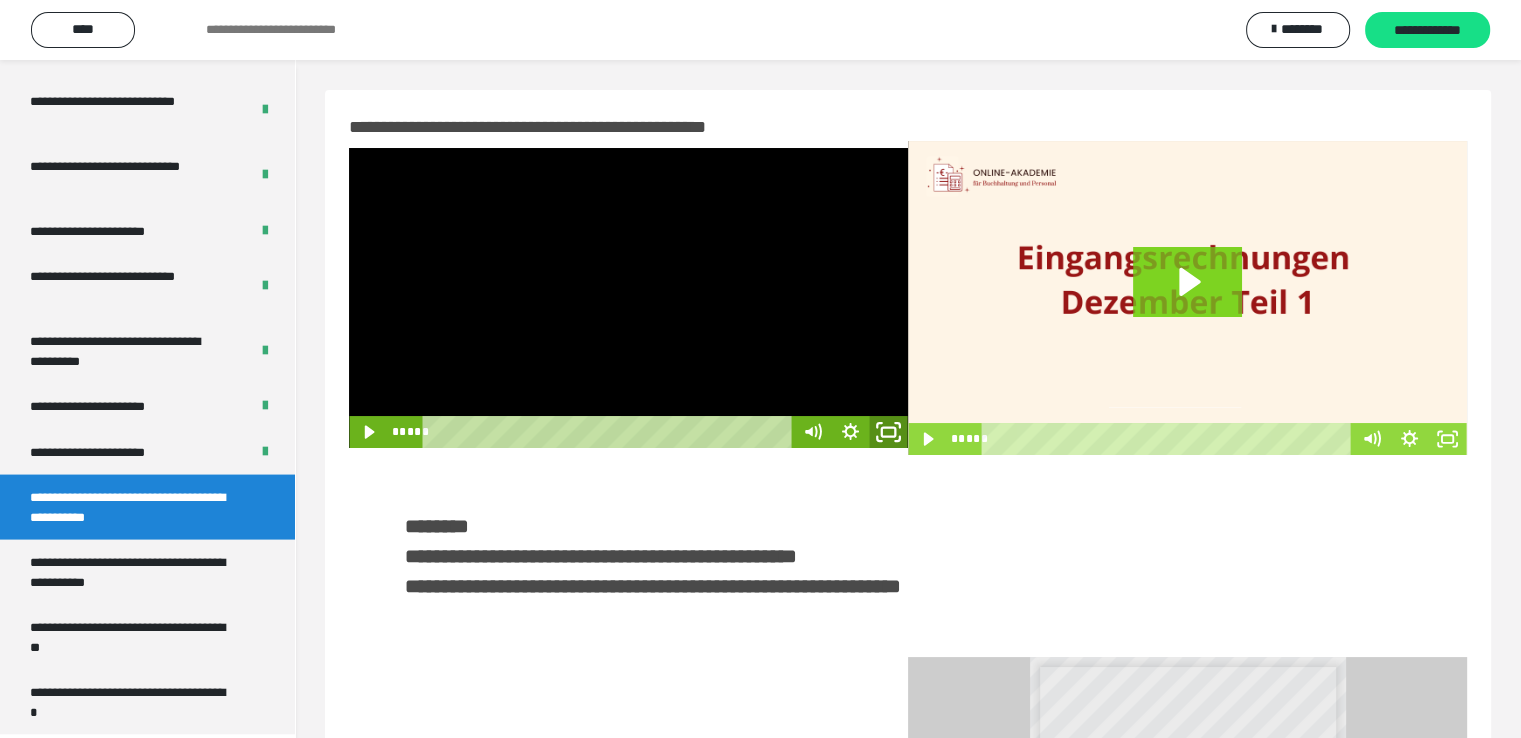 click 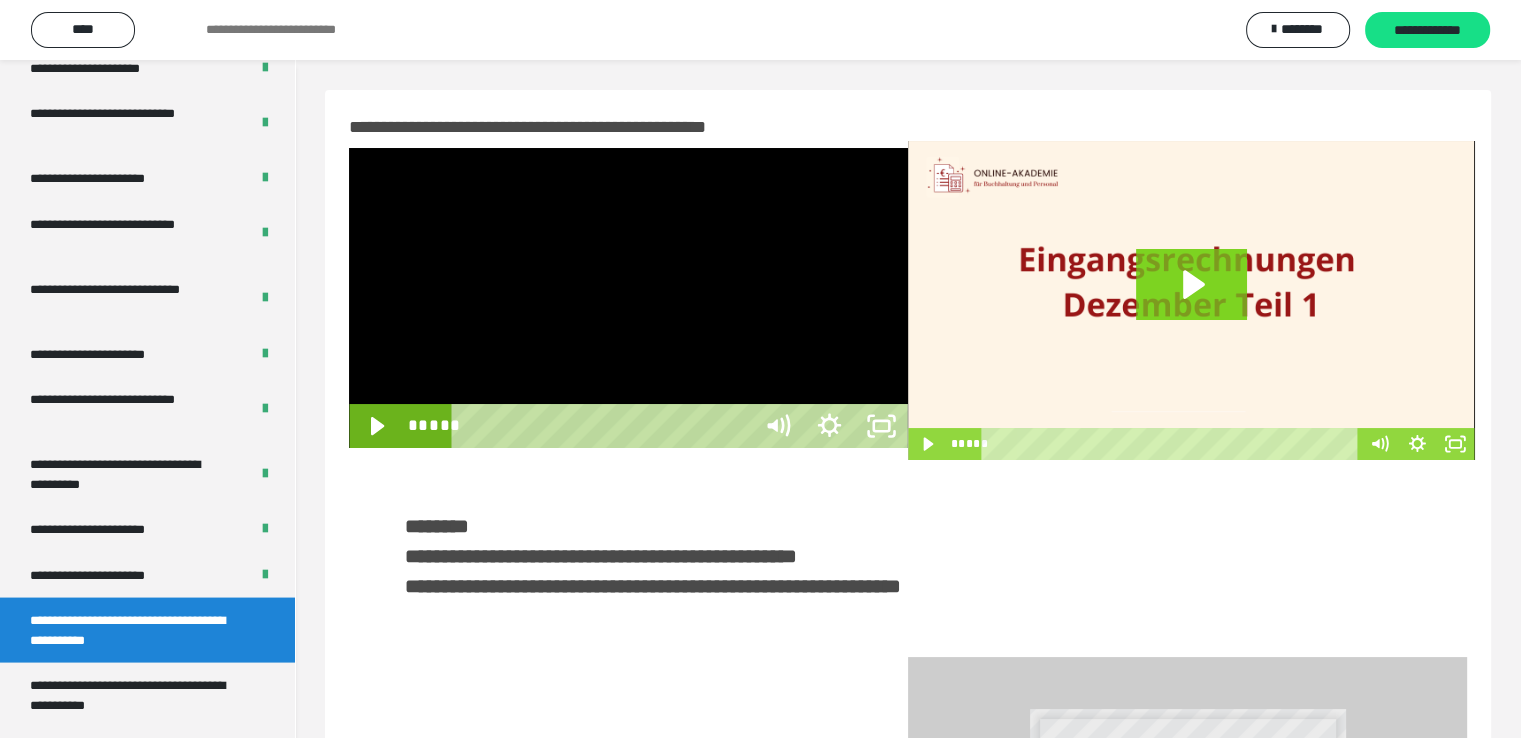 scroll, scrollTop: 3823, scrollLeft: 0, axis: vertical 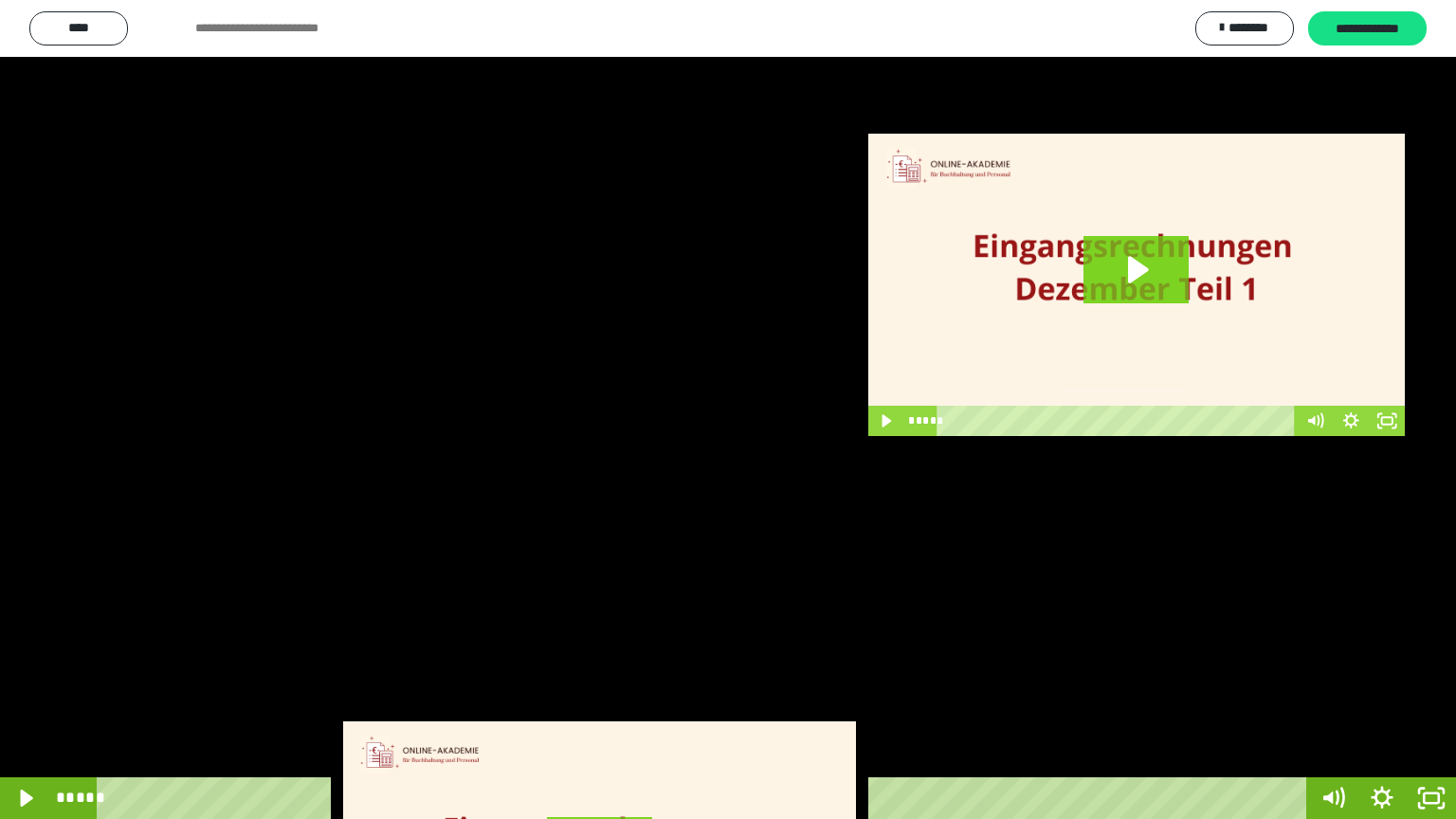 click at bounding box center (728, 410) 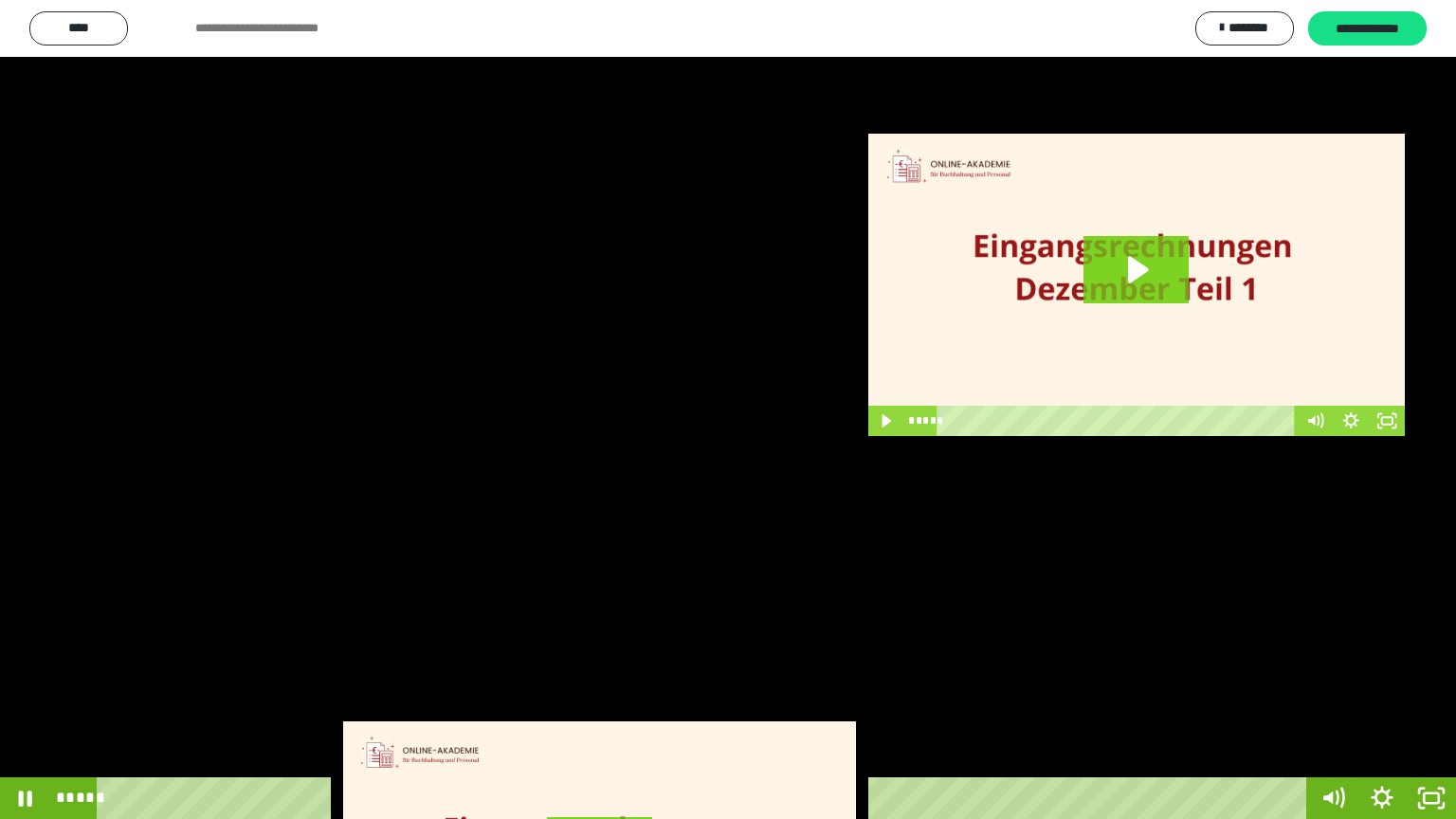 click at bounding box center [728, 410] 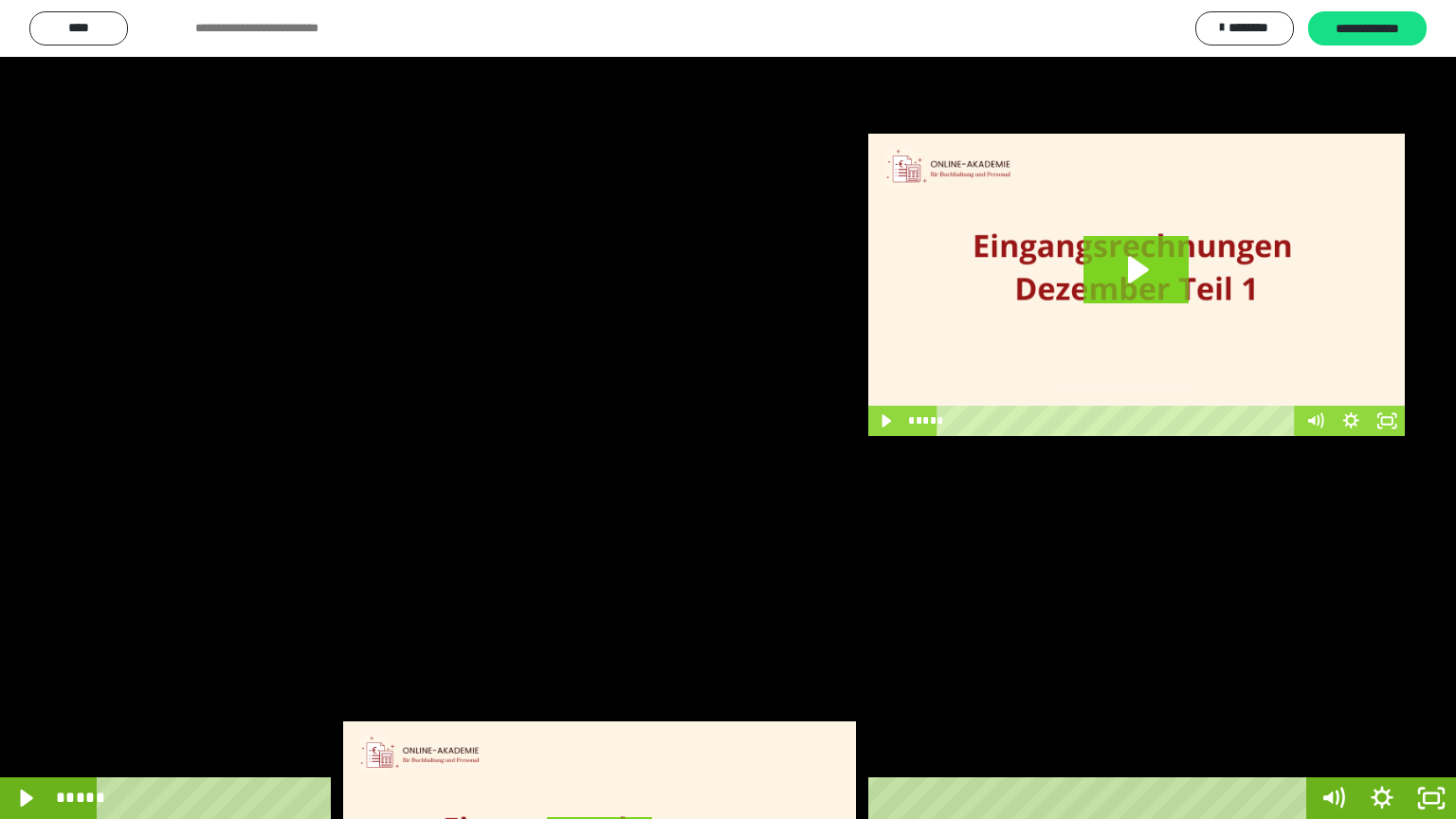 click at bounding box center (728, 410) 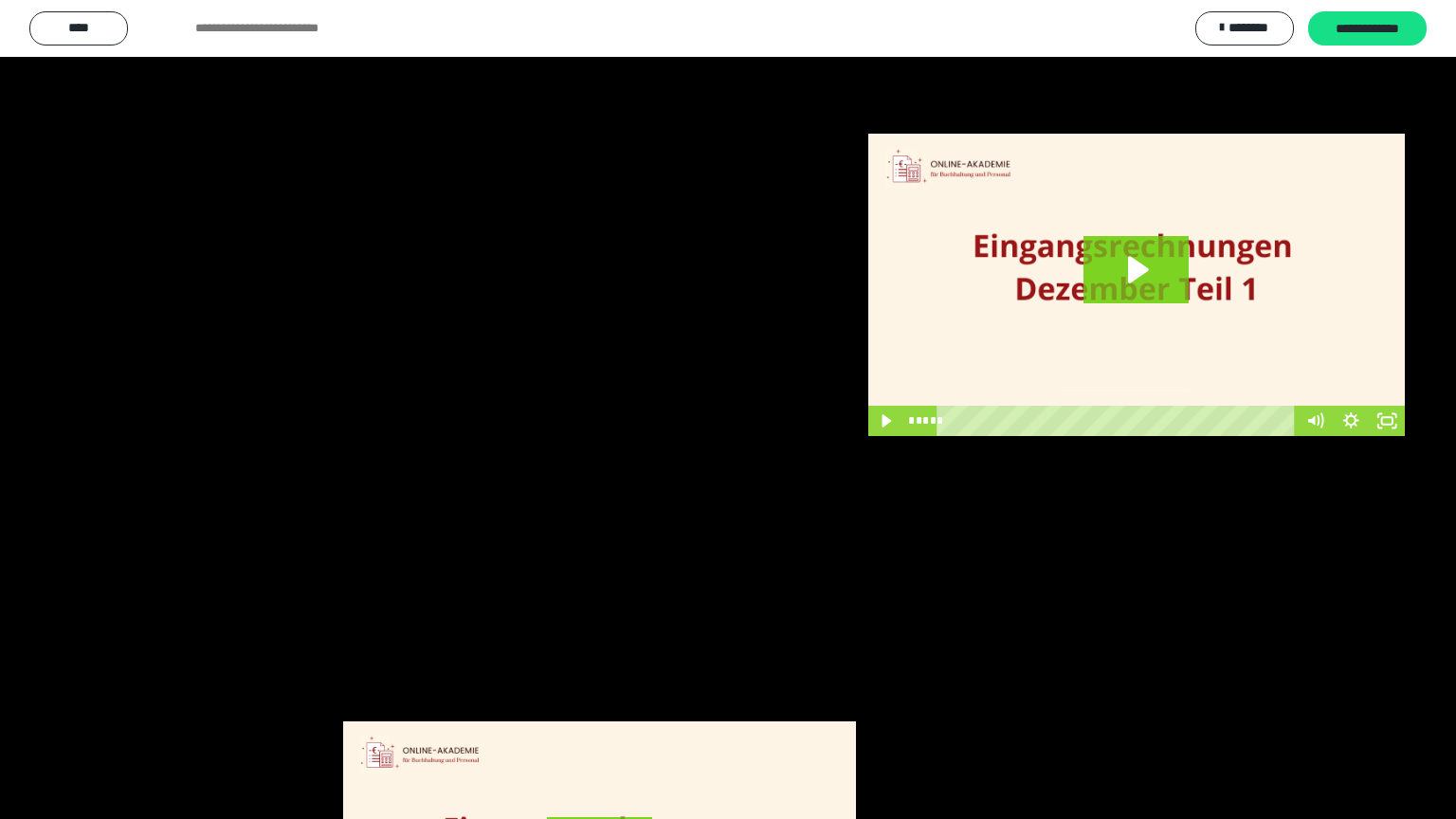 click at bounding box center (728, 410) 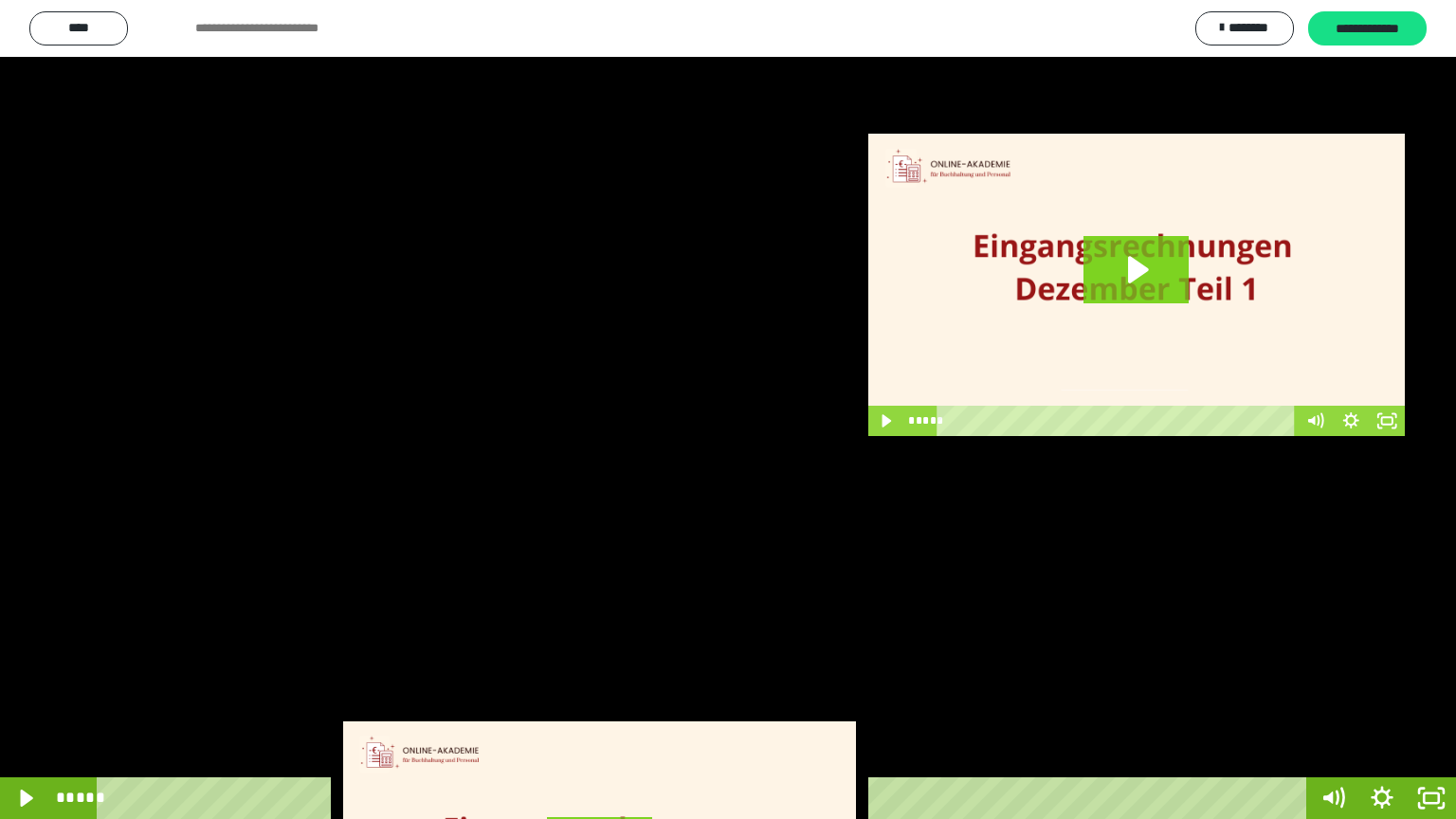 click at bounding box center [728, 410] 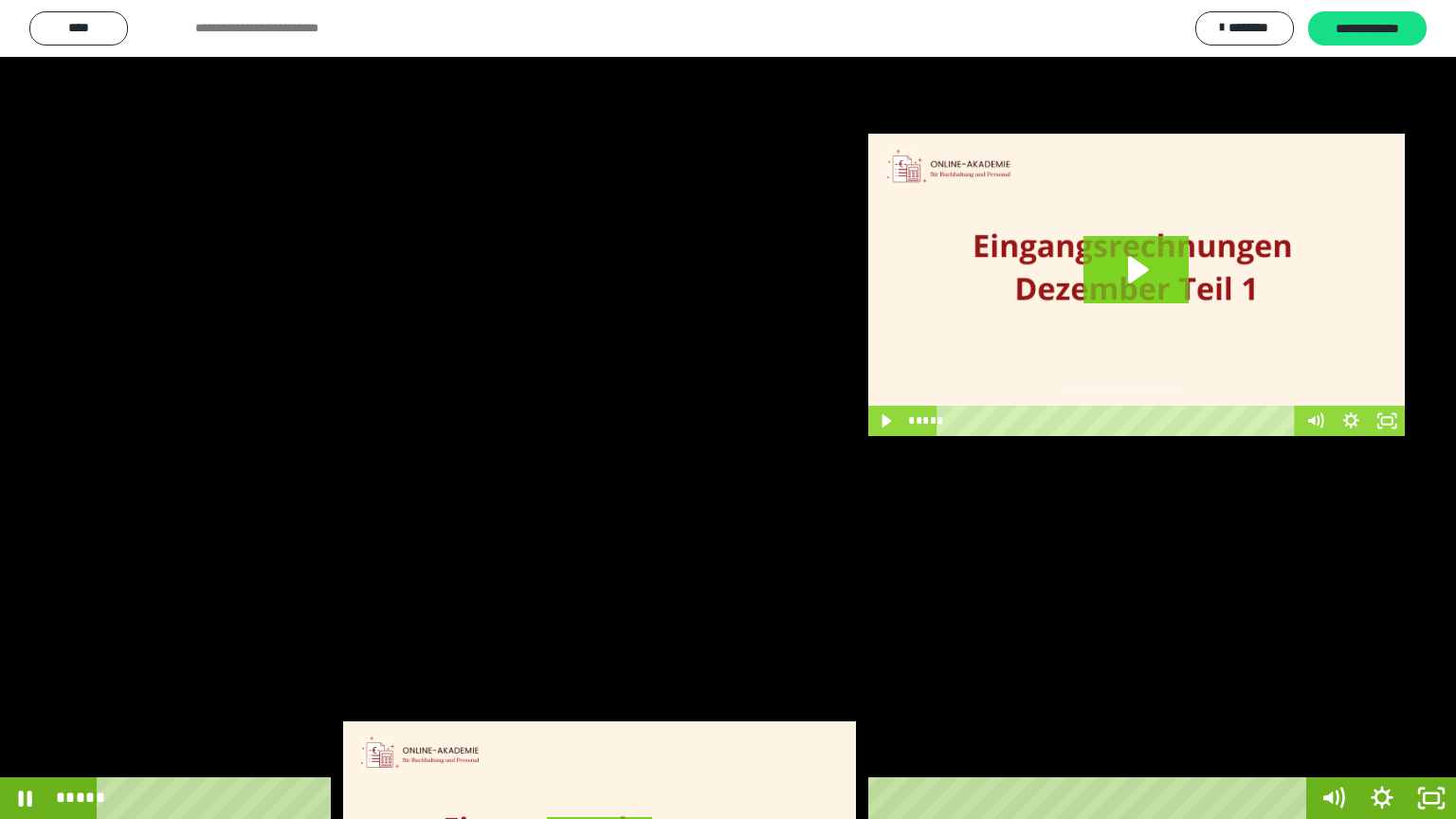 click at bounding box center [728, 410] 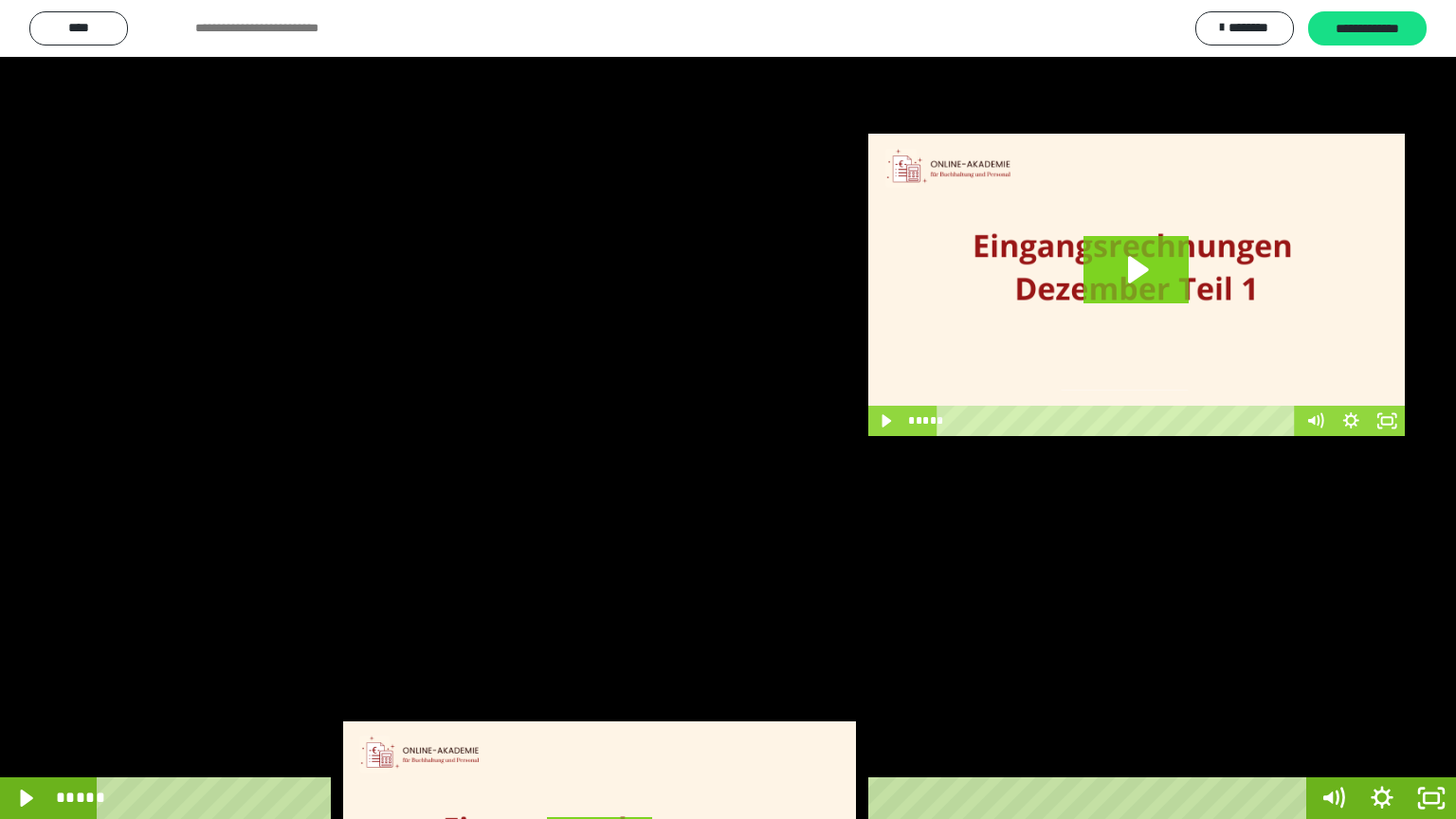 click at bounding box center [728, 410] 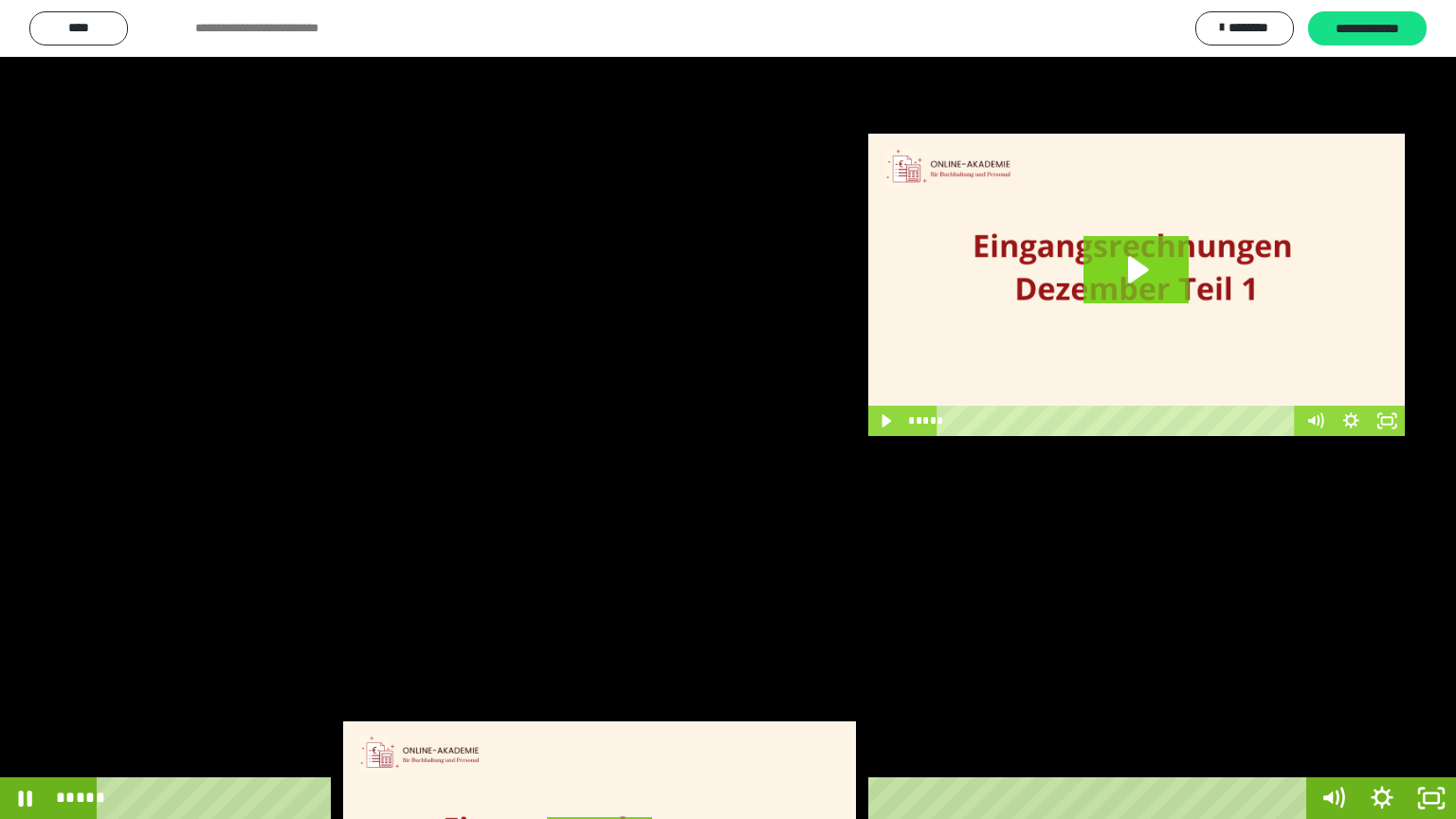click at bounding box center [728, 410] 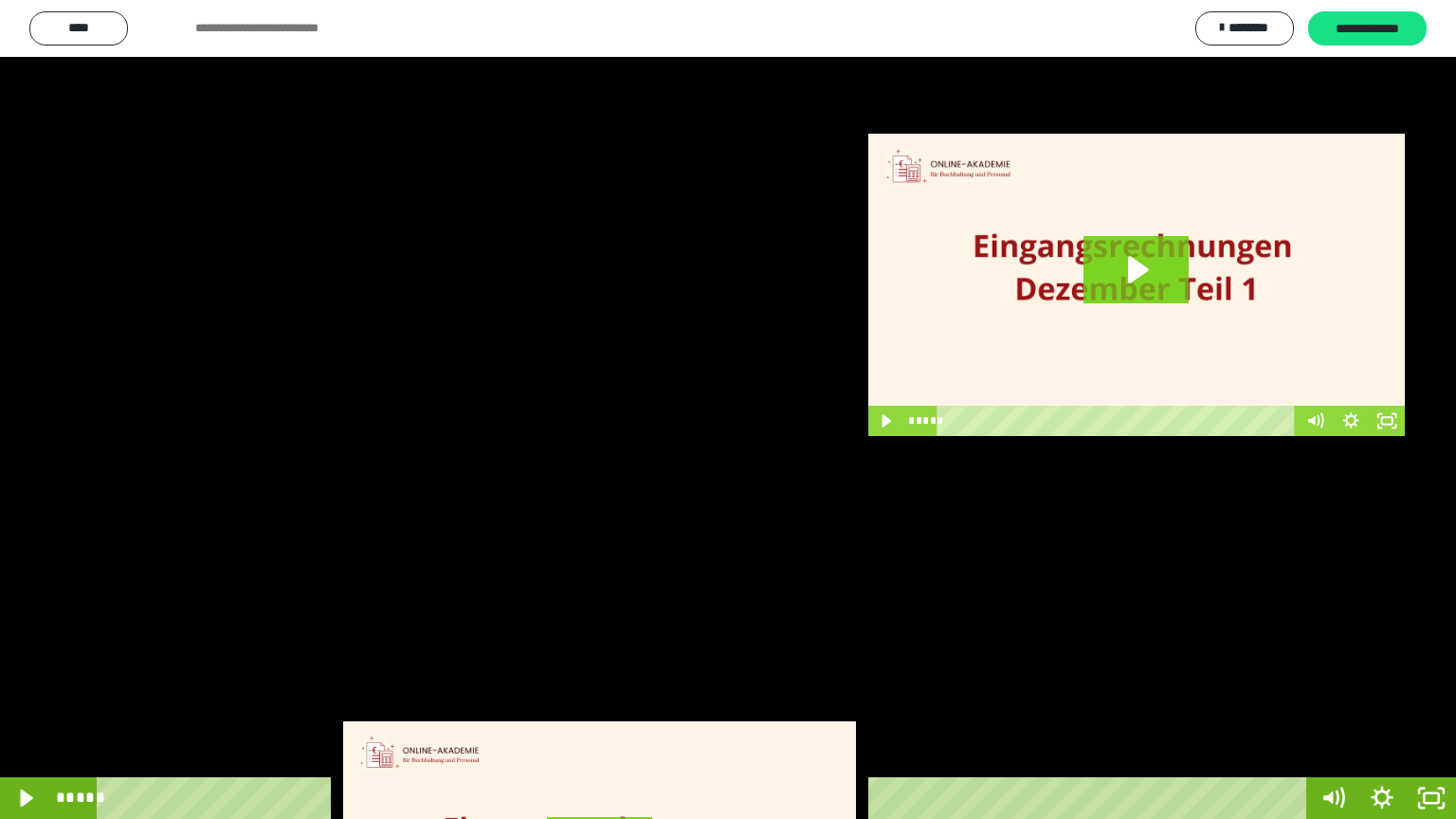 click at bounding box center (728, 410) 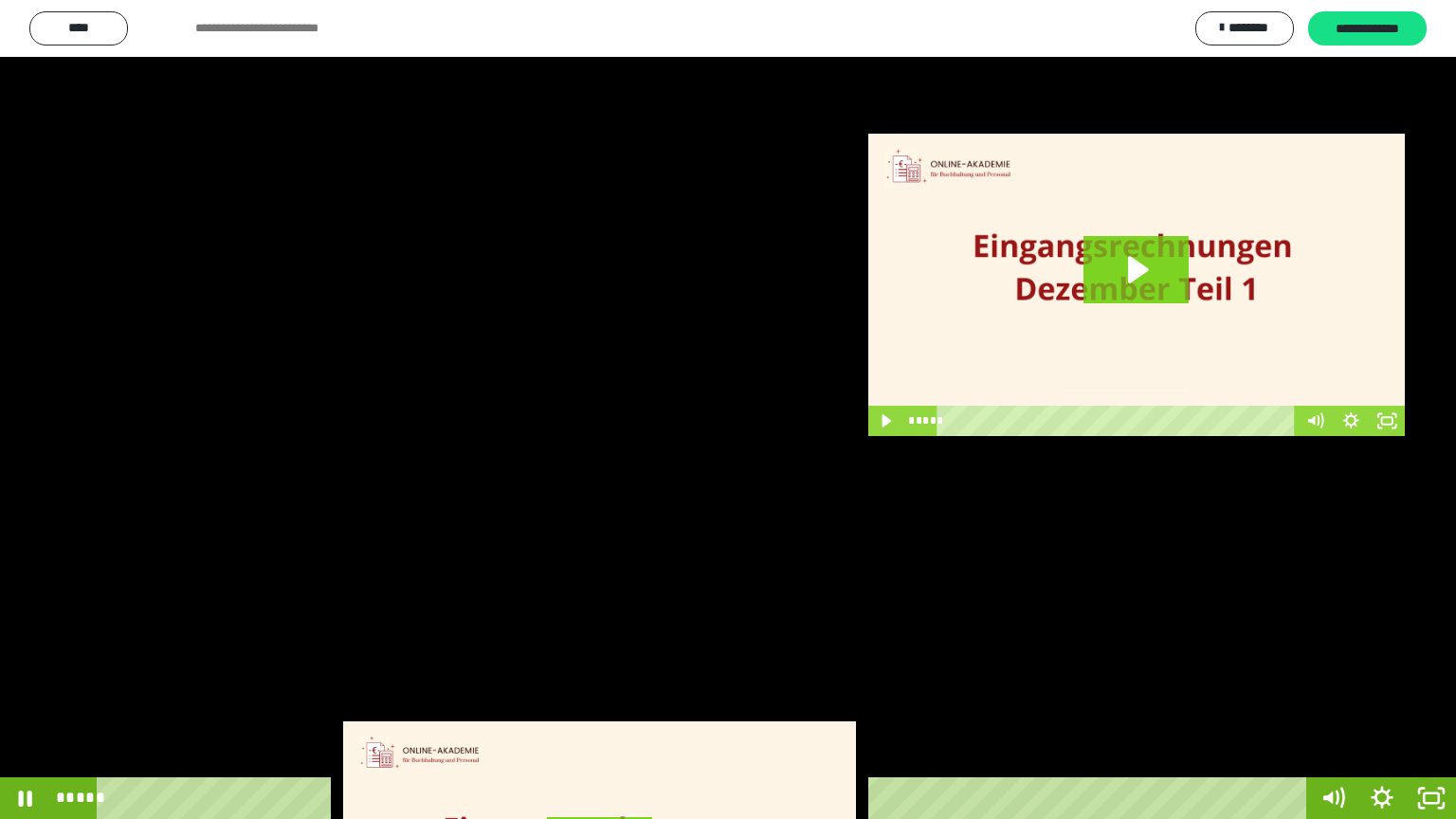 click at bounding box center (728, 410) 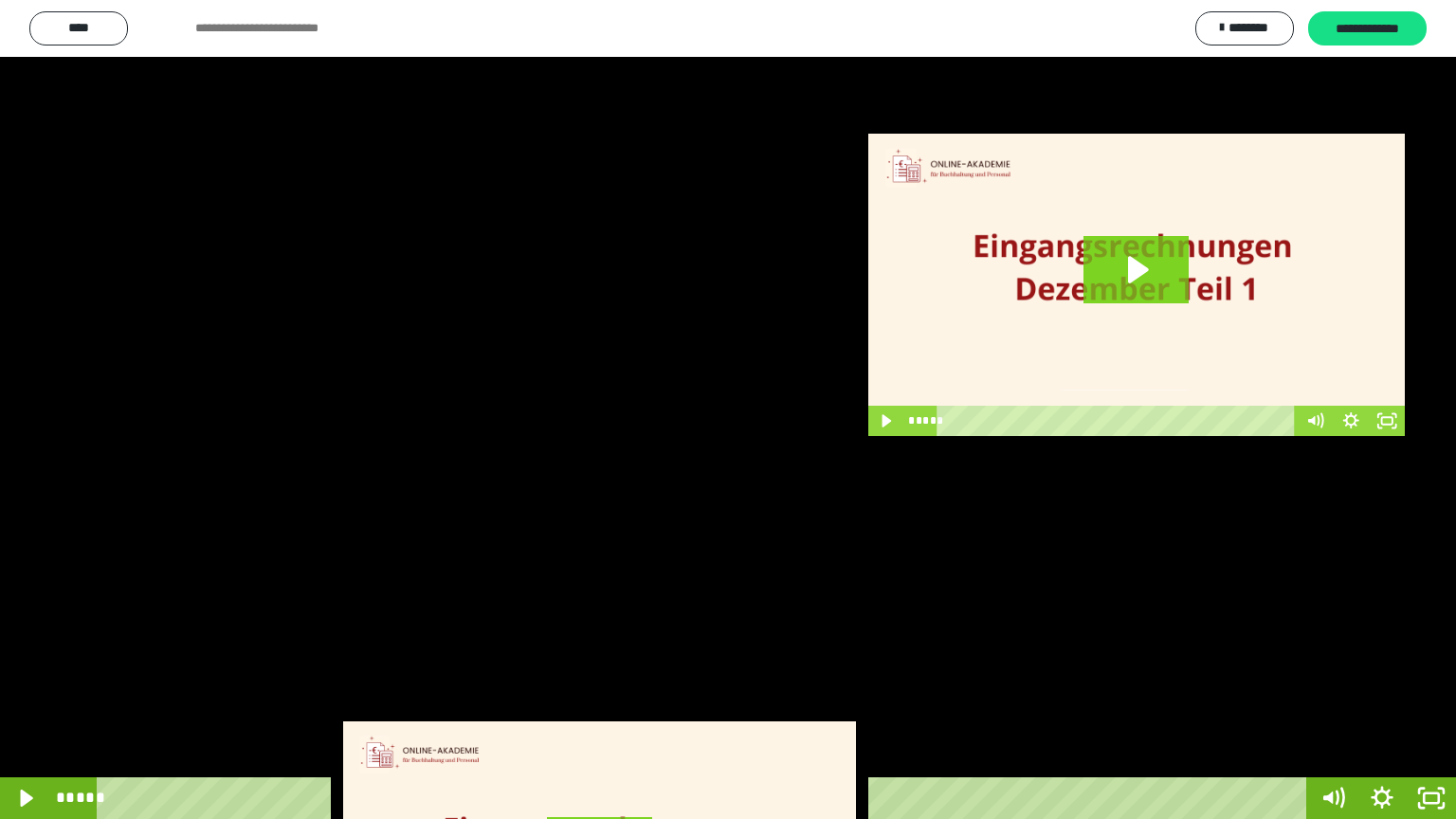 click at bounding box center (728, 410) 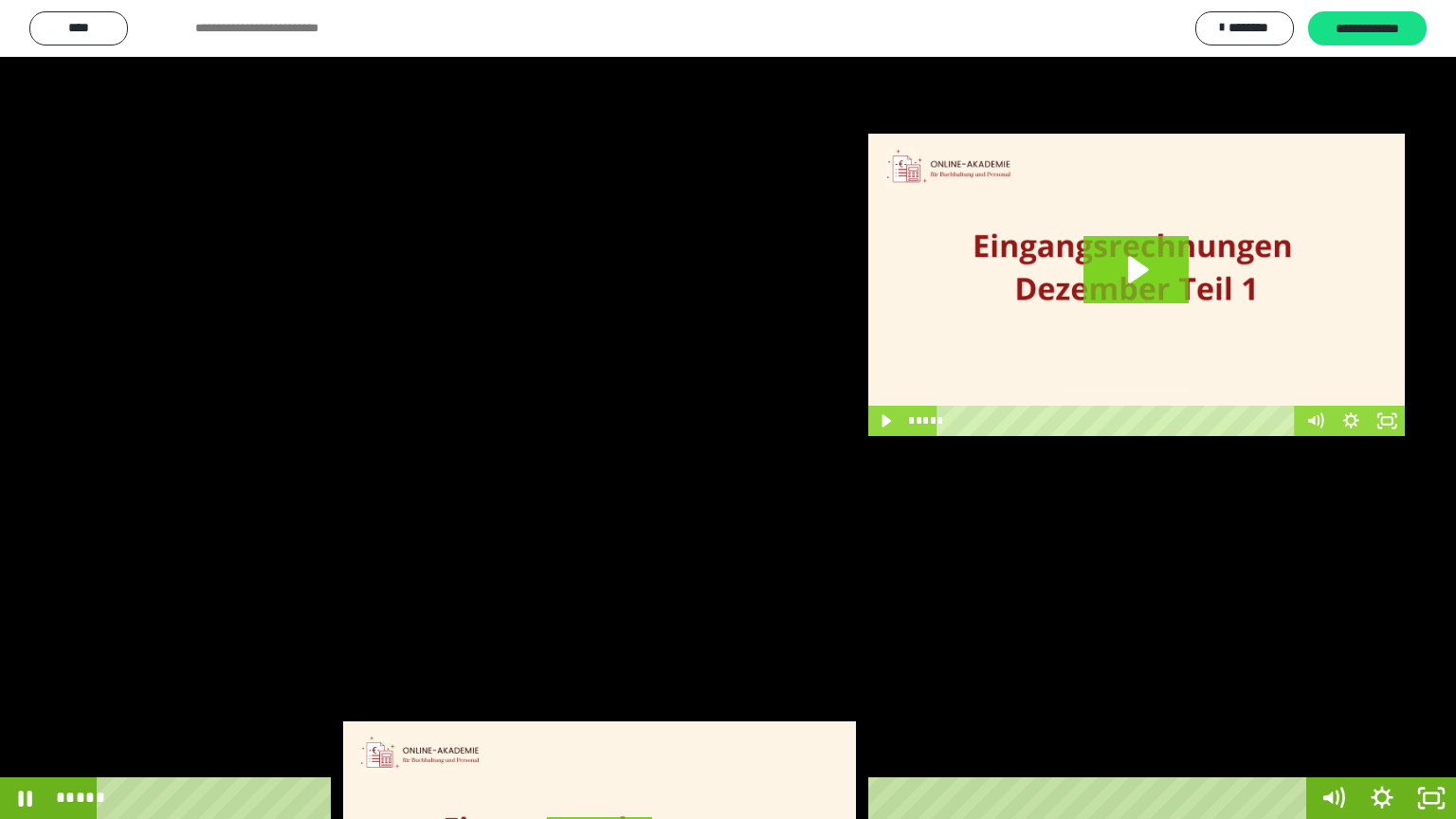 click at bounding box center (728, 410) 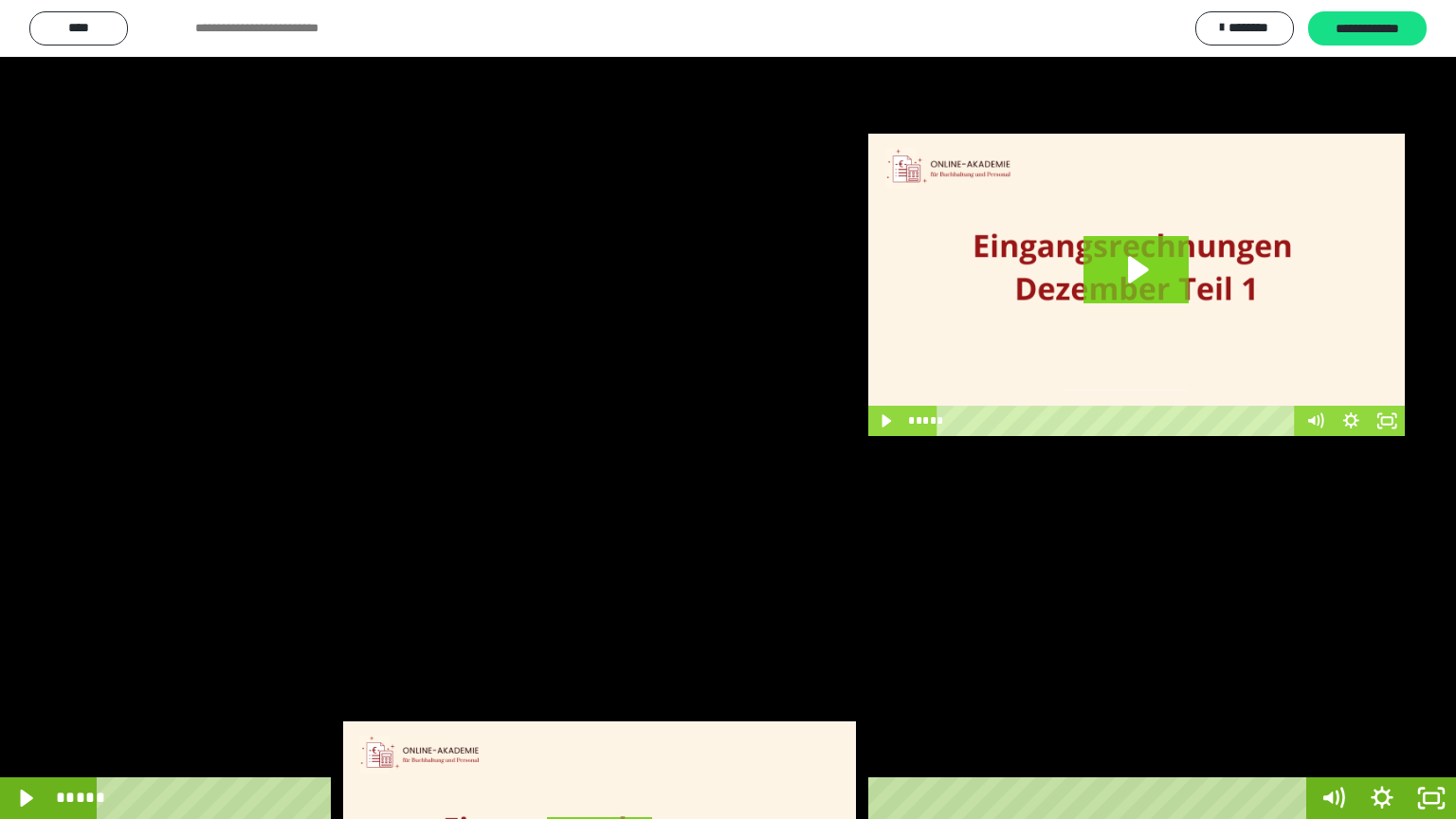 click at bounding box center [728, 410] 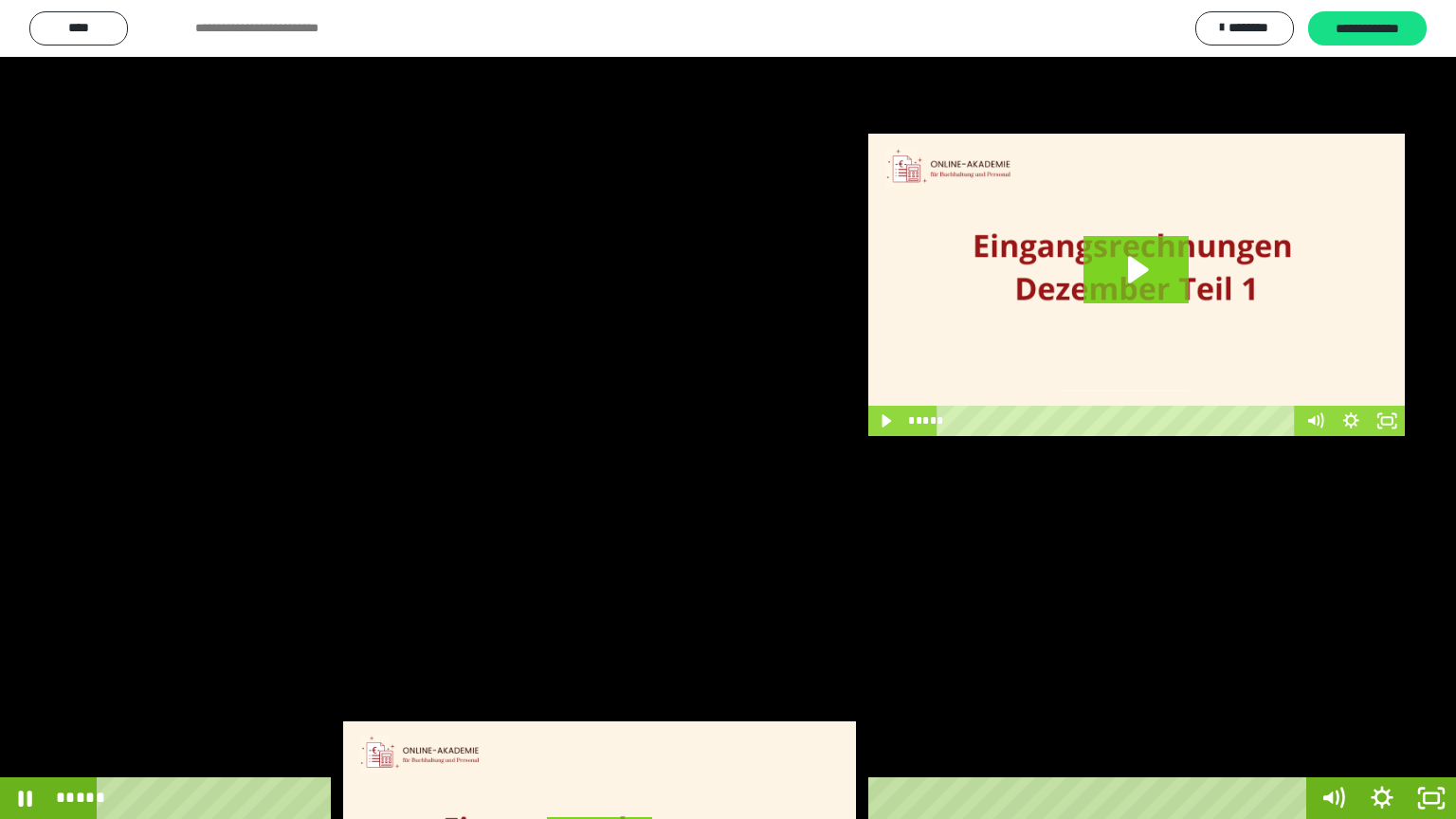 click at bounding box center (728, 410) 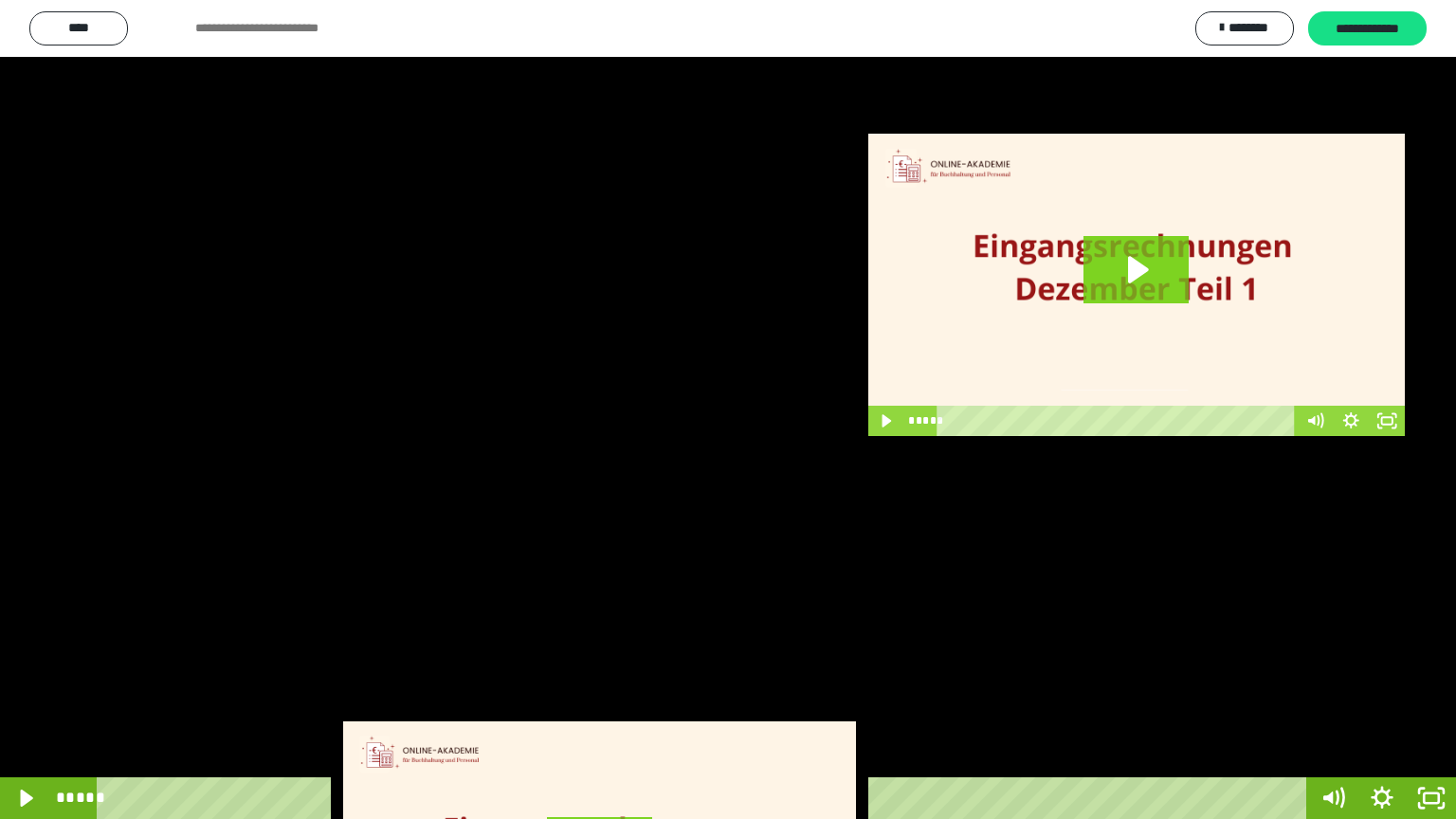 click at bounding box center (728, 410) 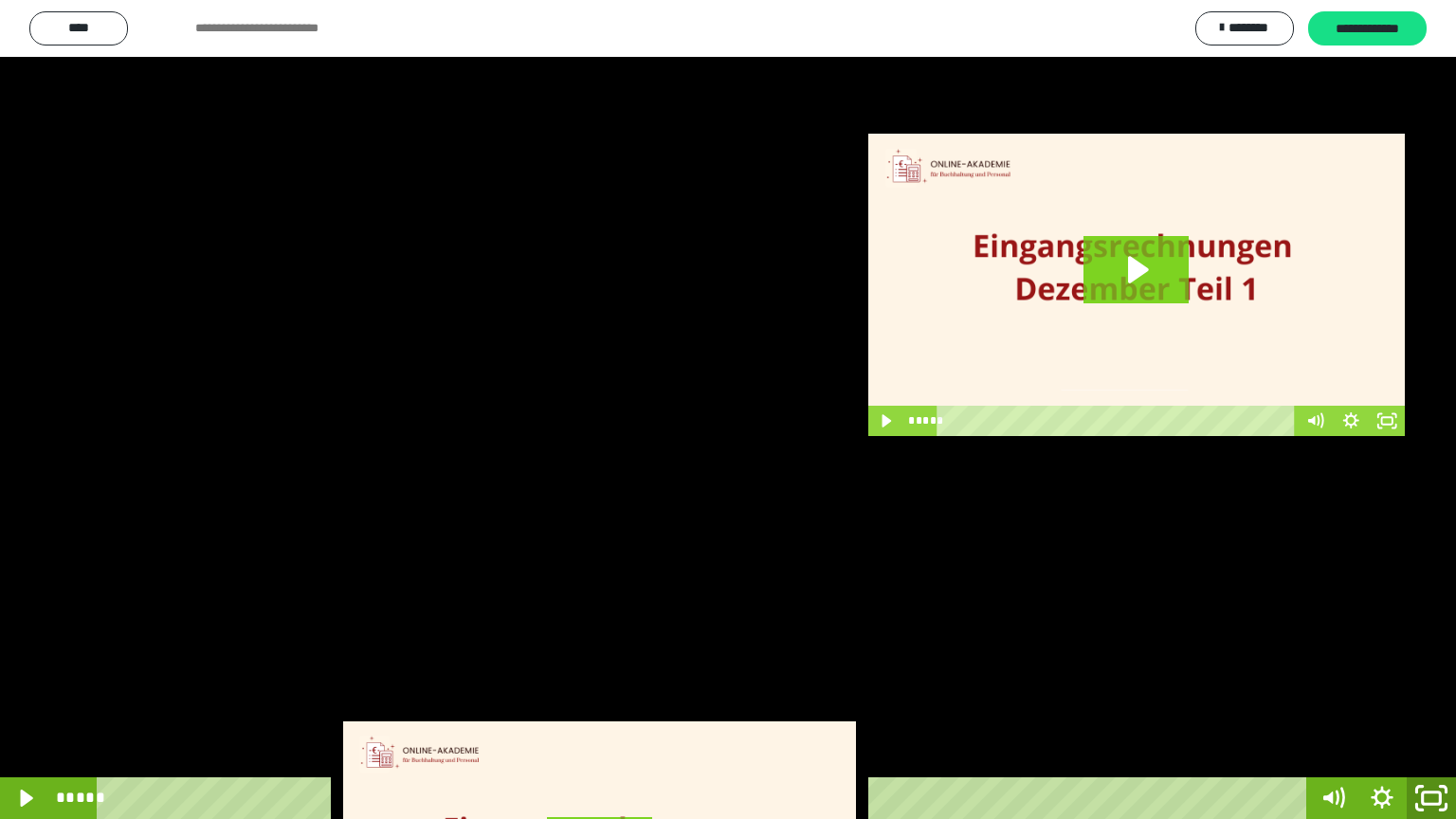 click 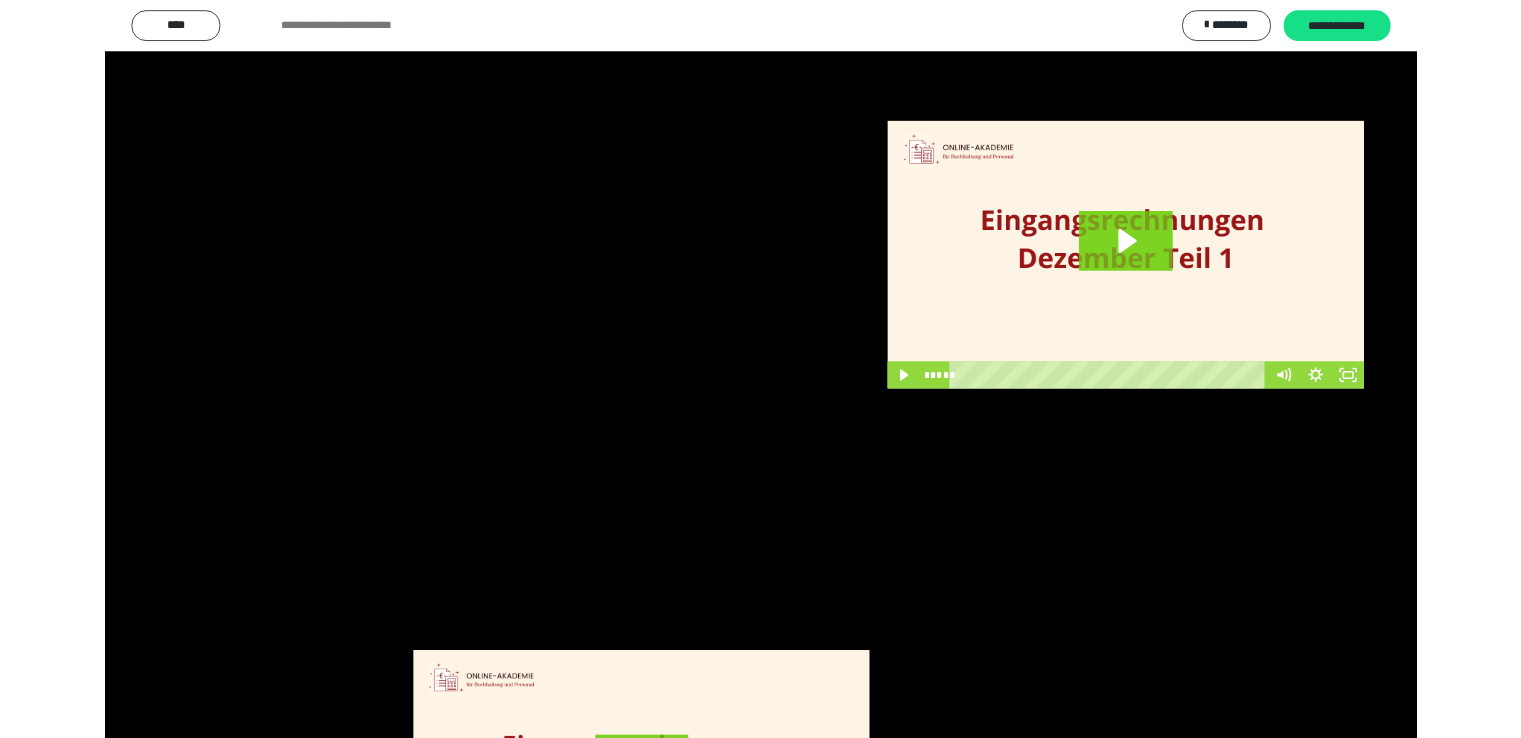scroll, scrollTop: 3949, scrollLeft: 0, axis: vertical 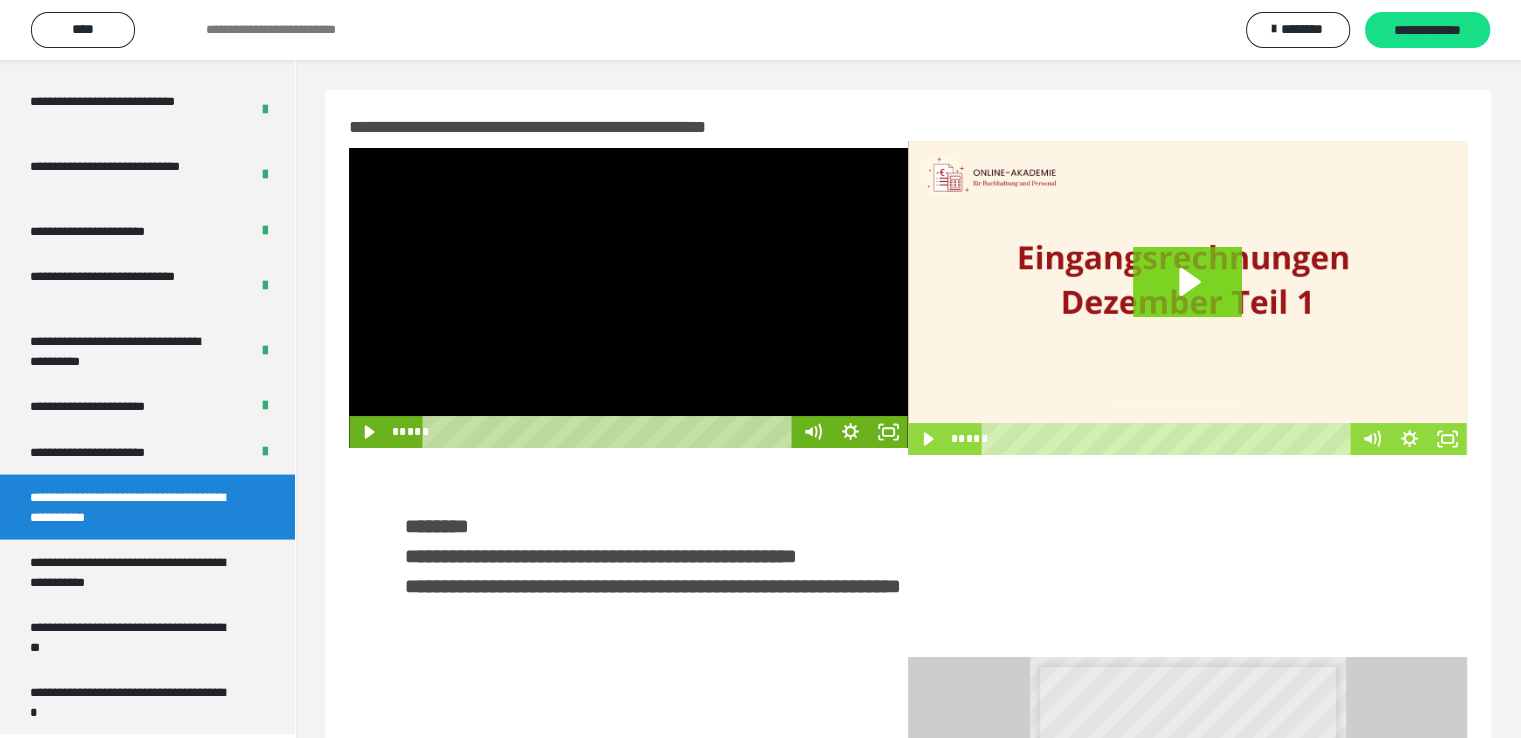 click at bounding box center [628, 298] 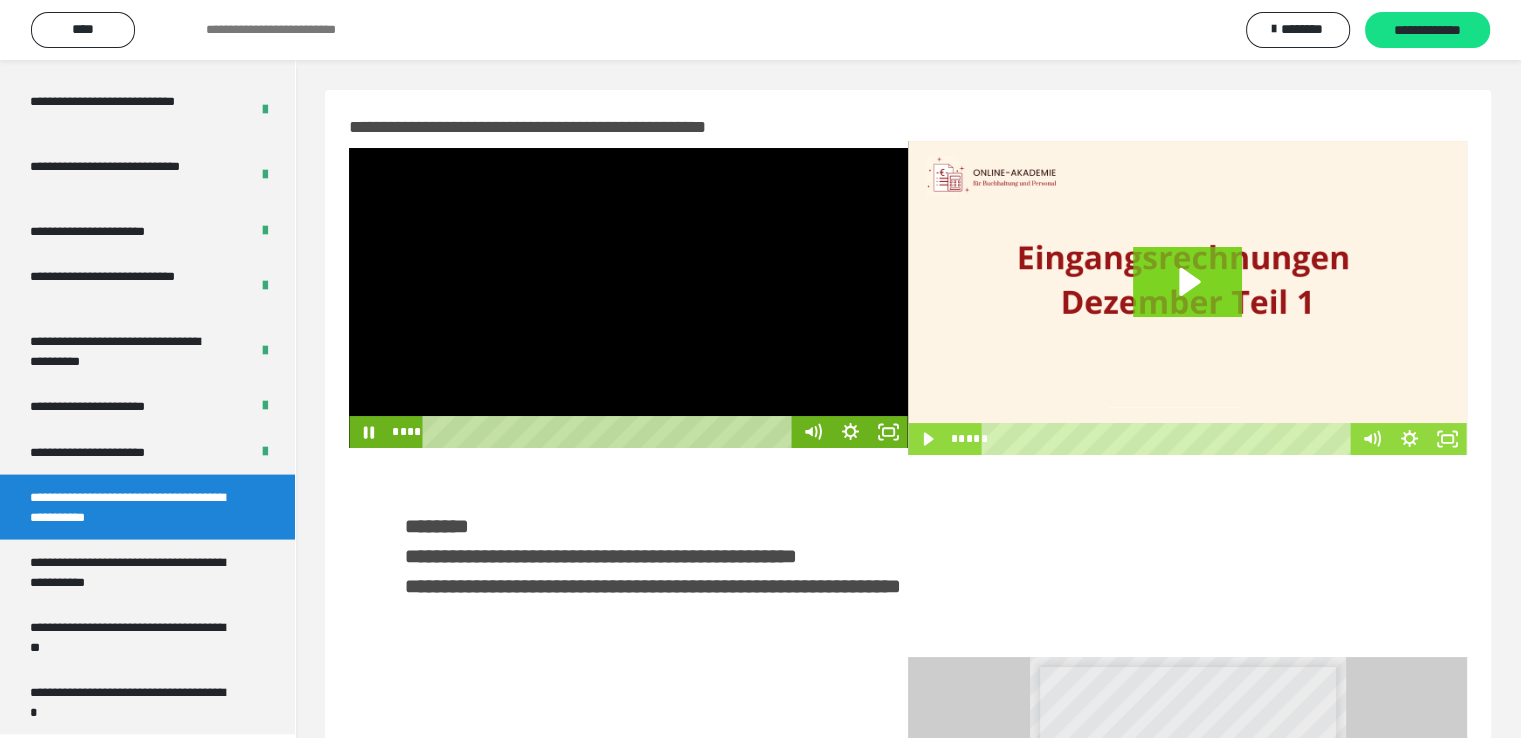 click at bounding box center [628, 298] 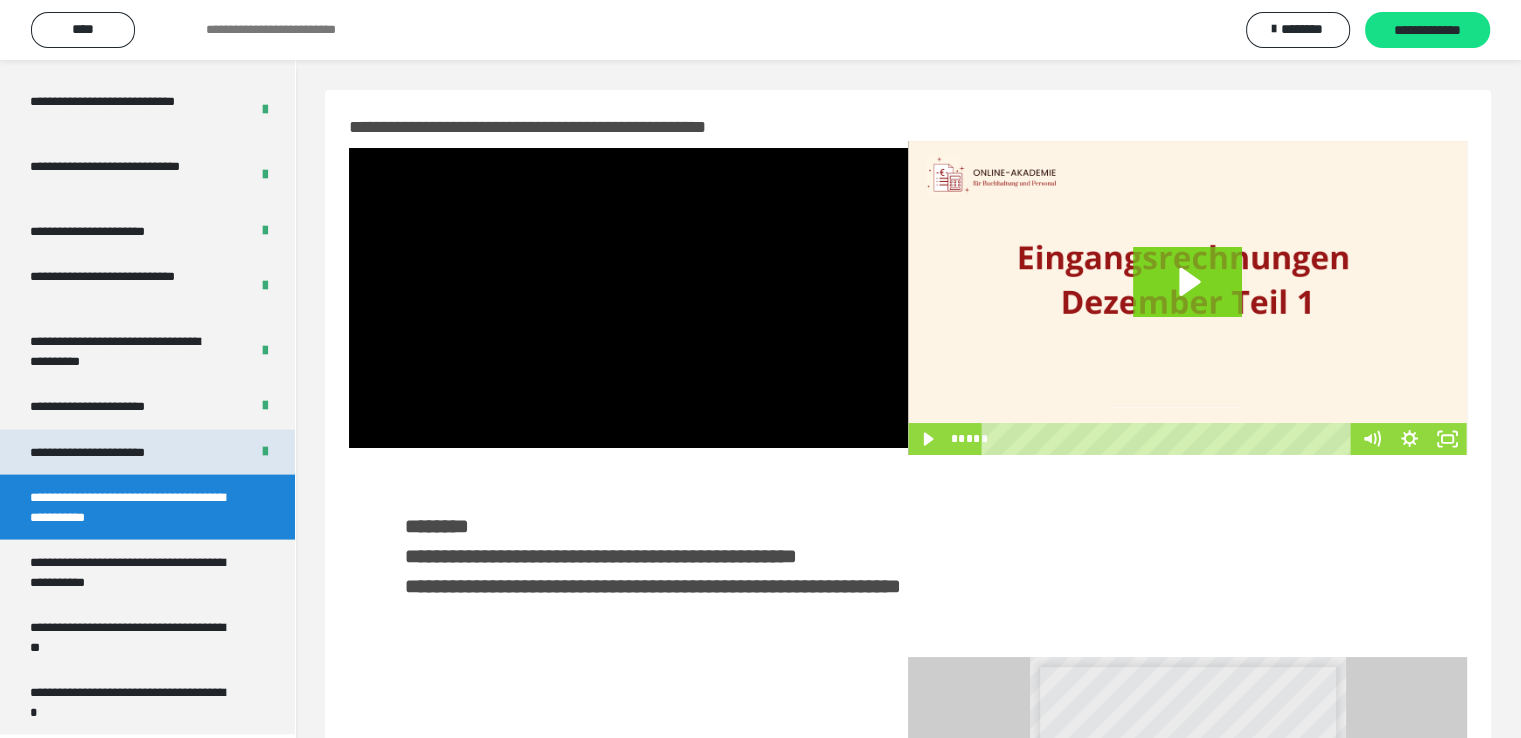 click on "**********" at bounding box center [111, 453] 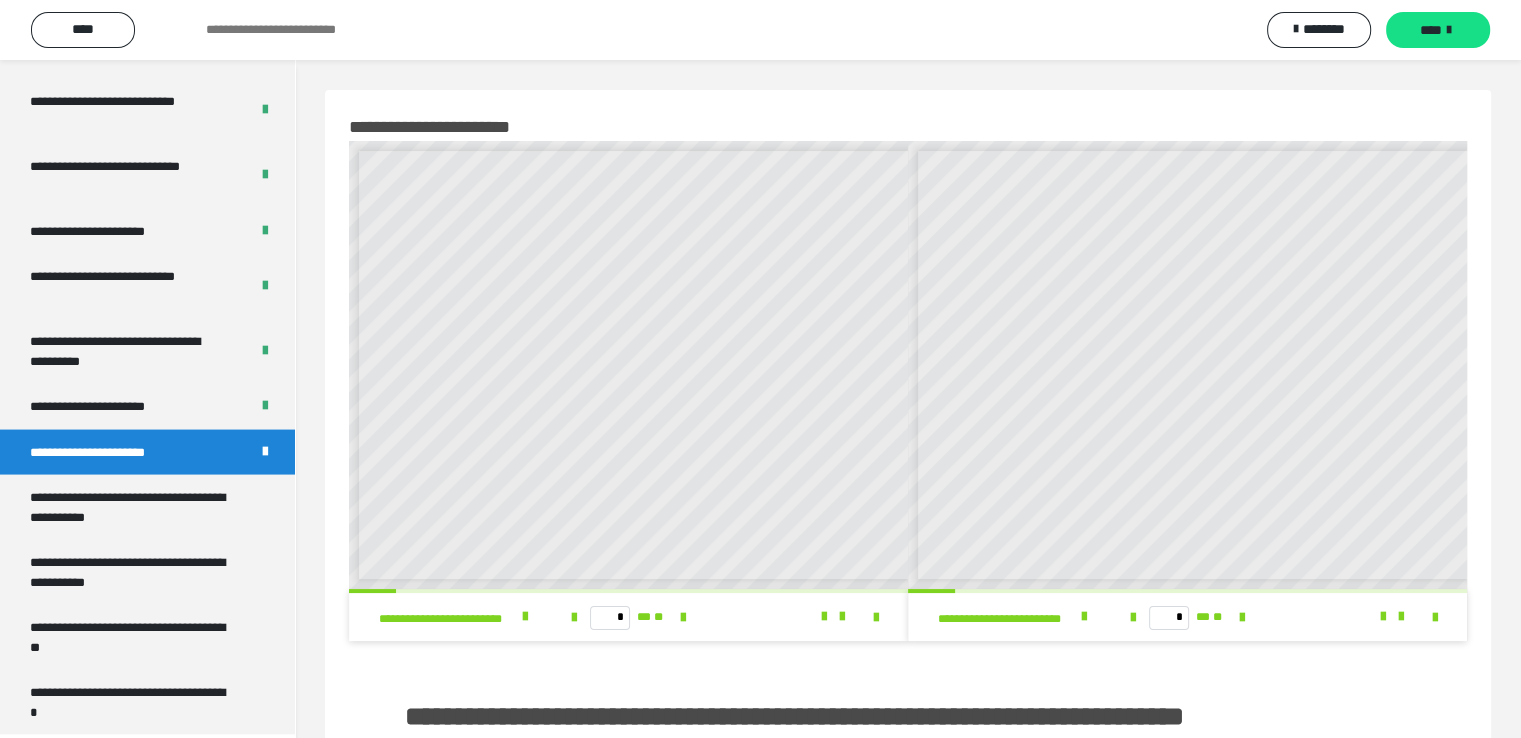 scroll, scrollTop: 8, scrollLeft: 0, axis: vertical 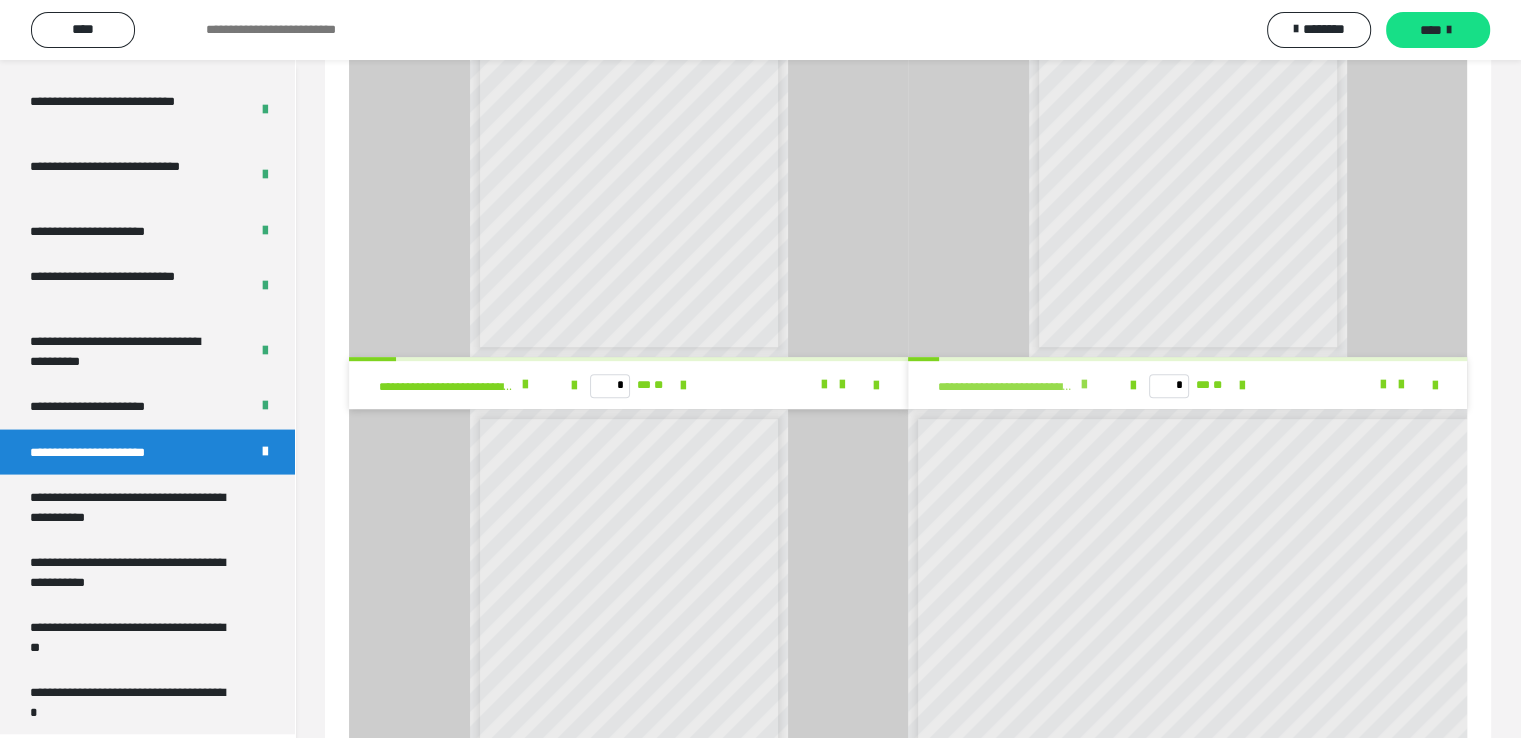 click at bounding box center [1084, 385] 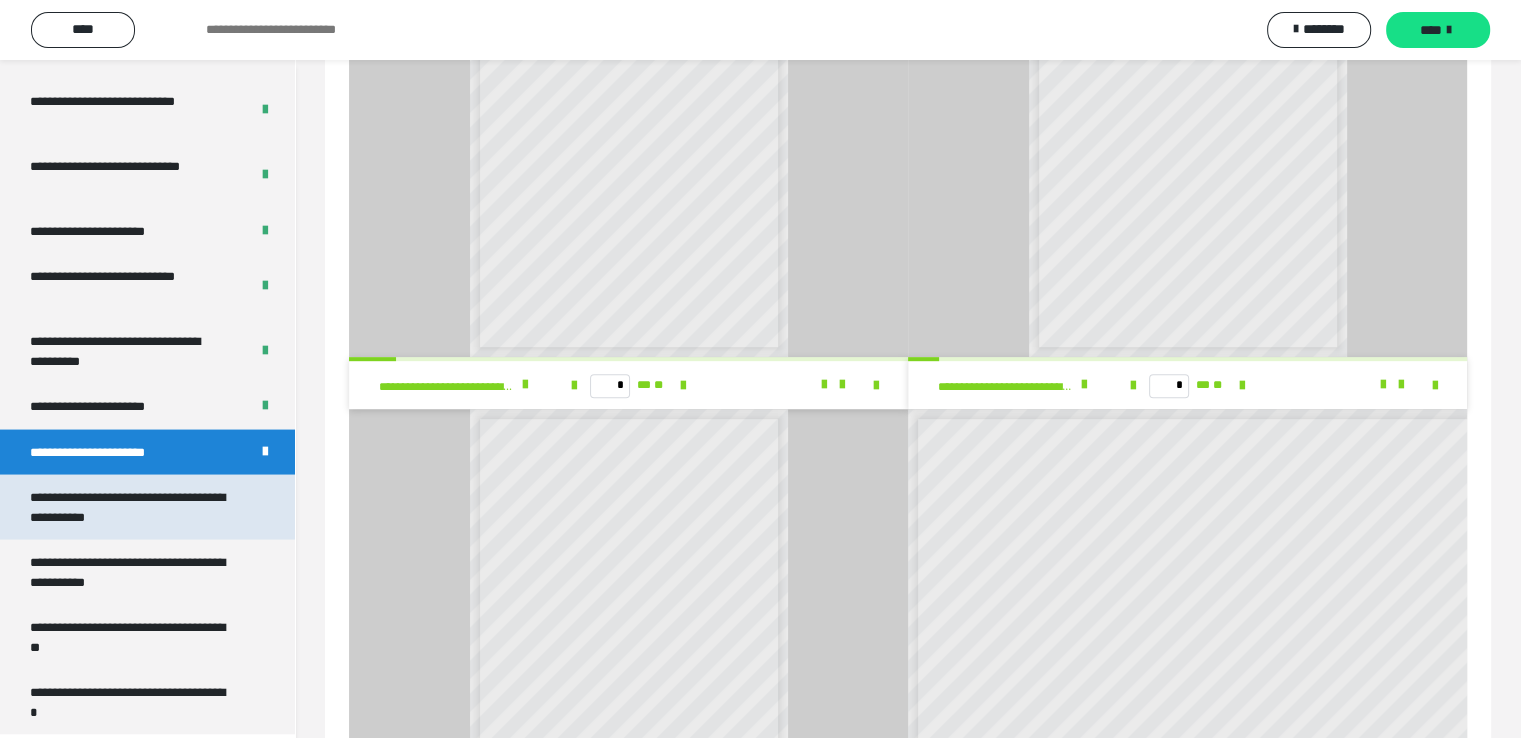 click on "**********" at bounding box center (132, 507) 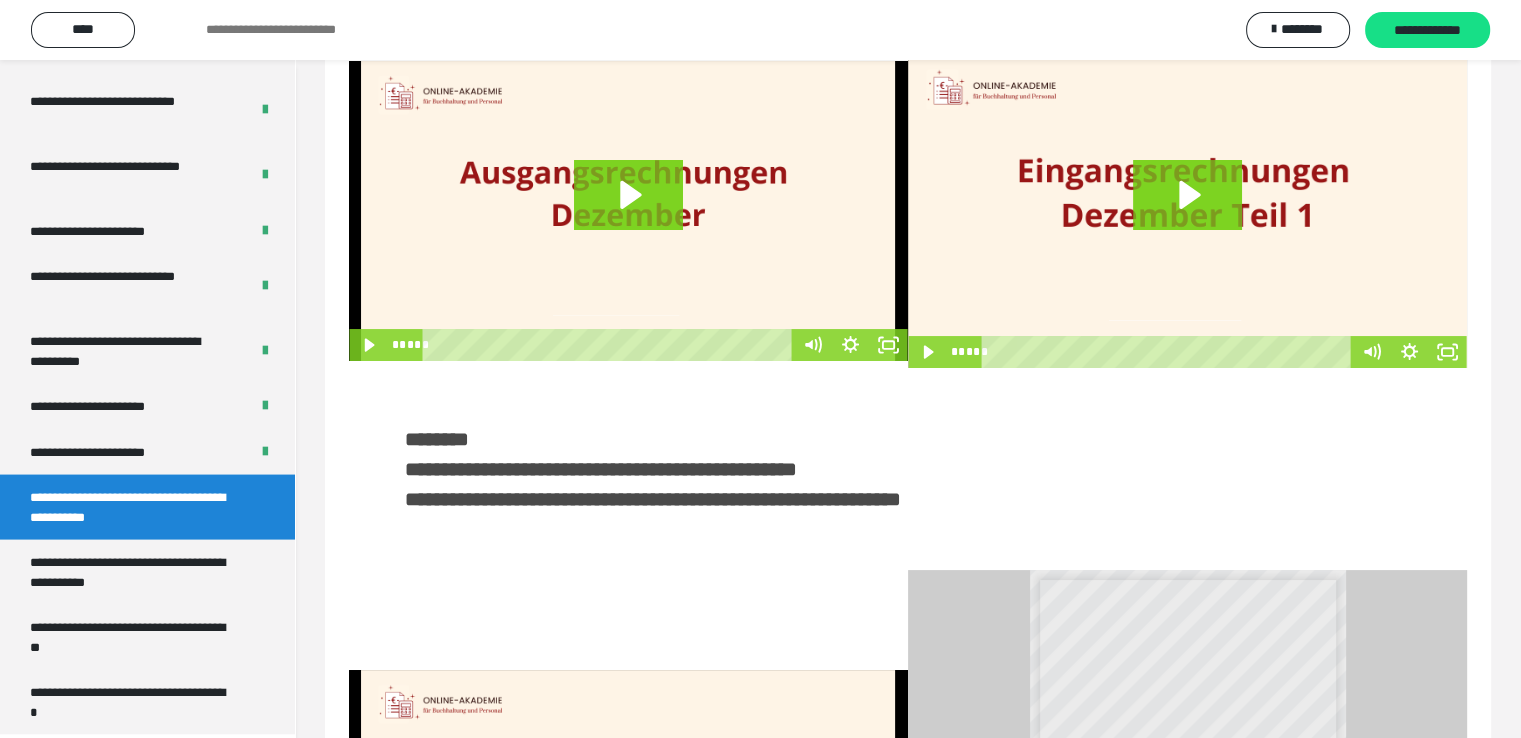 scroll, scrollTop: 0, scrollLeft: 0, axis: both 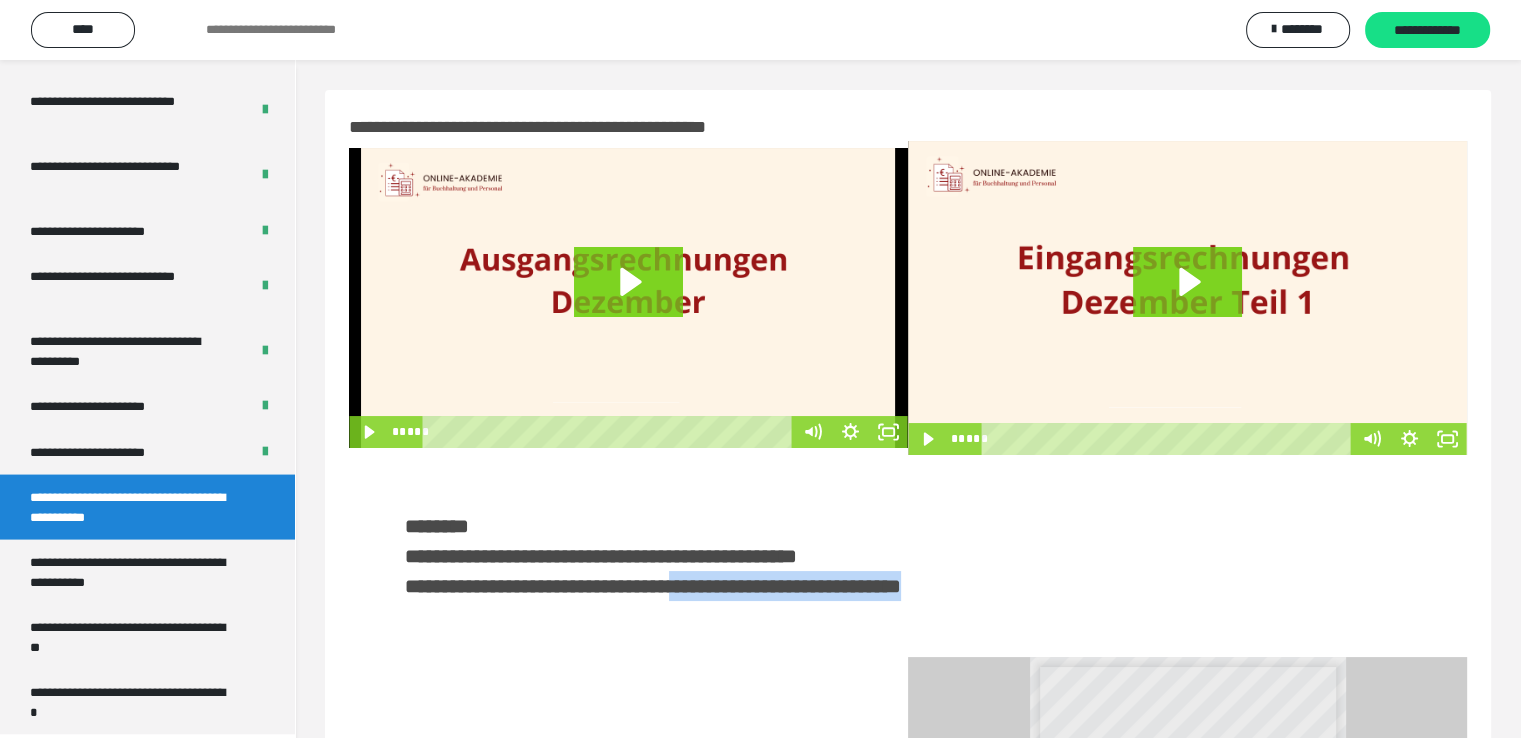 drag, startPoint x: 752, startPoint y: 580, endPoint x: 1120, endPoint y: 593, distance: 368.22955 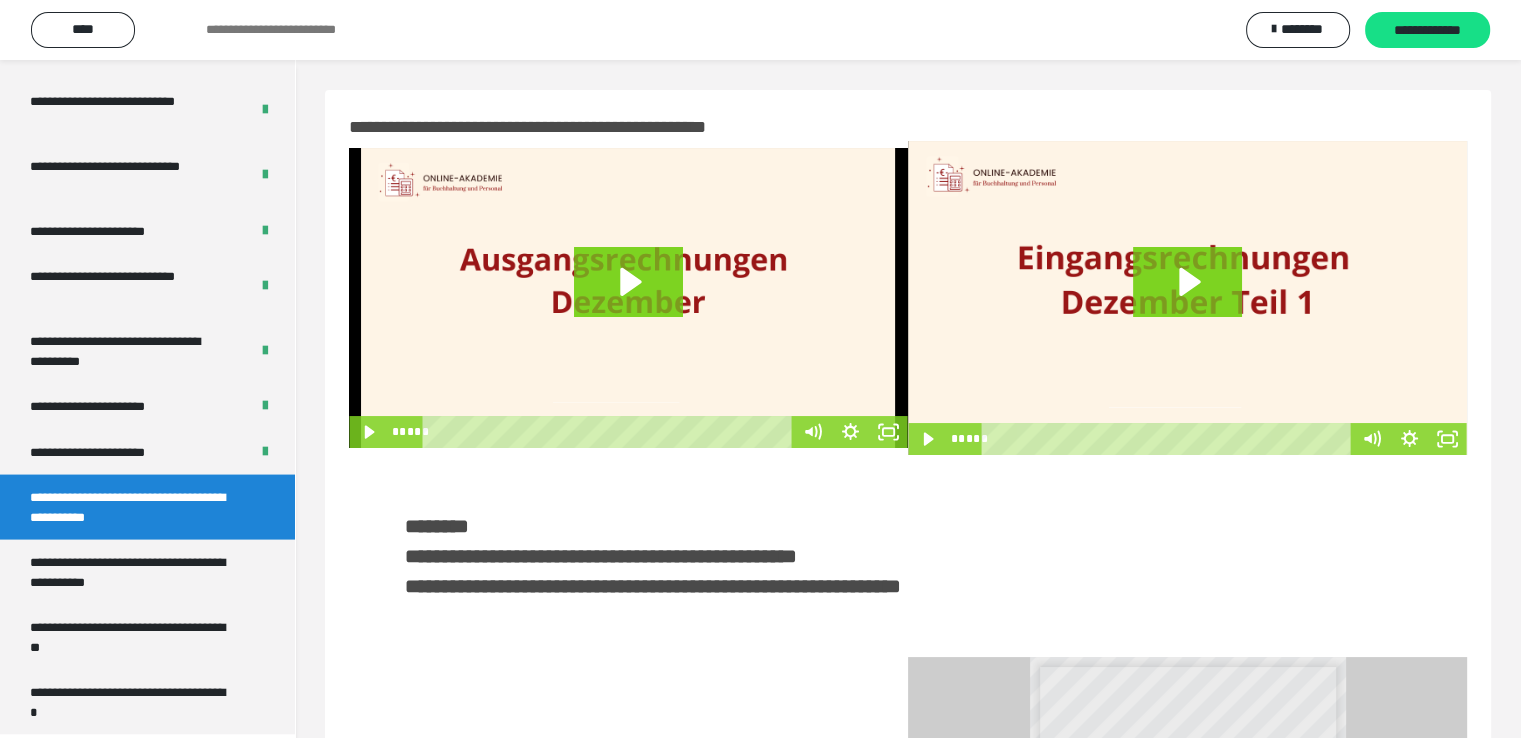 click on "********" at bounding box center (908, 526) 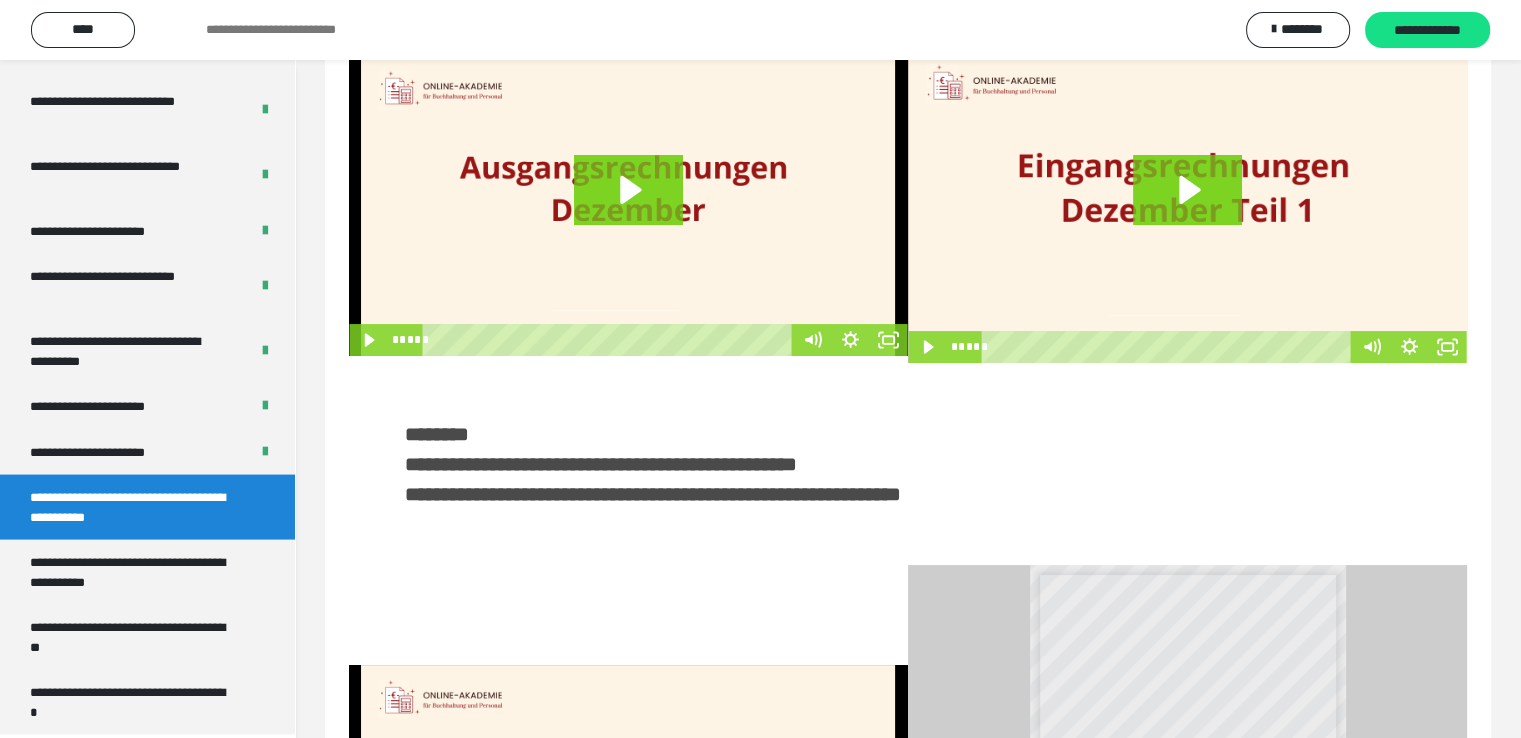scroll, scrollTop: 0, scrollLeft: 0, axis: both 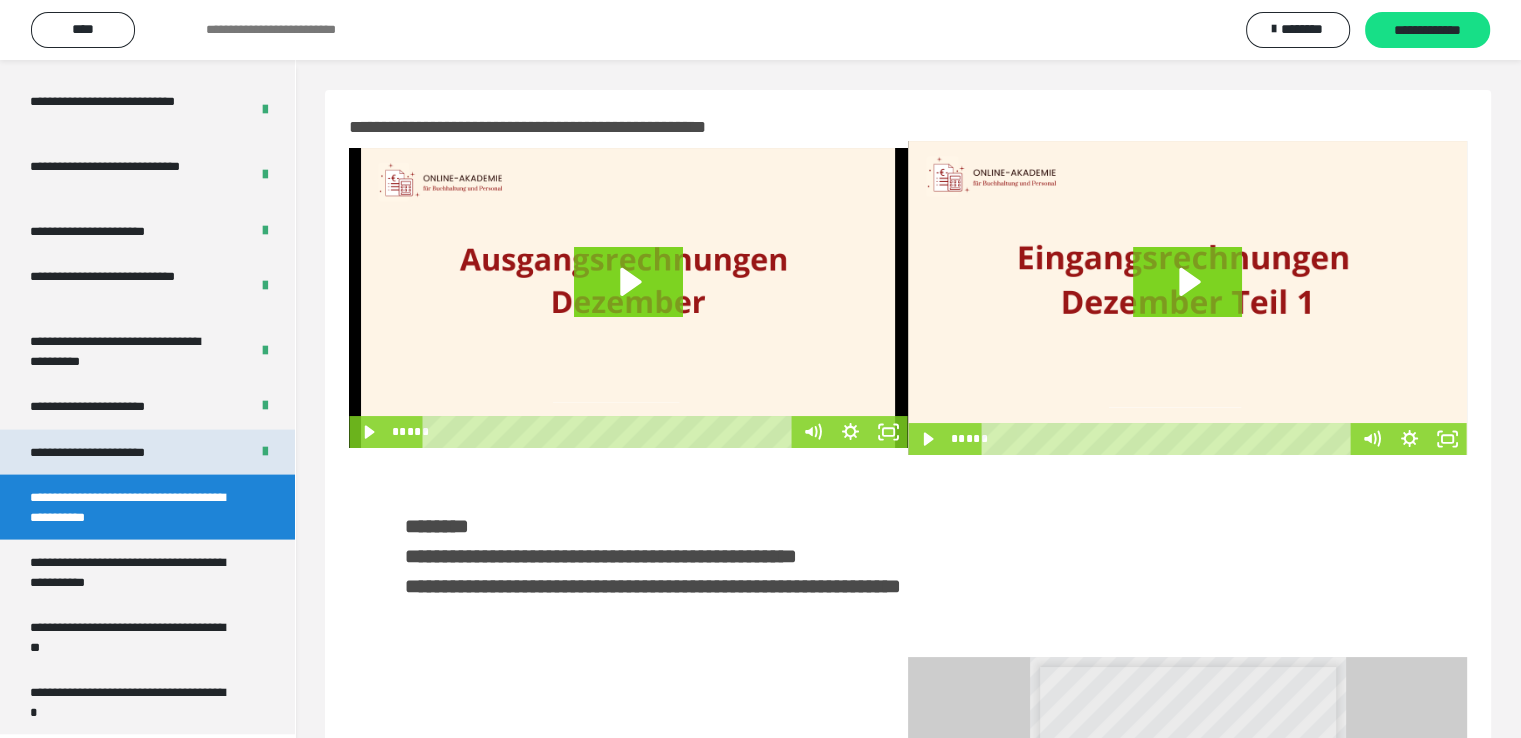 click on "**********" at bounding box center (111, 453) 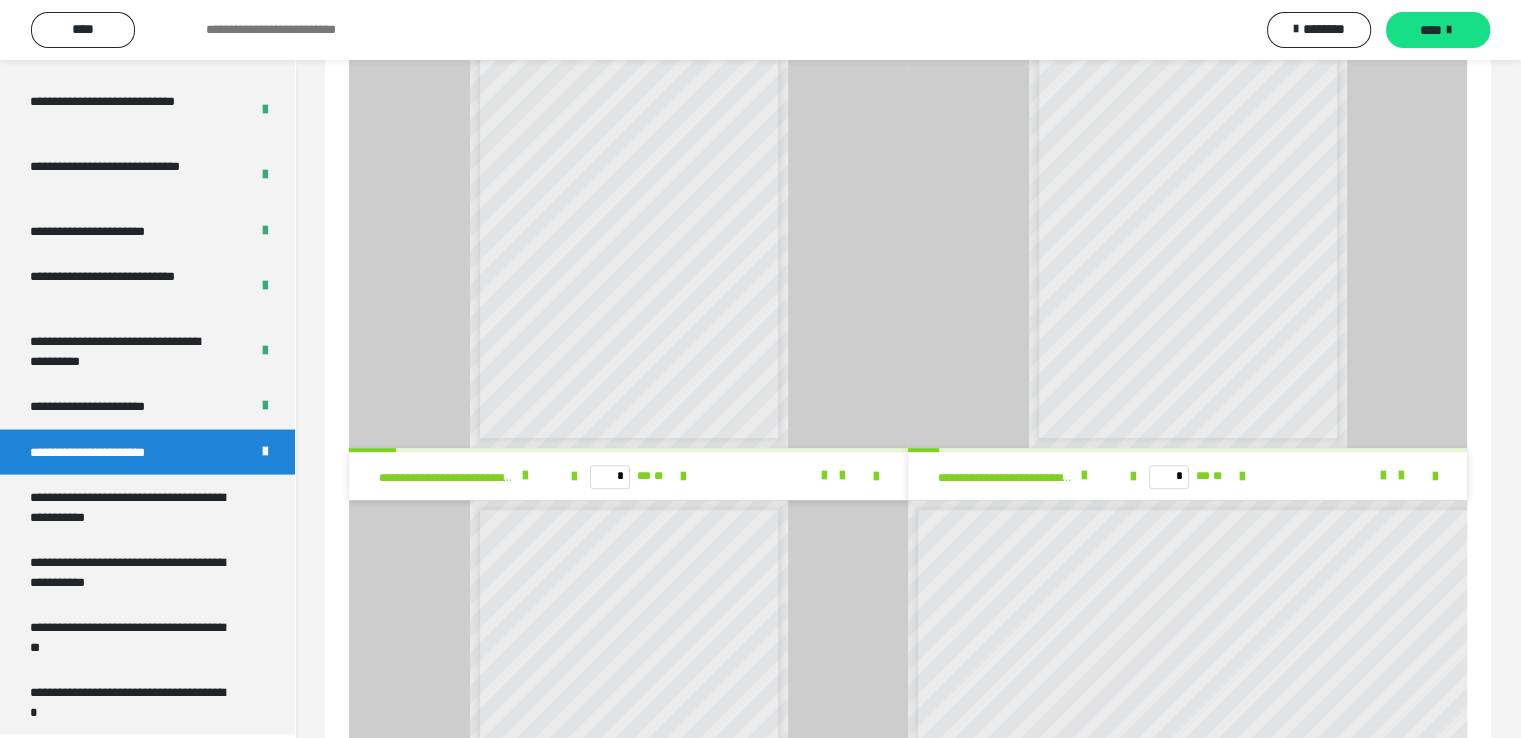 scroll, scrollTop: 1000, scrollLeft: 0, axis: vertical 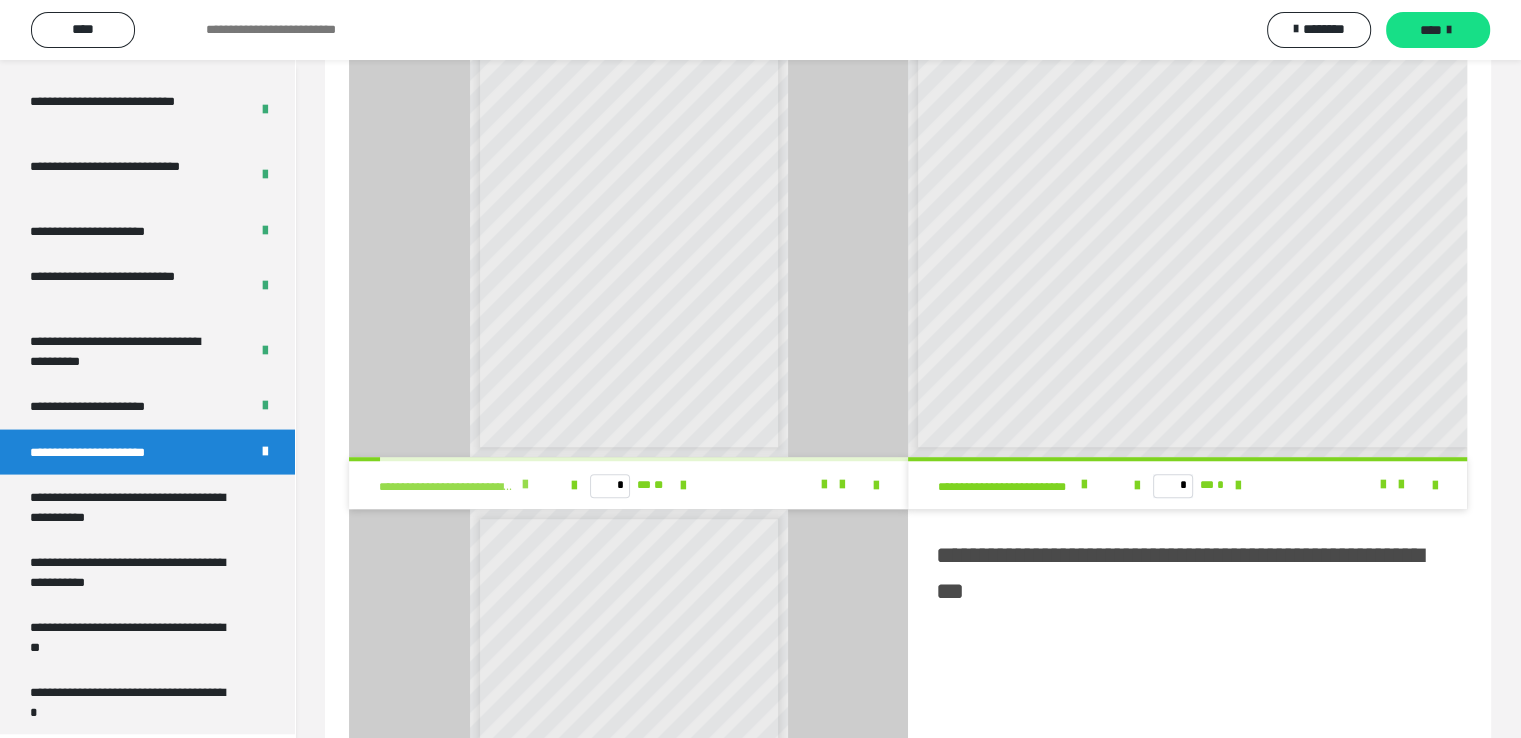 click at bounding box center (525, 485) 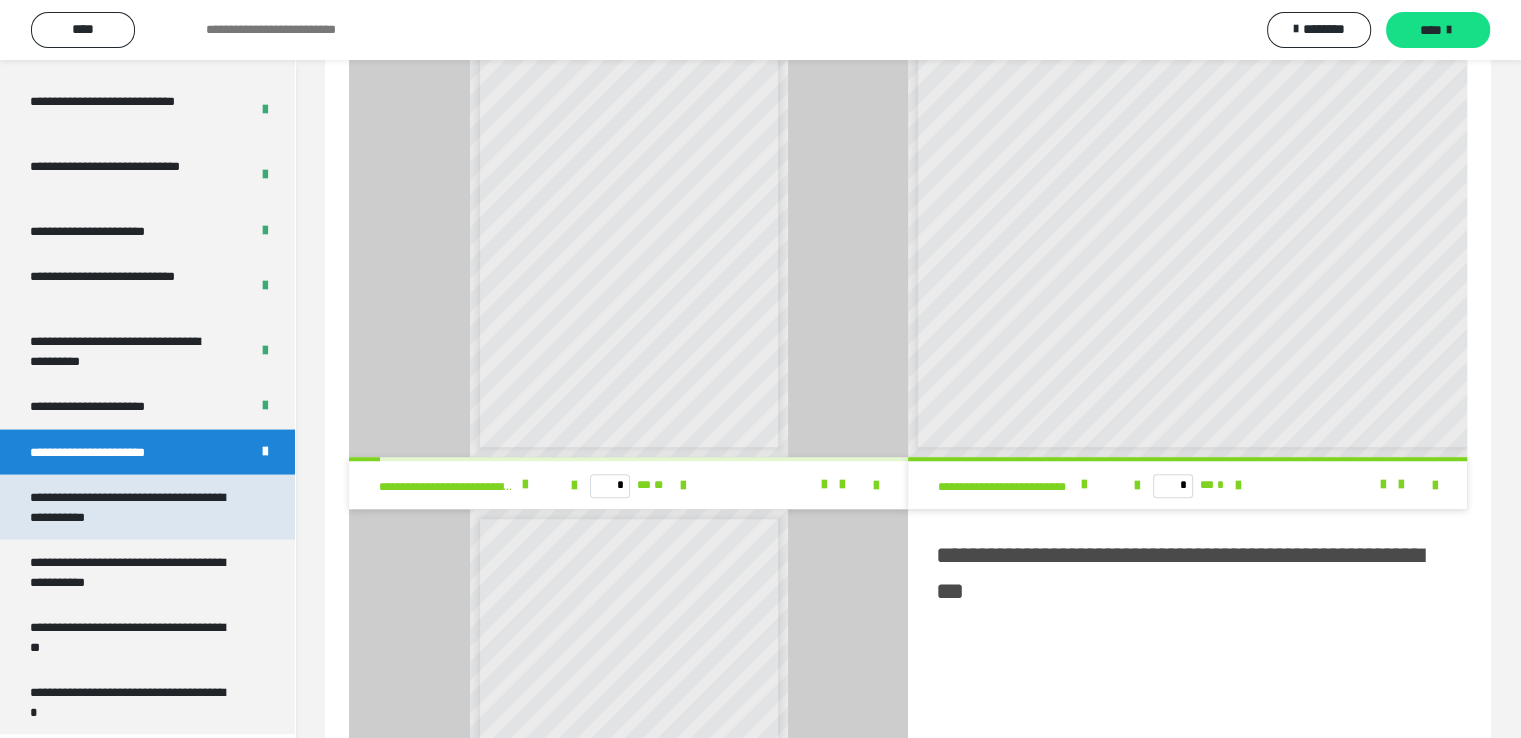 click on "**********" at bounding box center [132, 507] 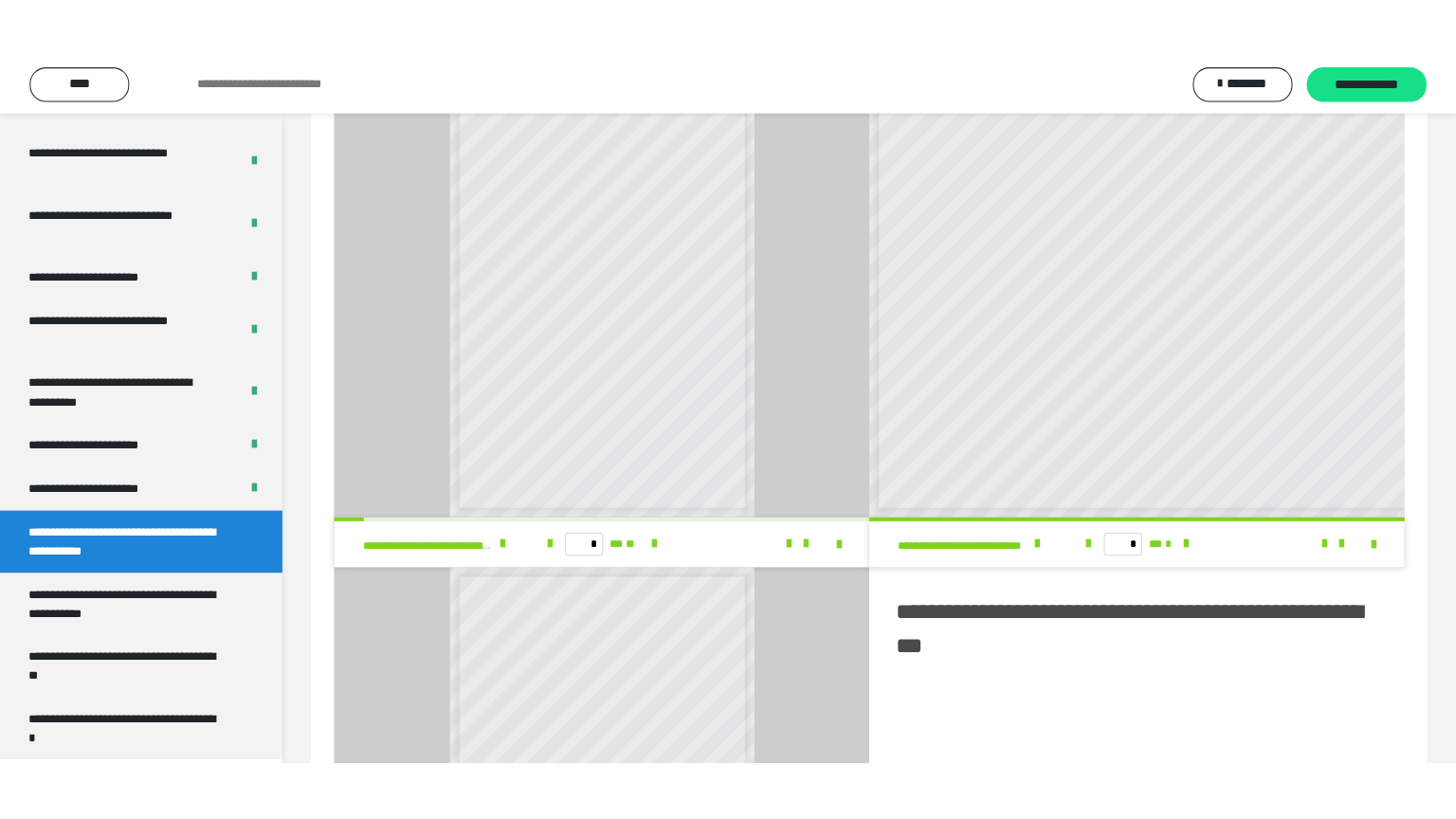 scroll, scrollTop: 169, scrollLeft: 0, axis: vertical 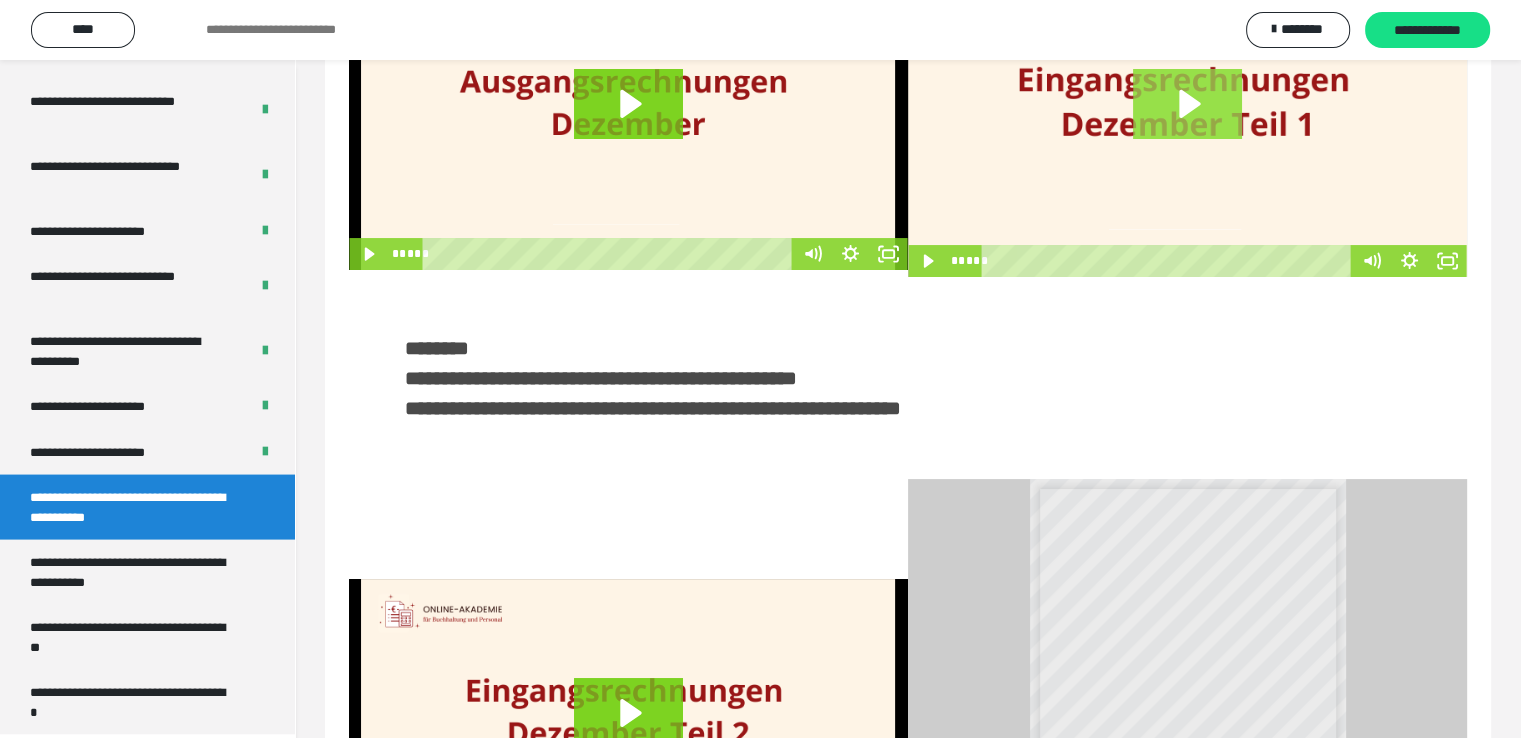 click 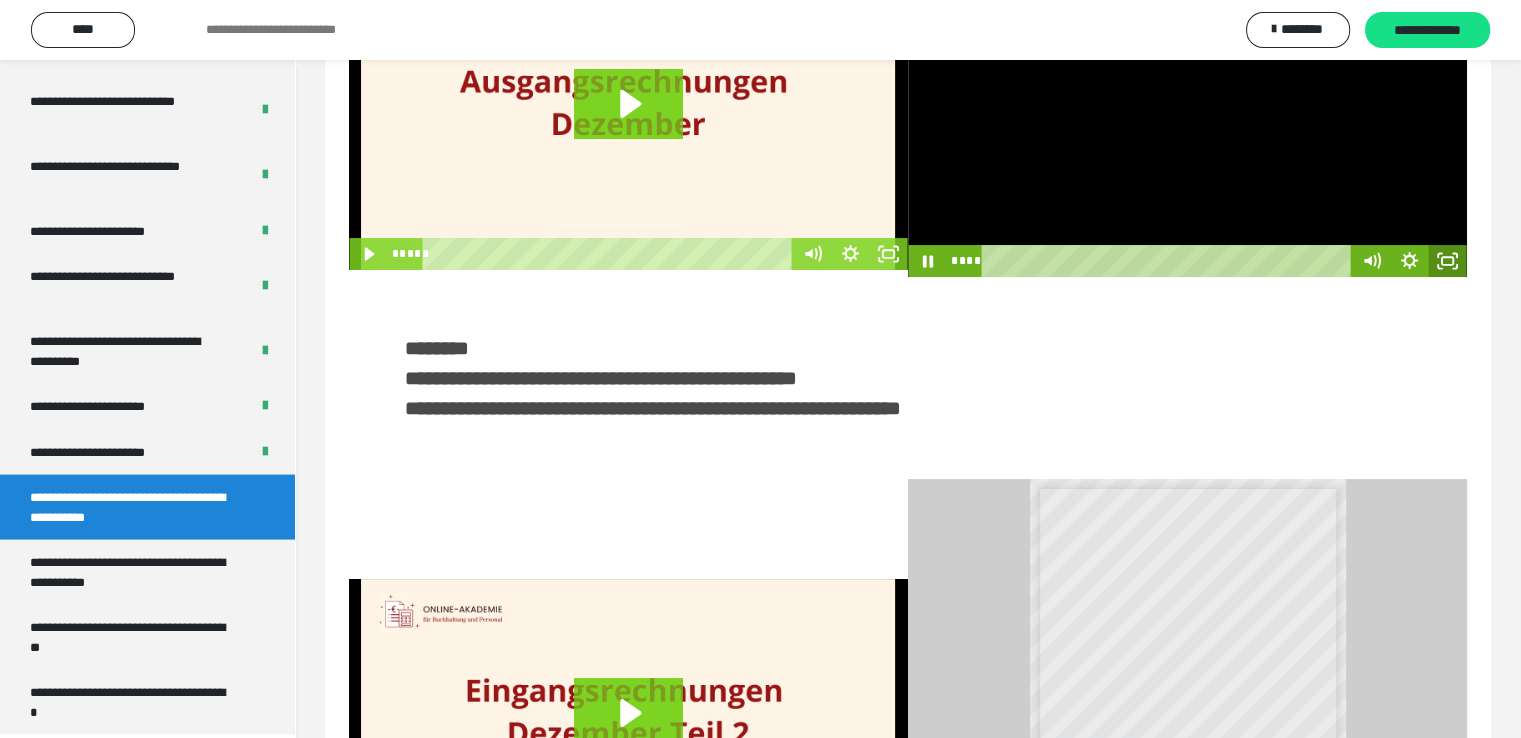 drag, startPoint x: 1448, startPoint y: 260, endPoint x: 1448, endPoint y: 348, distance: 88 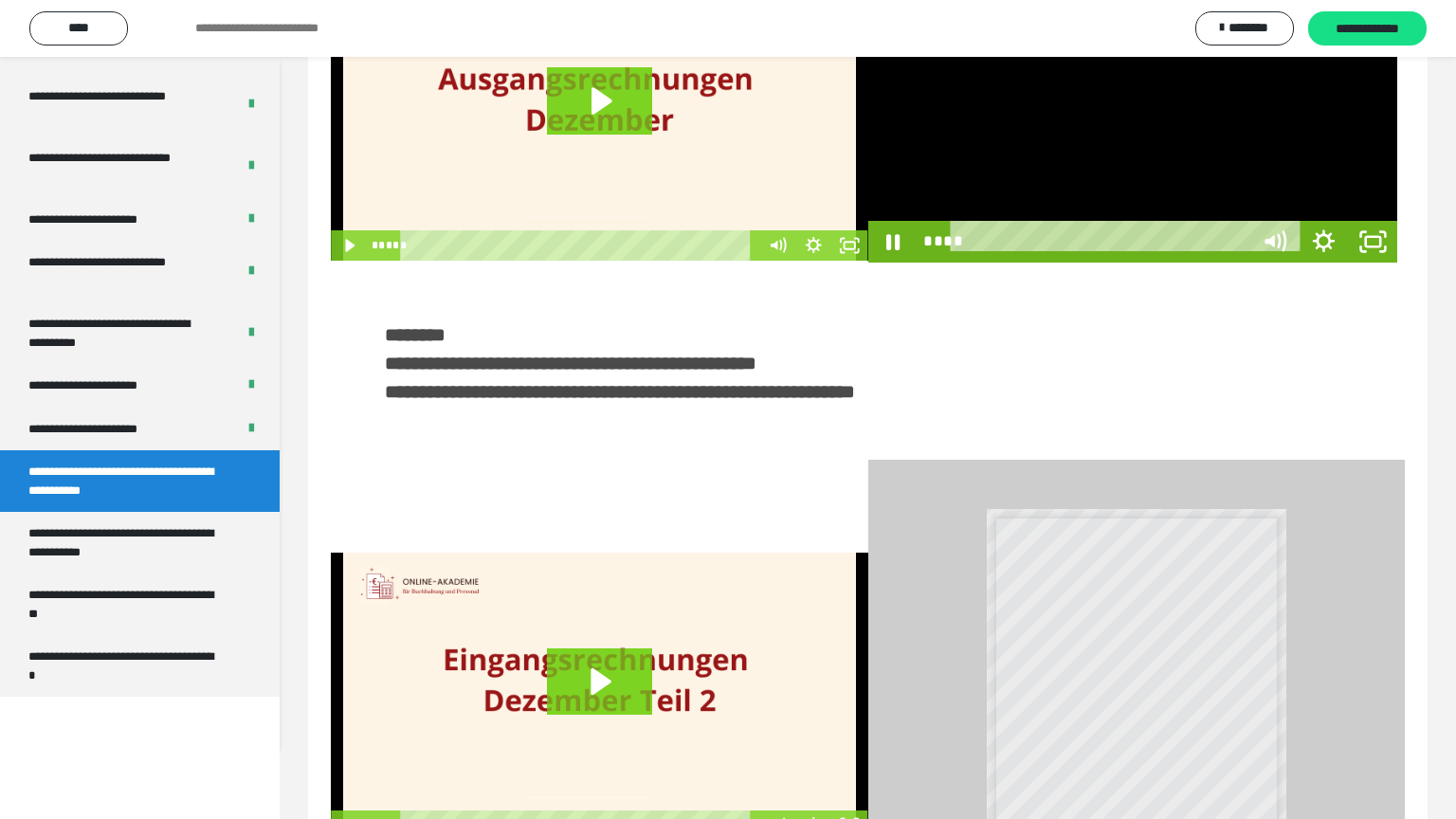 scroll, scrollTop: 3624, scrollLeft: 0, axis: vertical 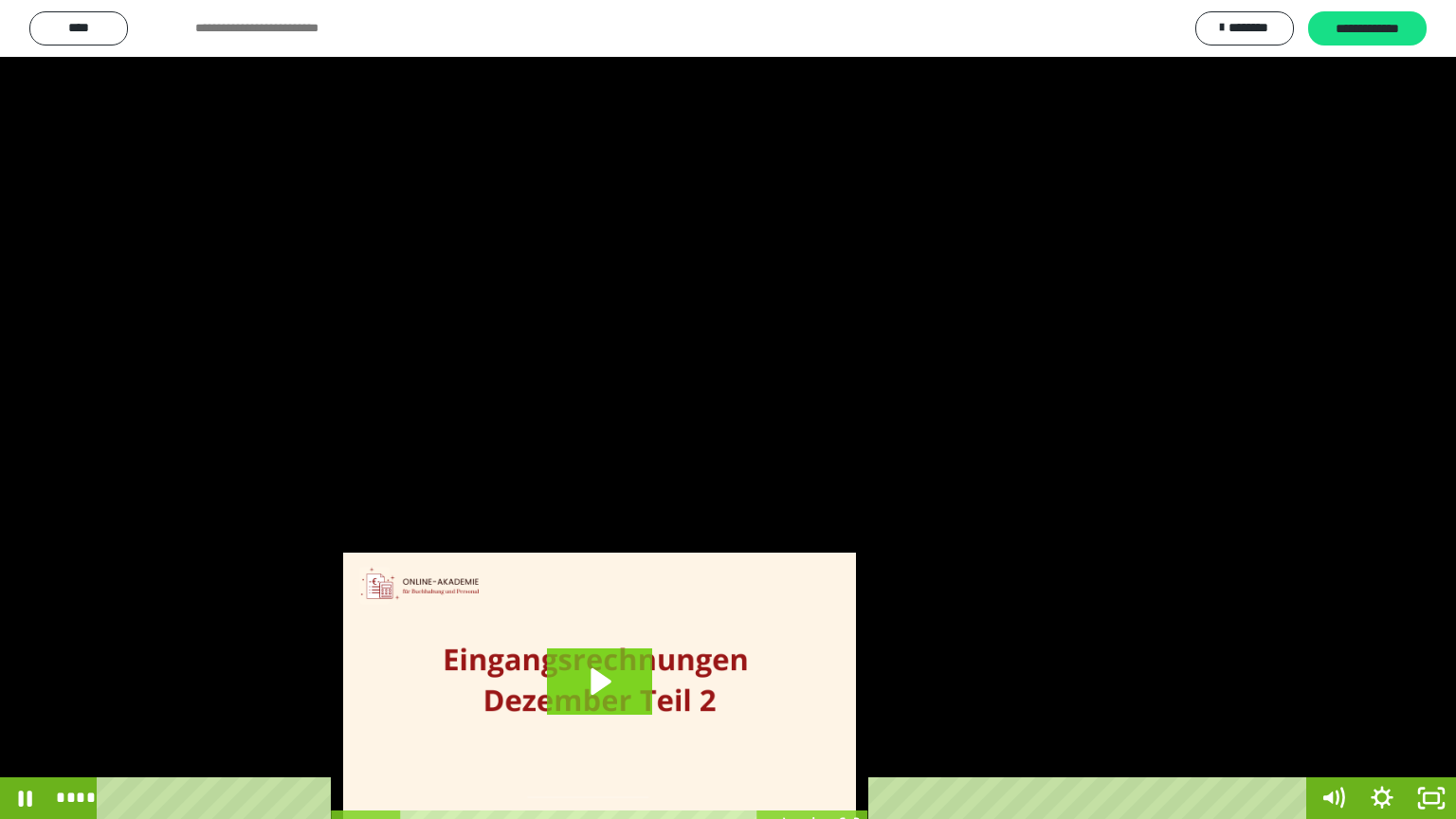 click at bounding box center [728, 410] 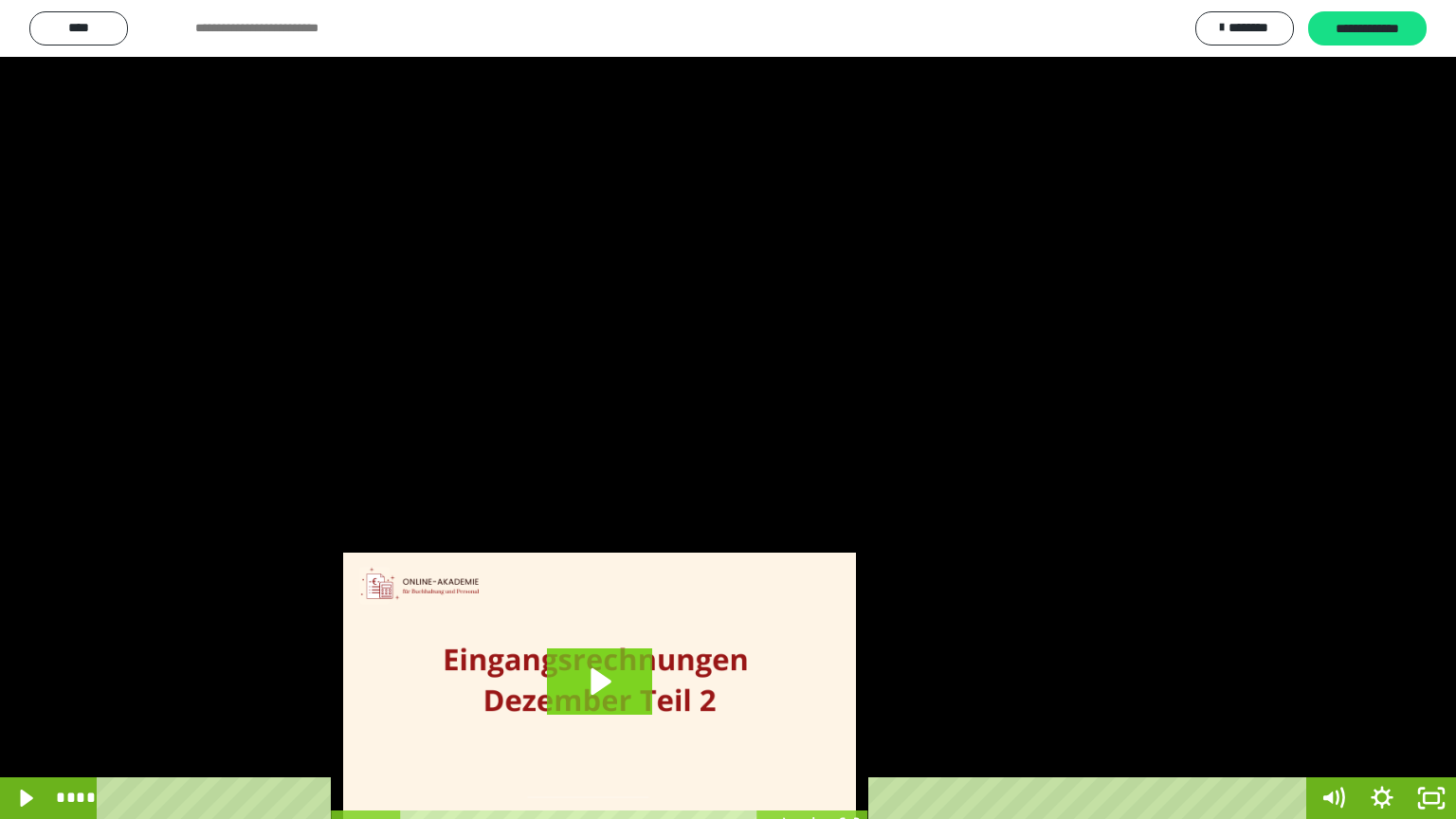 click at bounding box center (728, 410) 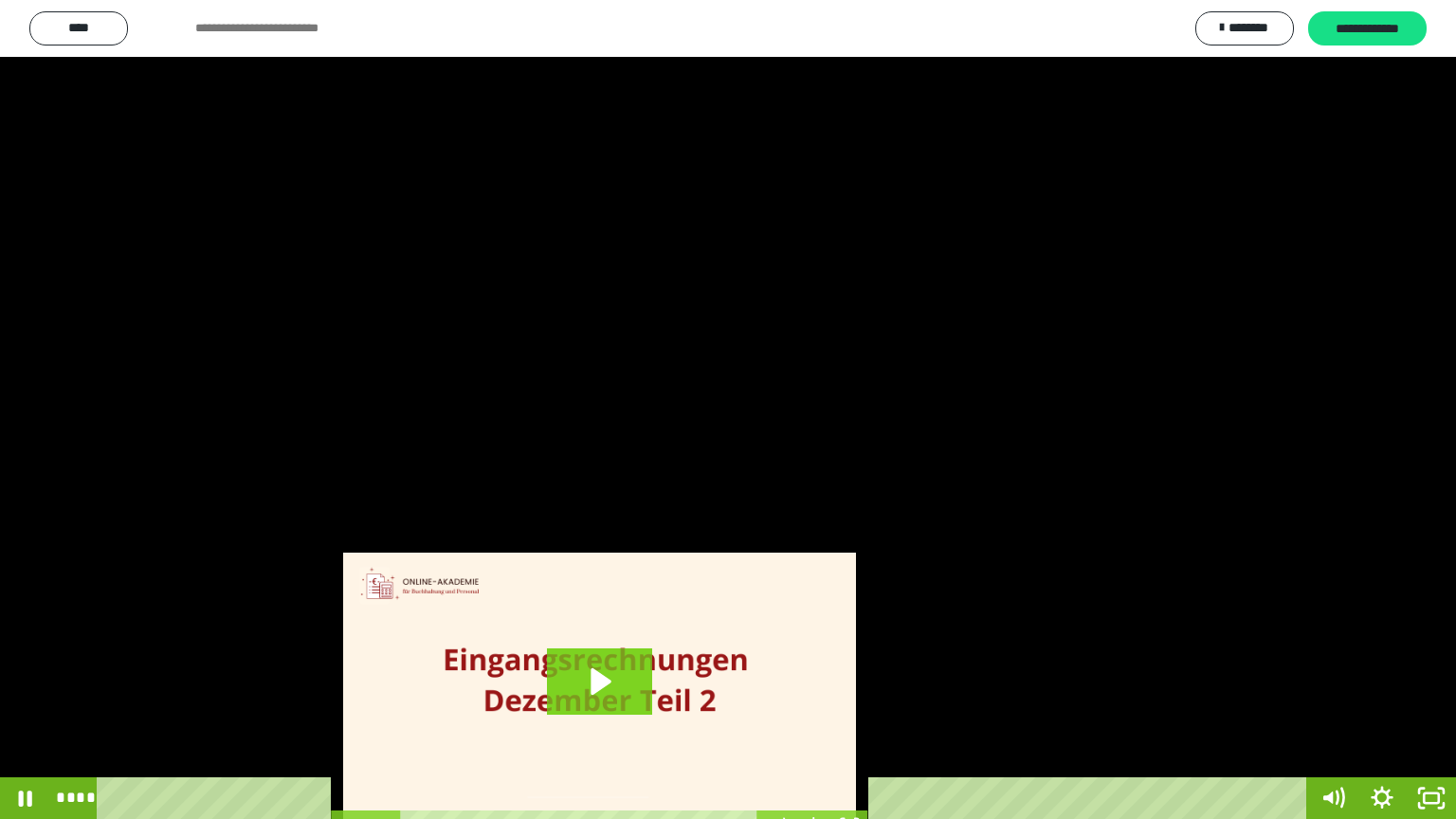 click at bounding box center (728, 410) 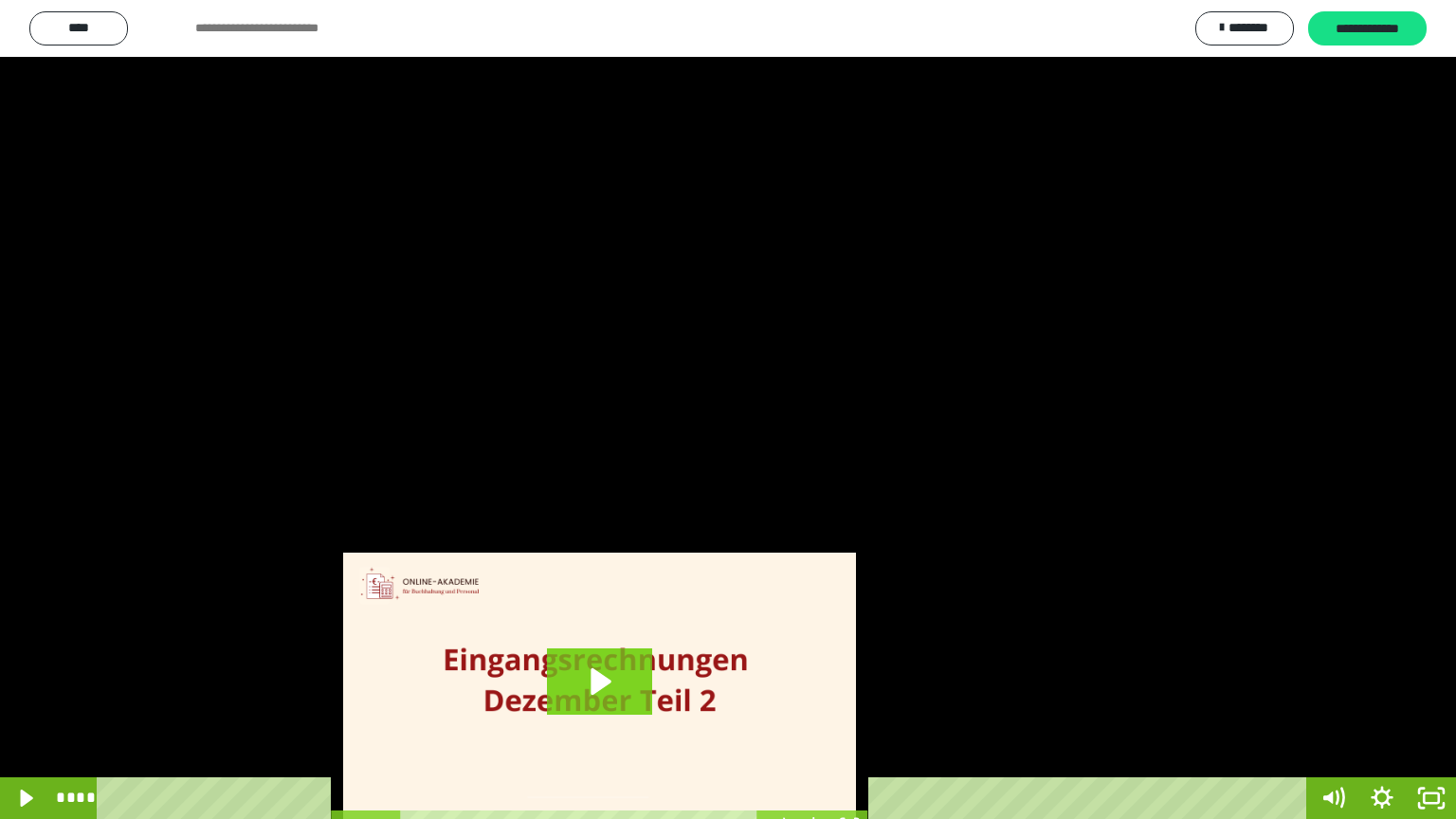type 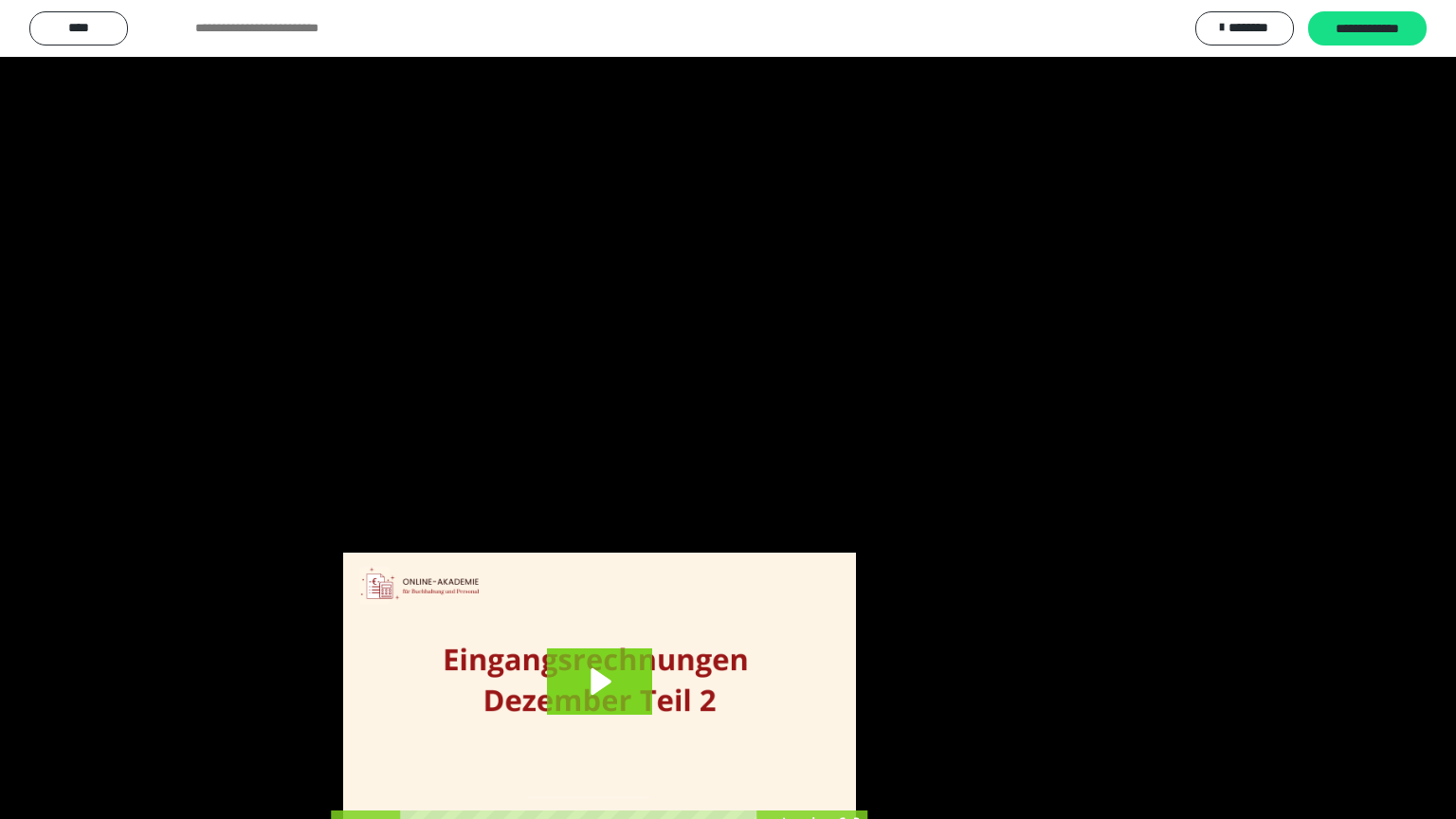 click at bounding box center (0, 0) 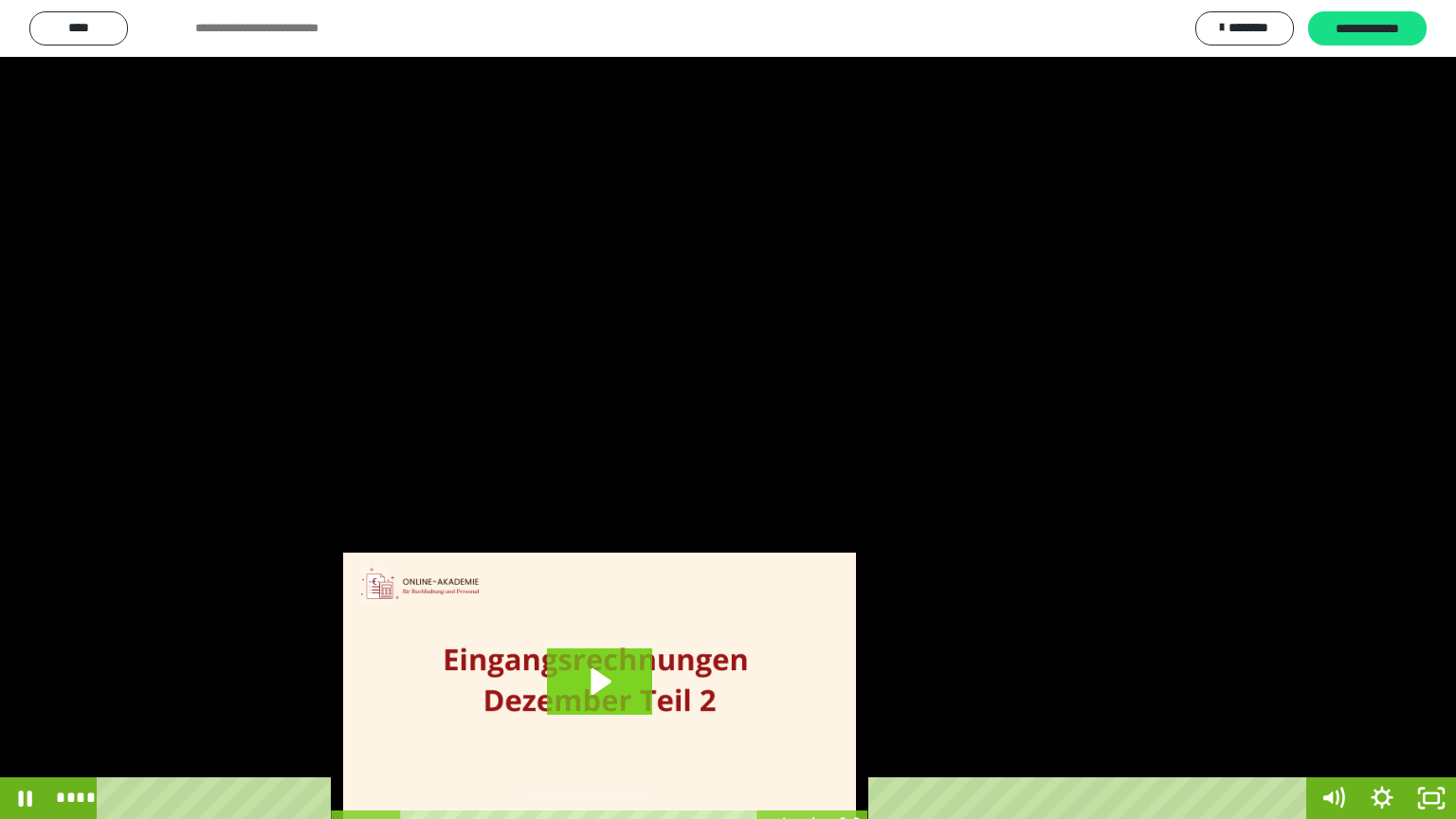 click at bounding box center [728, 410] 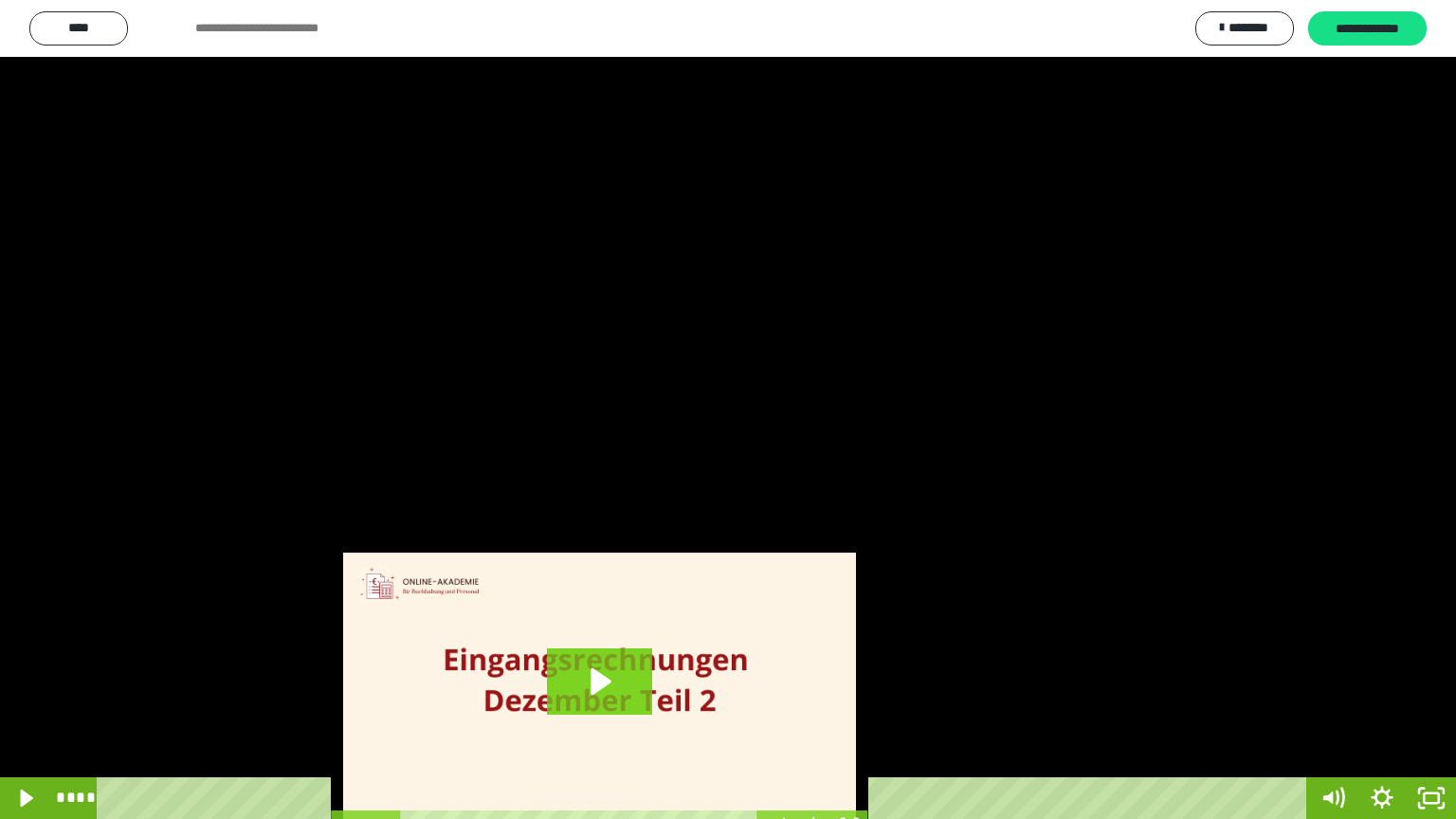 click at bounding box center (728, 410) 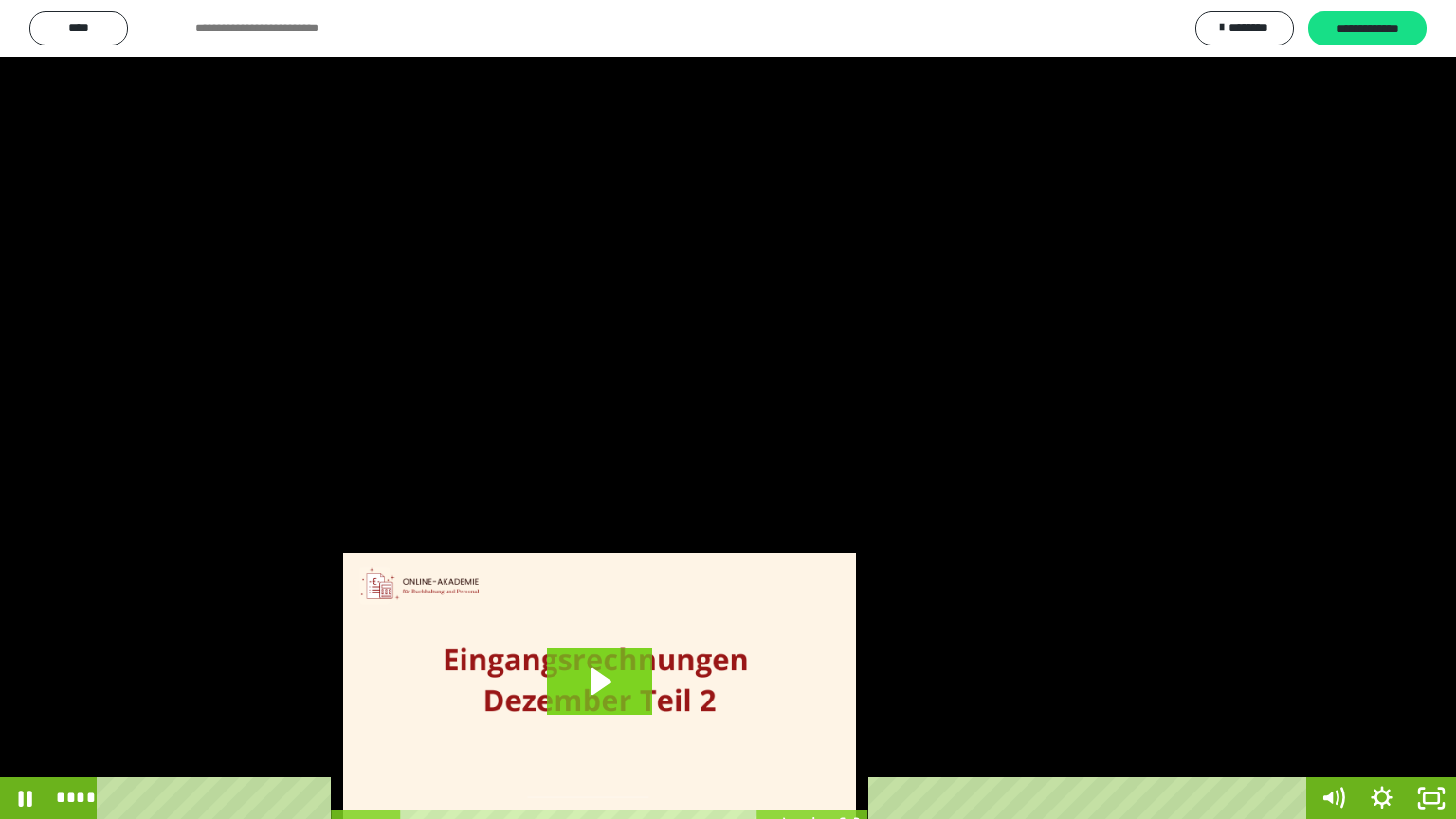 click at bounding box center [728, 410] 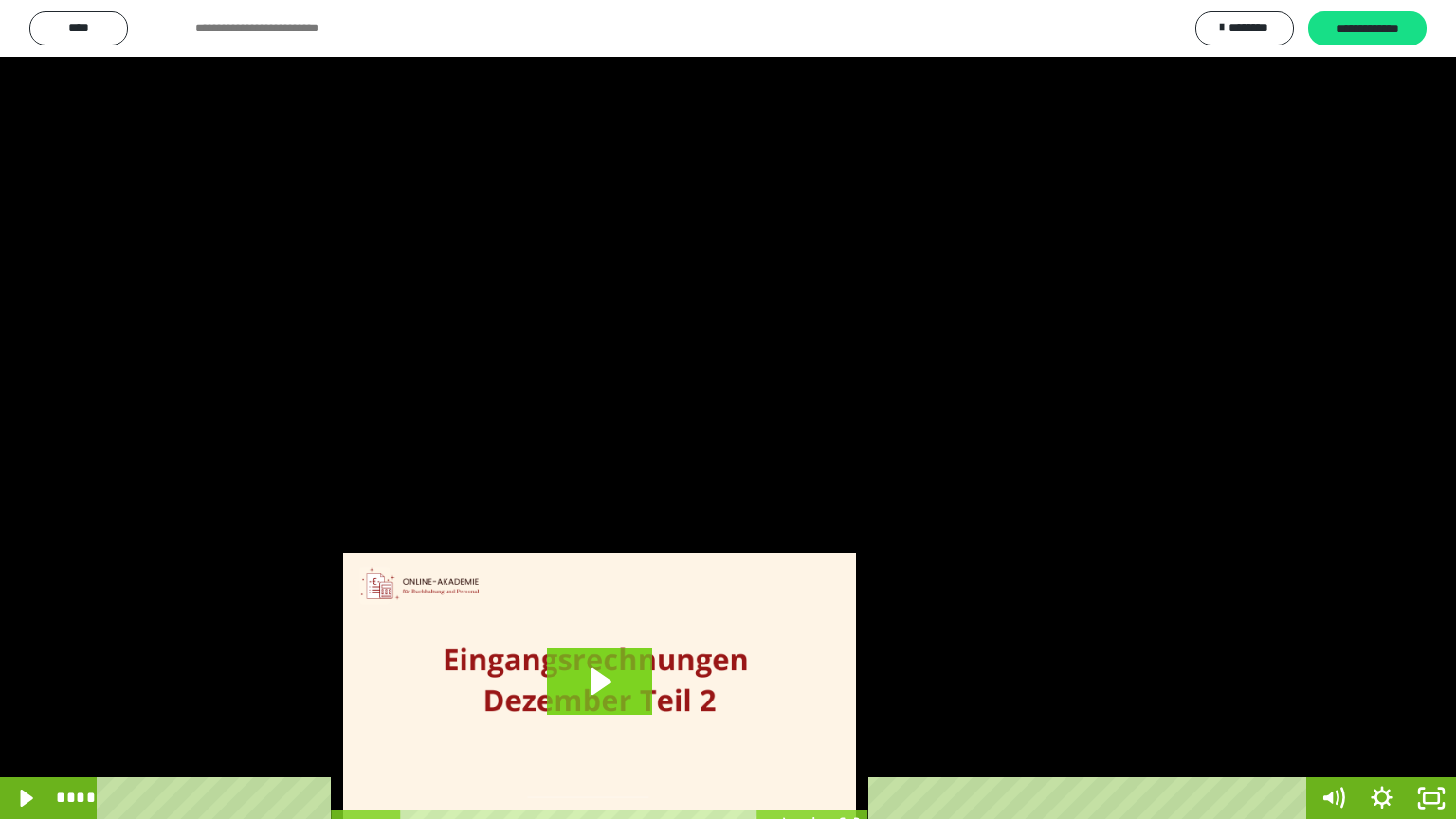 click at bounding box center [728, 410] 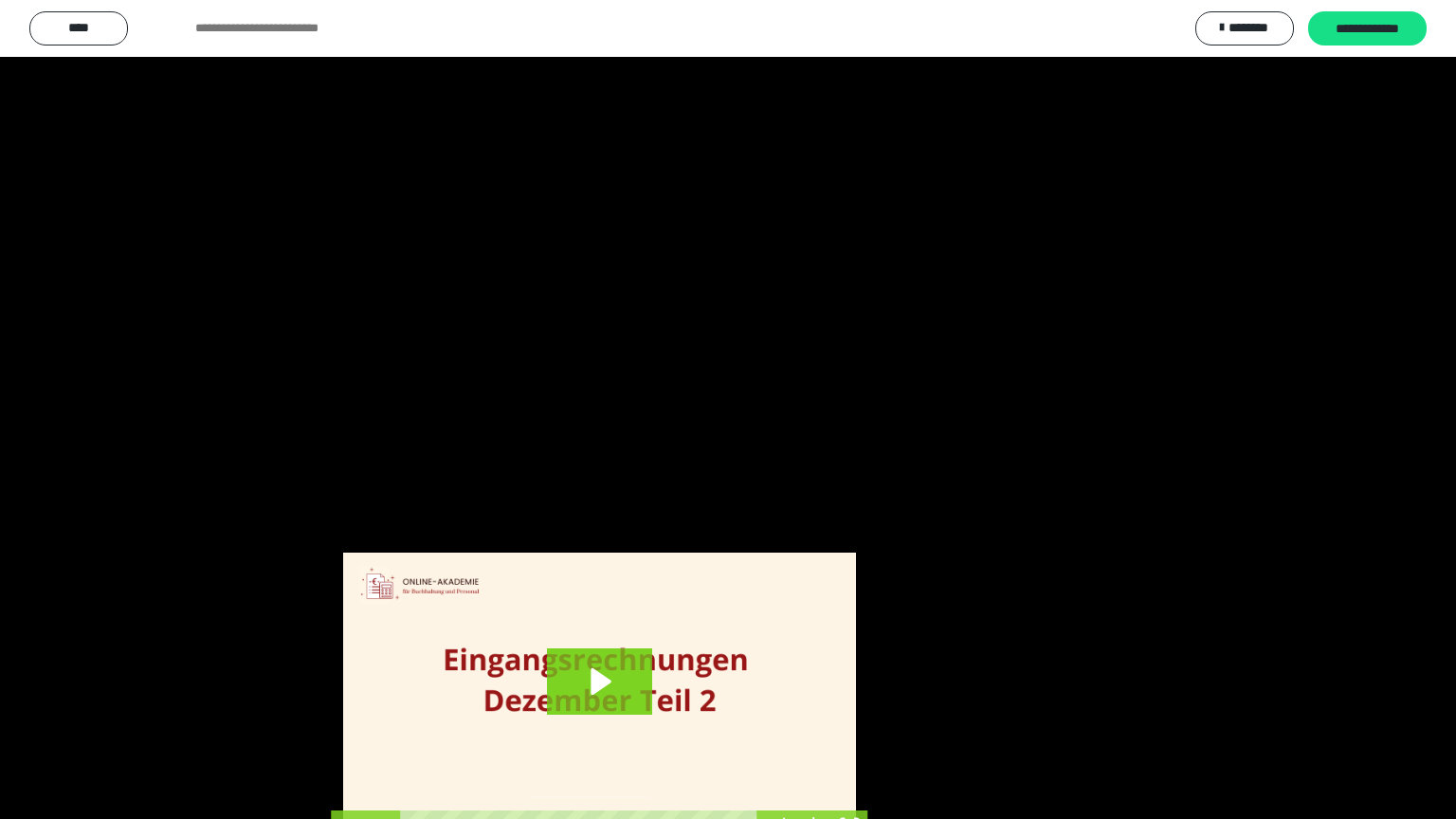 click at bounding box center [728, 410] 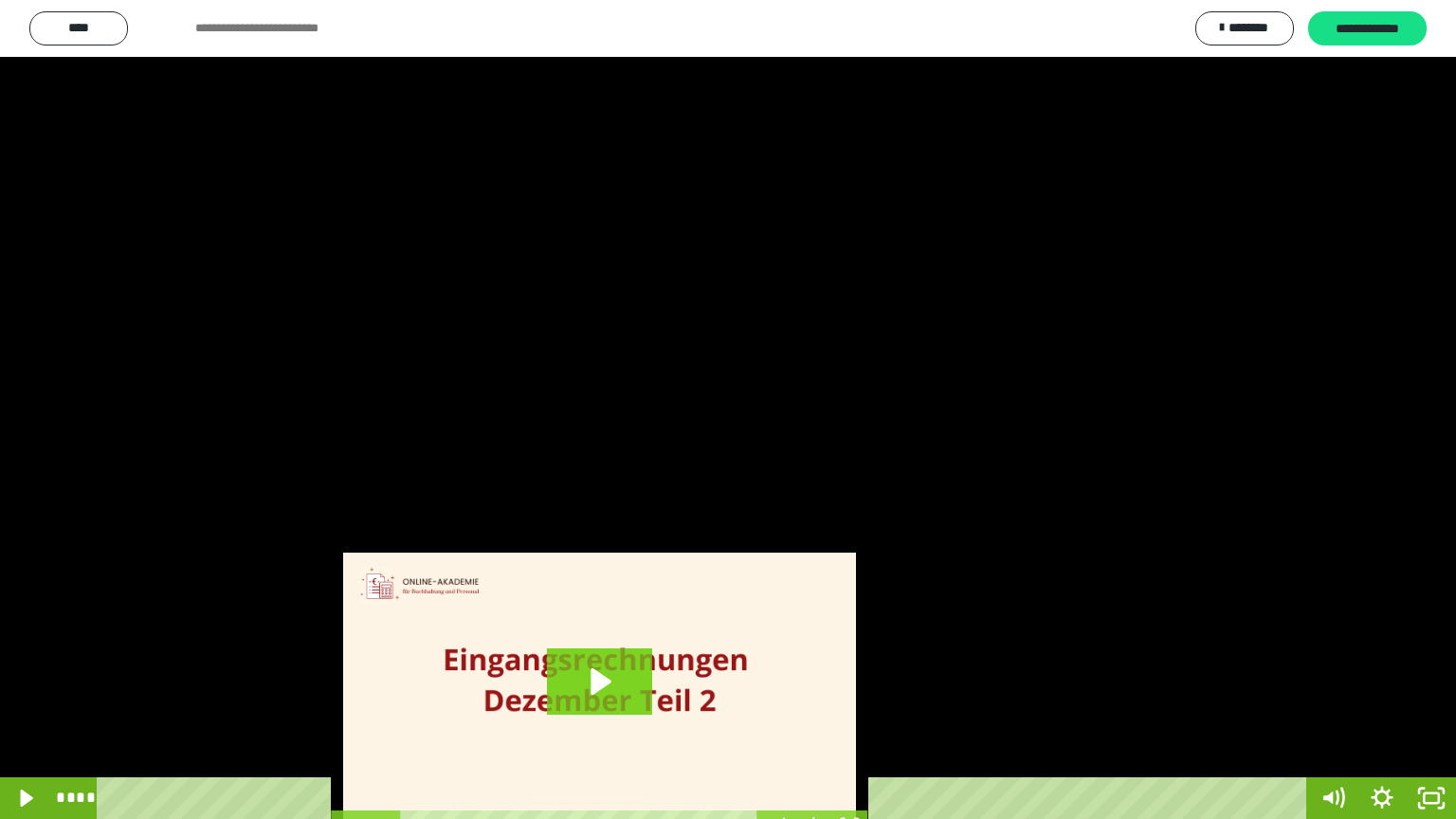 click at bounding box center [728, 410] 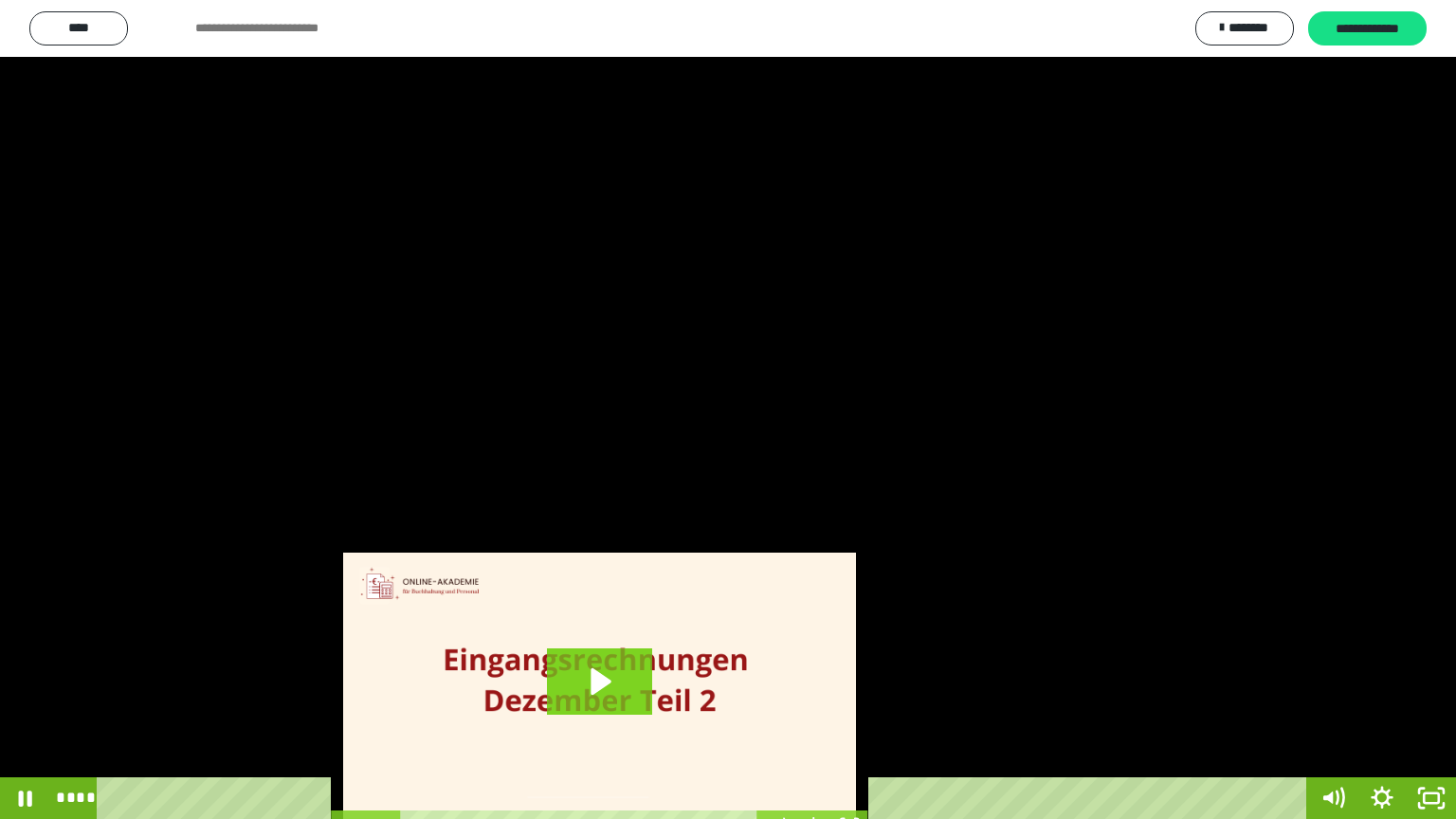 click at bounding box center (728, 410) 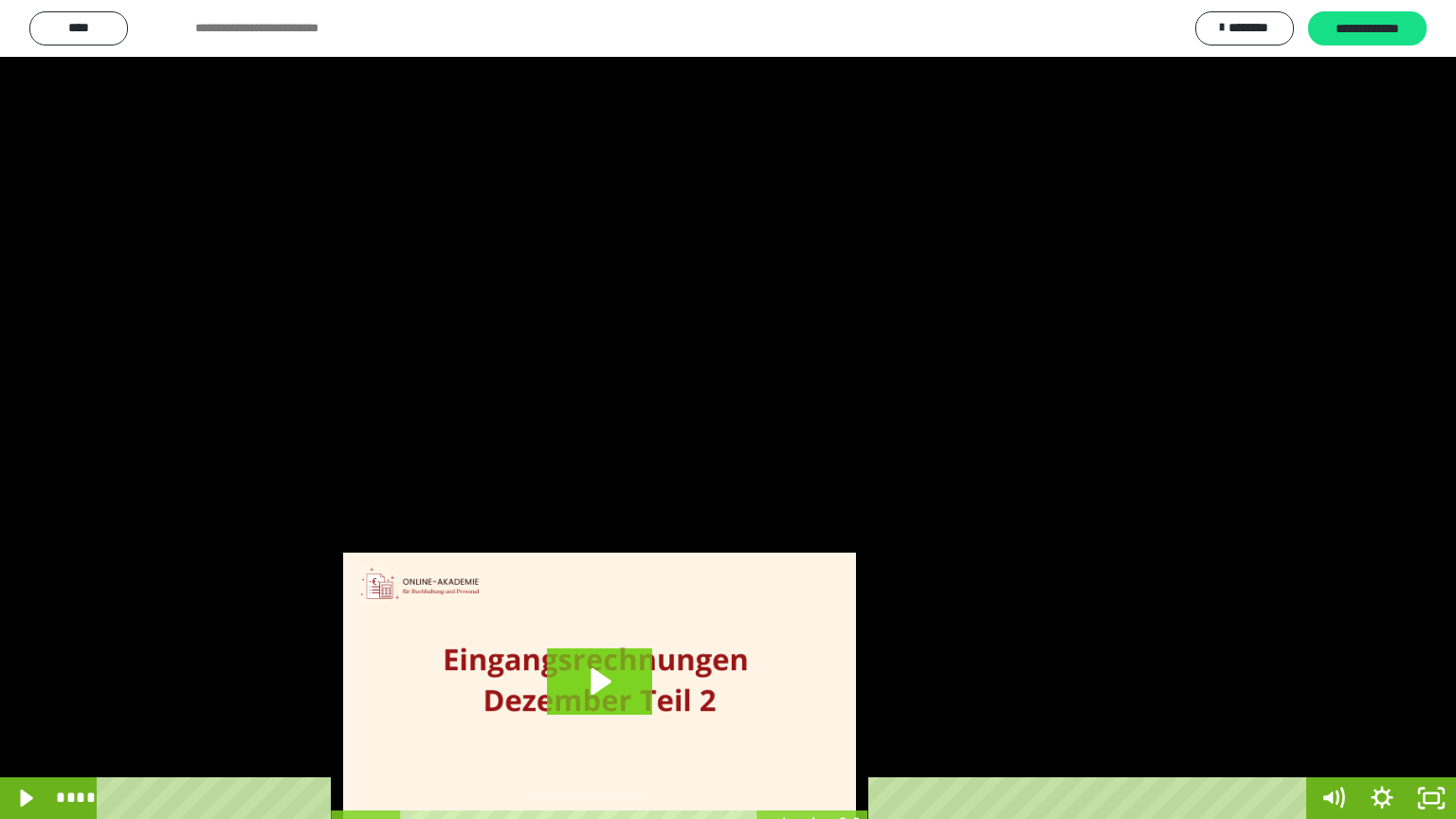 click at bounding box center [728, 410] 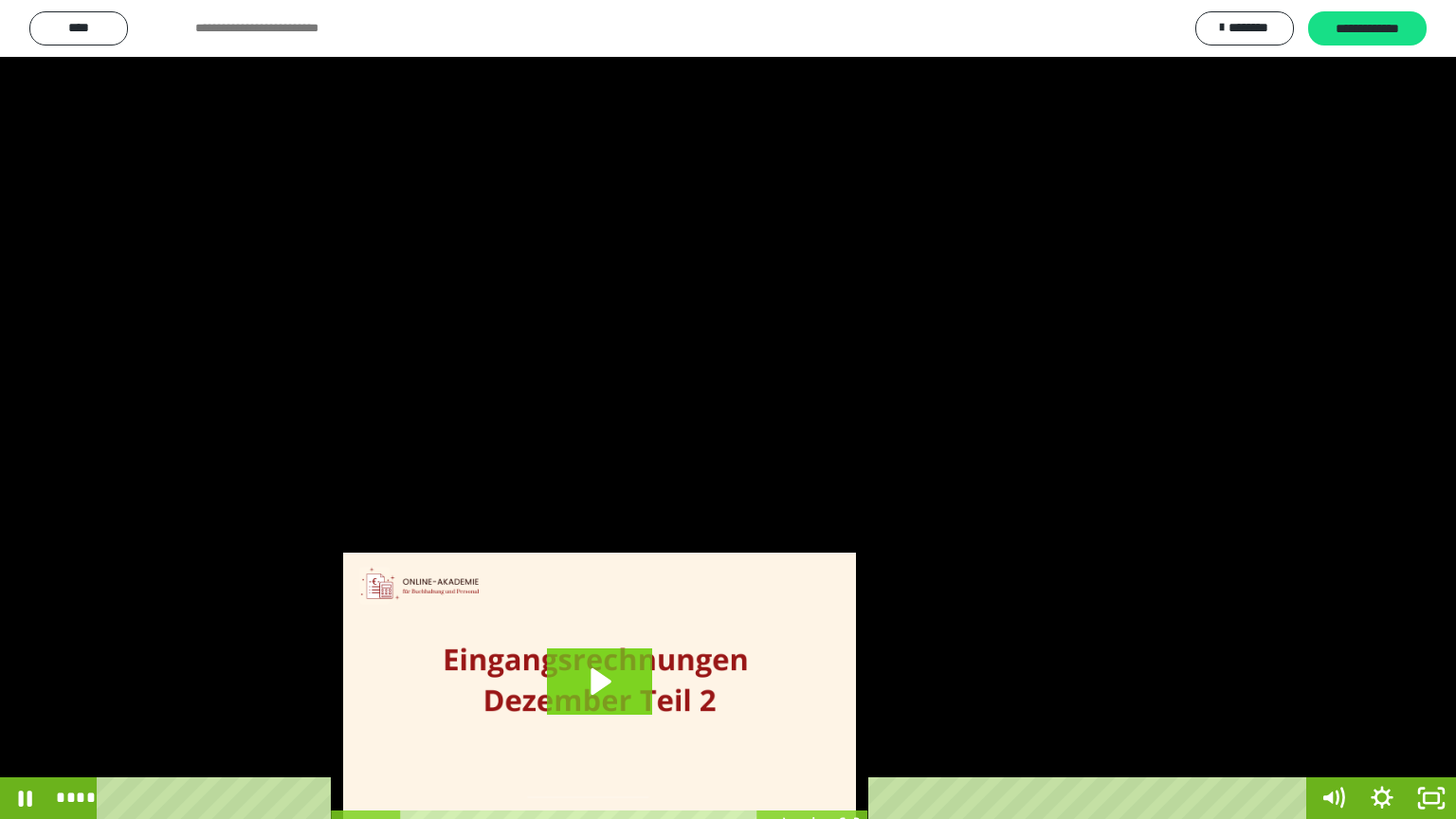 click at bounding box center [728, 410] 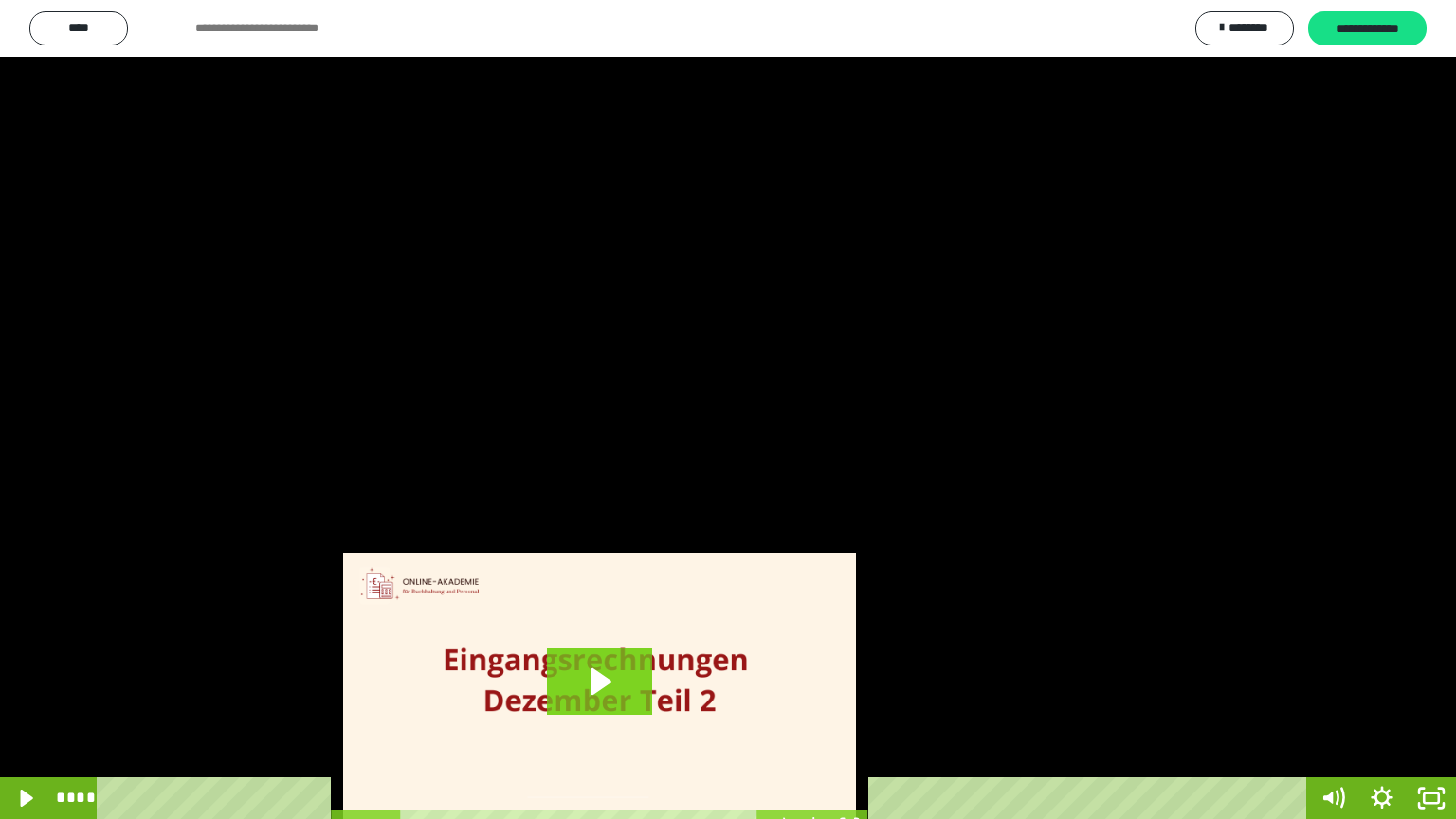 click at bounding box center [728, 410] 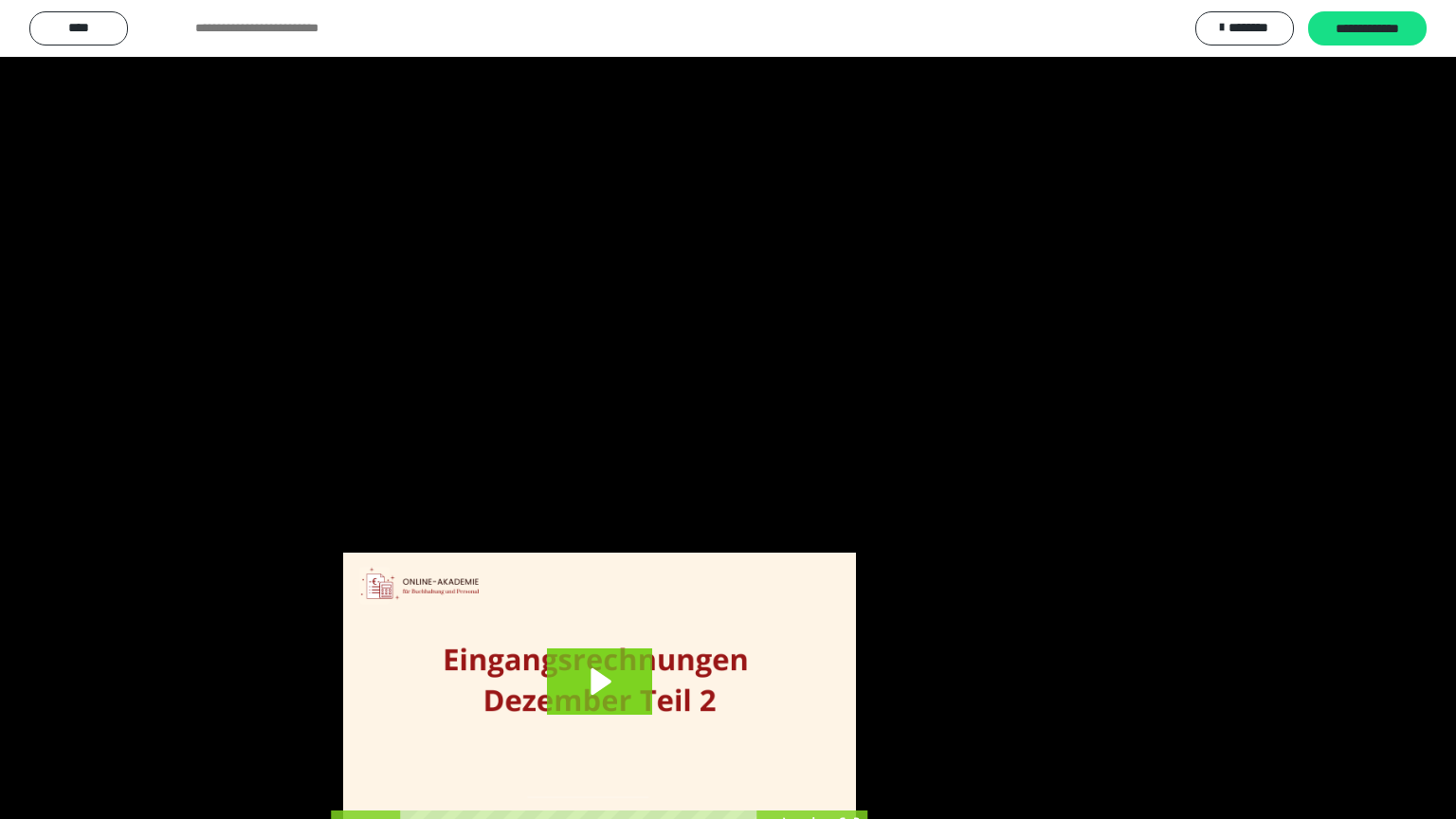 click at bounding box center (728, 410) 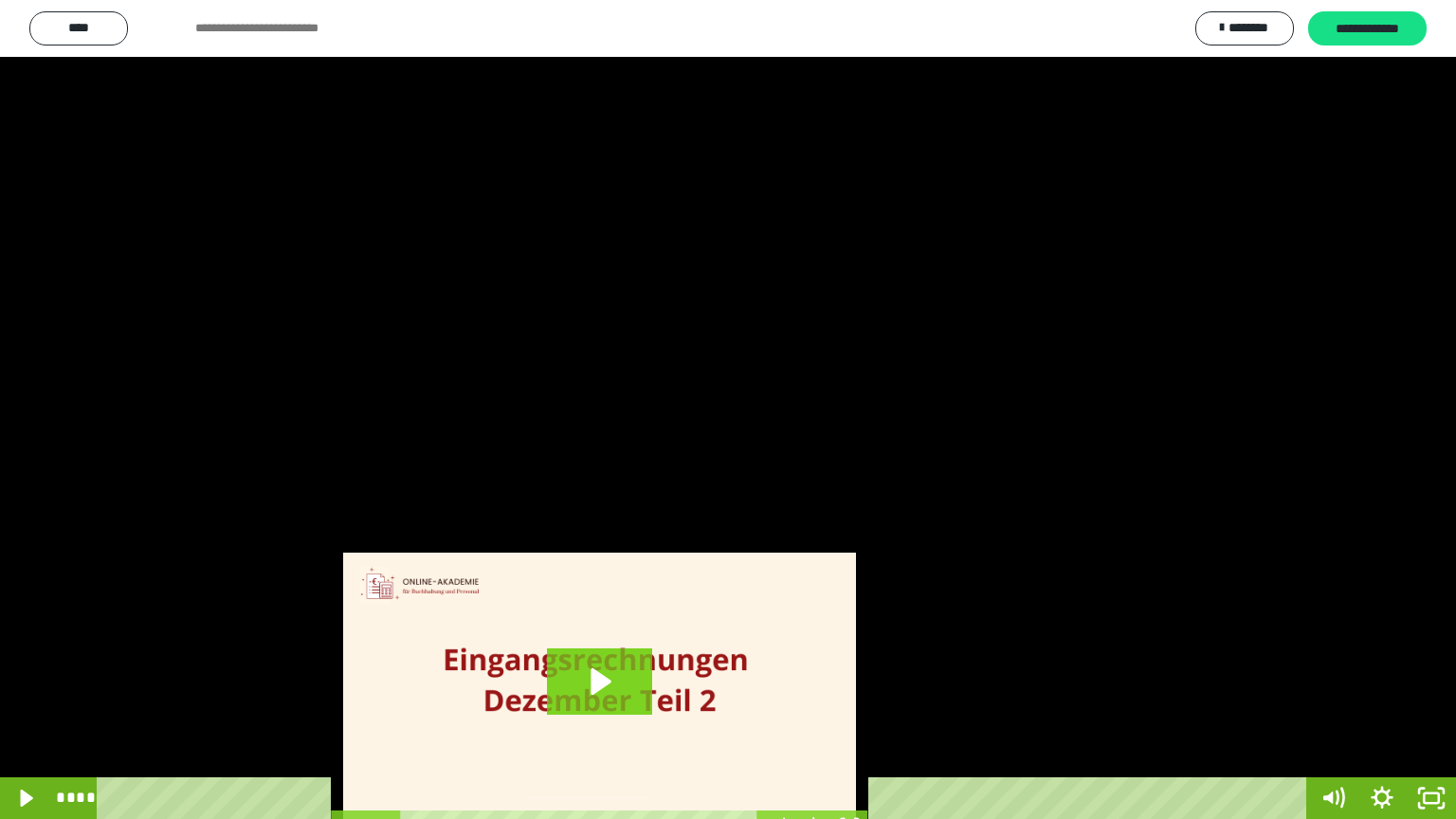 click at bounding box center (728, 410) 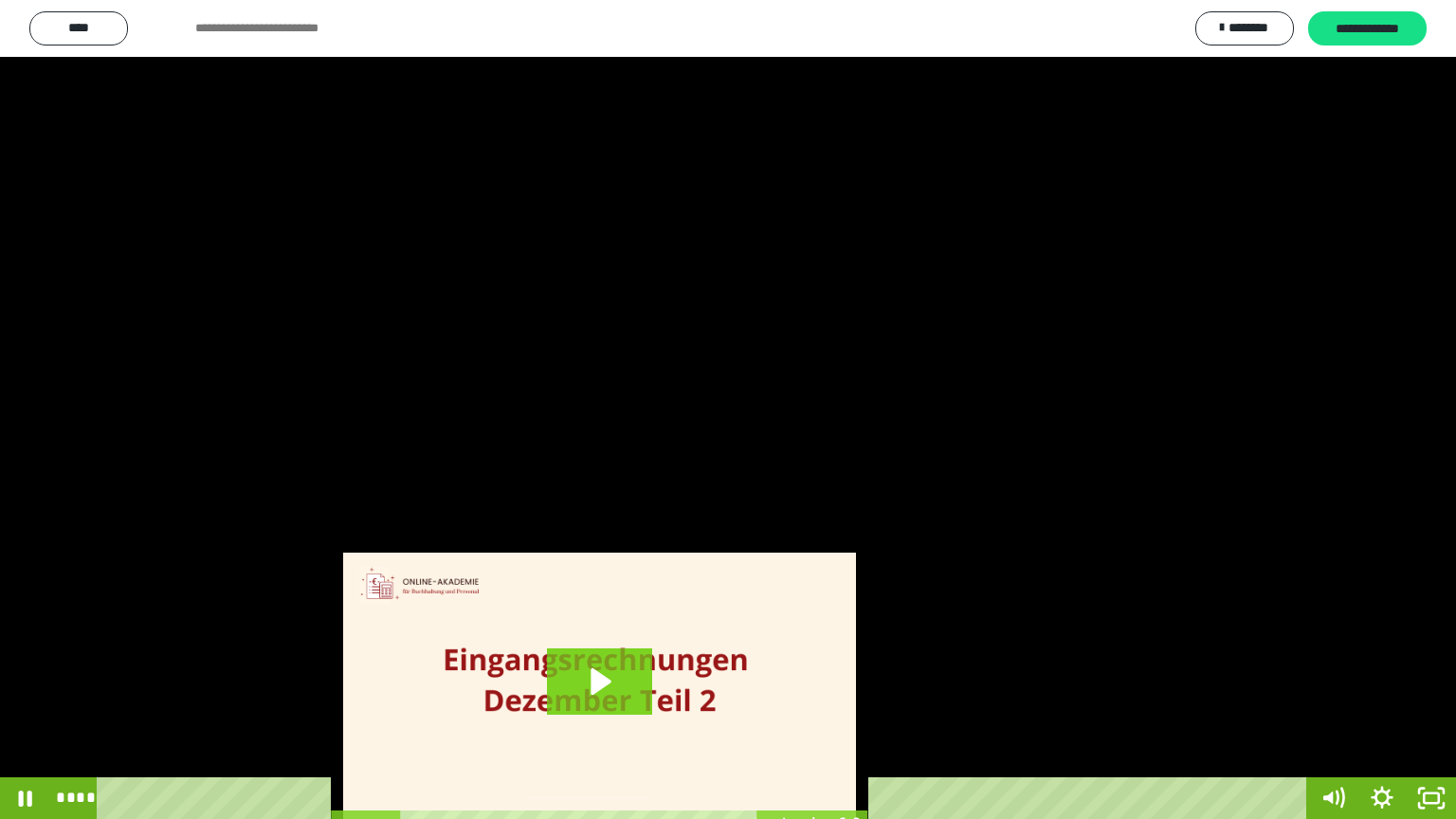 click at bounding box center (728, 410) 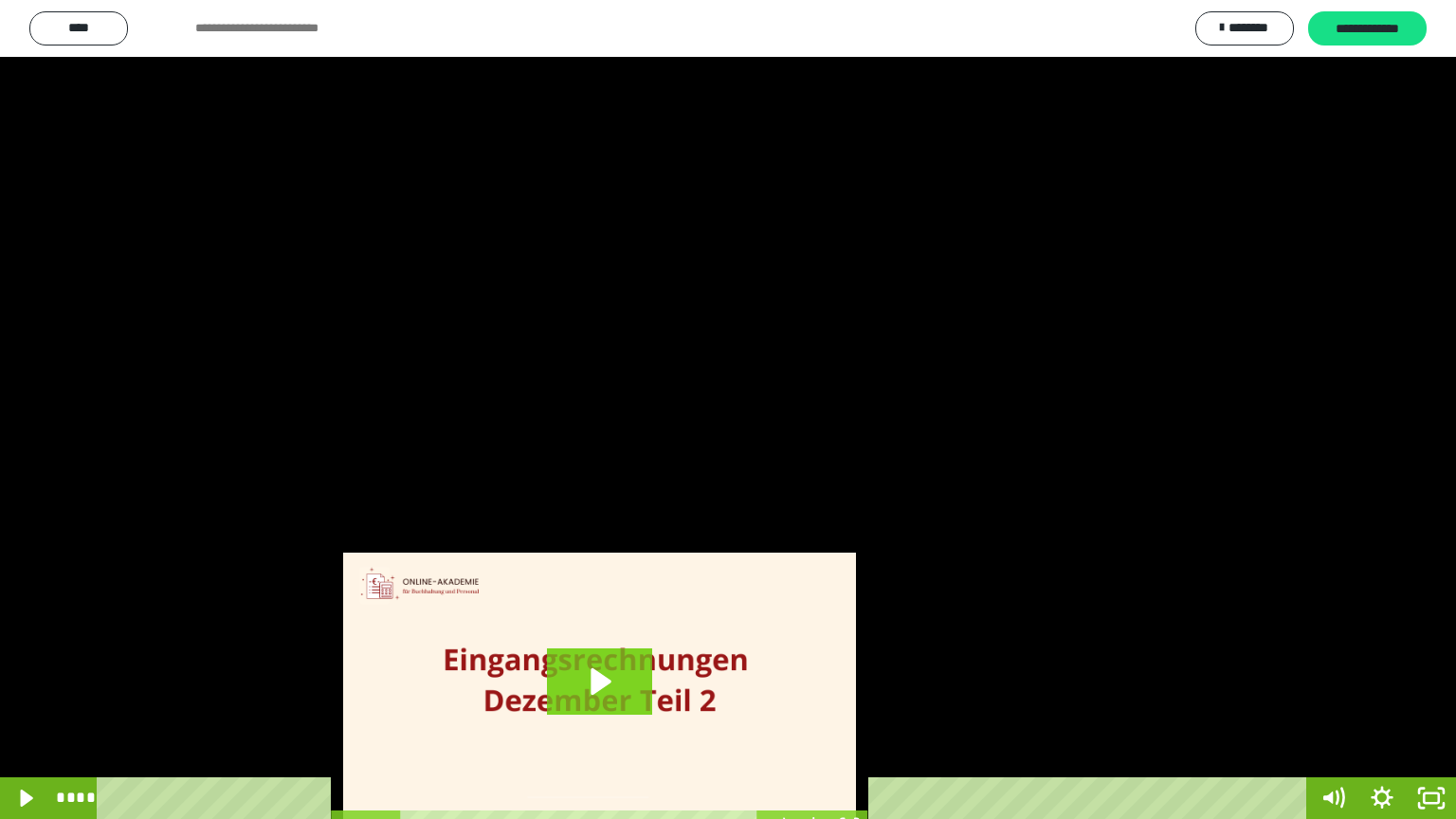 click at bounding box center [728, 410] 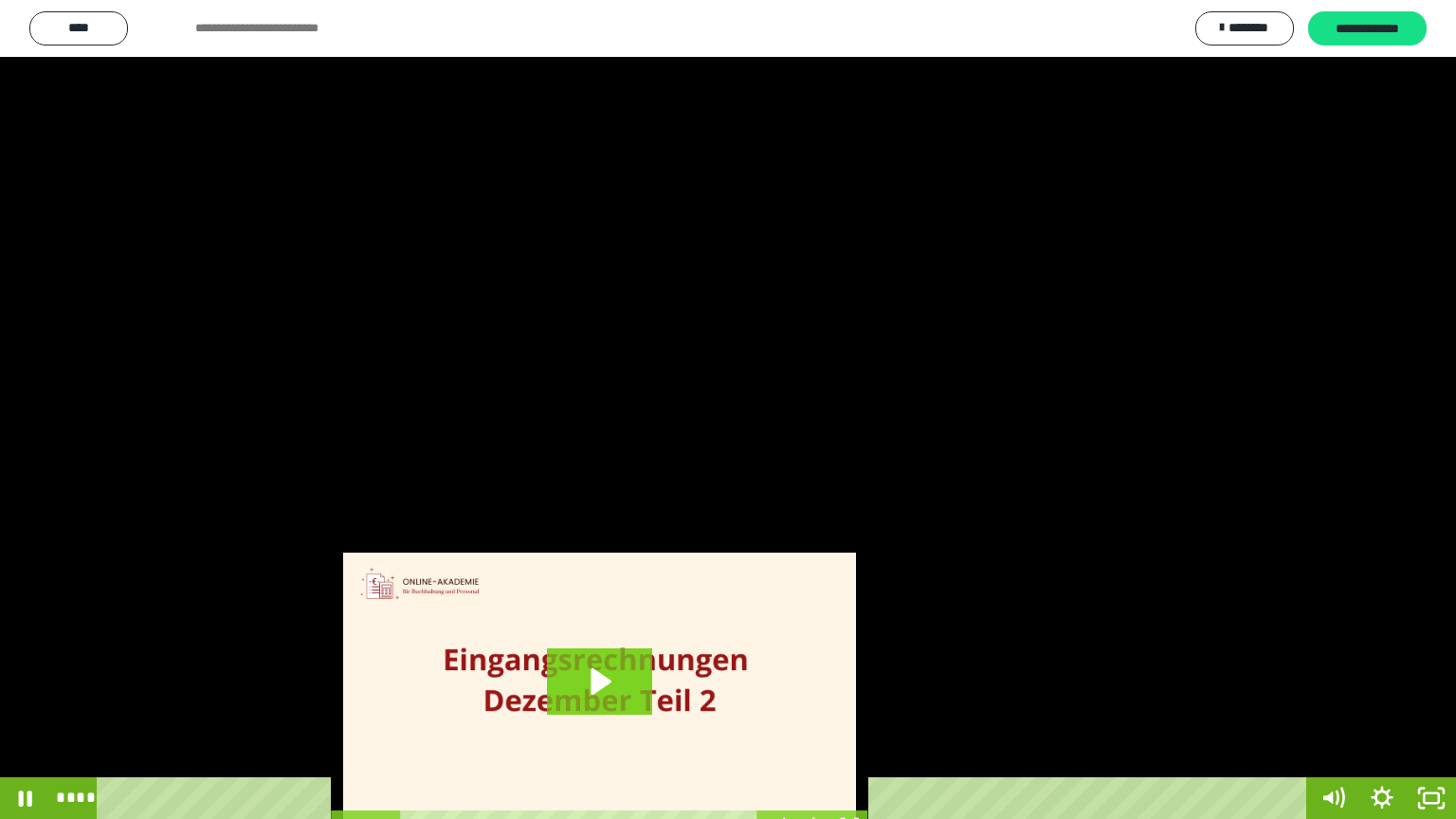 click at bounding box center (728, 410) 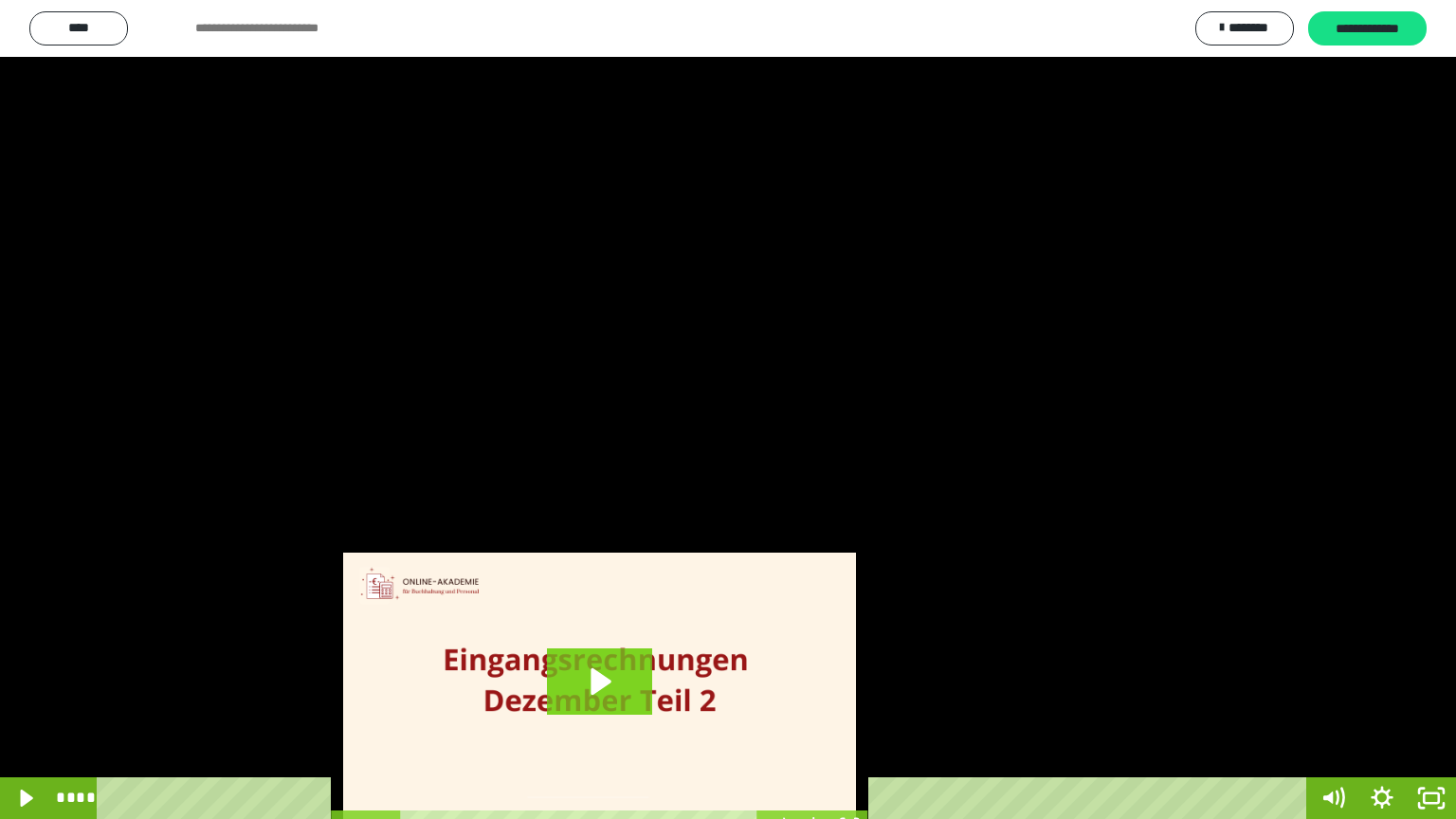 click at bounding box center [0, 0] 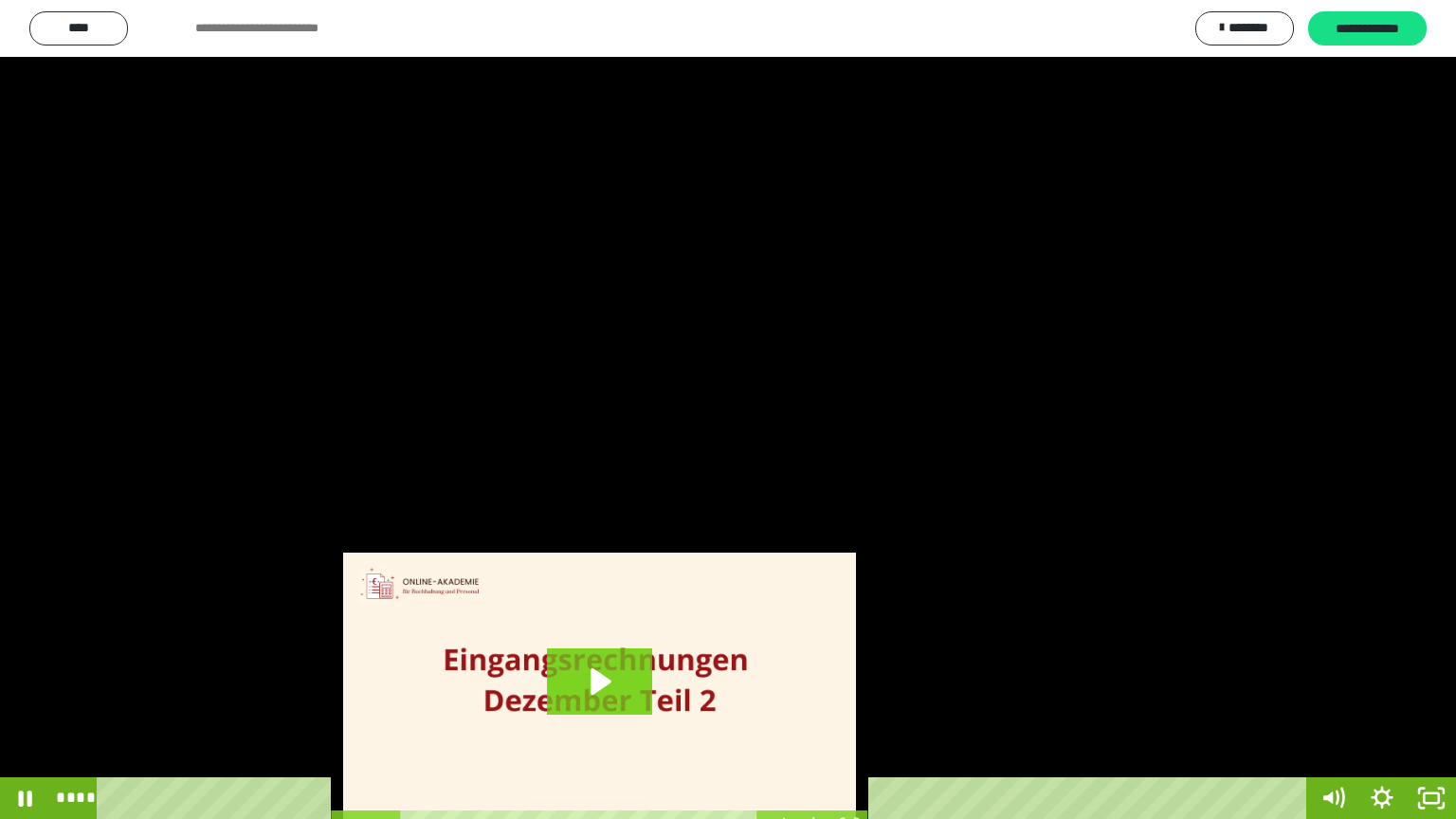 click at bounding box center (728, 410) 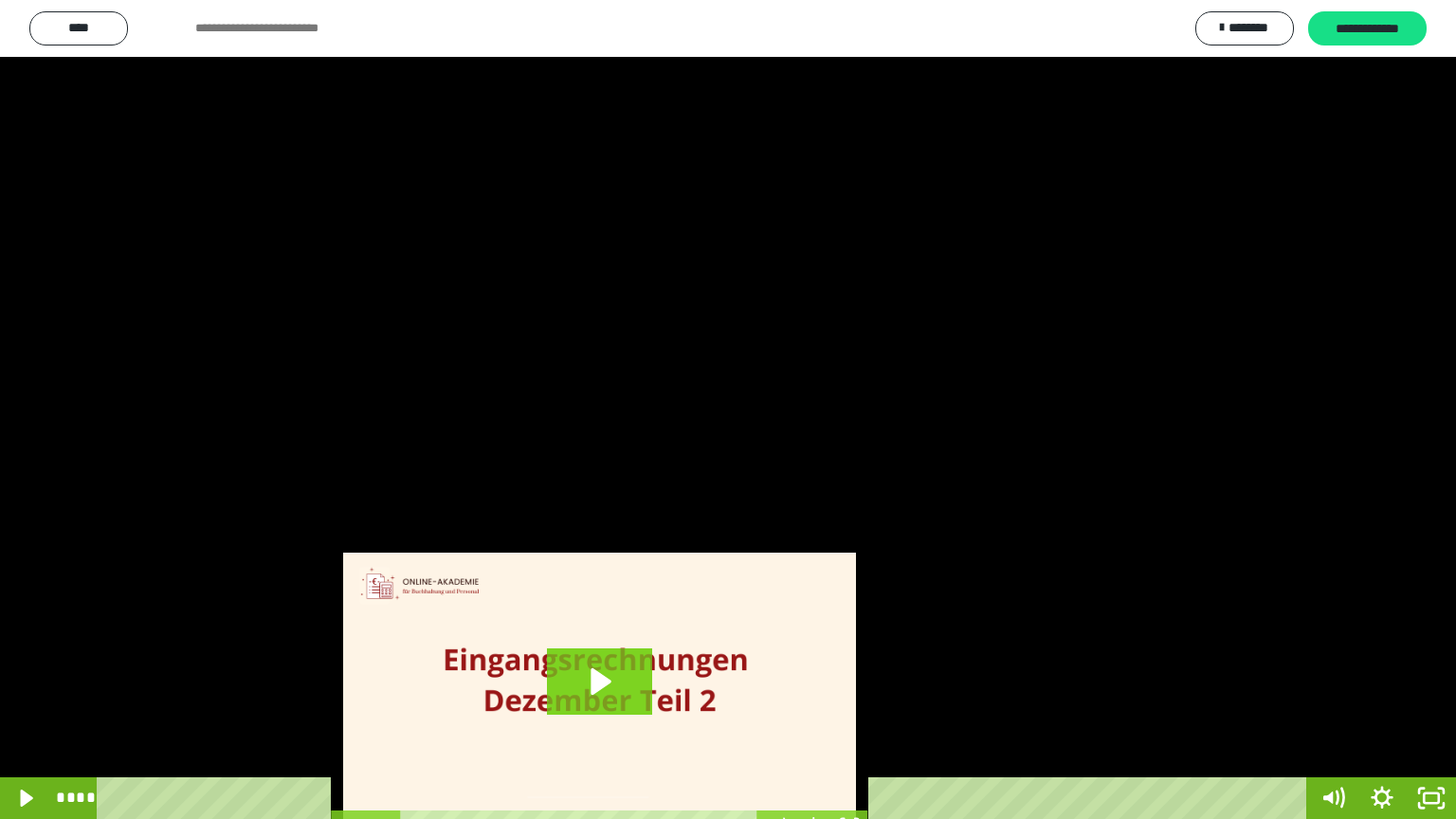 click at bounding box center (728, 410) 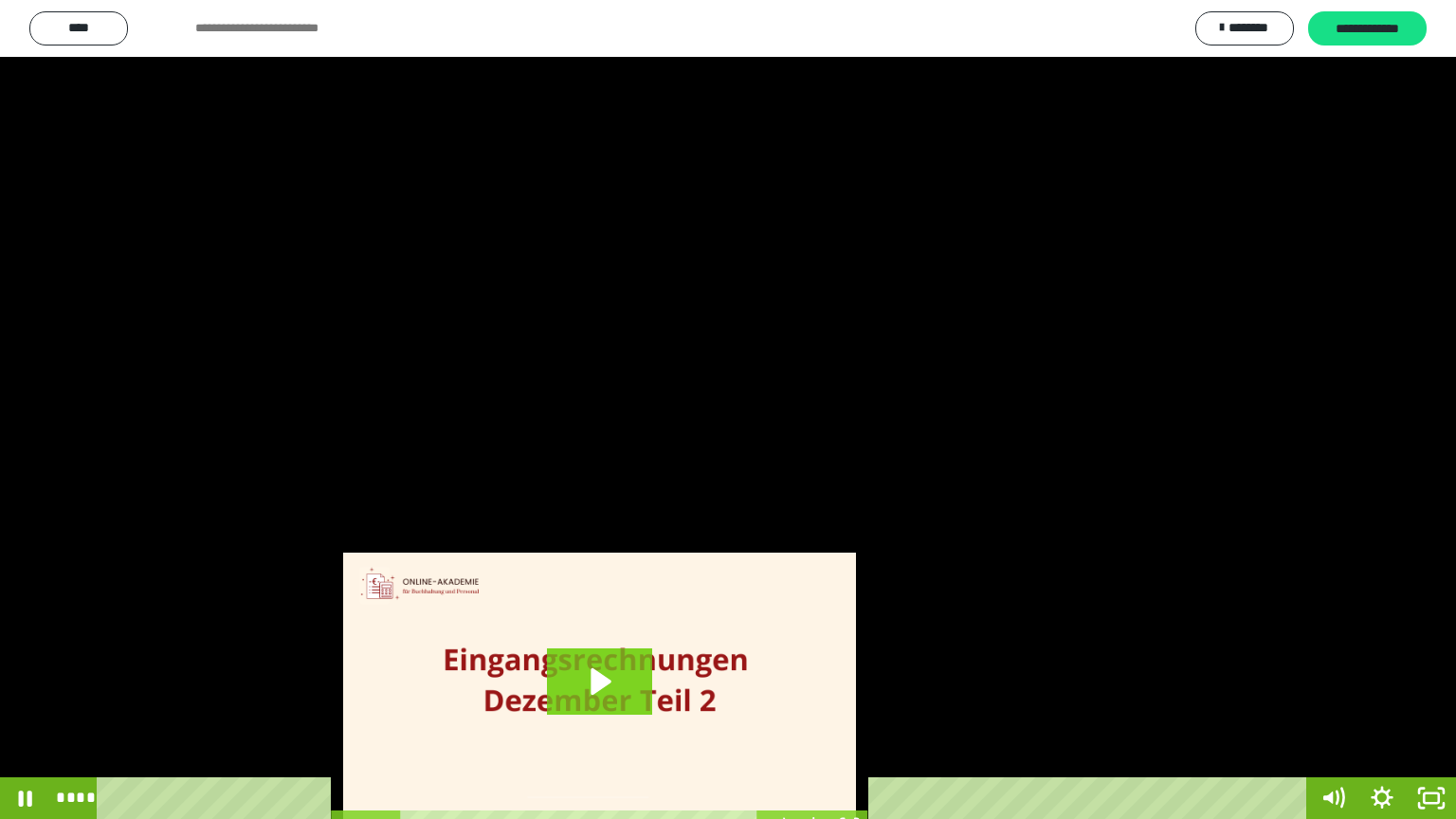 click at bounding box center [728, 410] 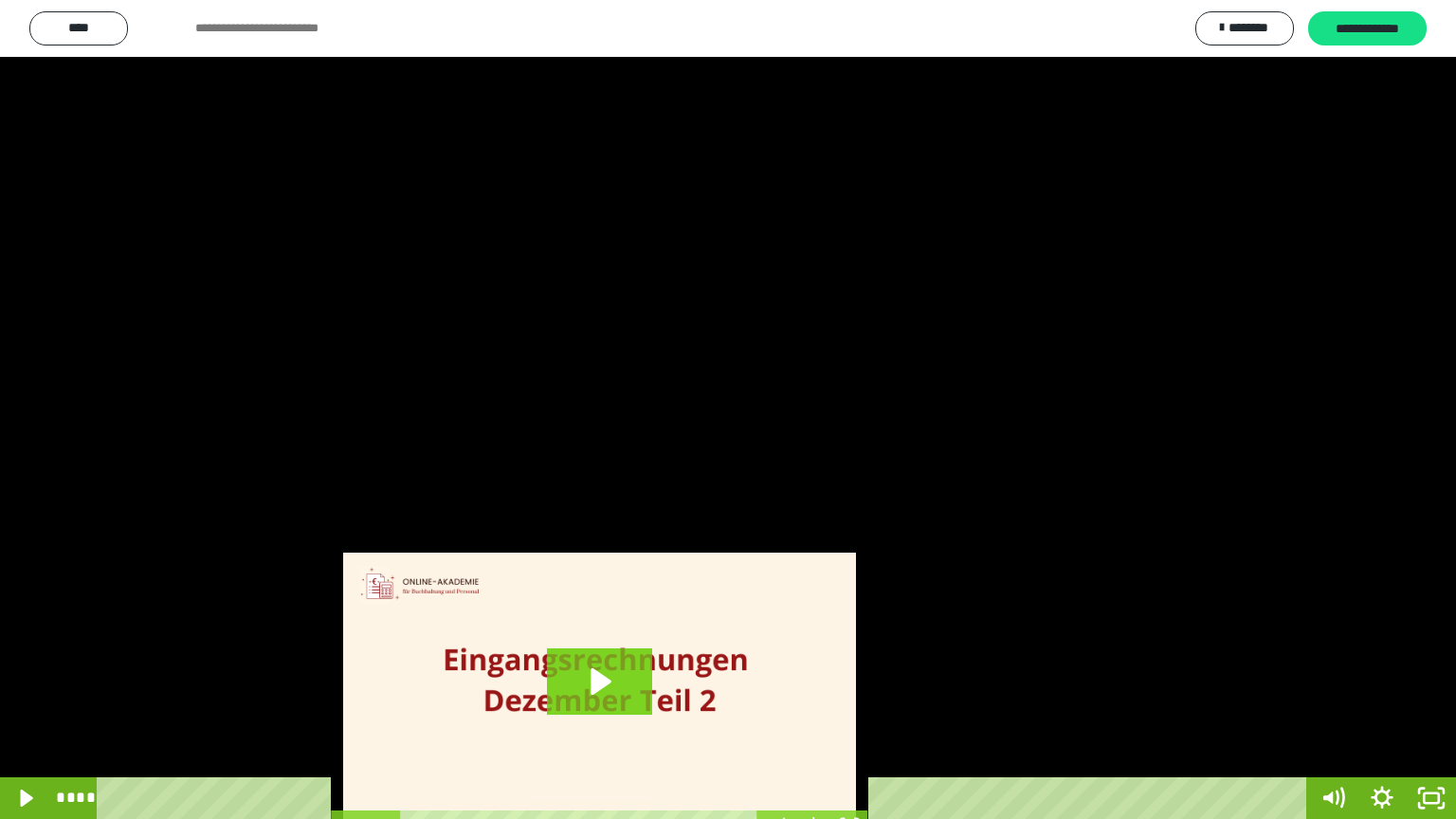 click at bounding box center [728, 410] 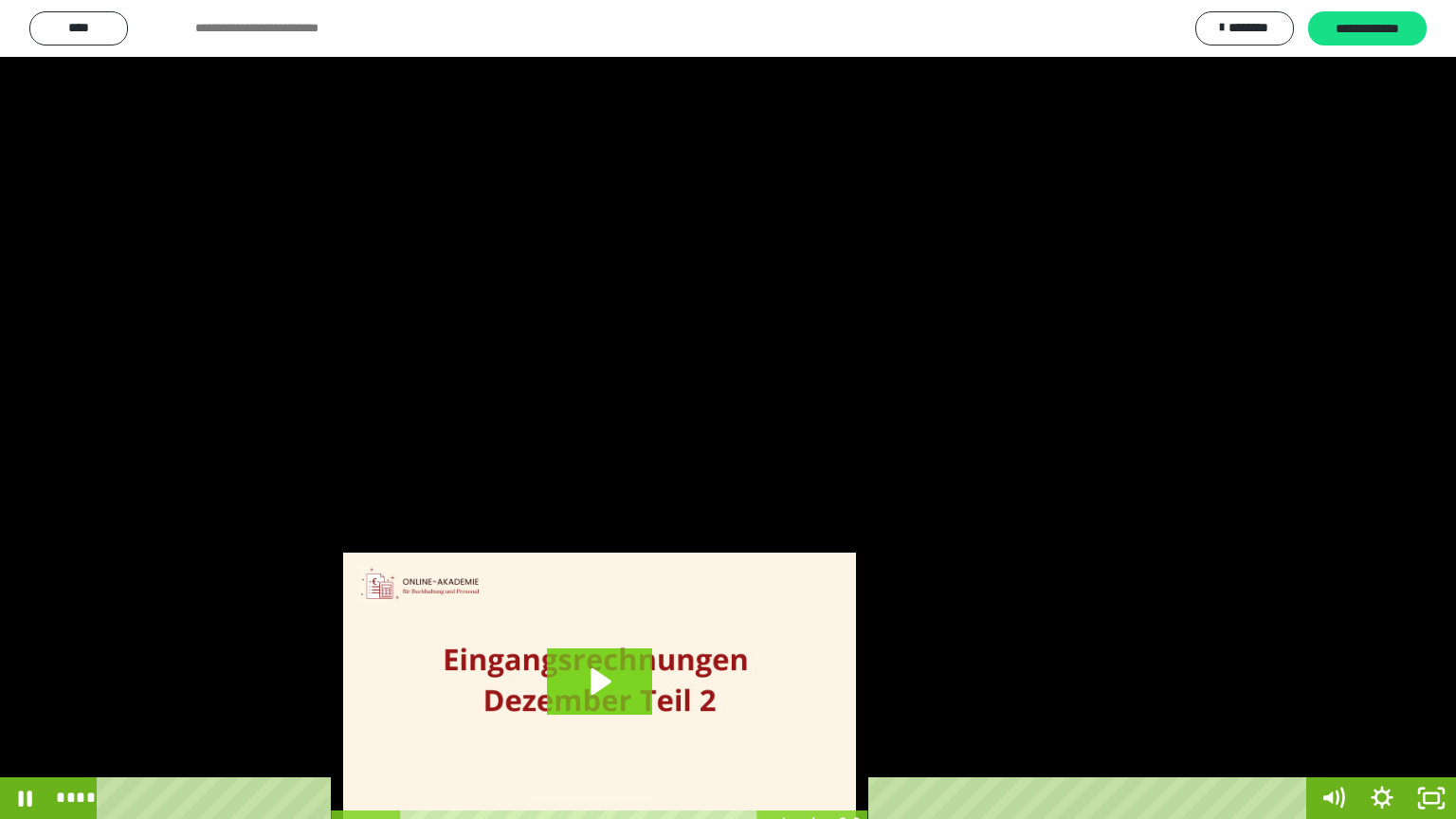 click at bounding box center (728, 410) 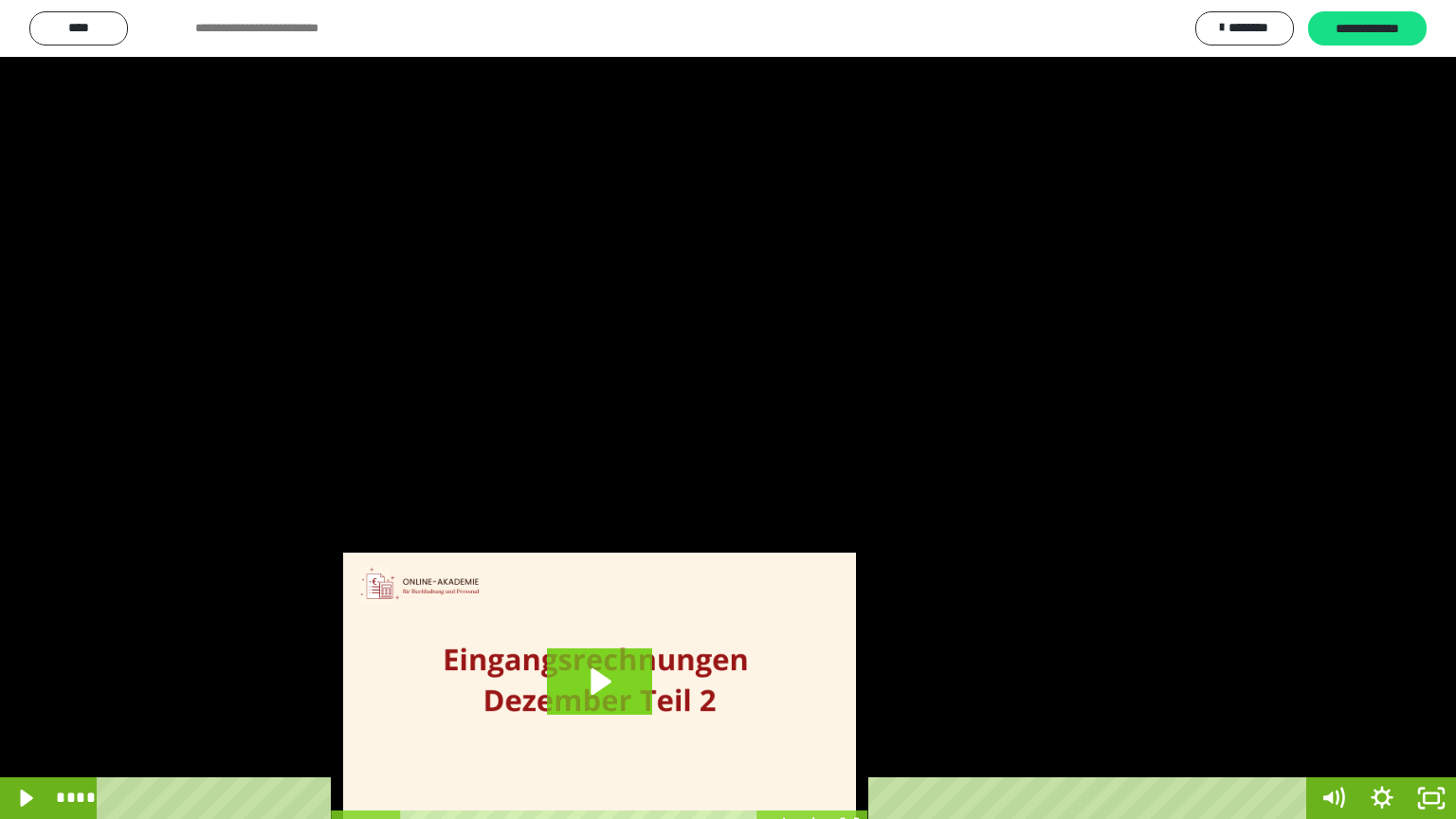 click at bounding box center [728, 410] 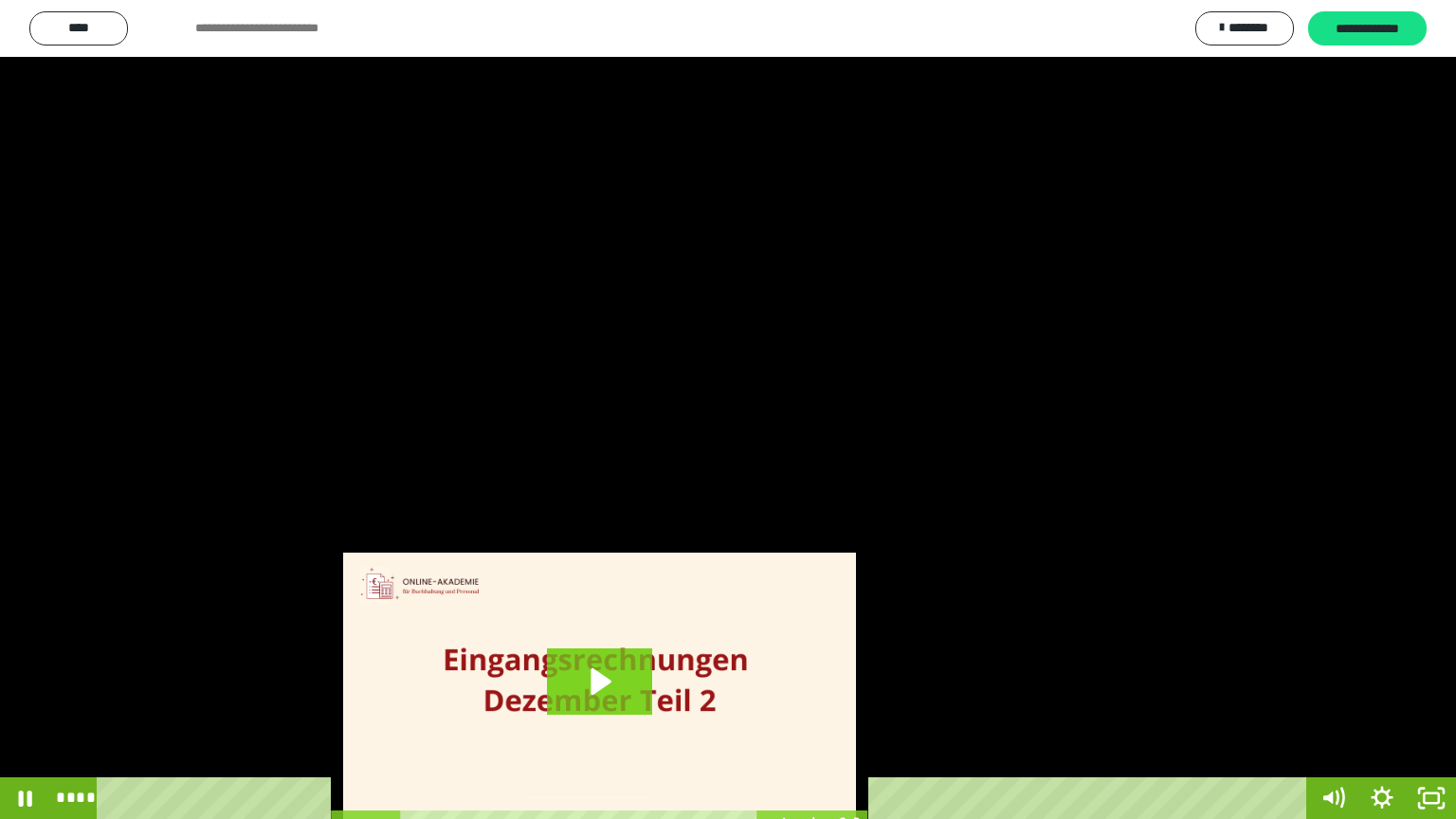 click on "****" at bounding box center [705, 798] 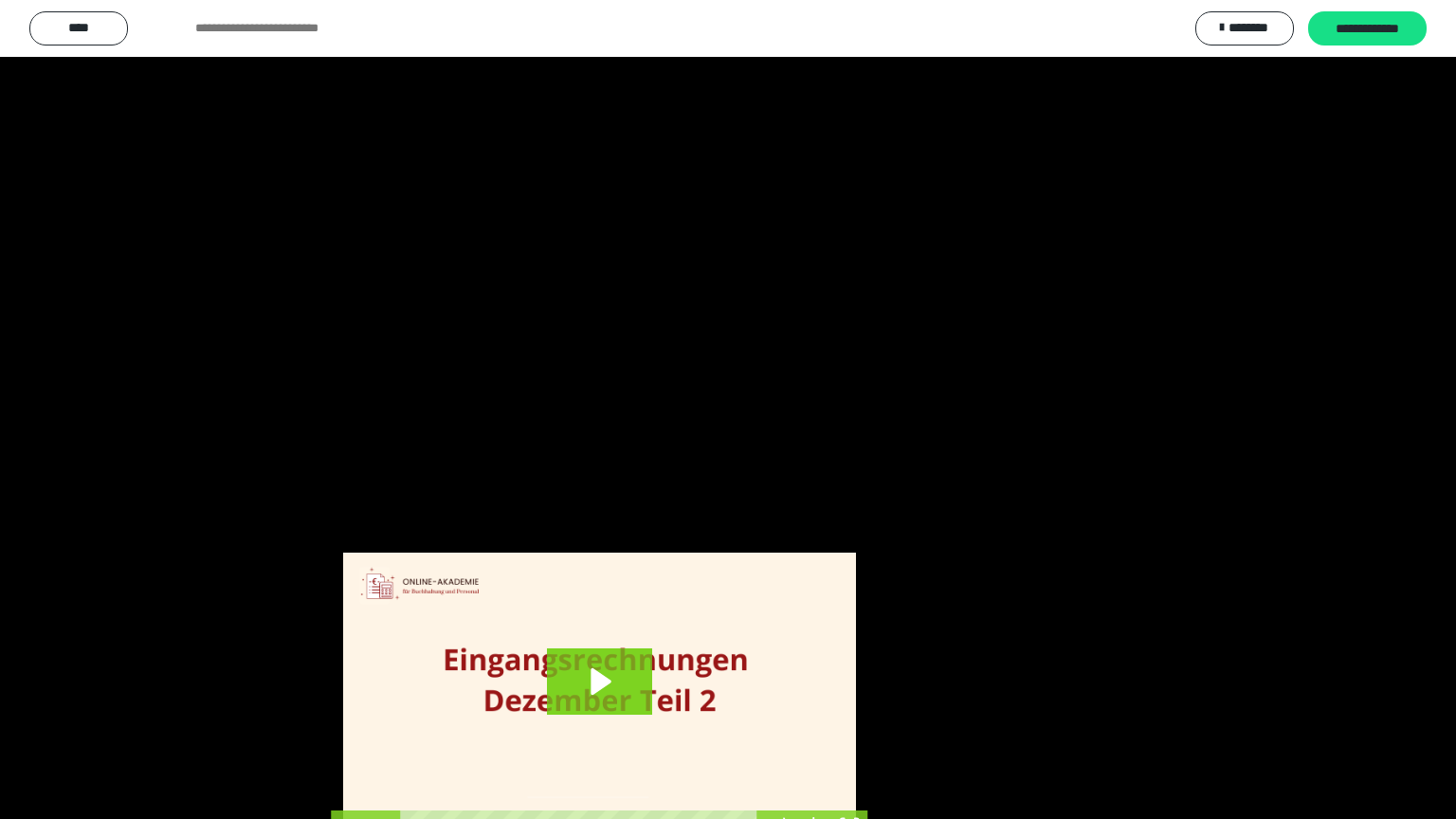 click at bounding box center (728, 410) 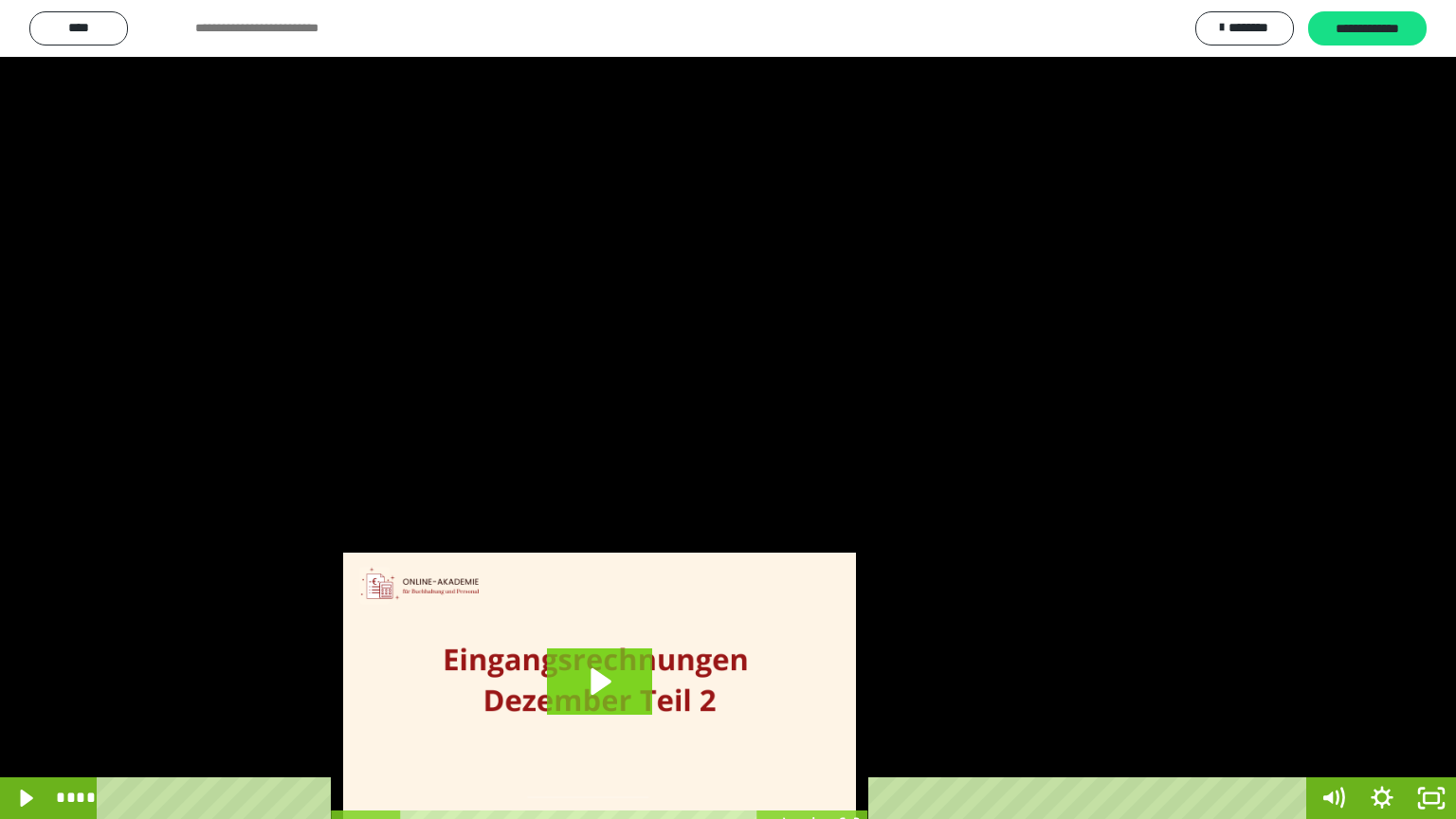 click at bounding box center [728, 410] 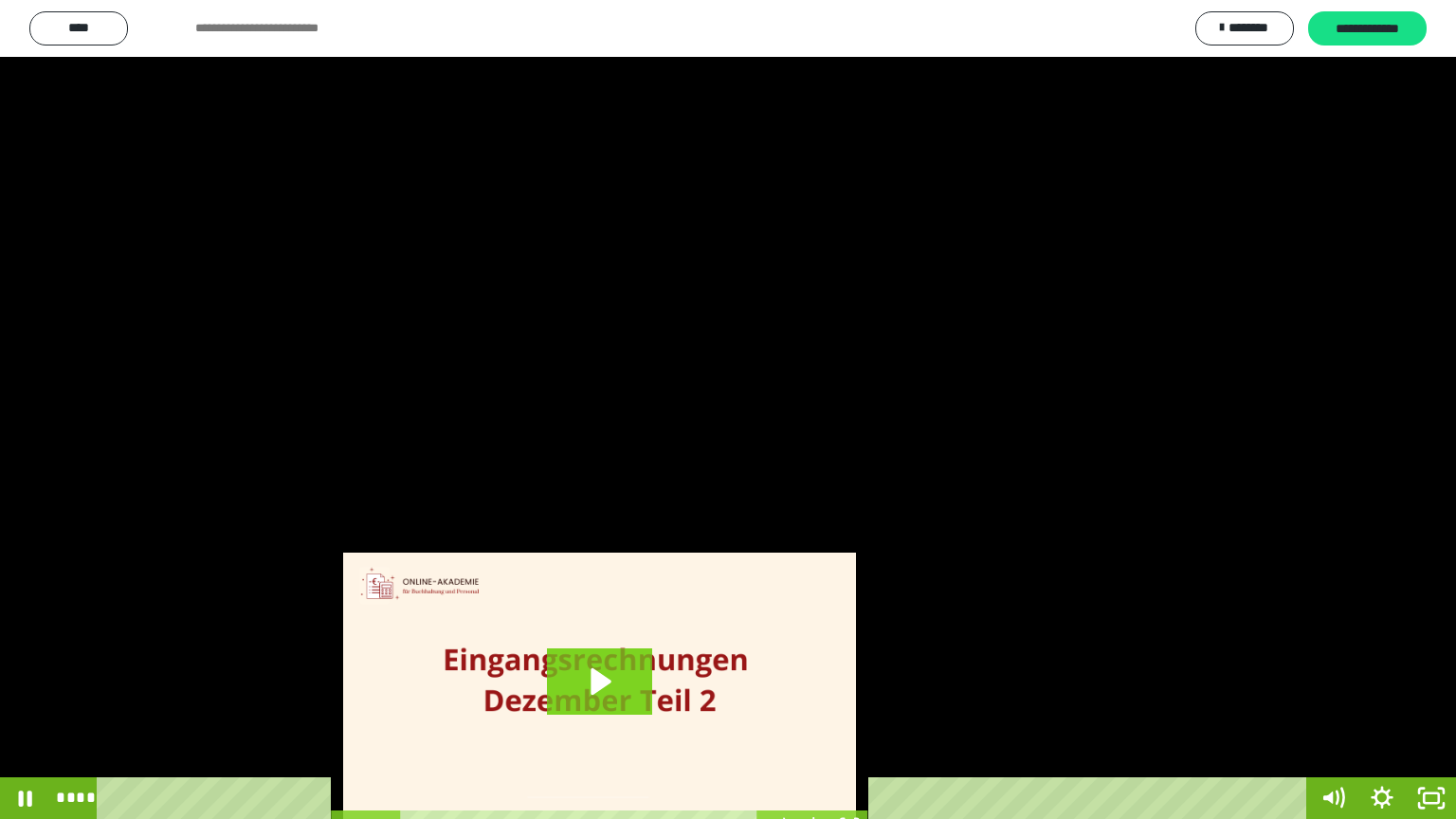 click at bounding box center [728, 410] 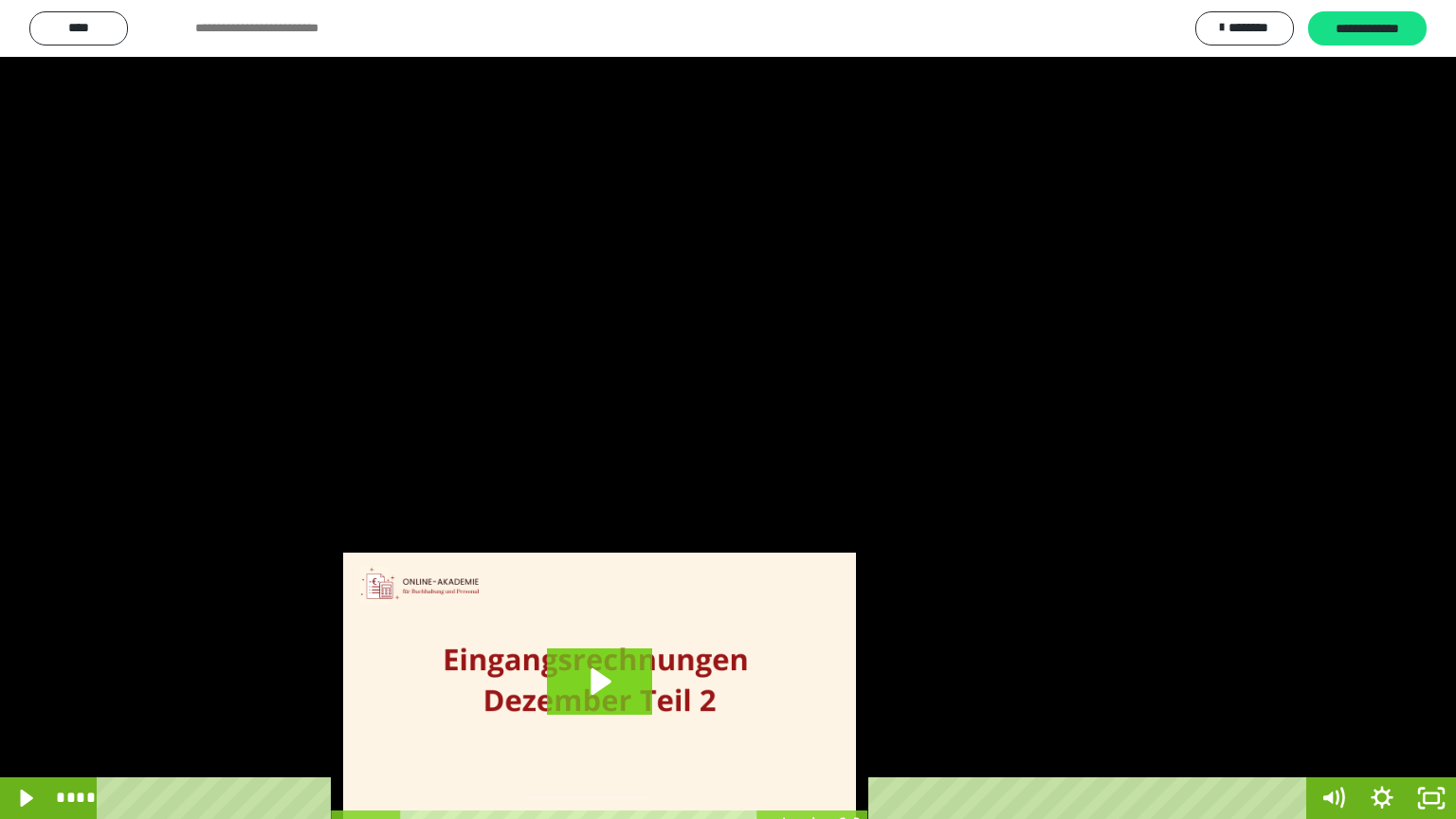 click at bounding box center (728, 410) 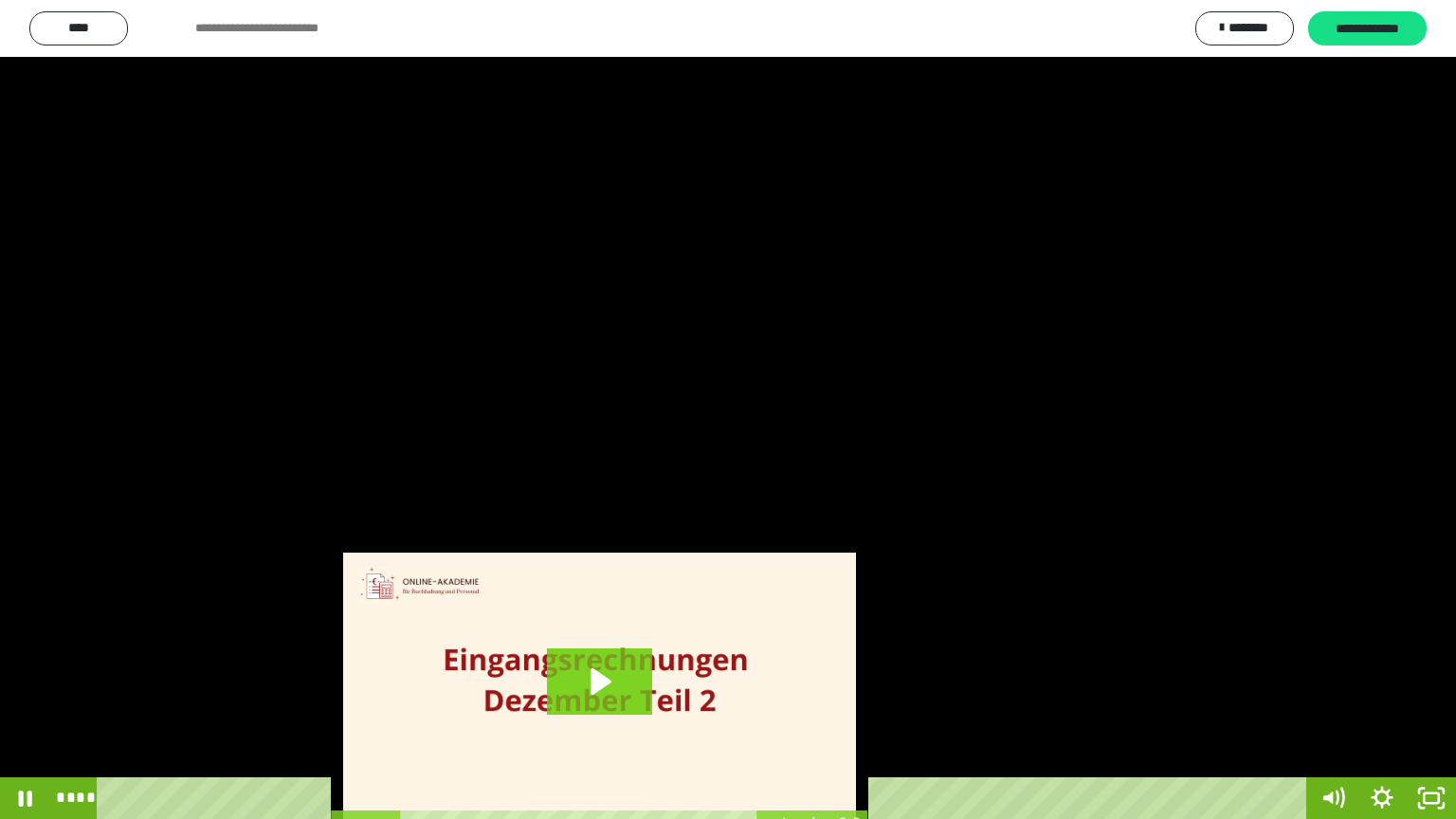 click at bounding box center [728, 410] 